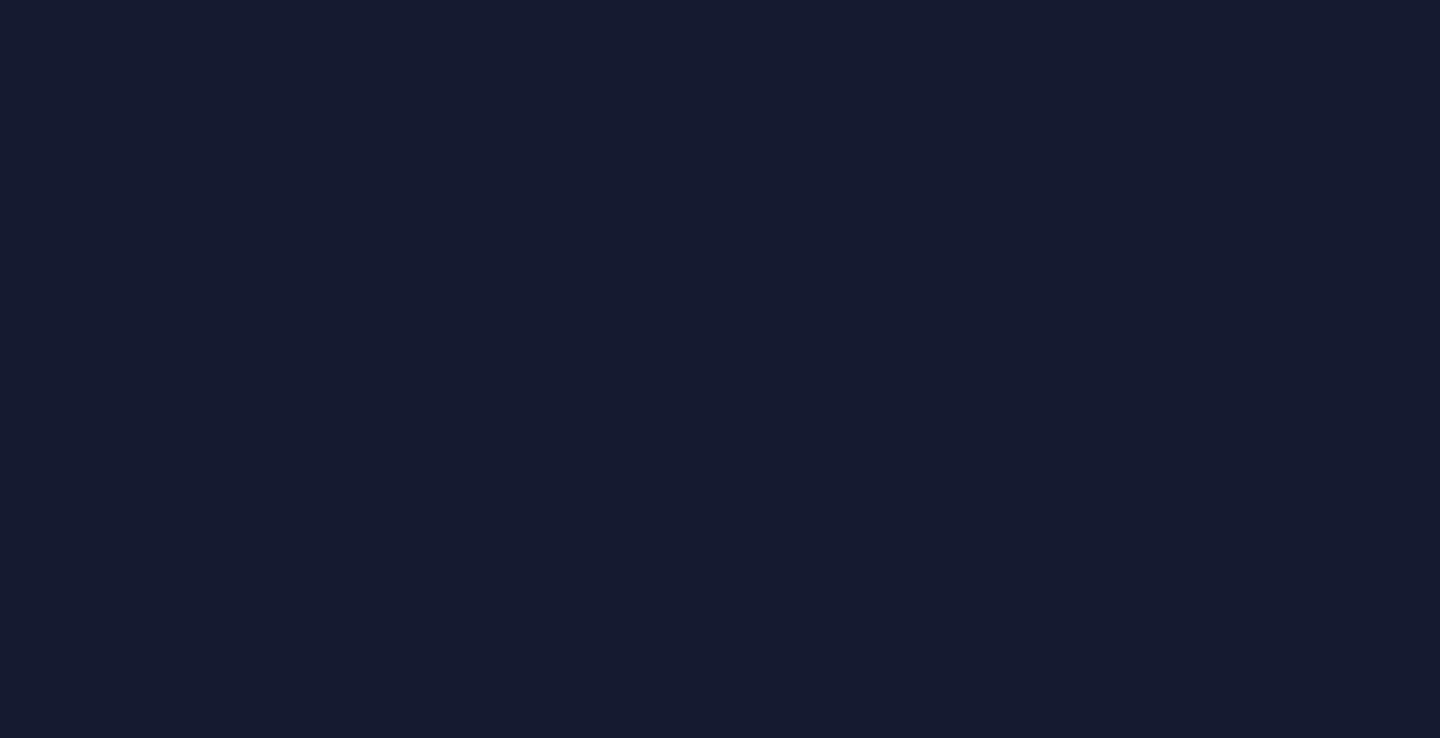 scroll, scrollTop: 0, scrollLeft: 0, axis: both 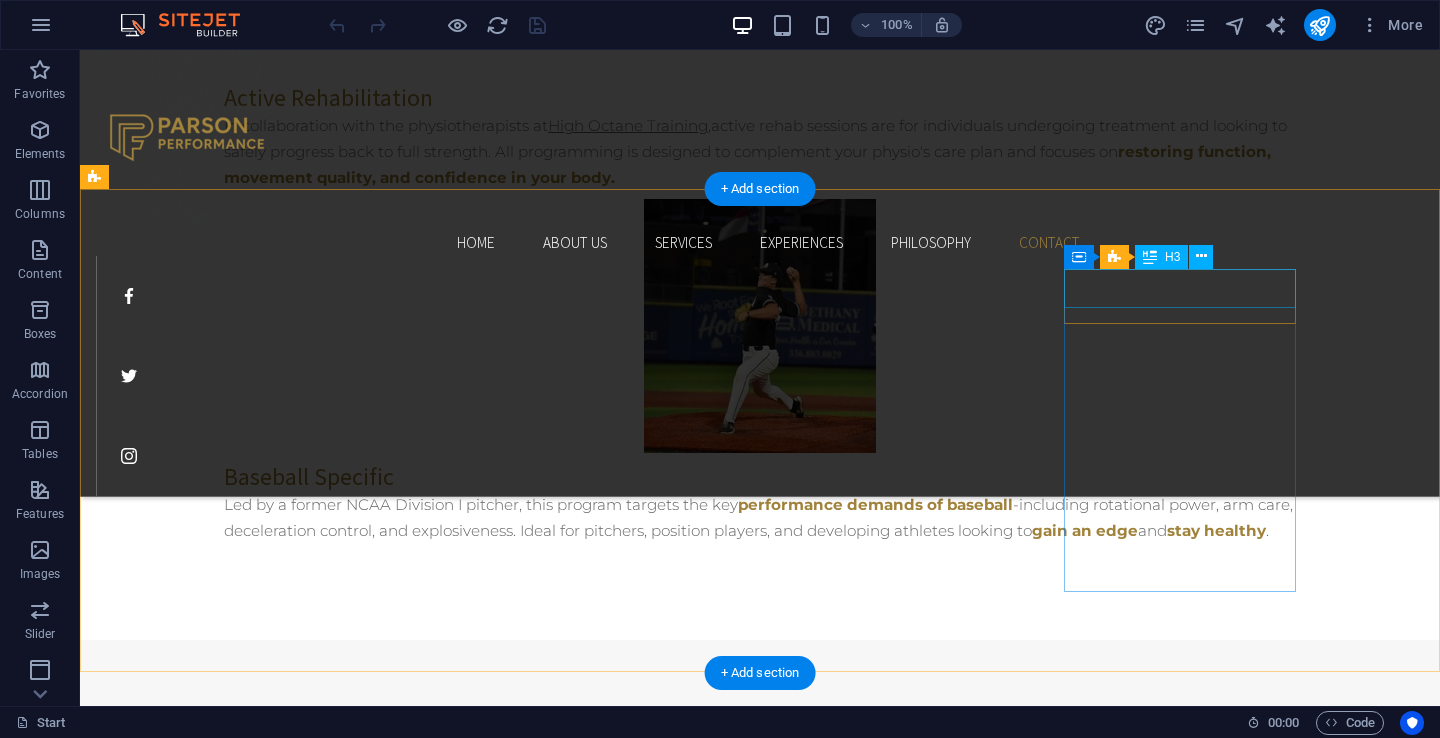 click on "Latest Project" at bounding box center (632, 2828) 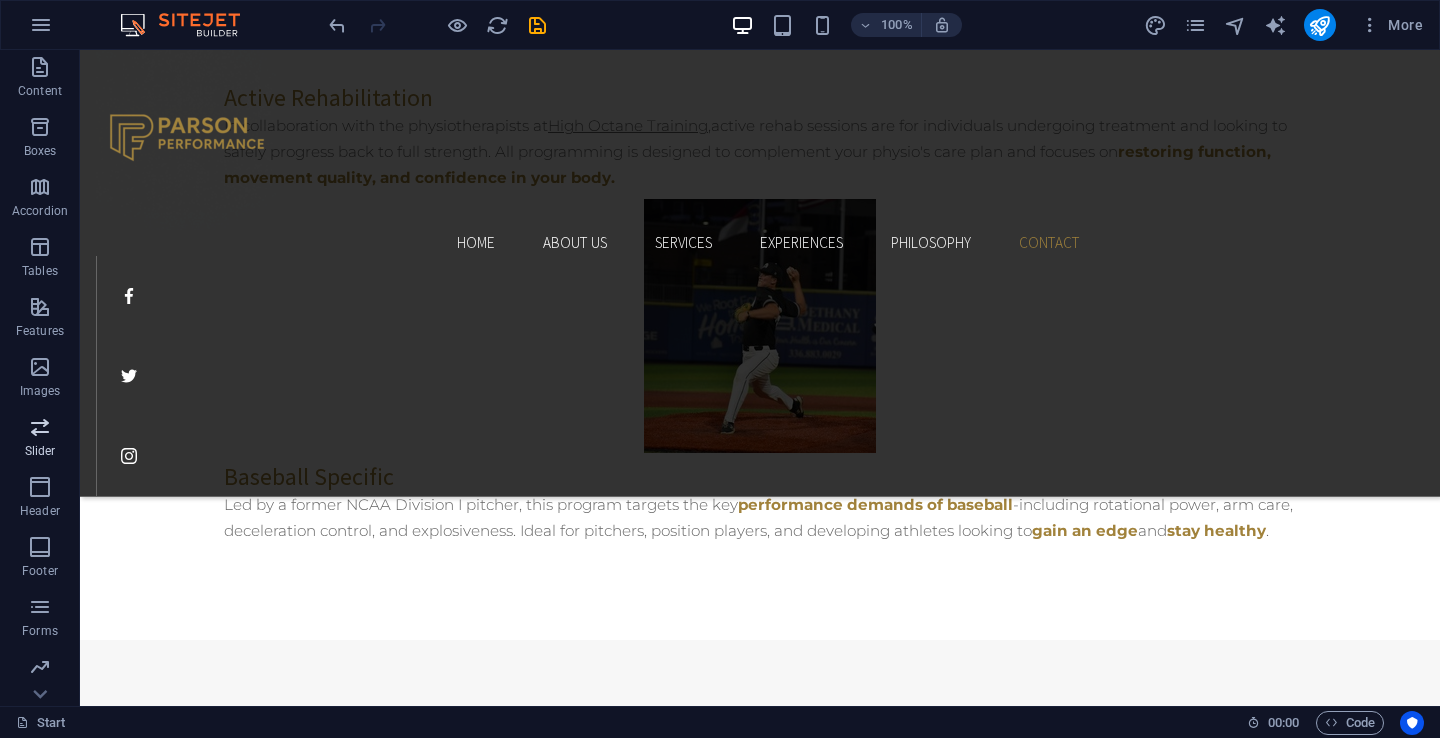scroll, scrollTop: 244, scrollLeft: 0, axis: vertical 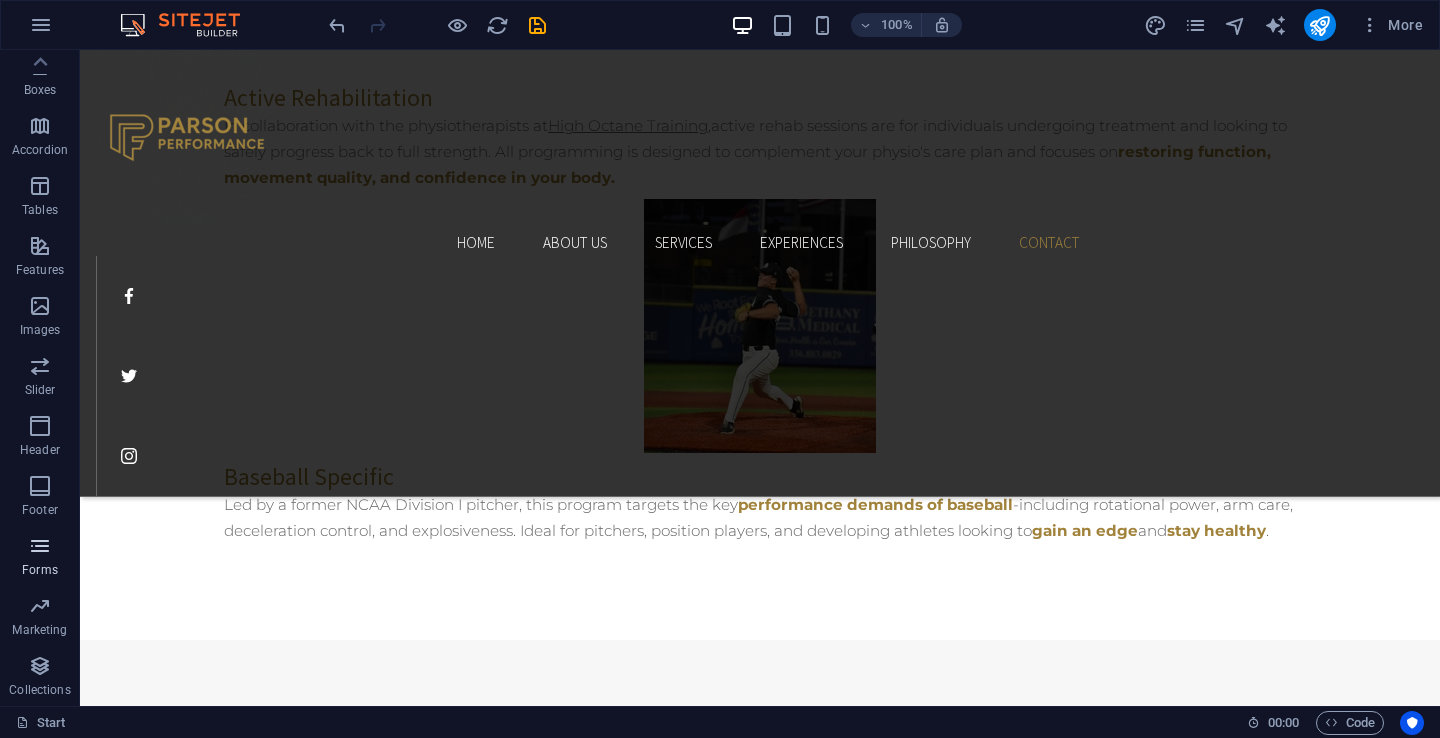 click at bounding box center [40, 546] 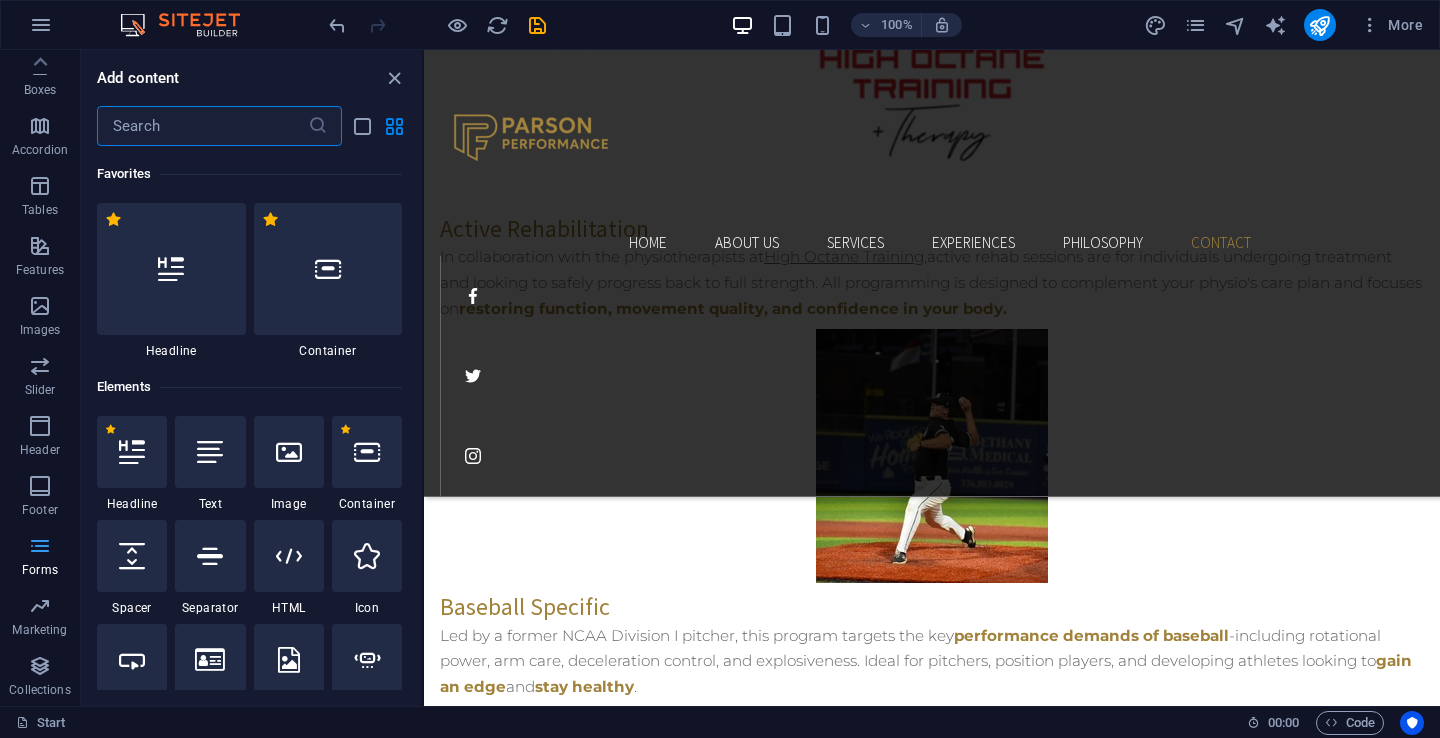 scroll, scrollTop: 4556, scrollLeft: 0, axis: vertical 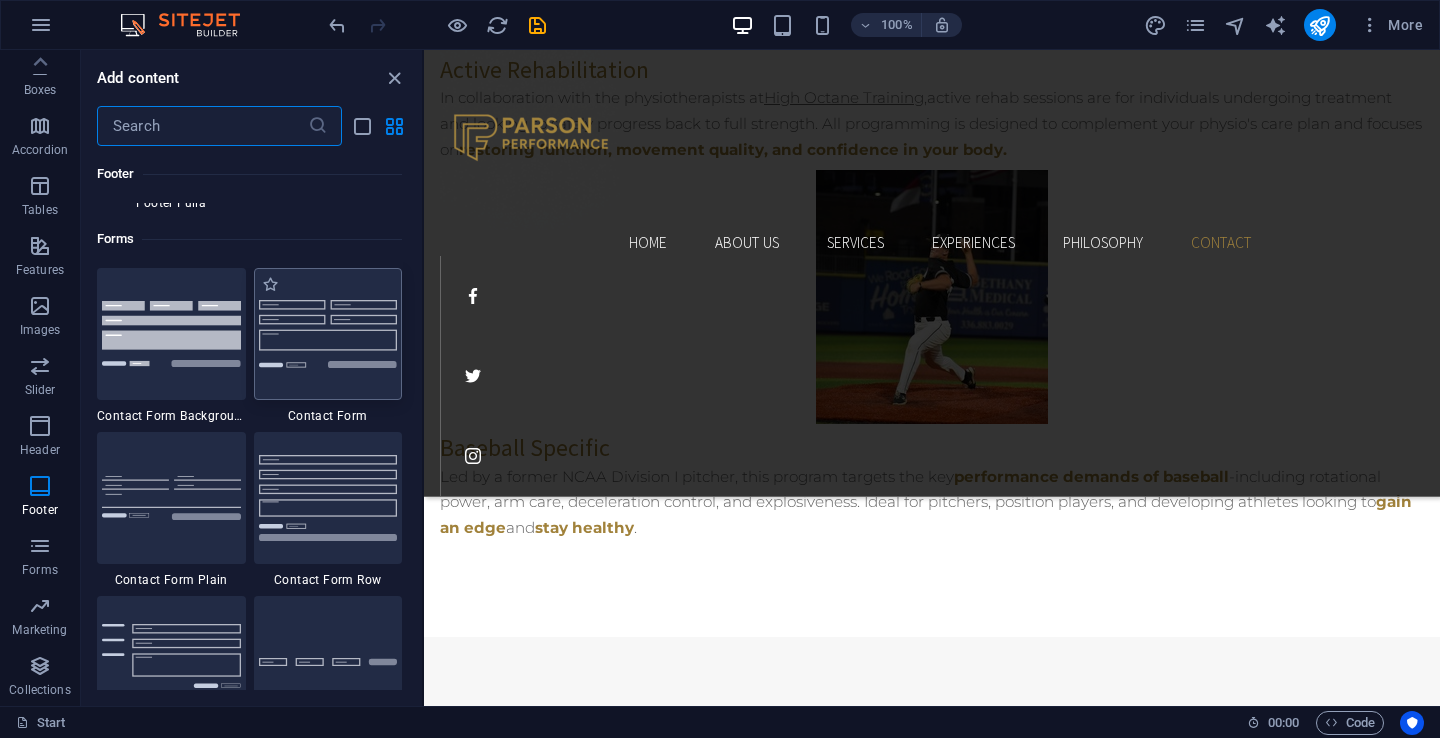 click at bounding box center [328, 333] 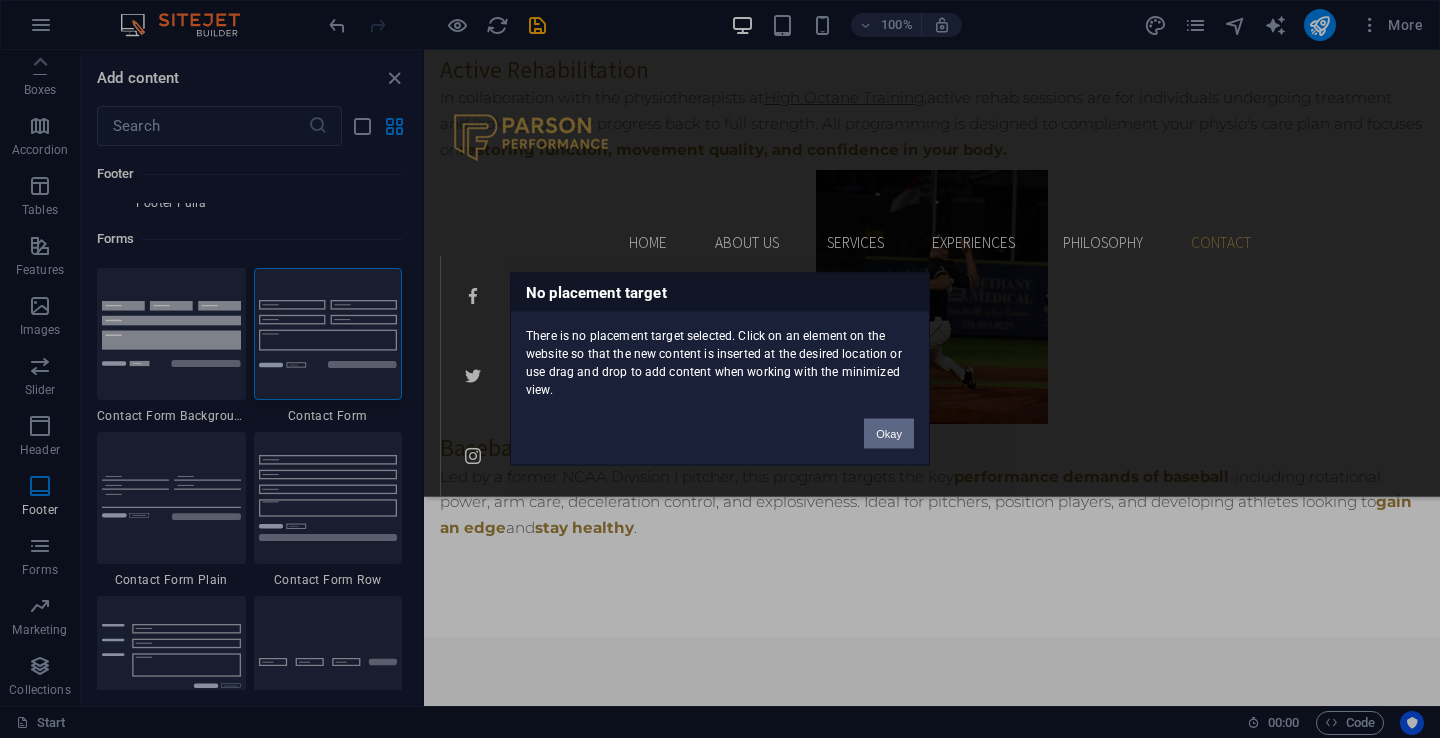 click on "Okay" at bounding box center (889, 434) 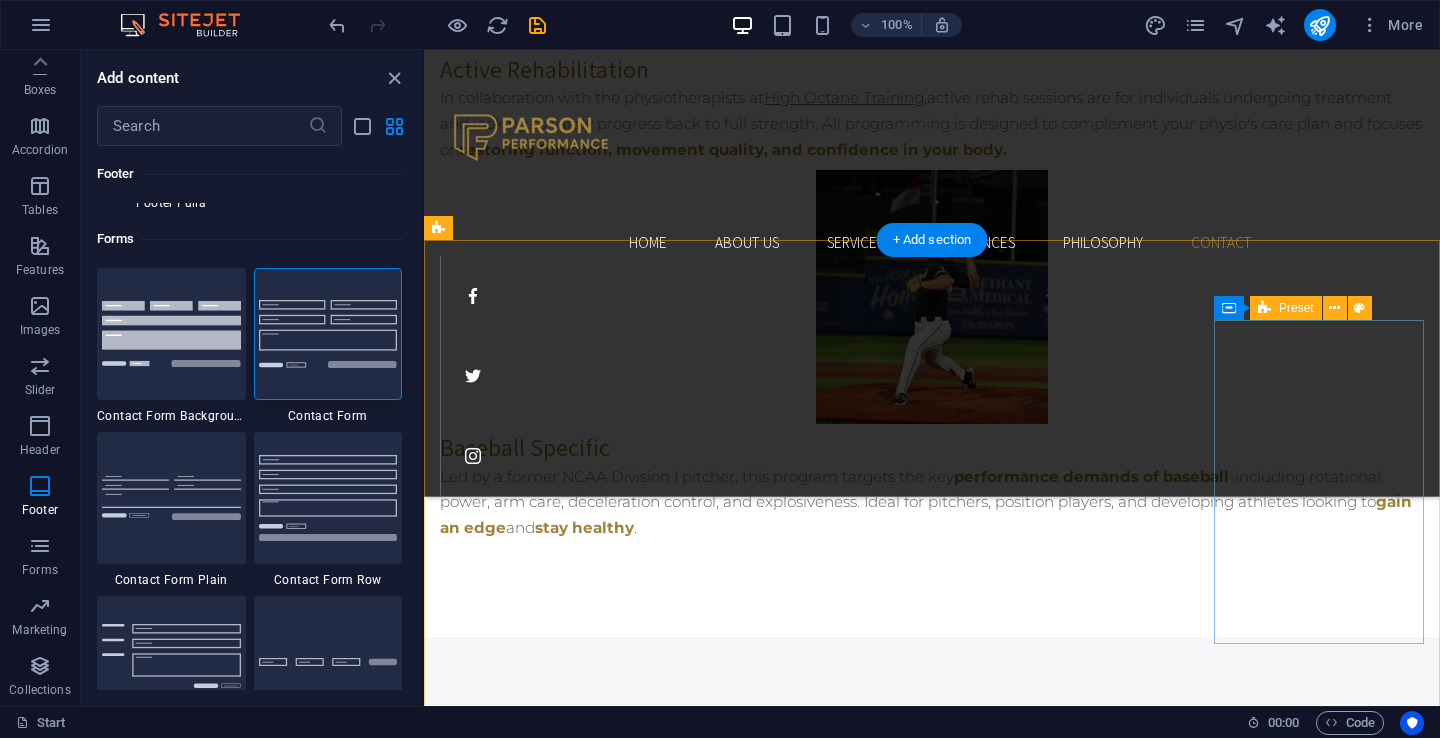 click on "Drop content here or  Add elements  Paste clipboard" at bounding box center [932, 2954] 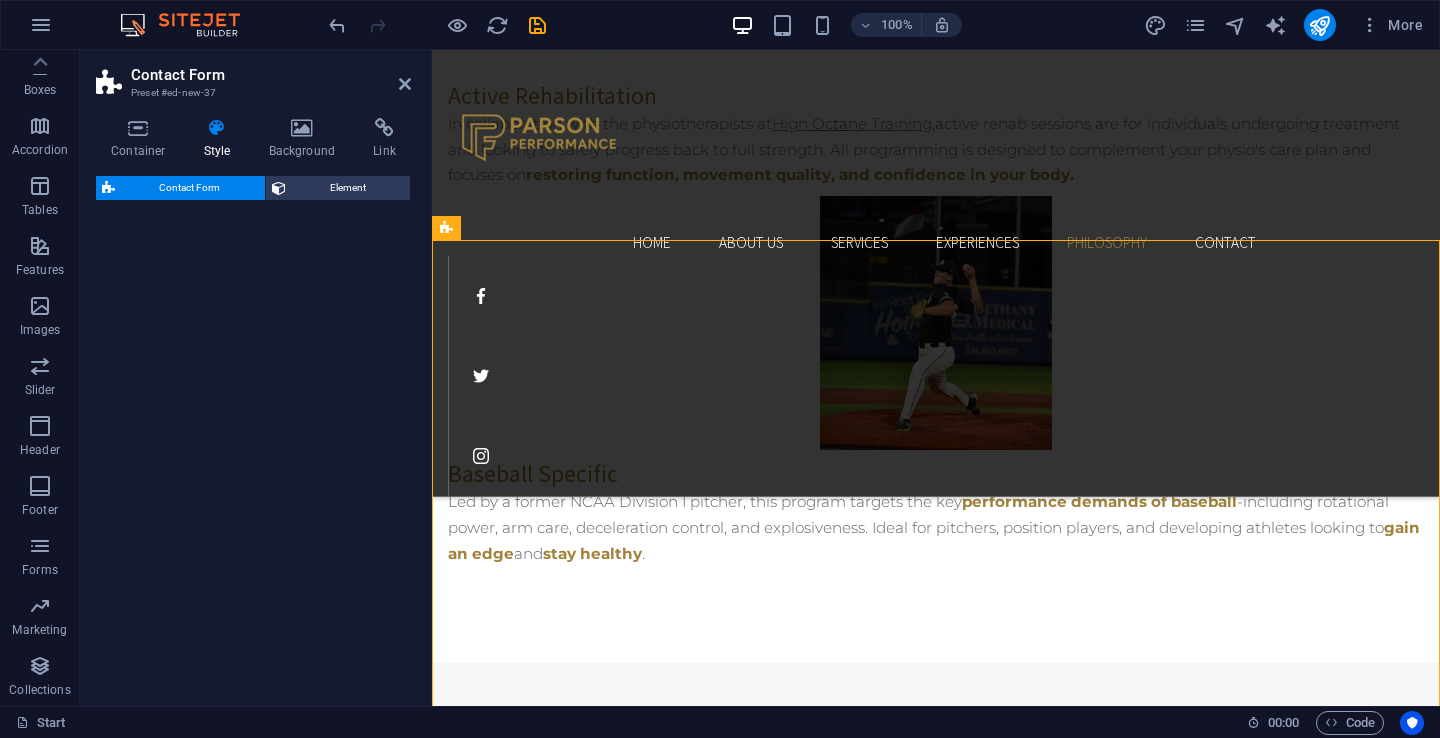 select on "rem" 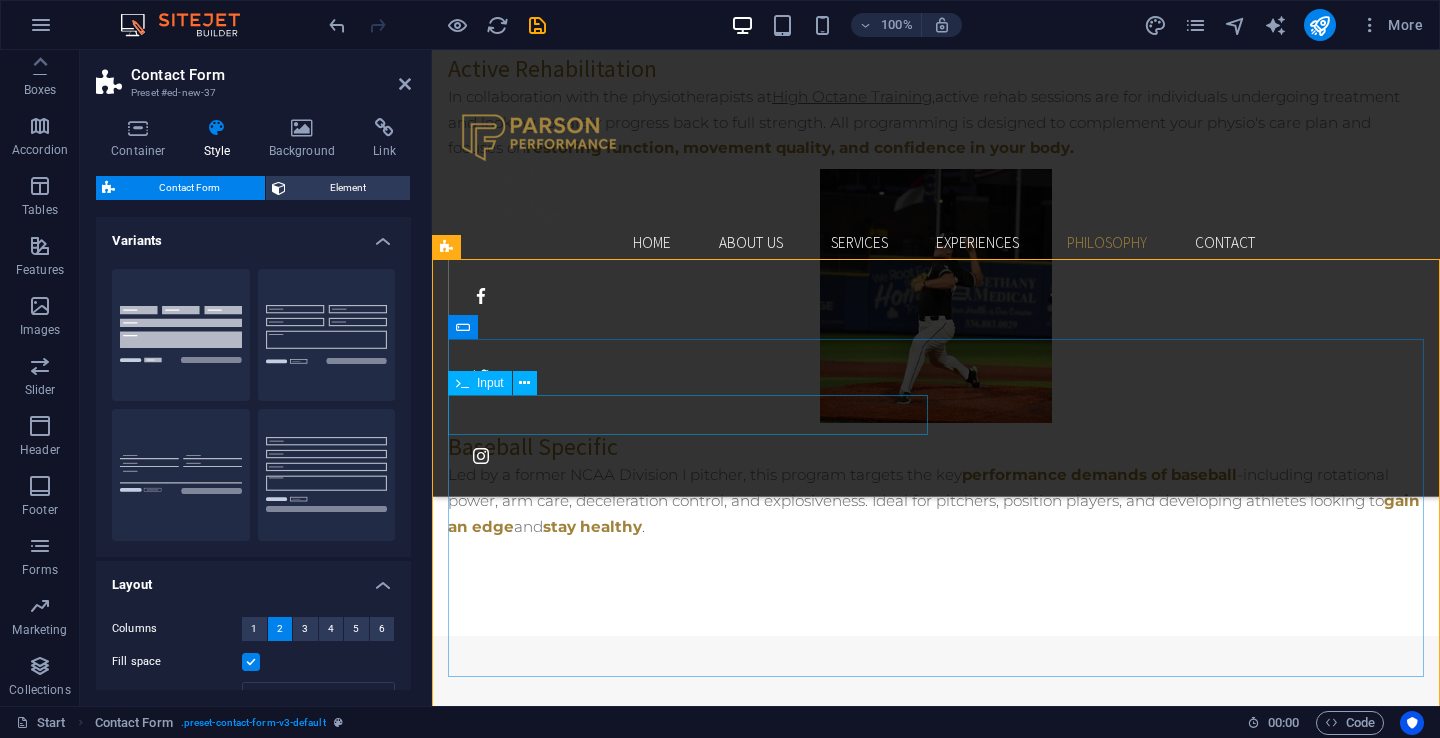 scroll, scrollTop: 4584, scrollLeft: 0, axis: vertical 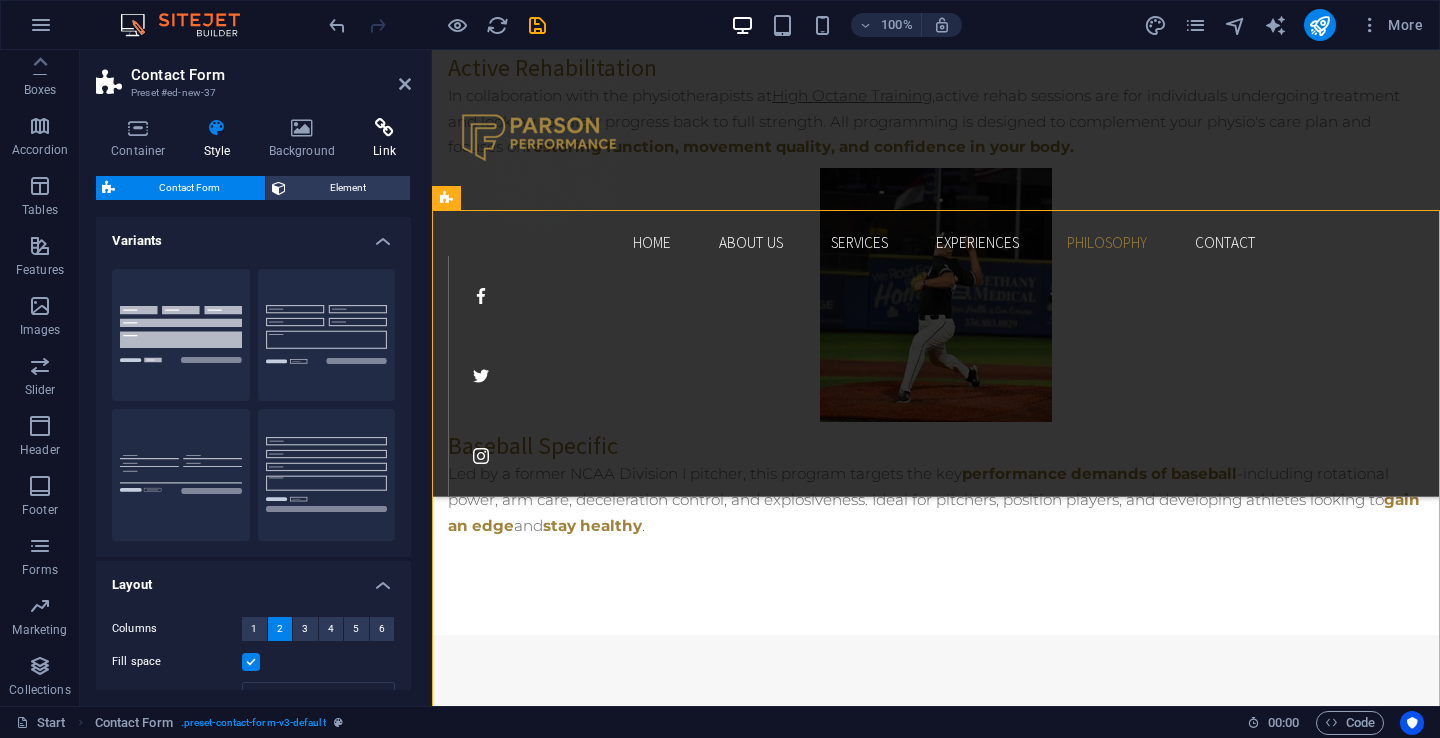 click on "Link" at bounding box center [384, 139] 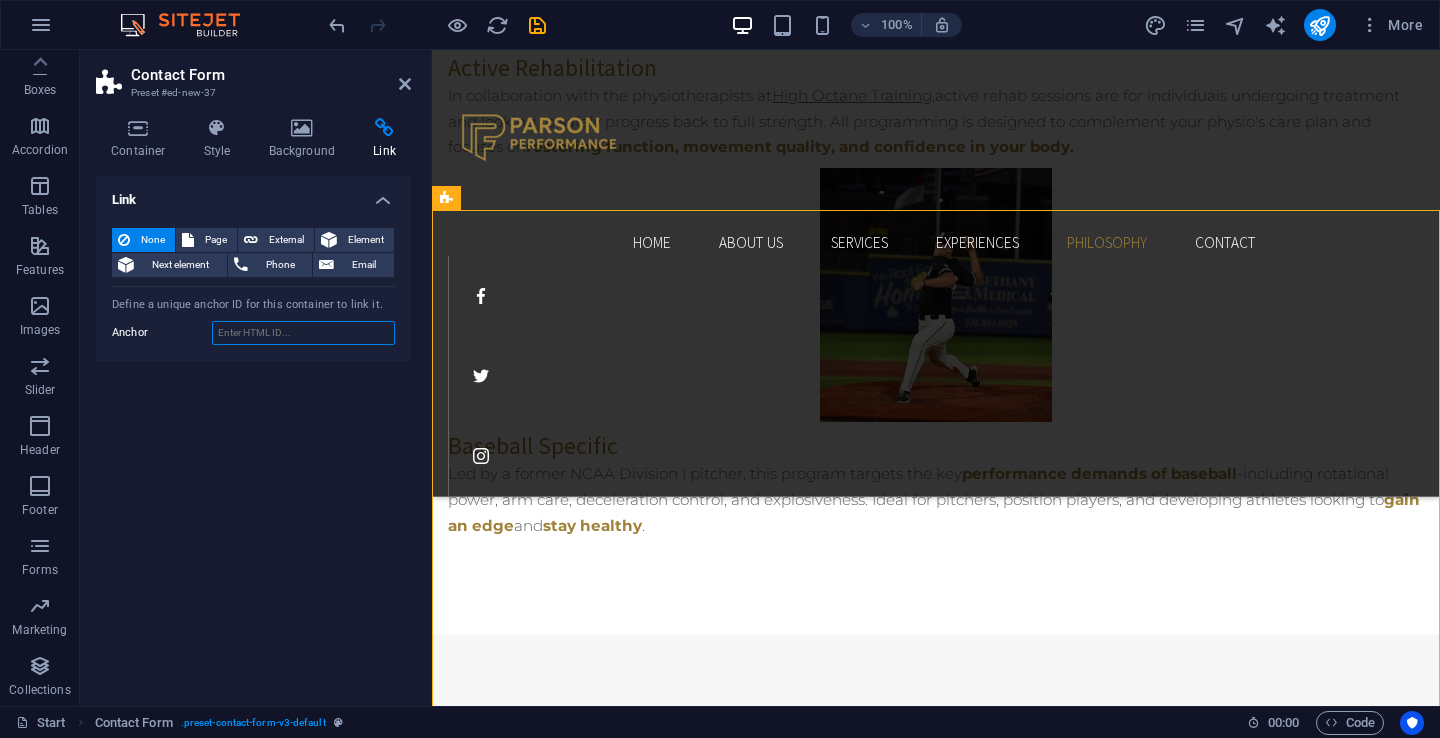 click on "Anchor" at bounding box center [303, 333] 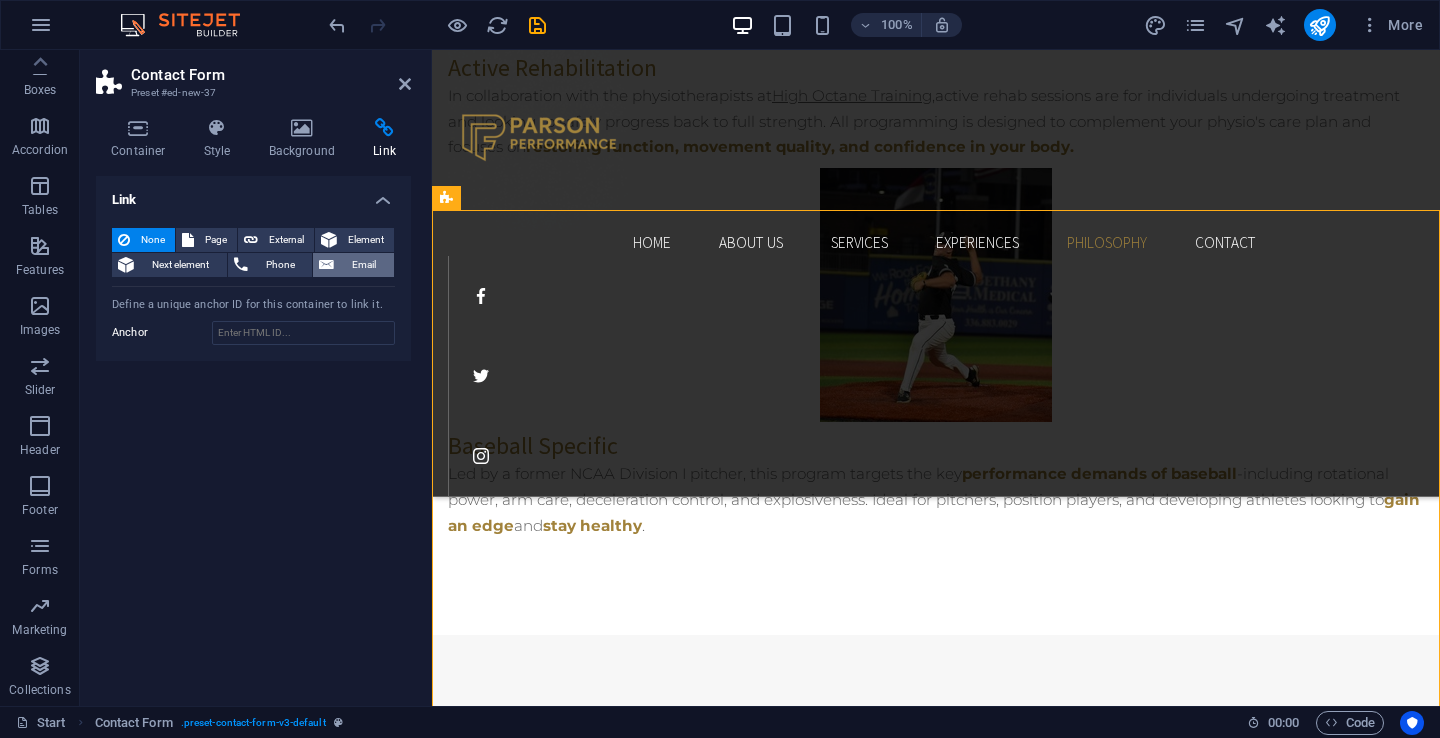 click at bounding box center (326, 265) 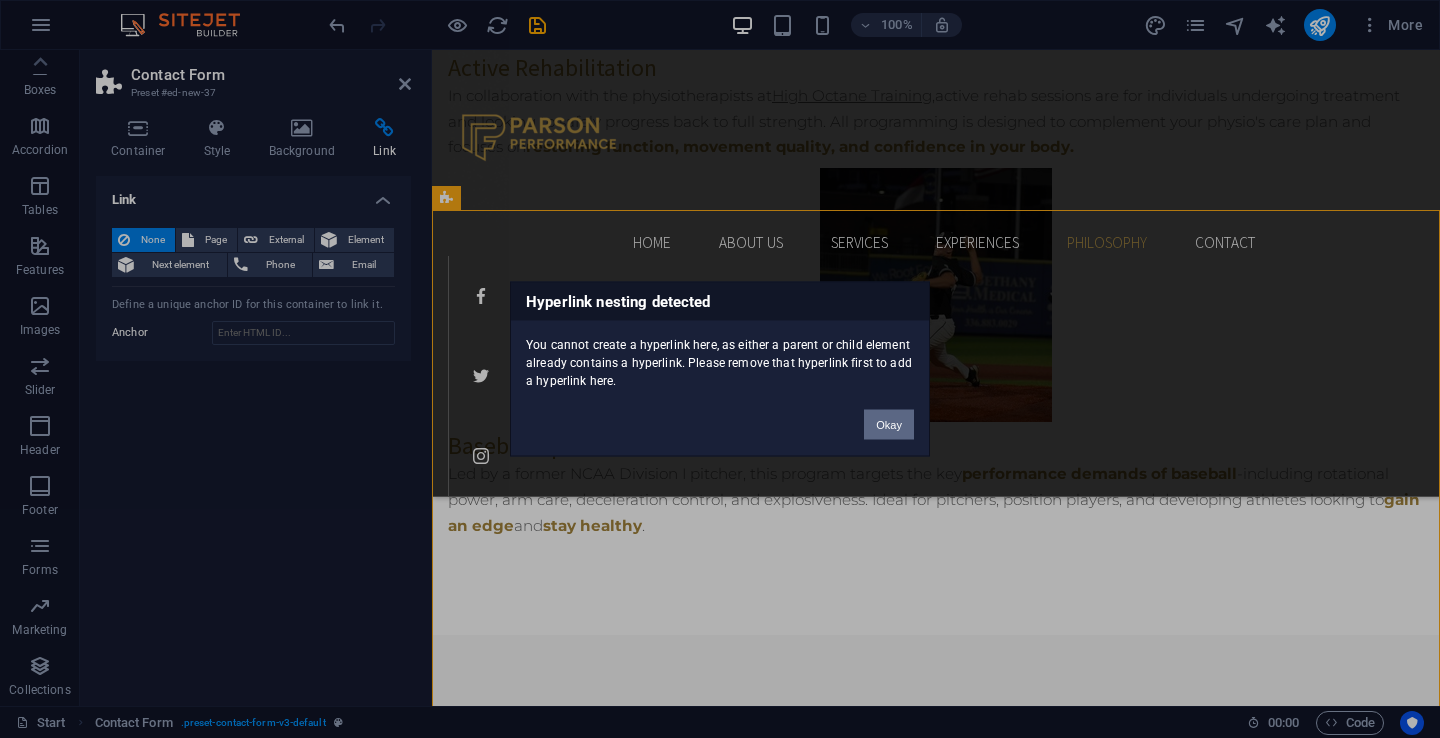 click on "Okay" at bounding box center [889, 425] 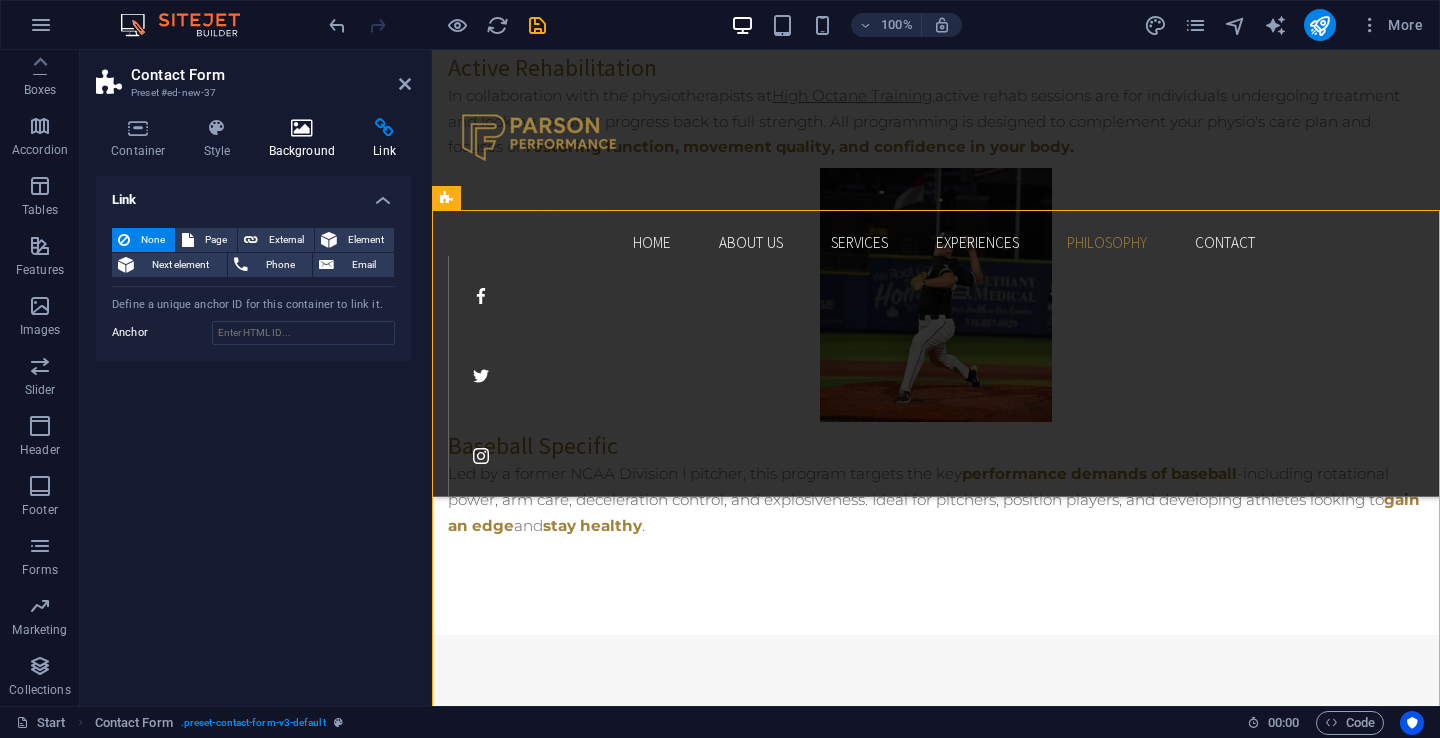 click on "Background" at bounding box center (306, 139) 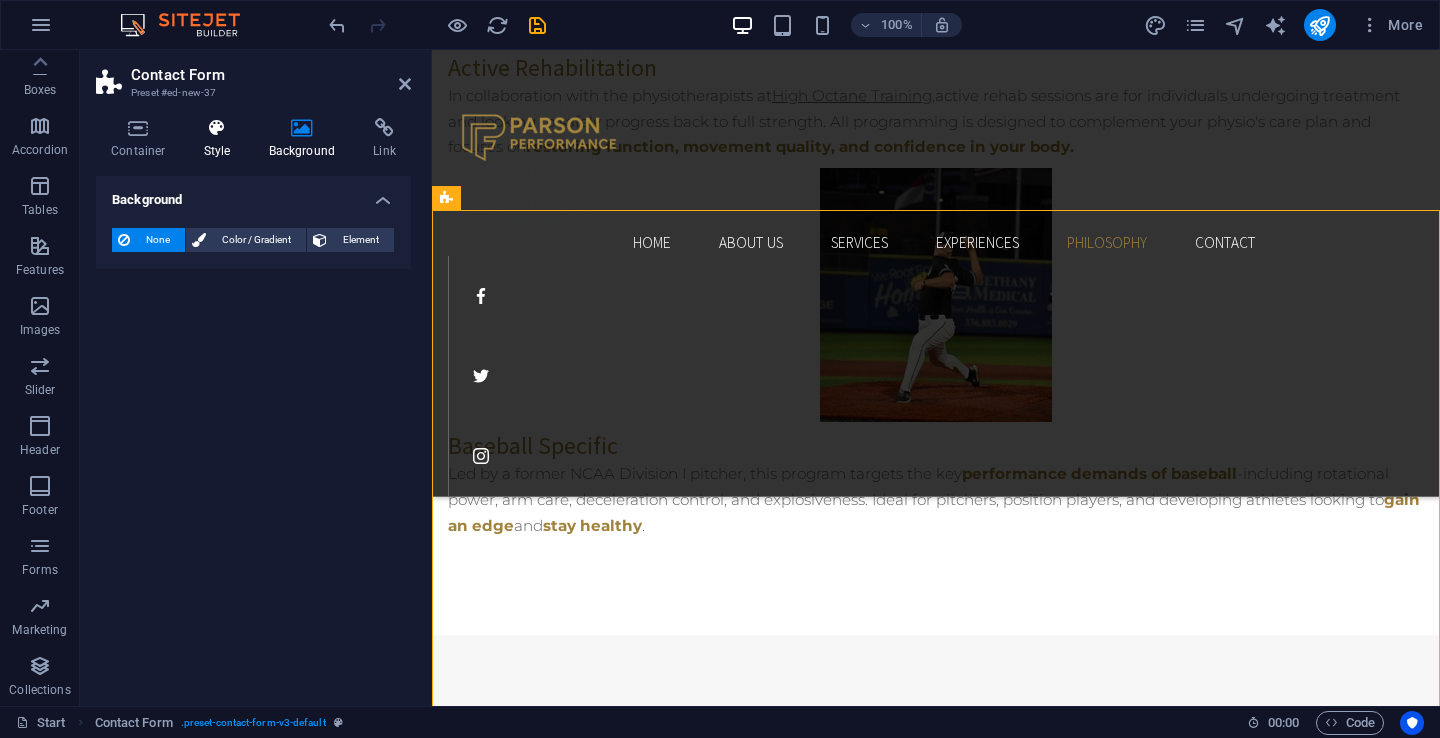 click at bounding box center [217, 128] 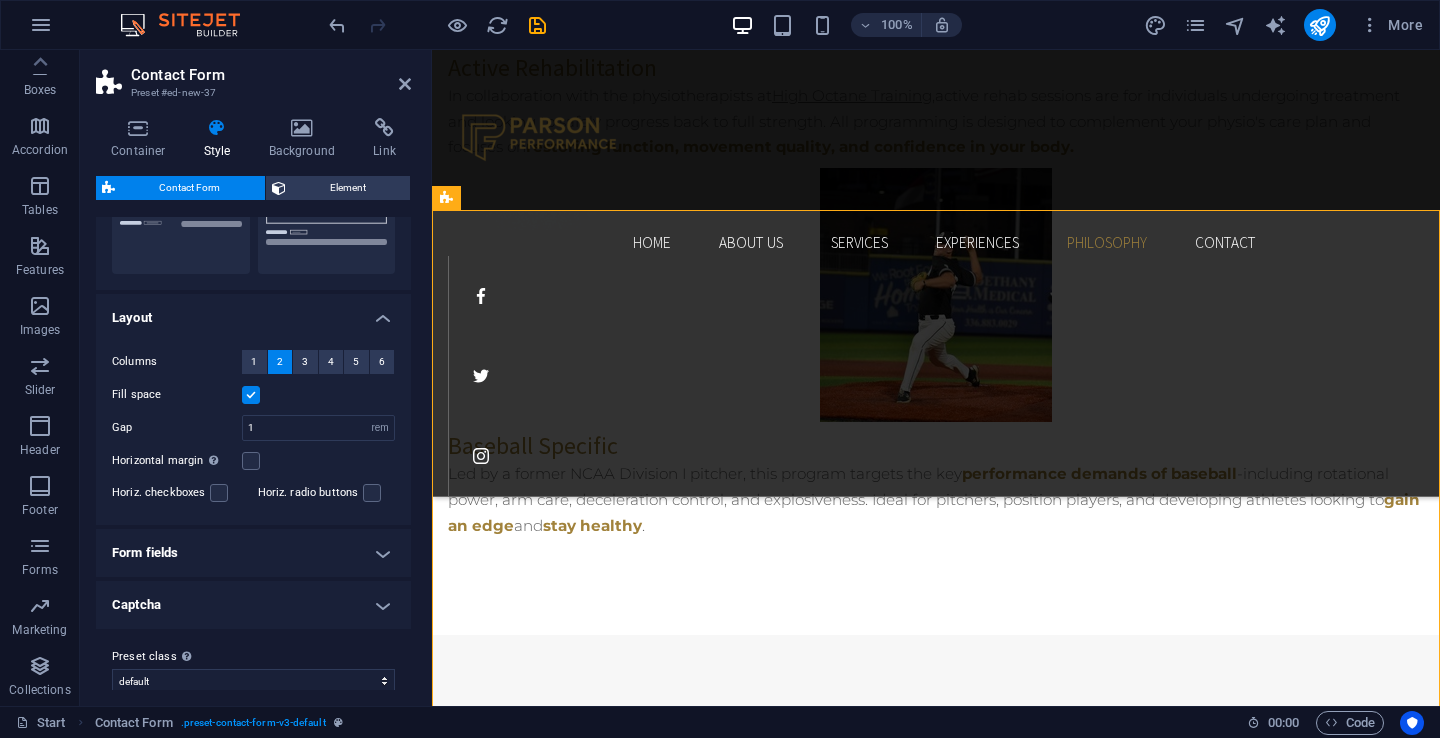 scroll, scrollTop: 285, scrollLeft: 0, axis: vertical 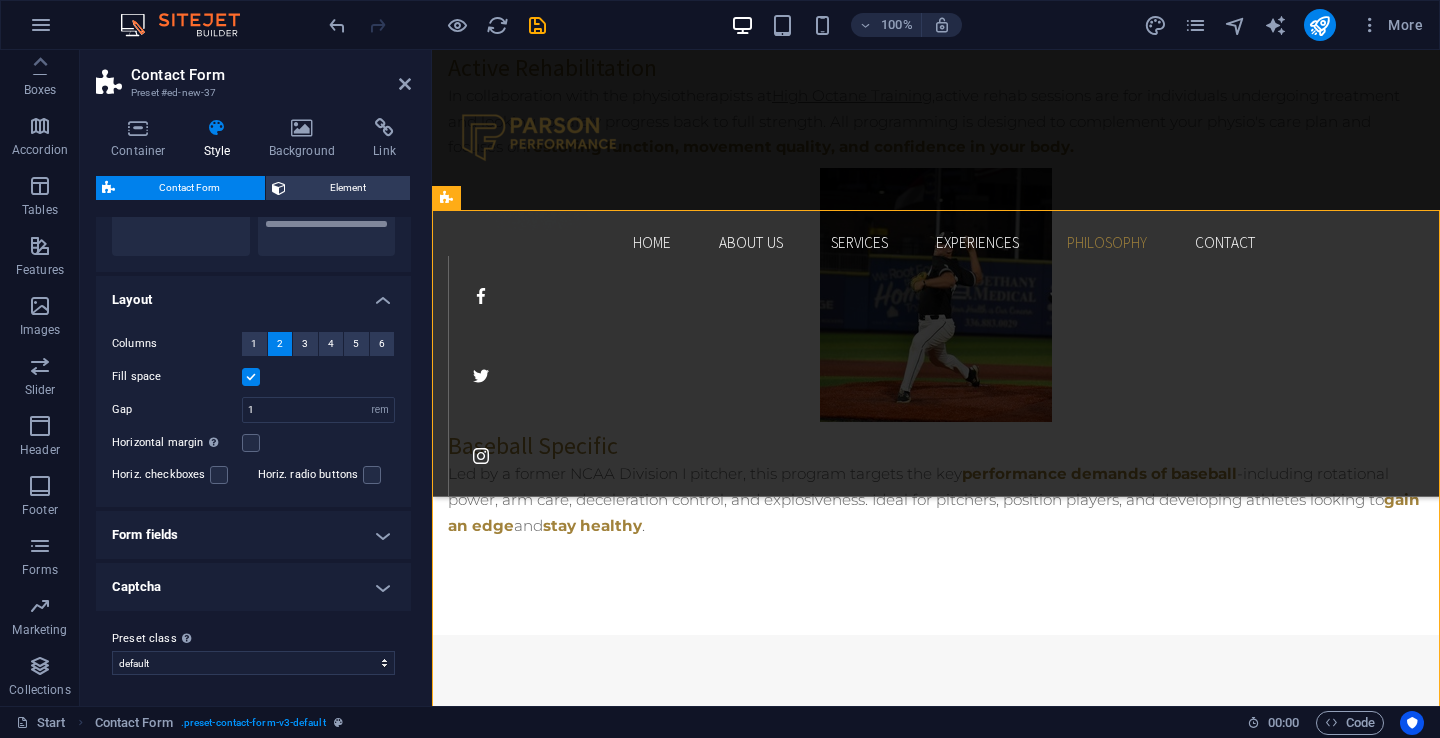 click on "Captcha" at bounding box center [253, 587] 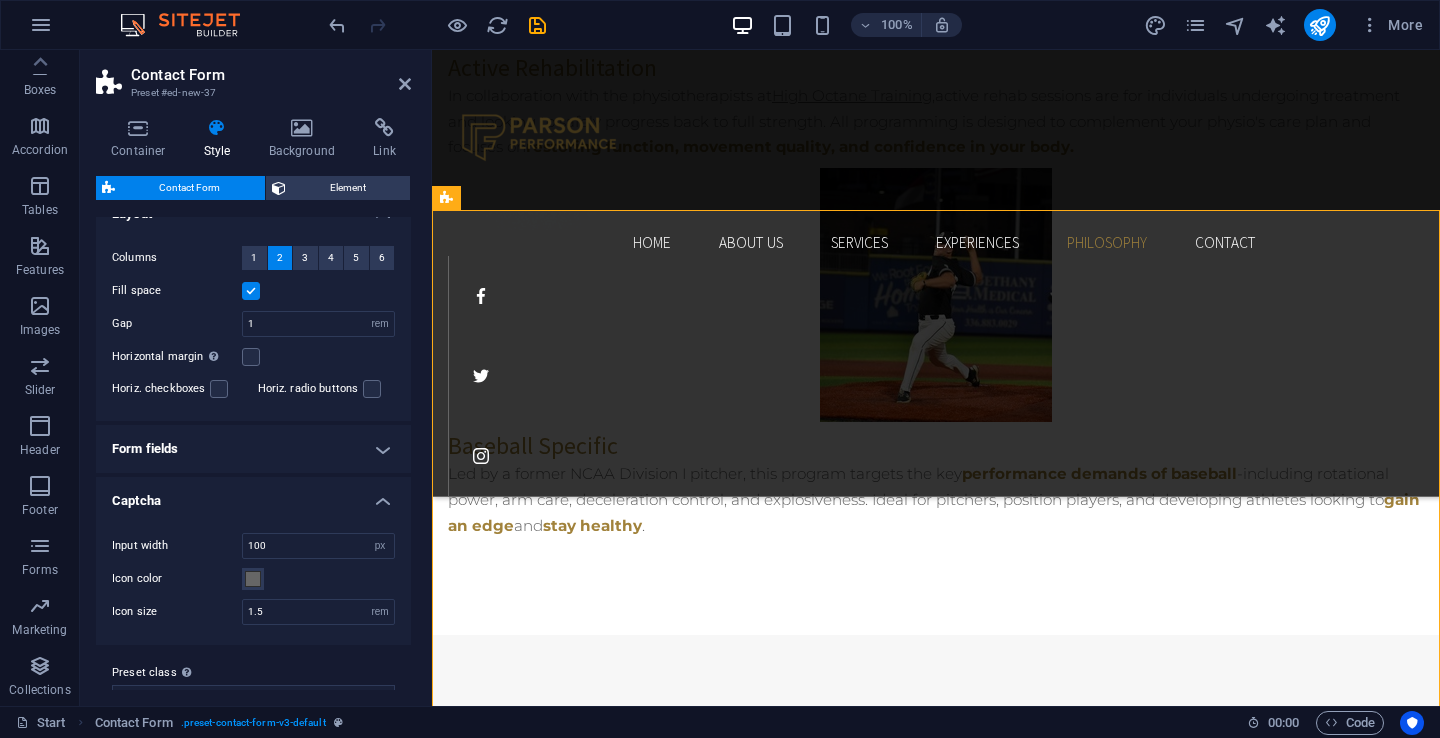 scroll, scrollTop: 405, scrollLeft: 0, axis: vertical 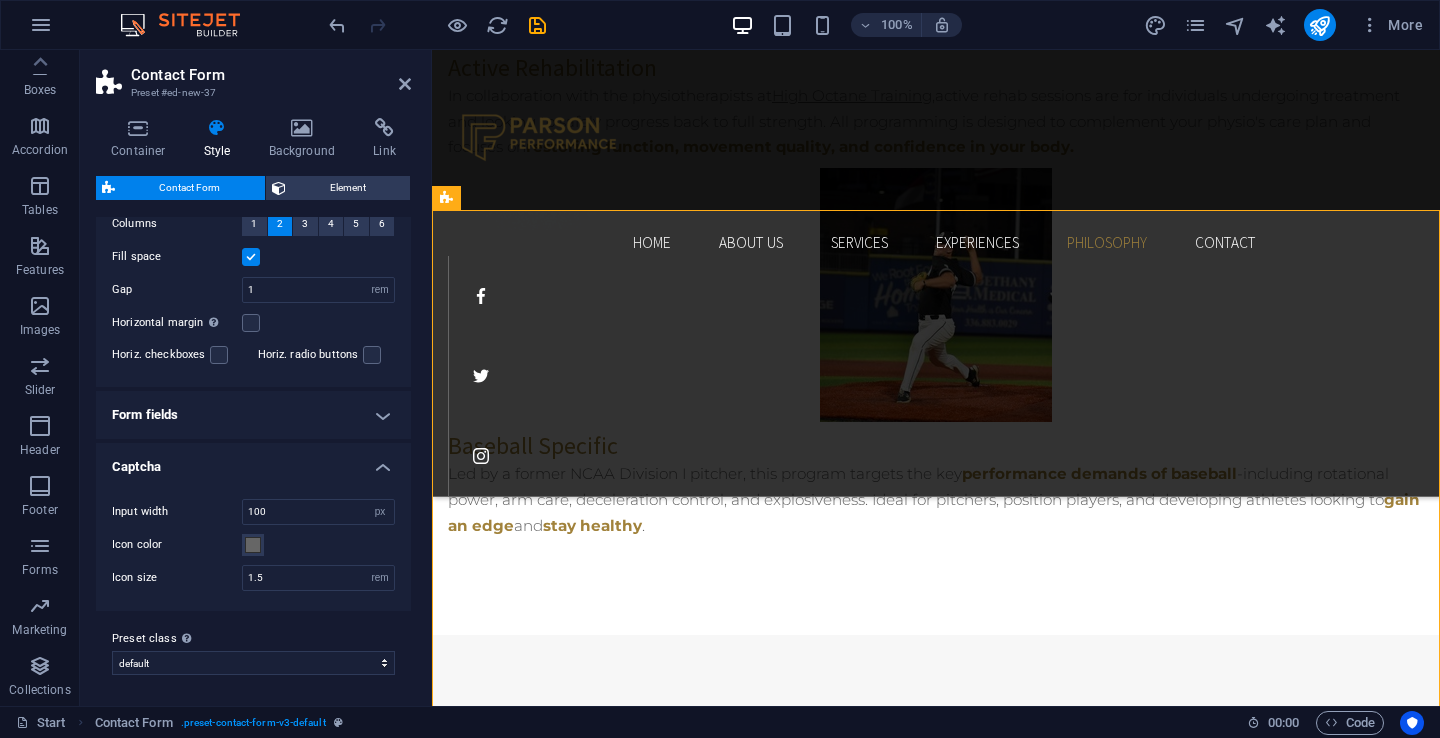 click on "Captcha" at bounding box center [253, 461] 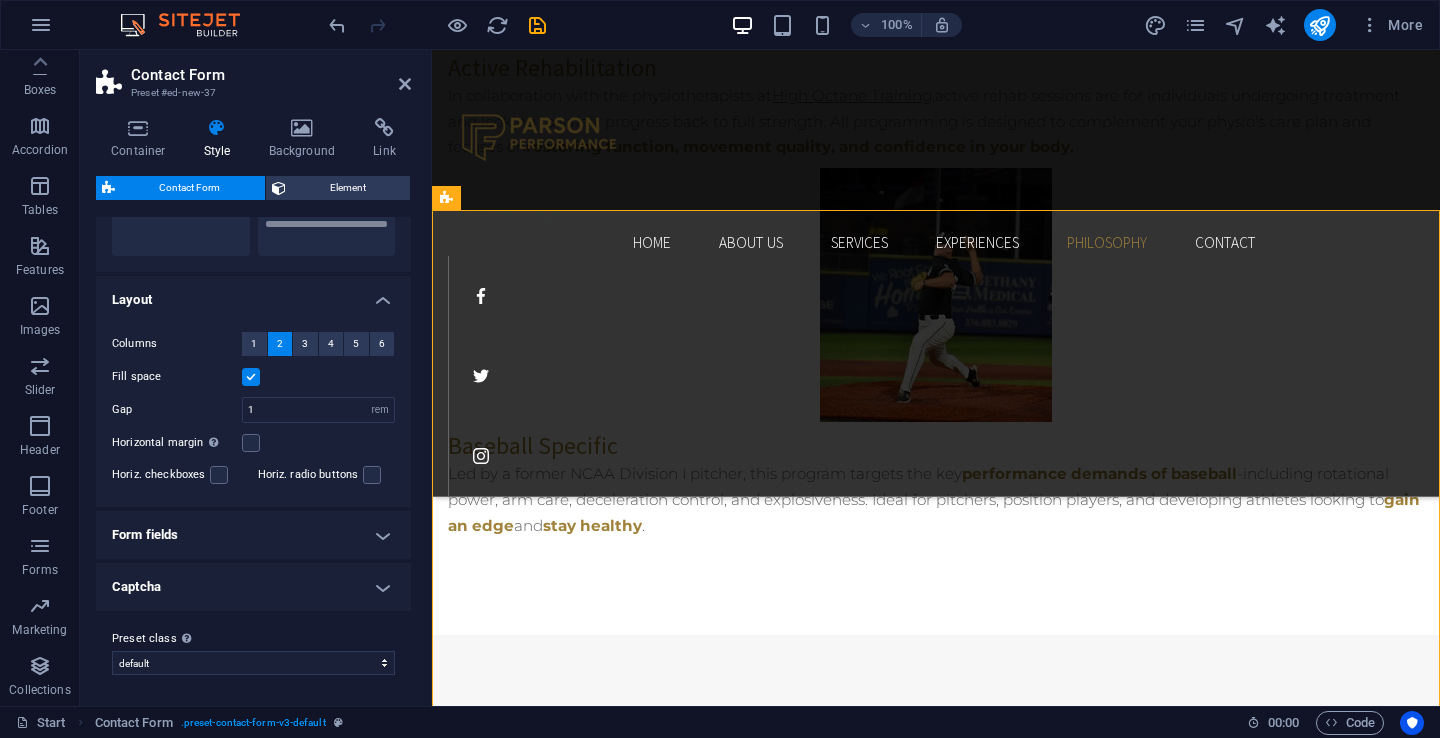 click on "Form fields" at bounding box center (253, 535) 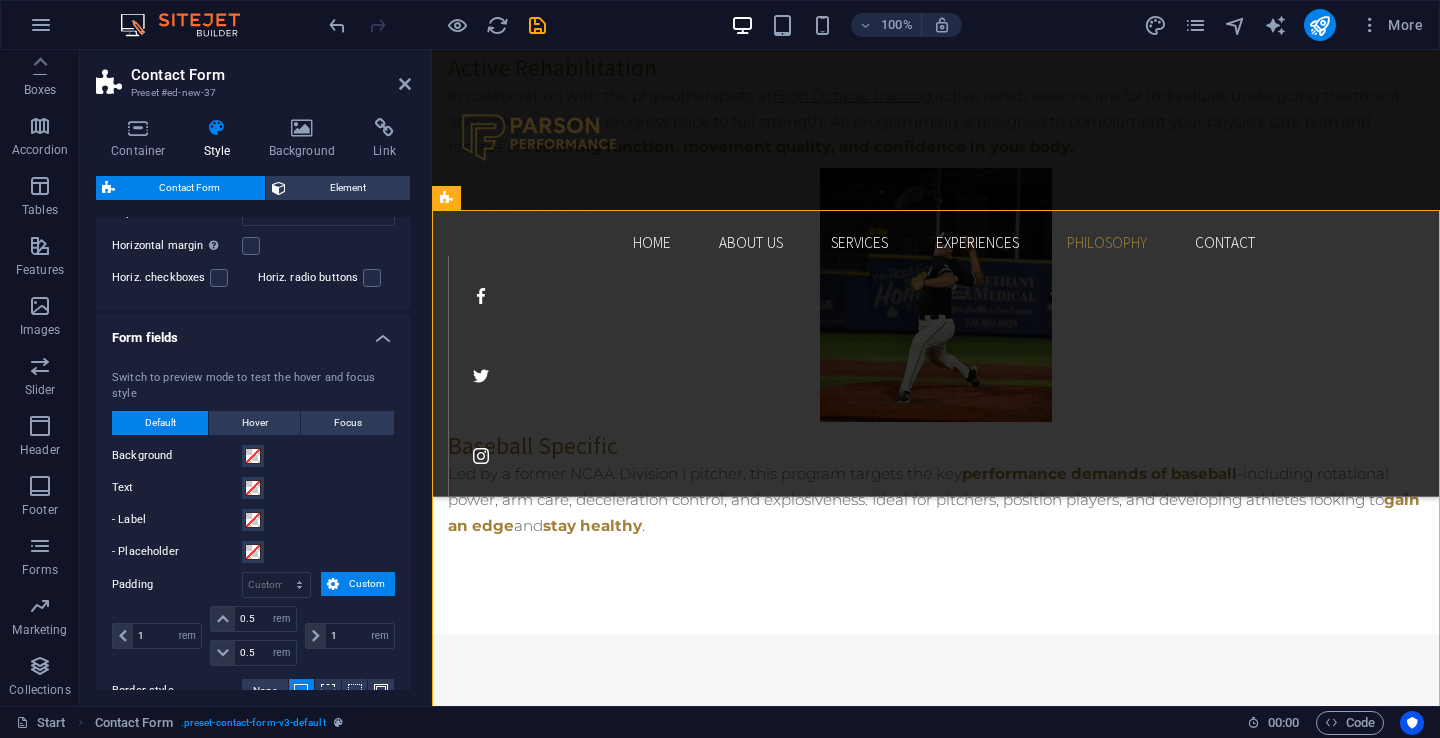 scroll, scrollTop: 461, scrollLeft: 0, axis: vertical 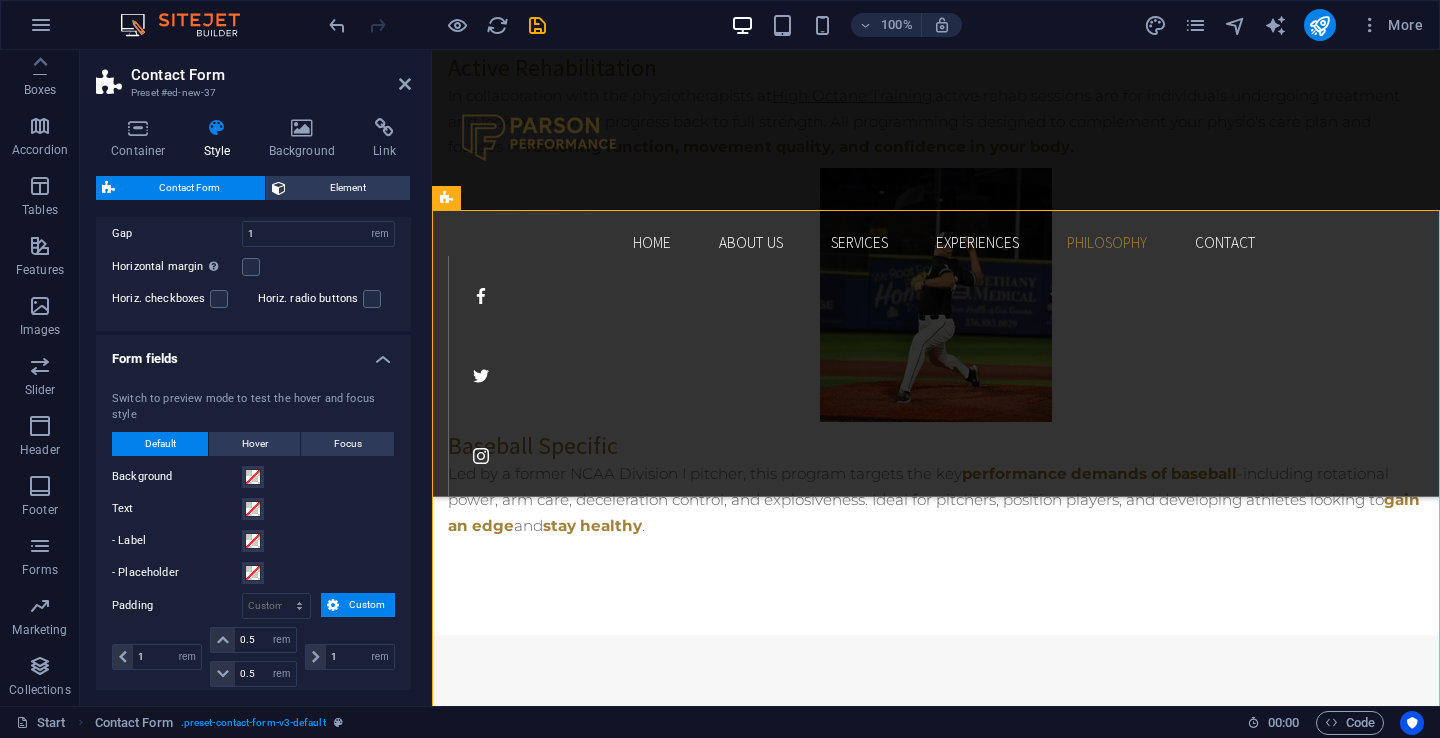 click on "Form fields" at bounding box center [253, 353] 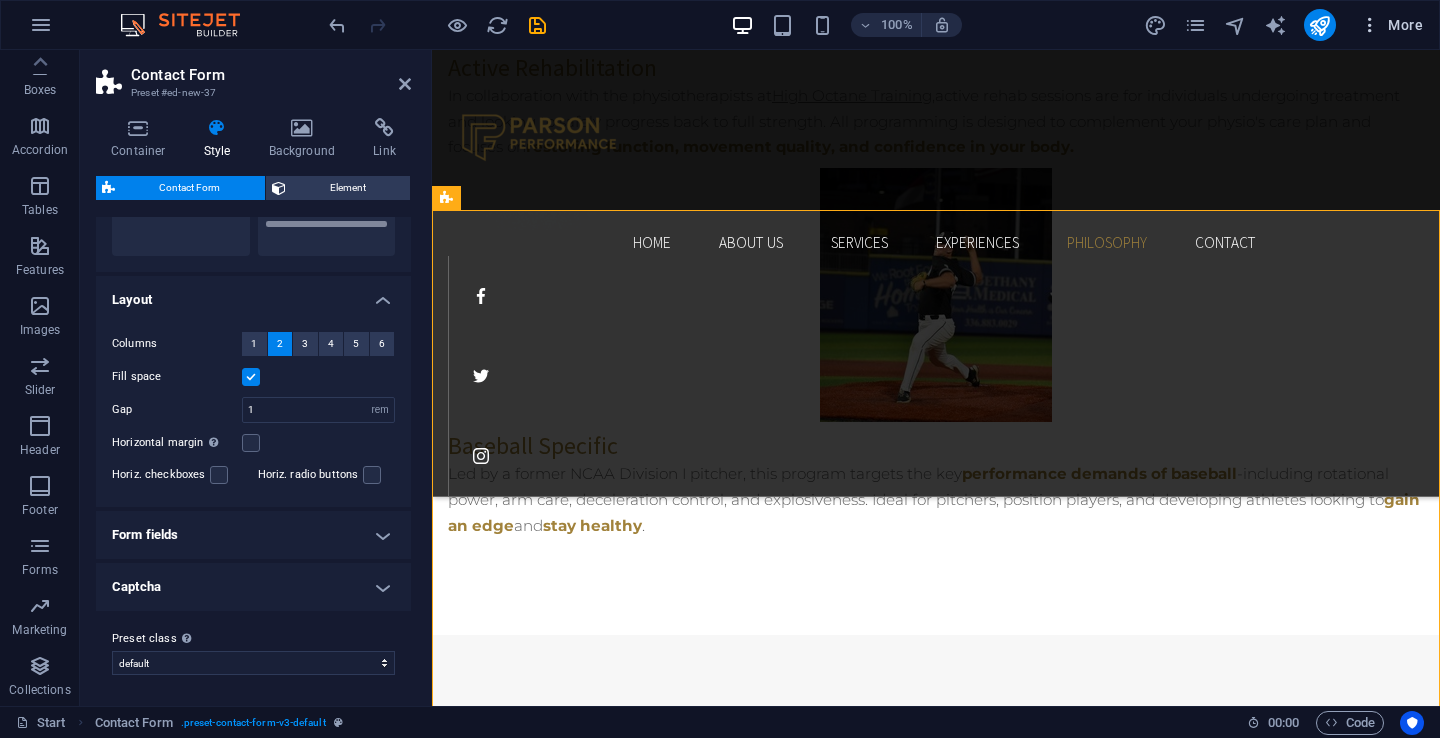 click at bounding box center (1370, 25) 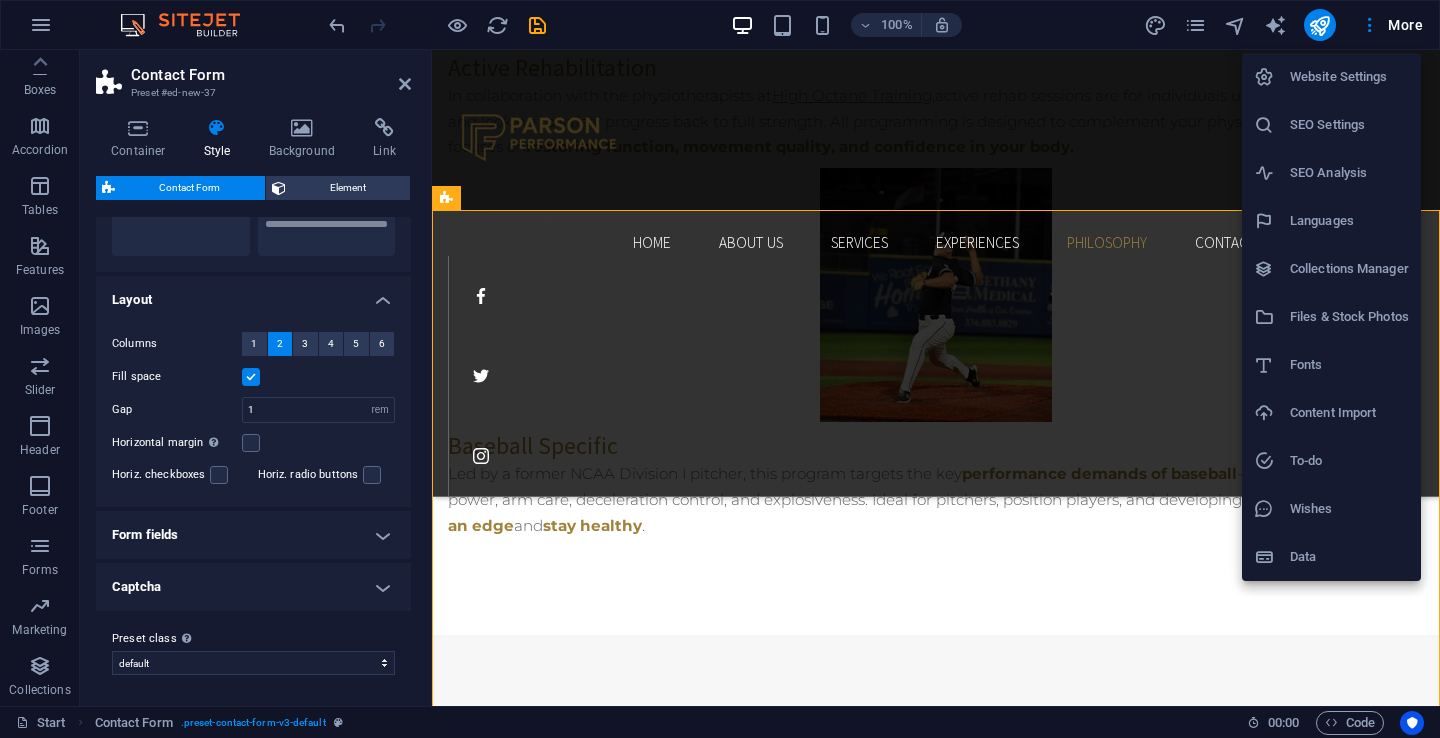 click at bounding box center [720, 369] 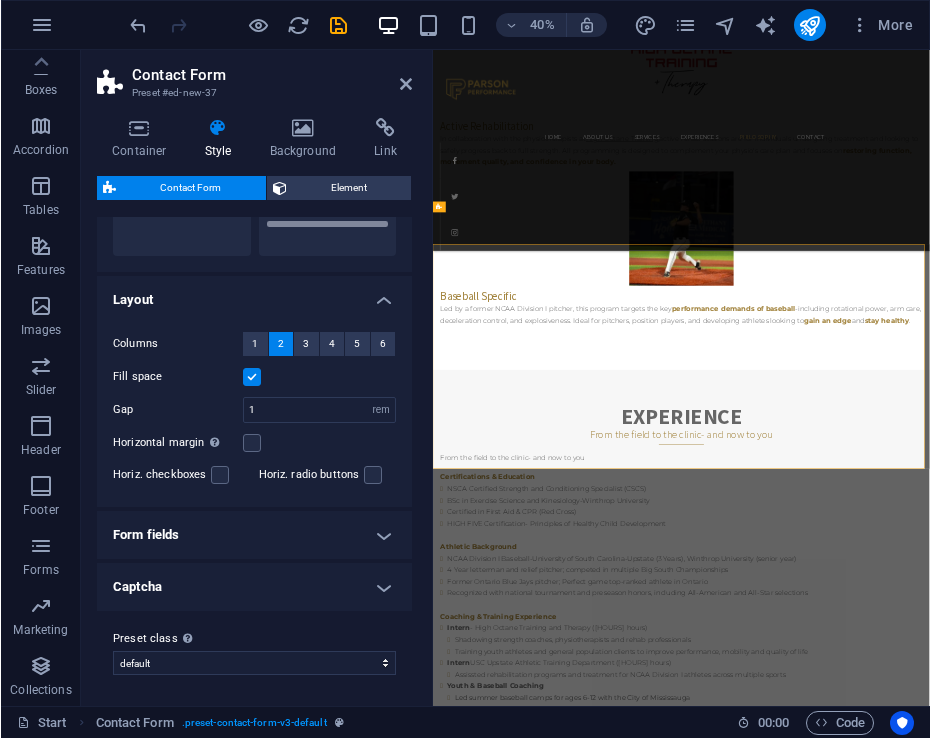 scroll, scrollTop: 5103, scrollLeft: 0, axis: vertical 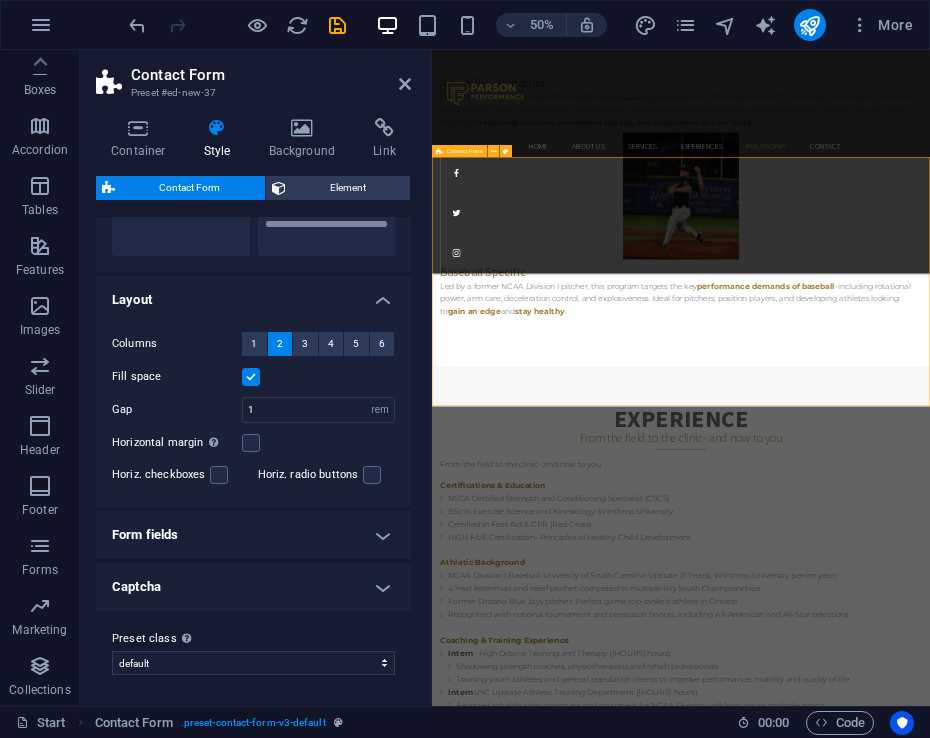 click on "{{ 'content.forms.privacy'|trans }} Unreadable? Load new Submit" at bounding box center [930, 2296] 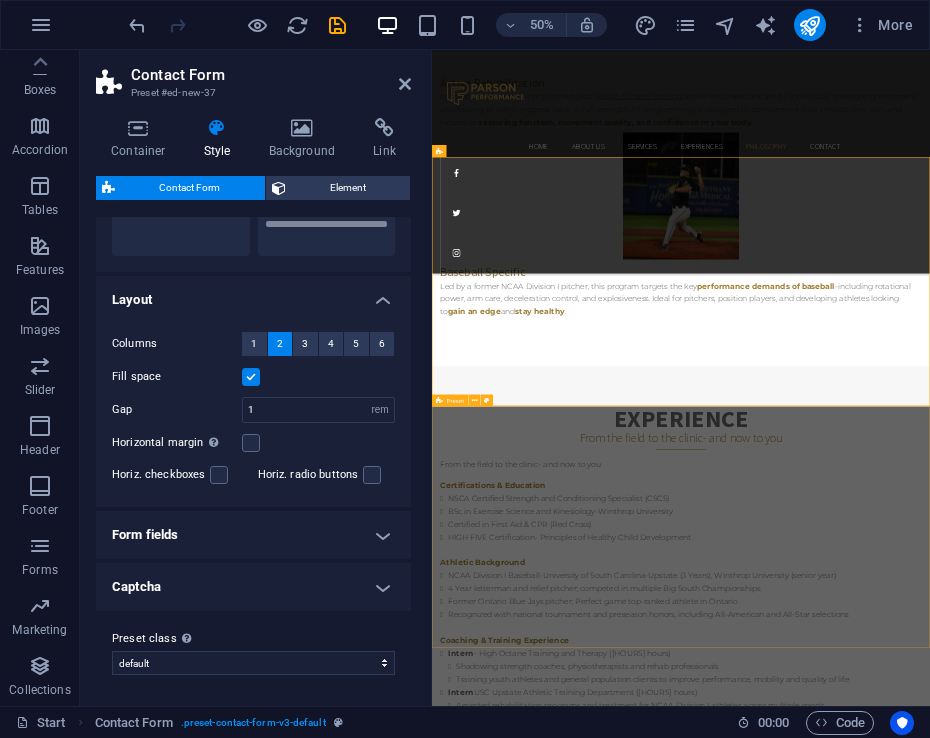 click on "Contact us Address [ADDRESS], [CITY], [STATE] [POSTAL_CODE] Email: info@[EMAIL] Services Personal Training Athlete Performance Physiotherapy Active Care Baseball Specific Training B00kable Hours Monday - Friday 8am - 8pm Saturday 9am-2pm Sunday 9am-12pm Drop content here or Add elements Paste clipboard" at bounding box center [930, 3109] 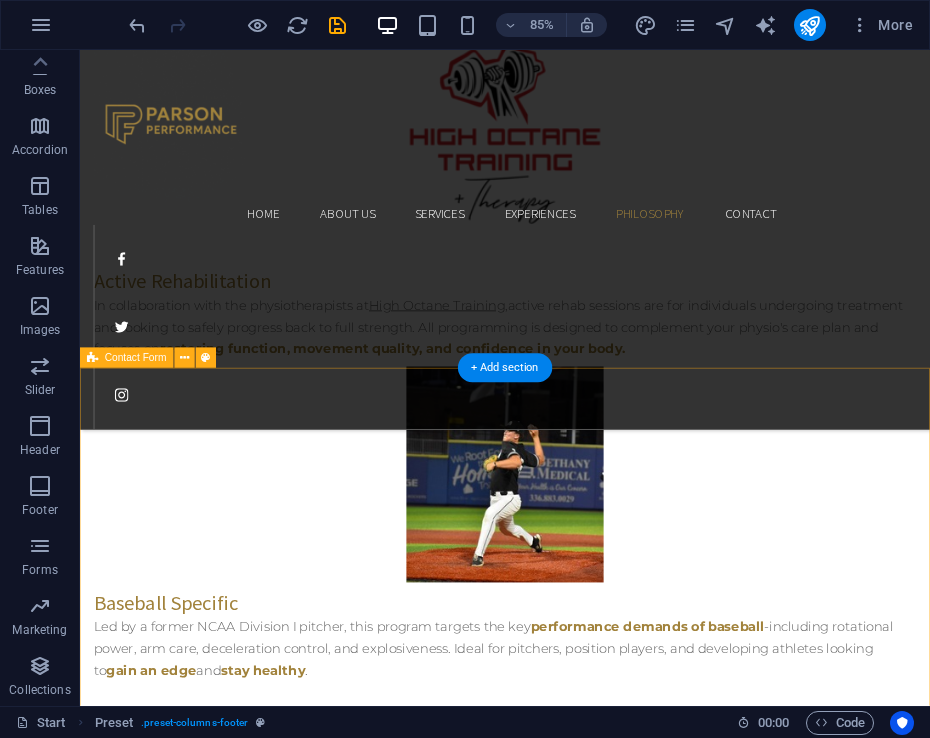 scroll, scrollTop: 4403, scrollLeft: 0, axis: vertical 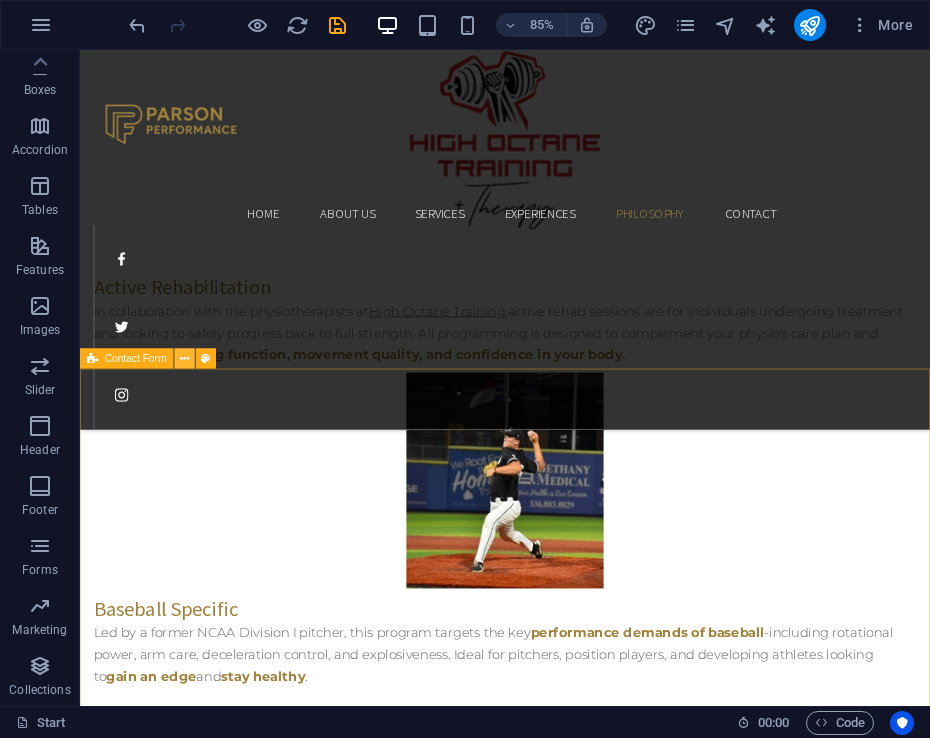 click at bounding box center [184, 359] 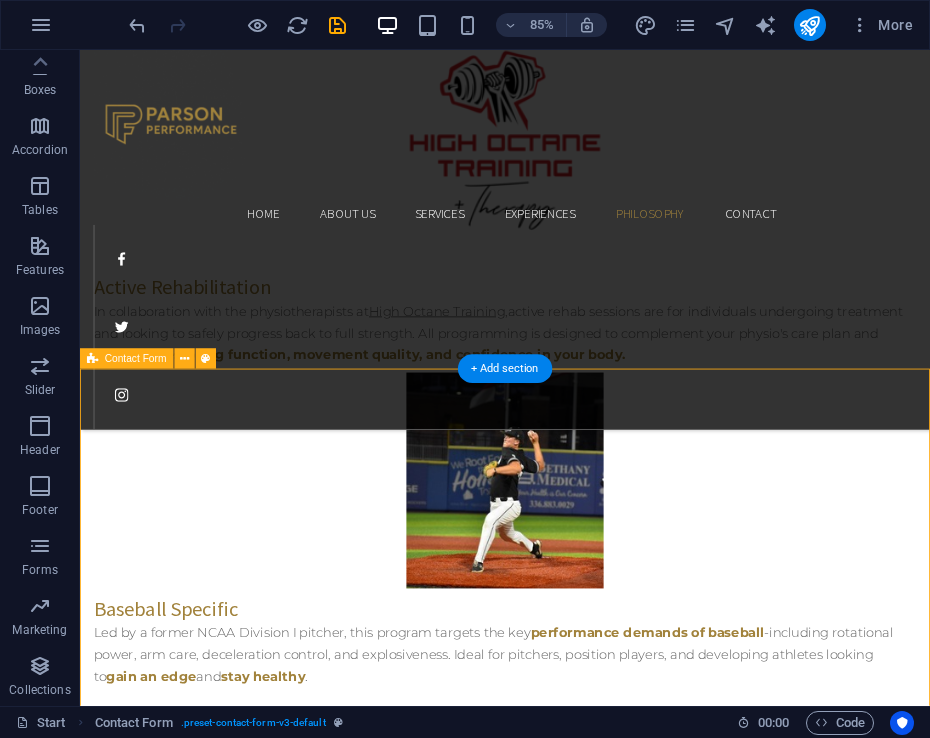click on "{{ 'content.forms.privacy'|trans }} Unreadable? Load new Submit" at bounding box center [580, 2510] 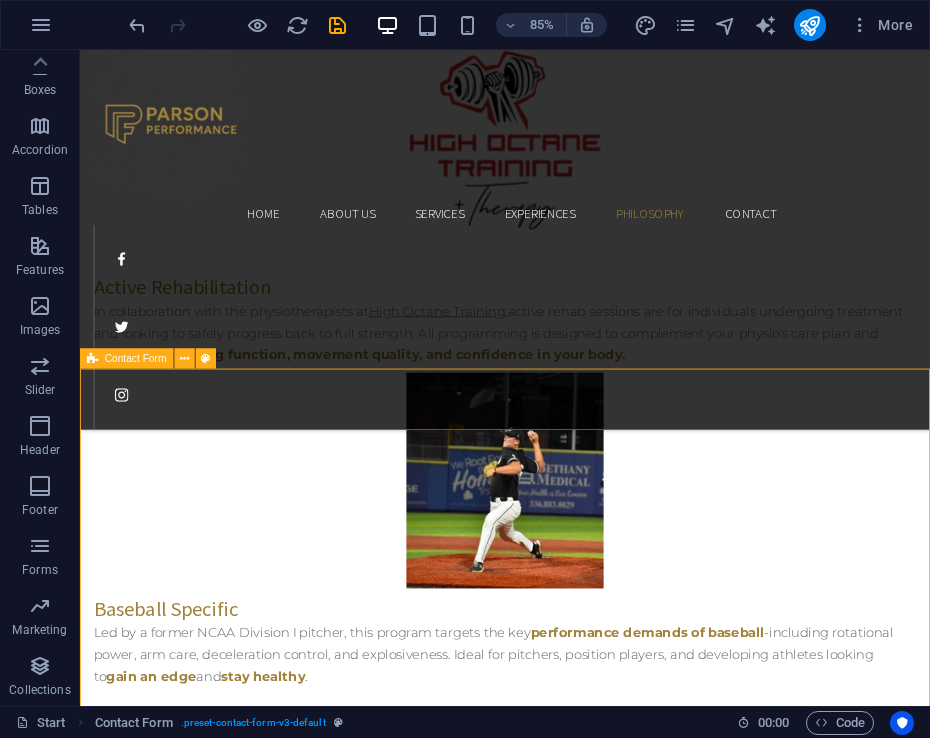click on "Contact Form" at bounding box center (136, 359) 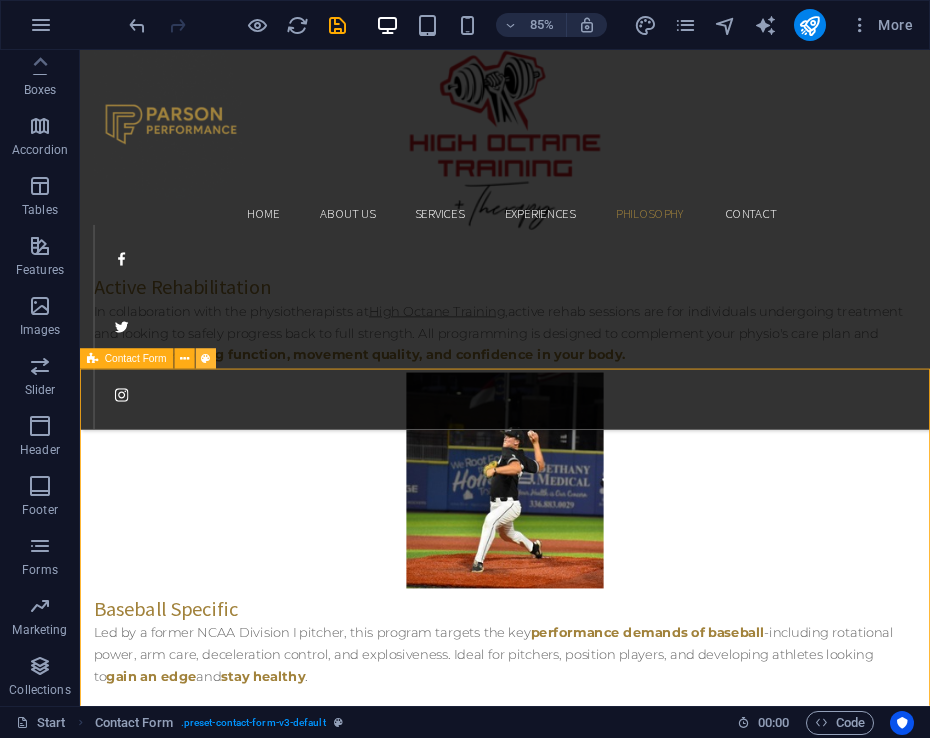 click at bounding box center (205, 359) 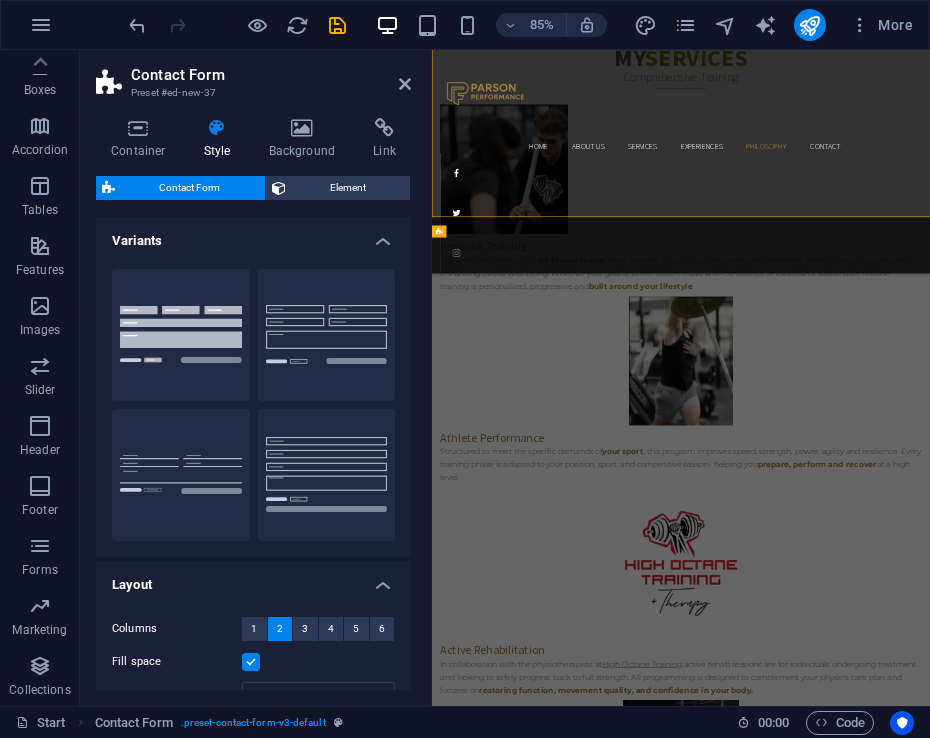 scroll, scrollTop: 4942, scrollLeft: 0, axis: vertical 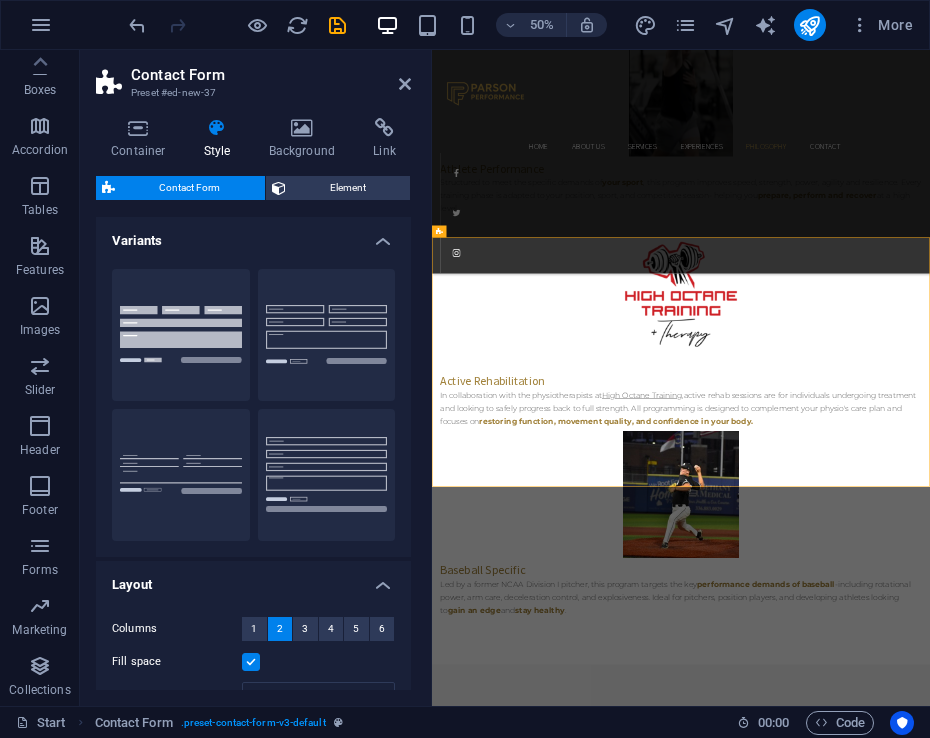click on "Contact Form Preset #[HASH]" at bounding box center [253, 76] 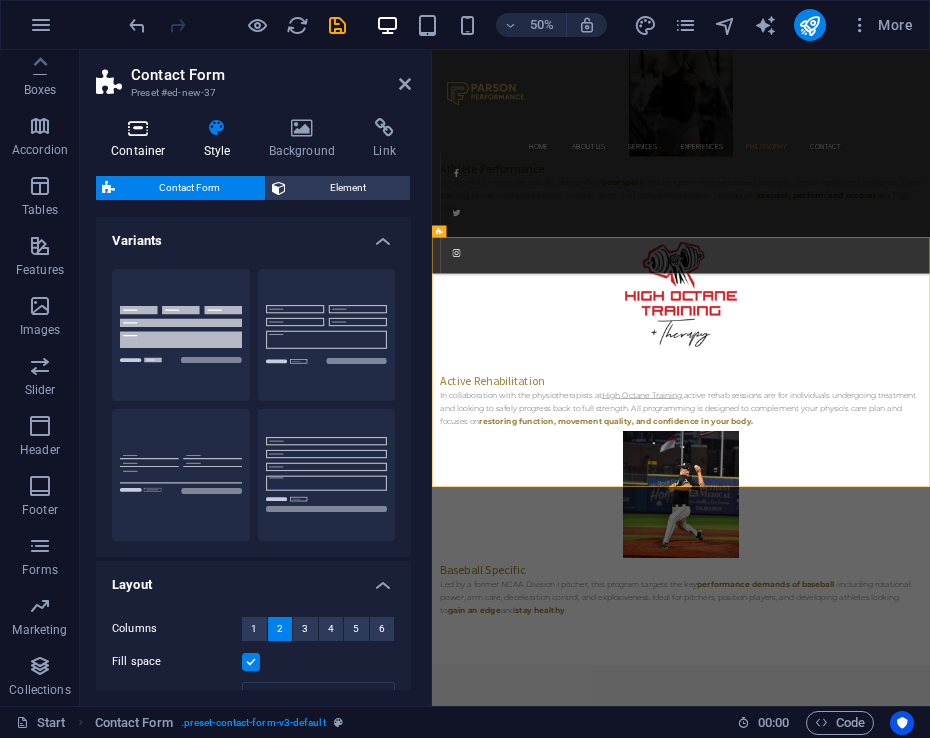 click at bounding box center [138, 128] 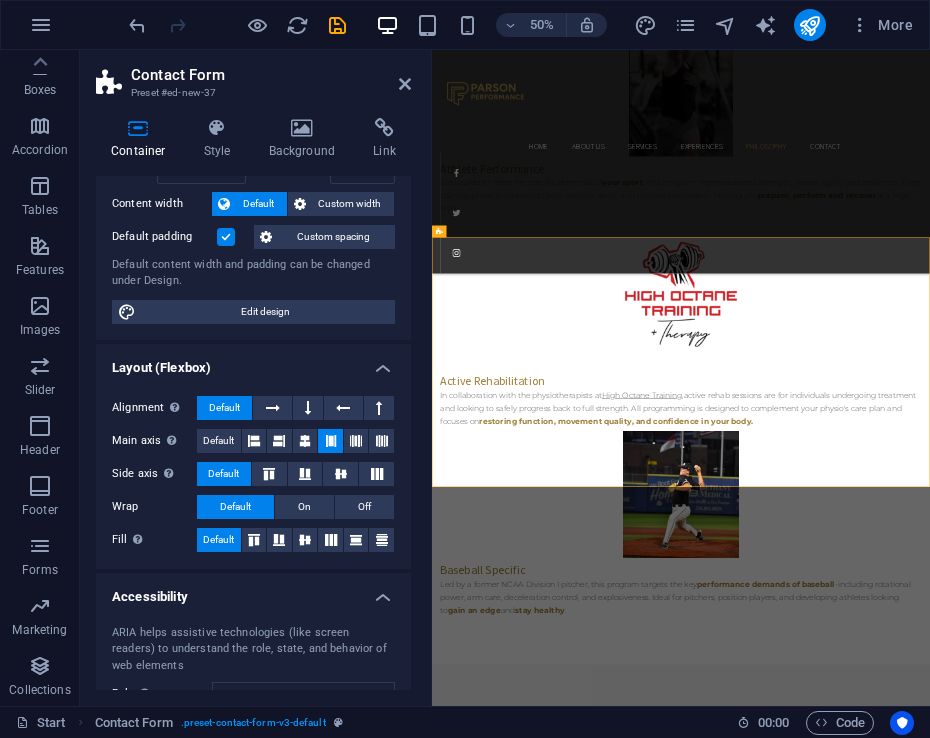 scroll, scrollTop: 0, scrollLeft: 0, axis: both 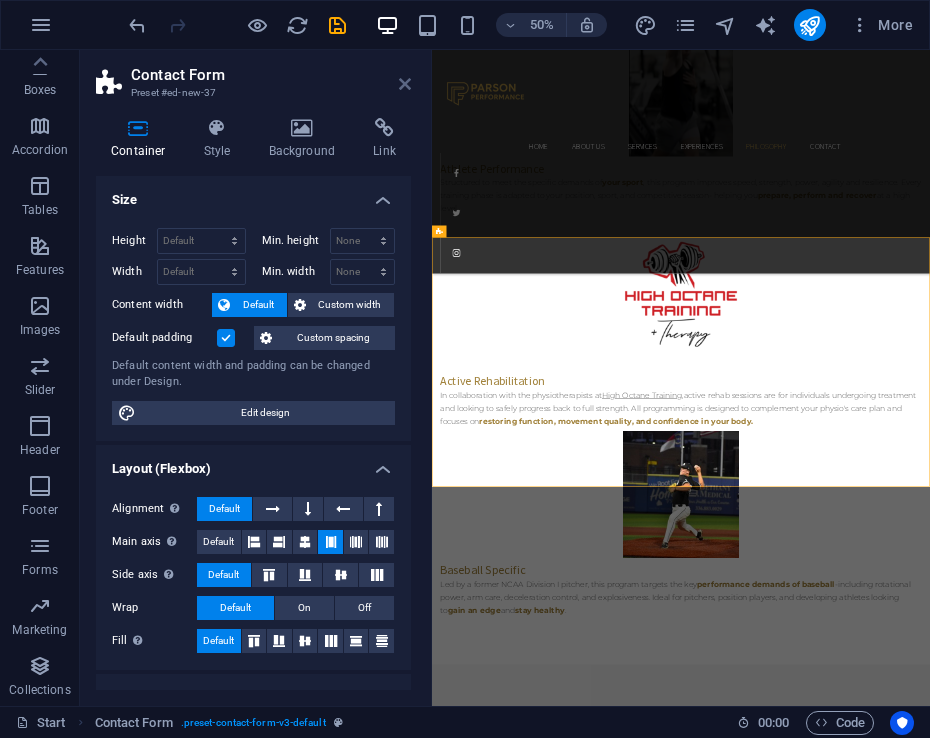 click at bounding box center [405, 84] 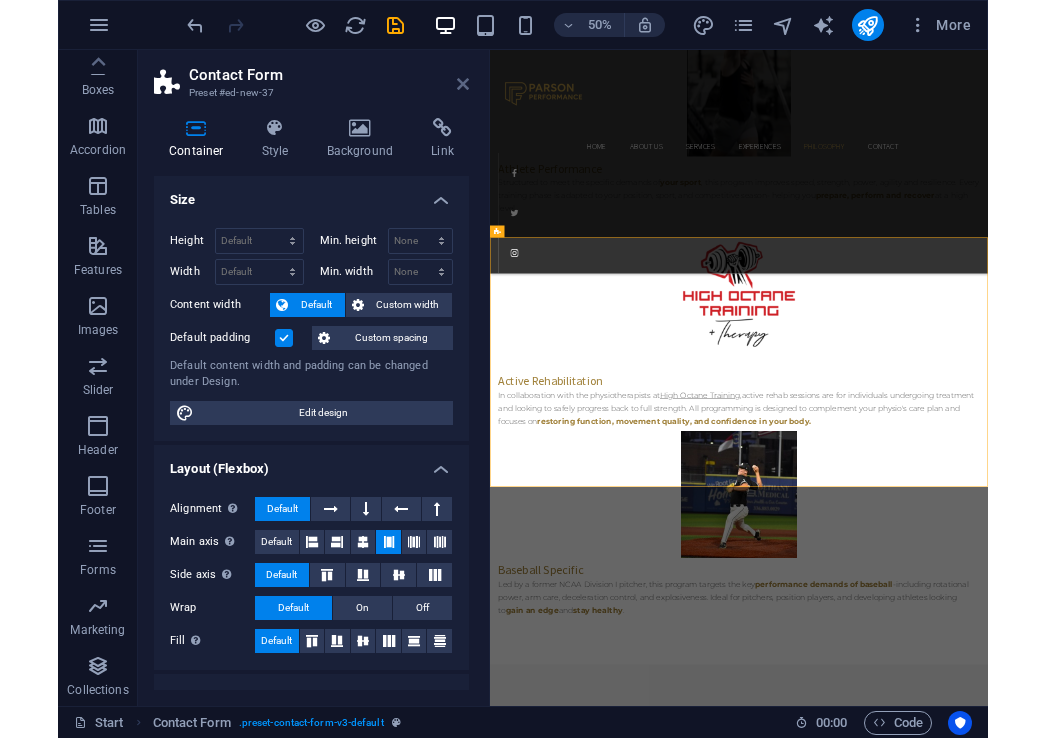 scroll, scrollTop: 4403, scrollLeft: 0, axis: vertical 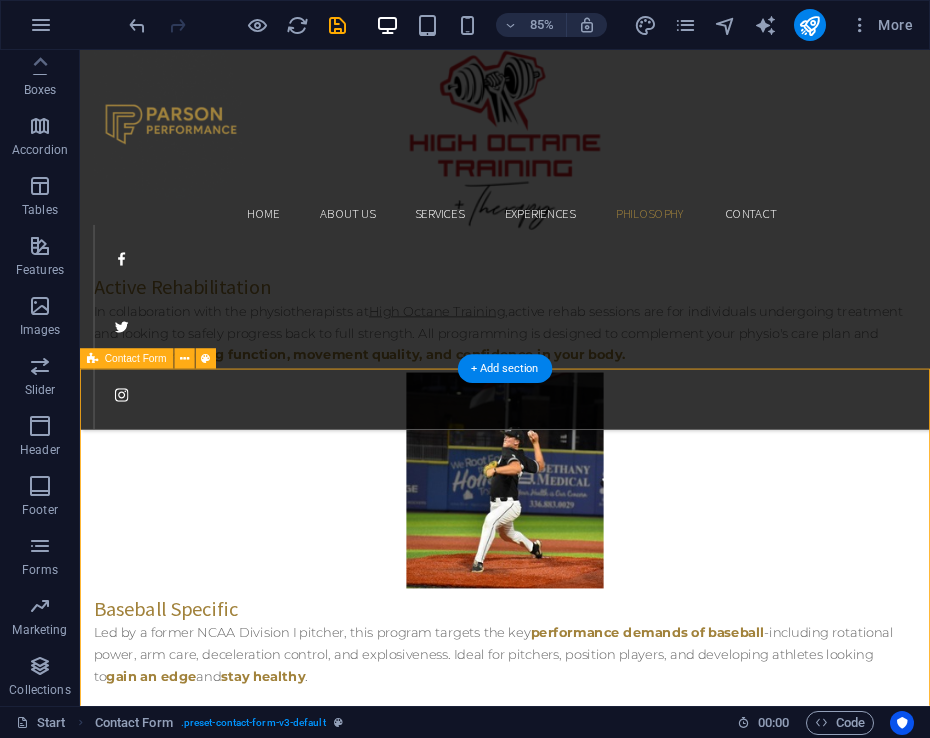 click on "{{ 'content.forms.privacy'|trans }} Unreadable? Load new Submit" at bounding box center [580, 2510] 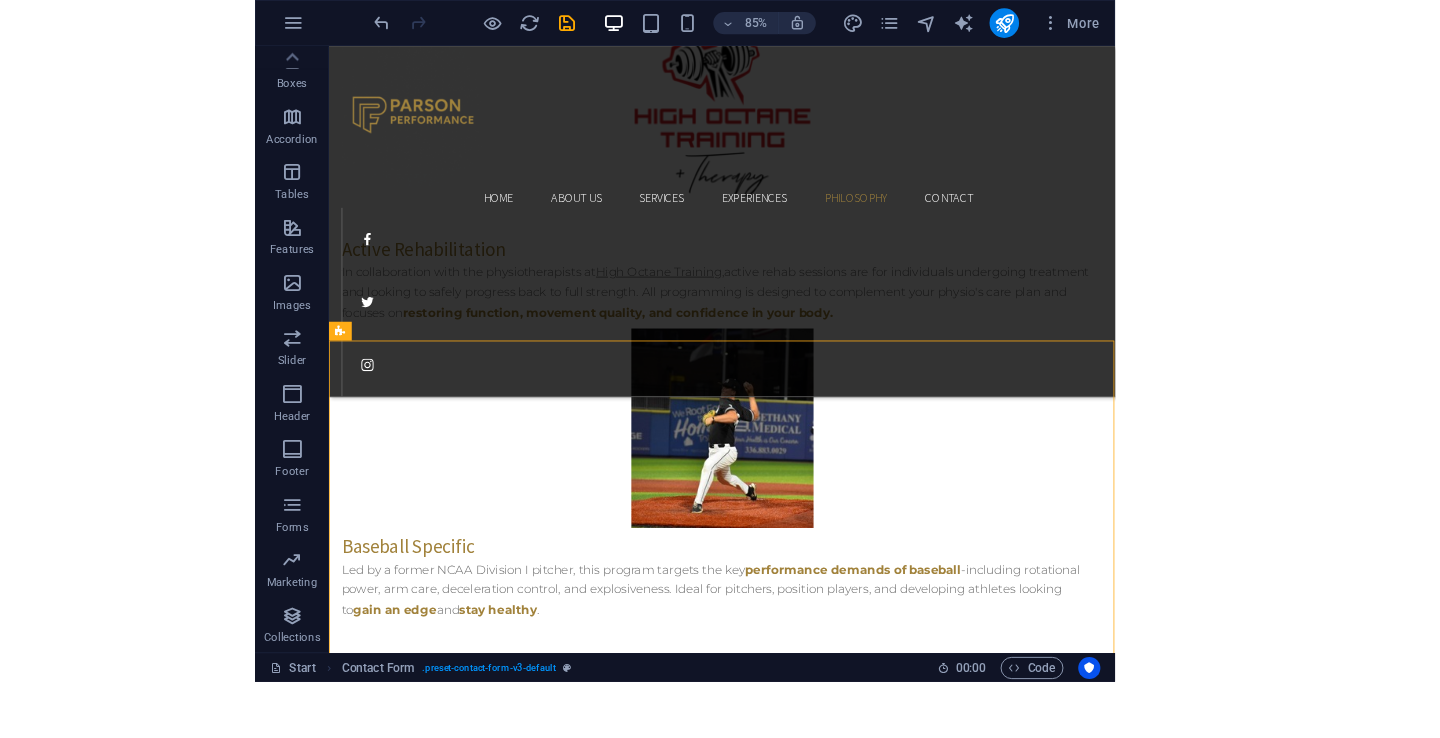 scroll, scrollTop: 4212, scrollLeft: 0, axis: vertical 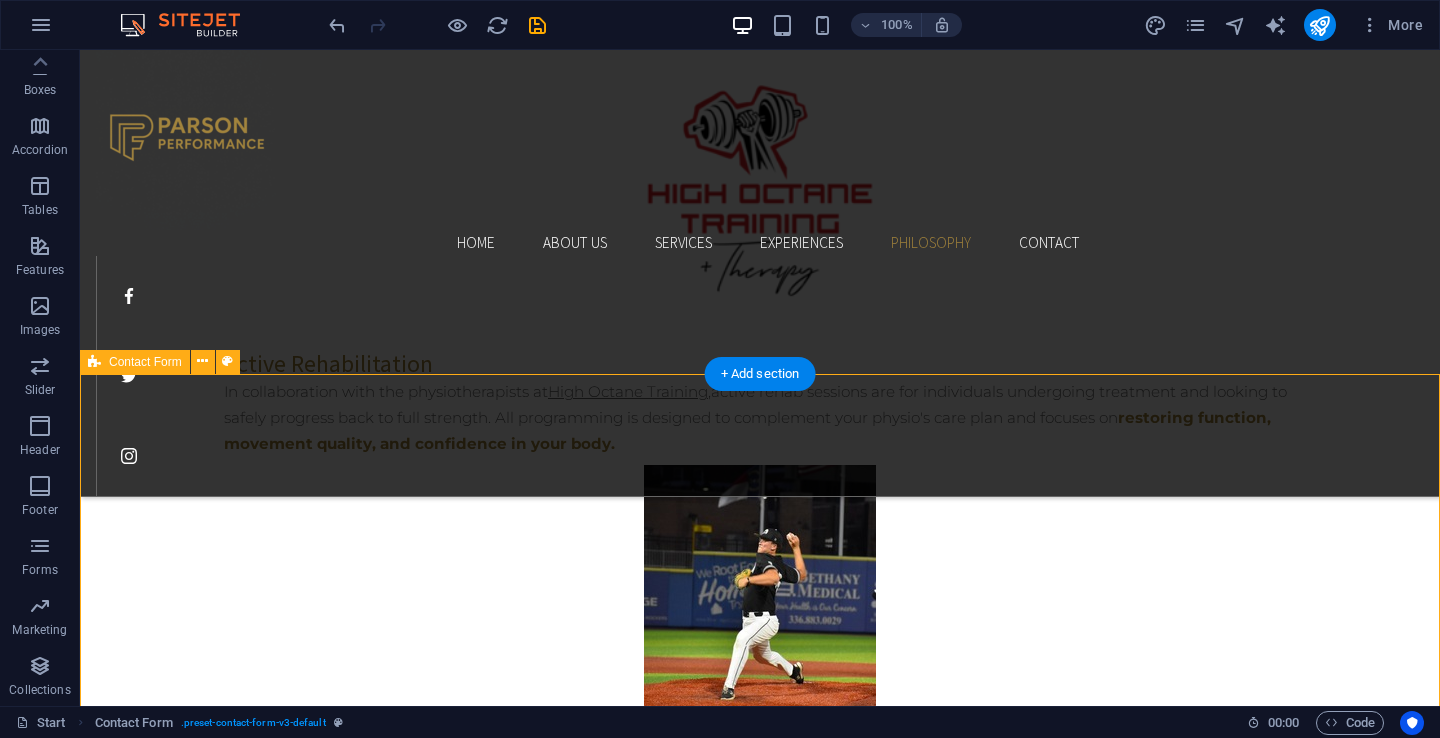 click on "{{ 'content.forms.privacy'|trans }} Unreadable? Load new Submit" at bounding box center [760, 2441] 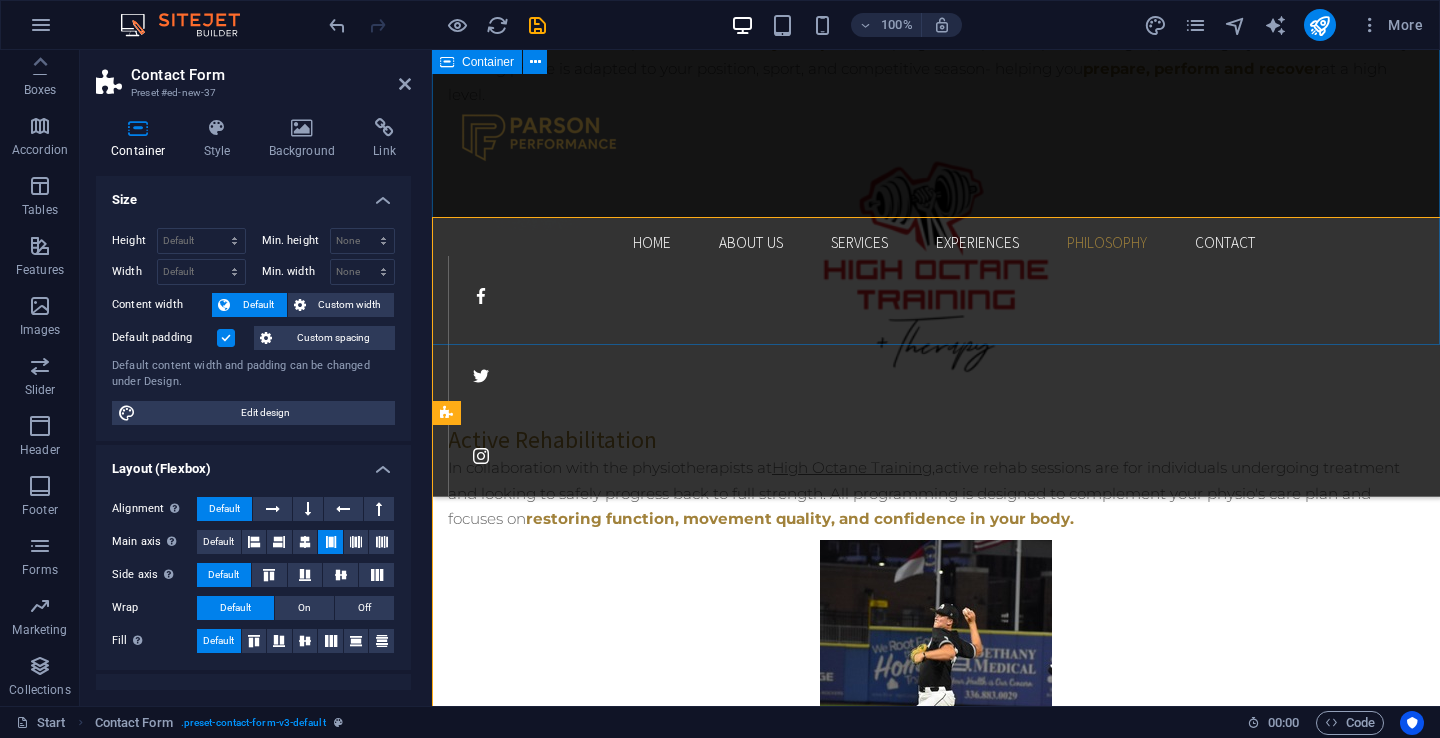 scroll, scrollTop: 4369, scrollLeft: 0, axis: vertical 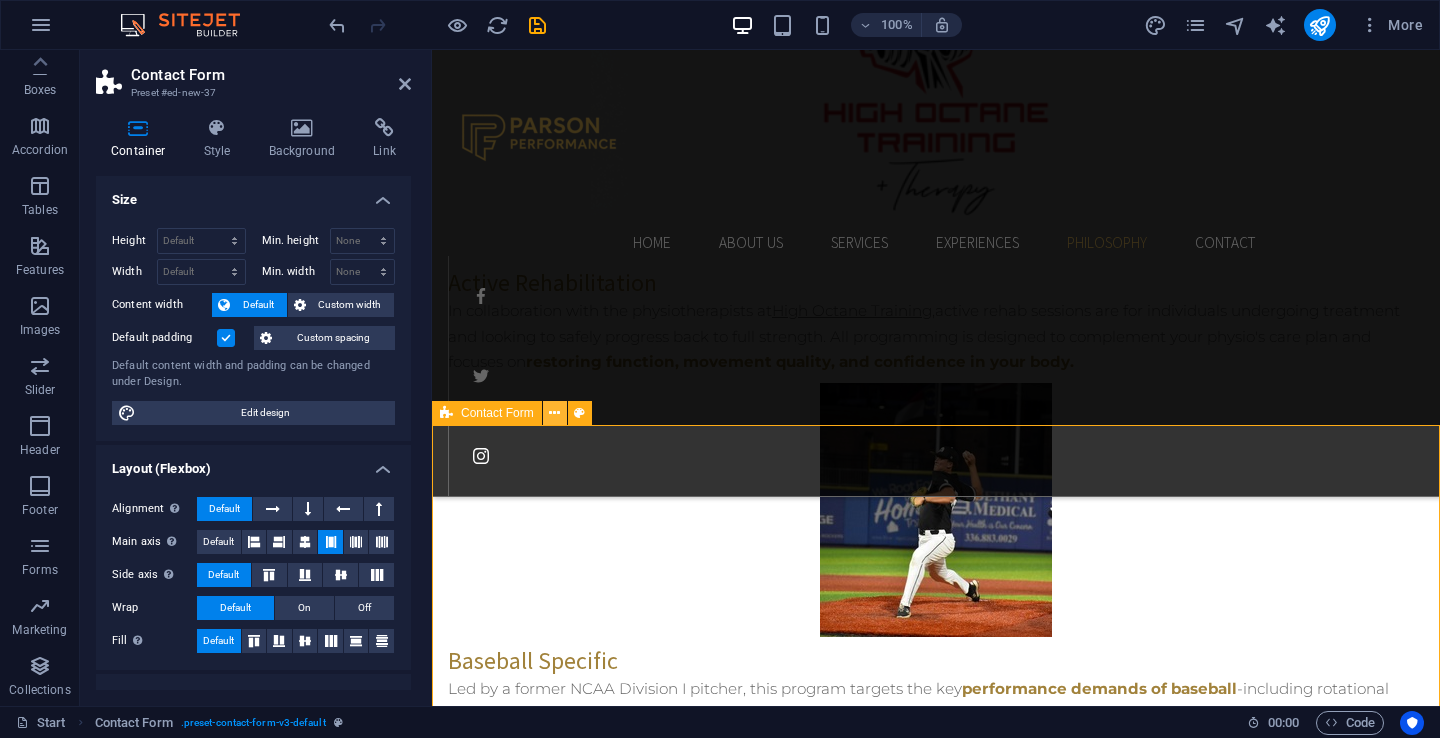 click at bounding box center (554, 413) 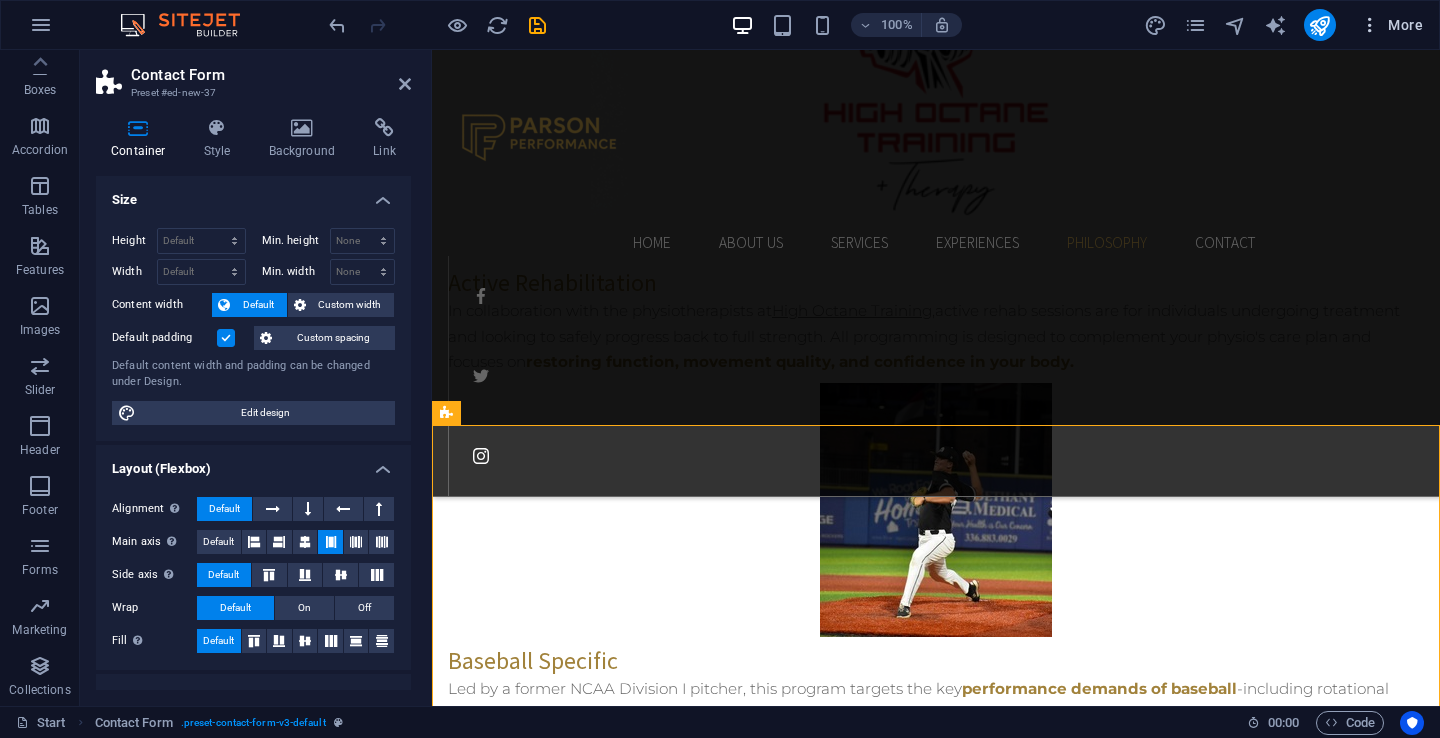 click on "More" at bounding box center [1391, 25] 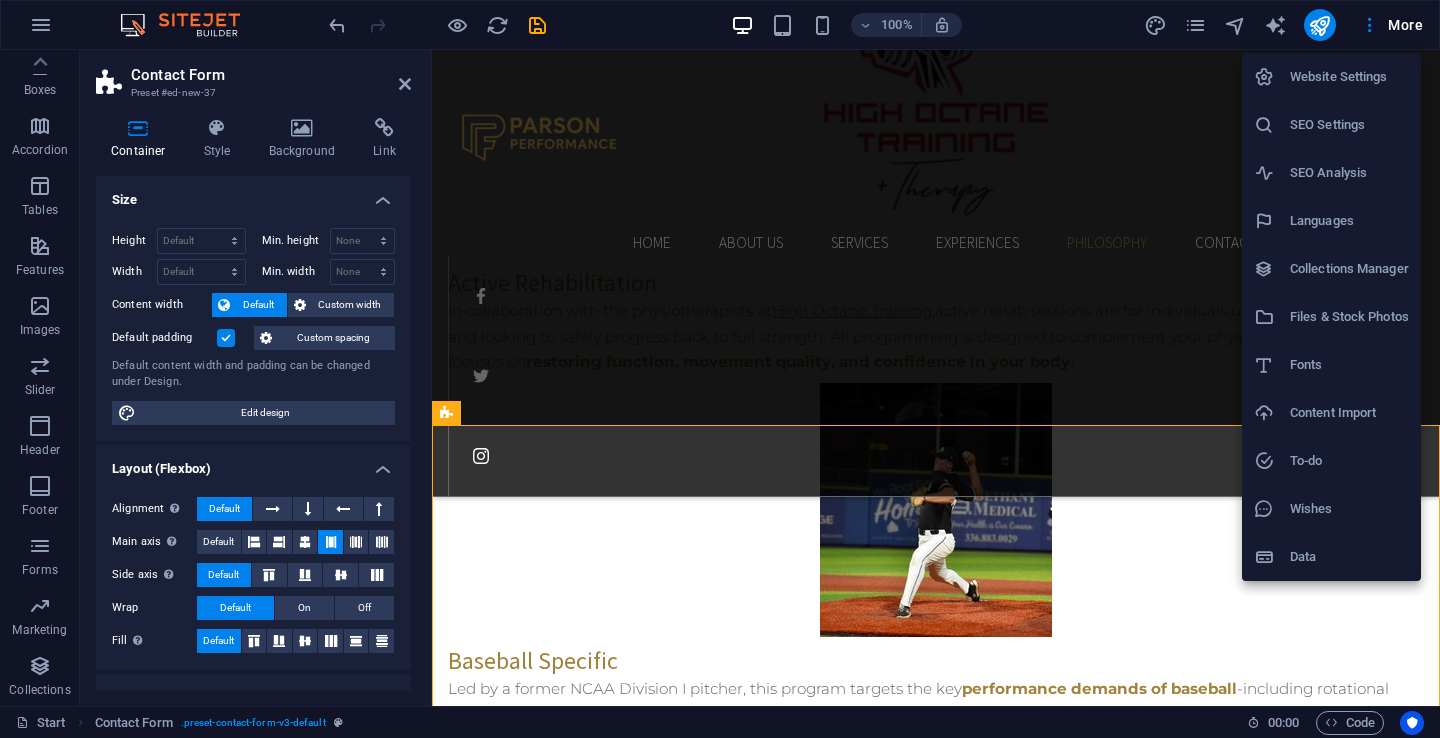 click at bounding box center (720, 369) 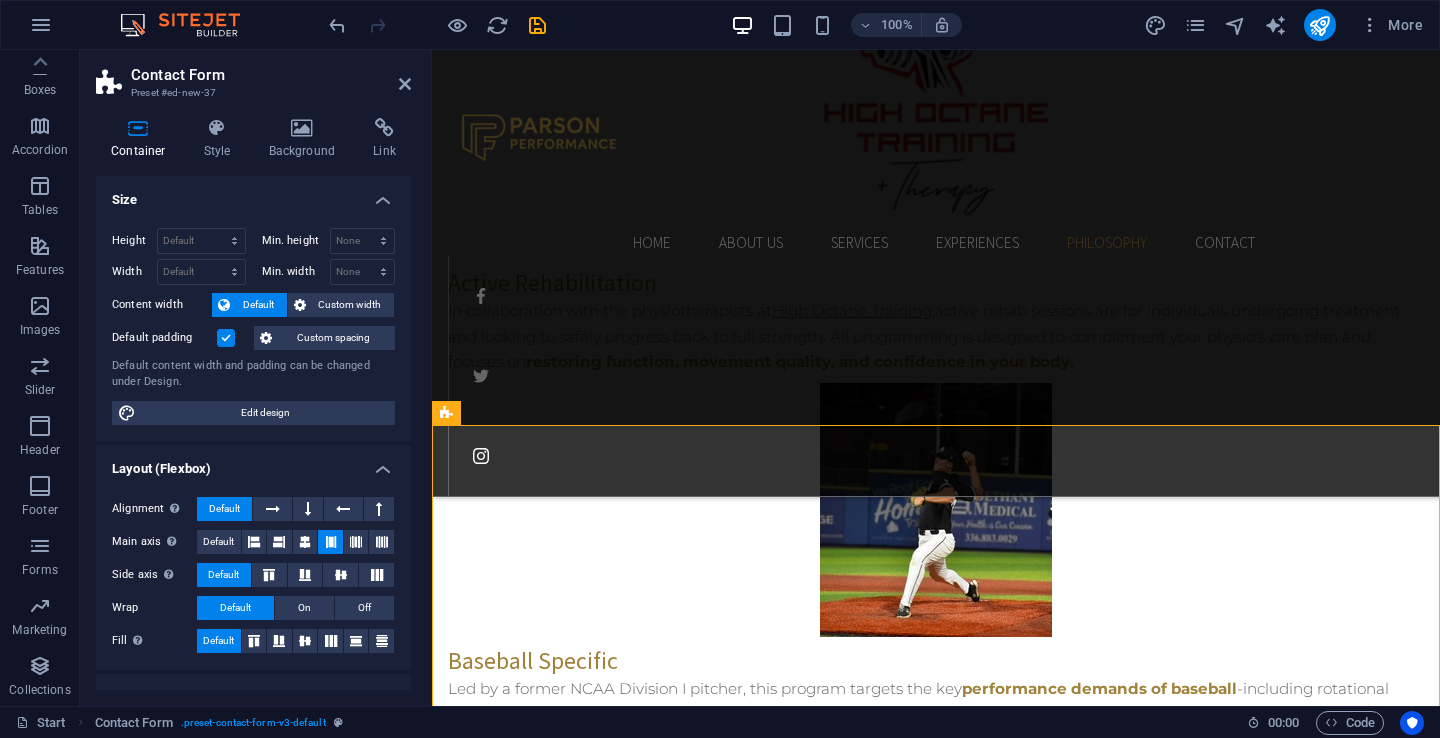 click on "More" at bounding box center [1391, 25] 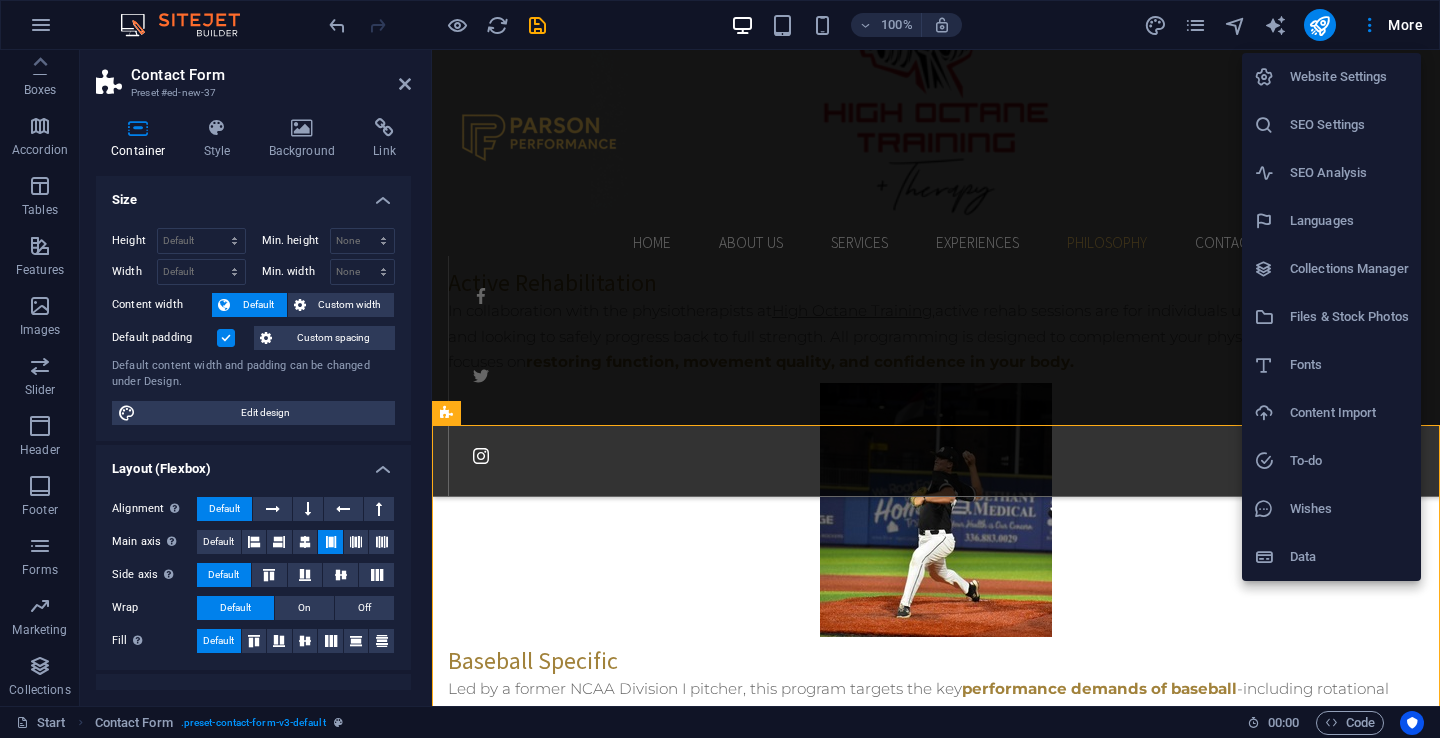 click at bounding box center [720, 369] 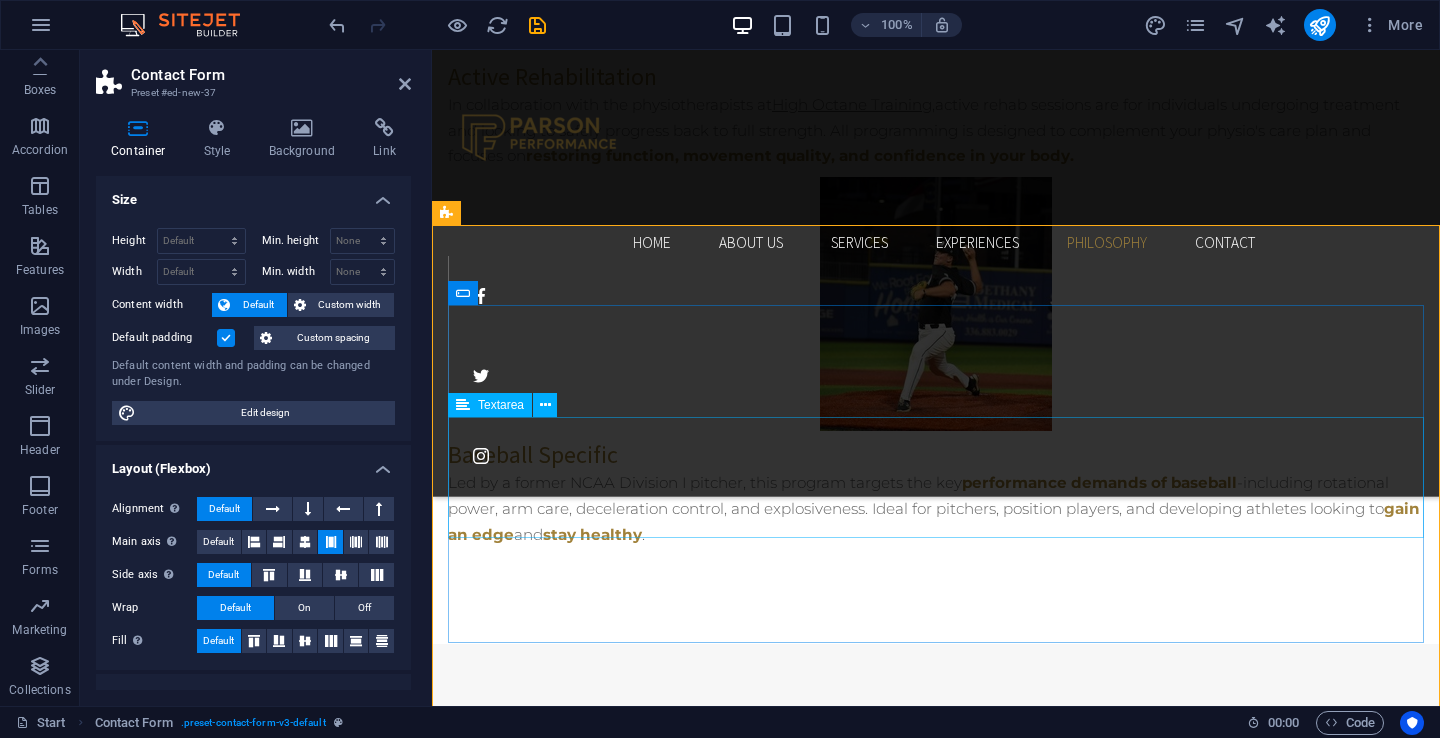 scroll, scrollTop: 4582, scrollLeft: 0, axis: vertical 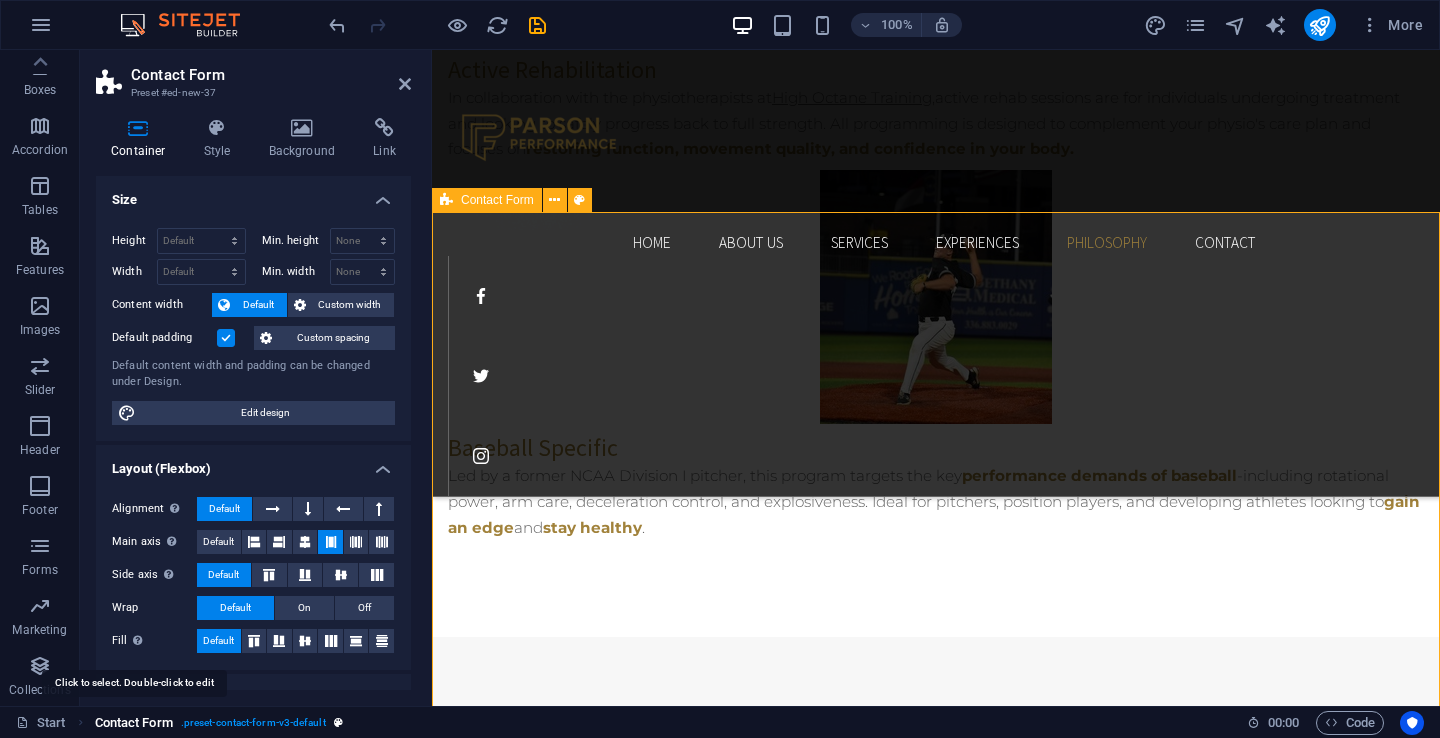 click on "Contact Form" at bounding box center [134, 723] 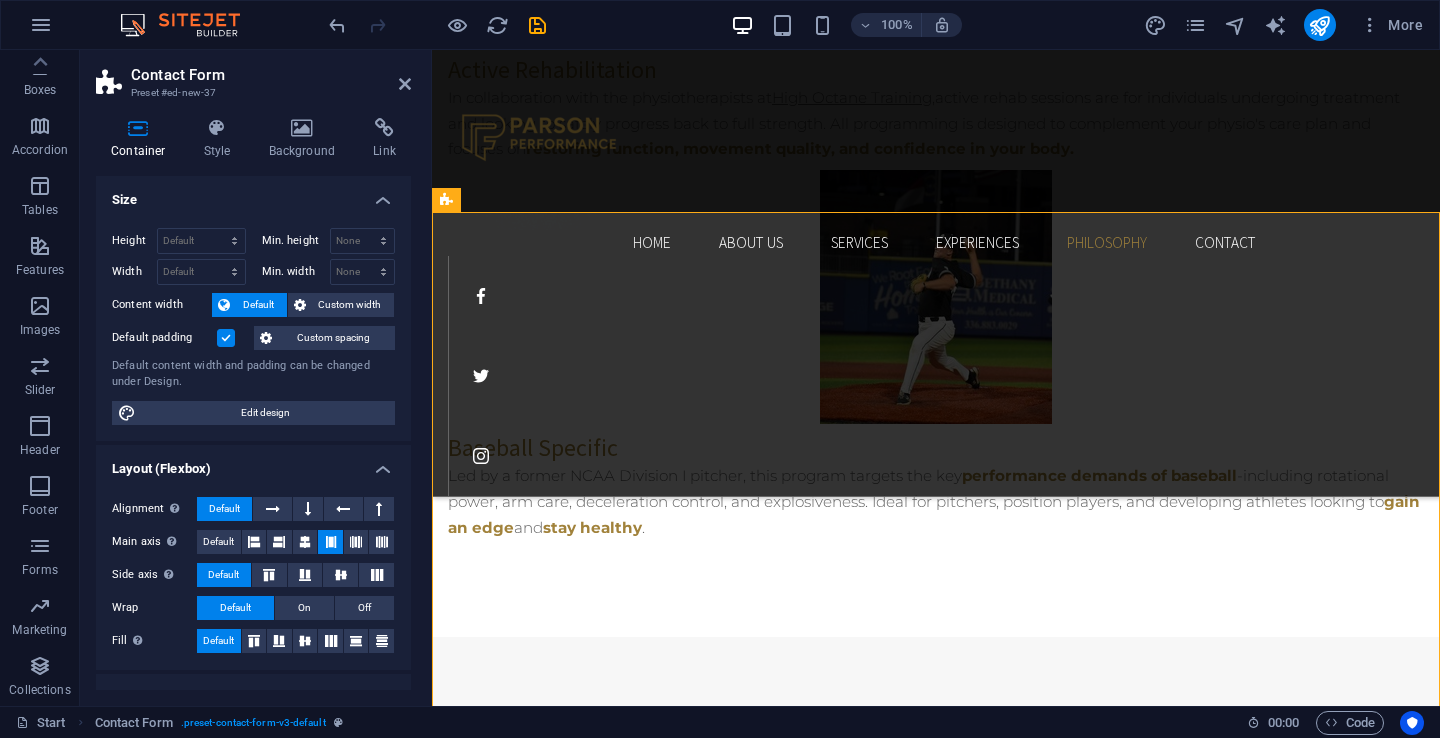 scroll, scrollTop: 22, scrollLeft: 0, axis: vertical 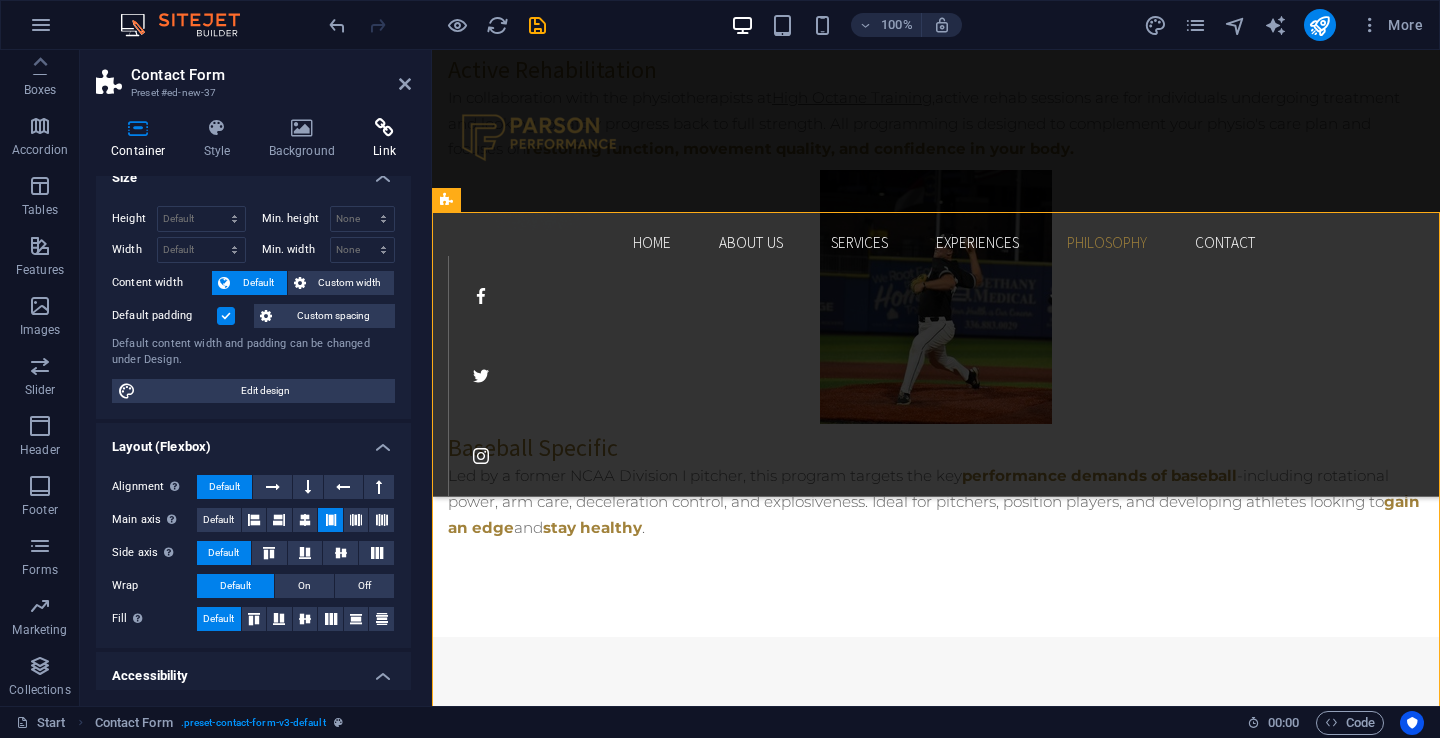click on "Link" at bounding box center (384, 139) 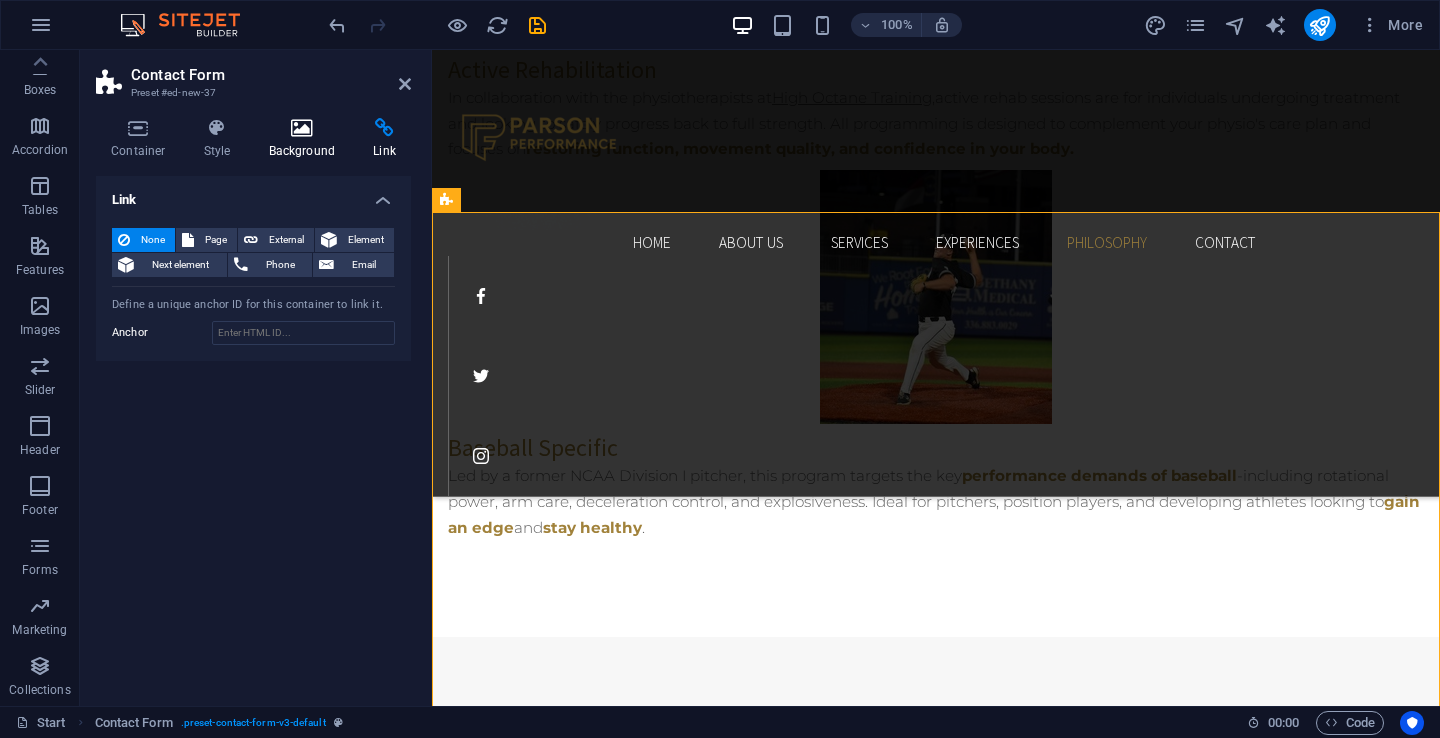 click at bounding box center [302, 128] 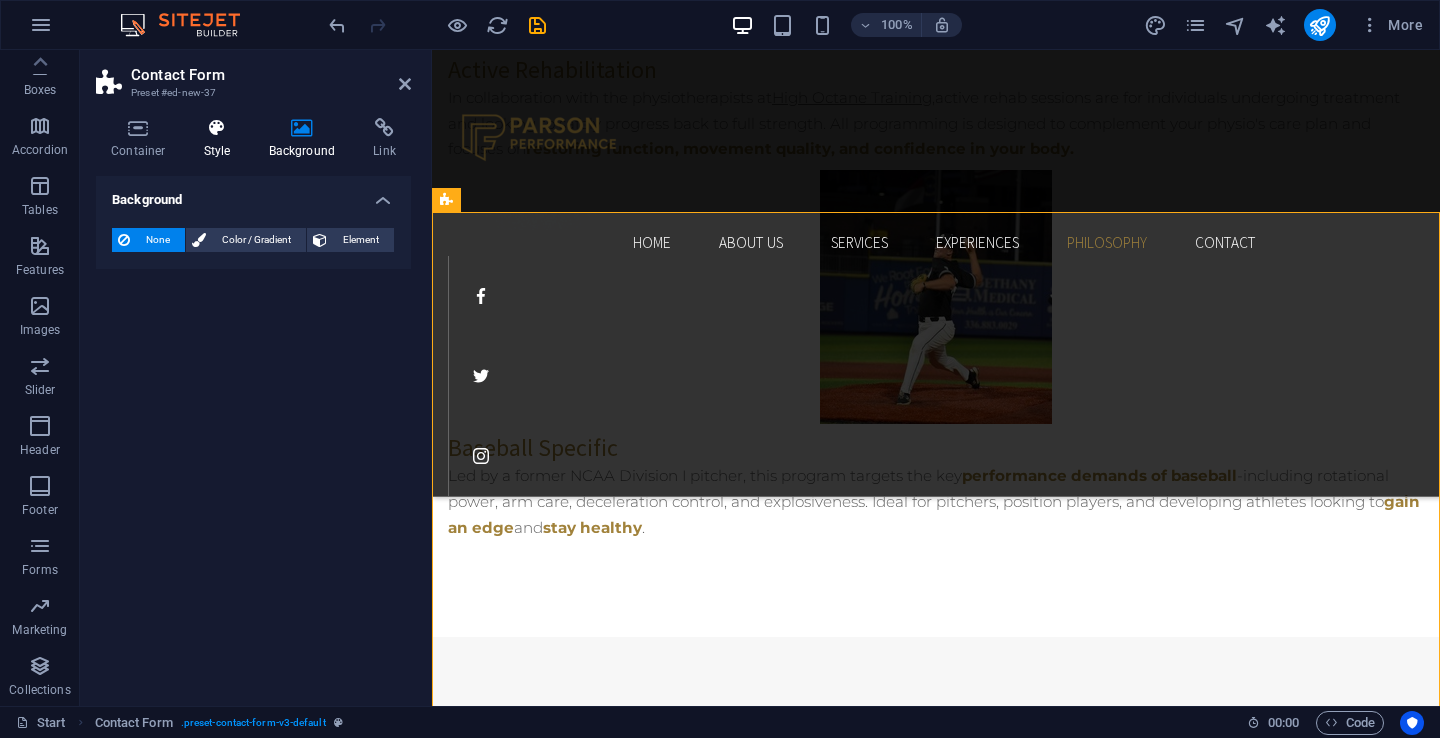 click on "Style" at bounding box center [221, 139] 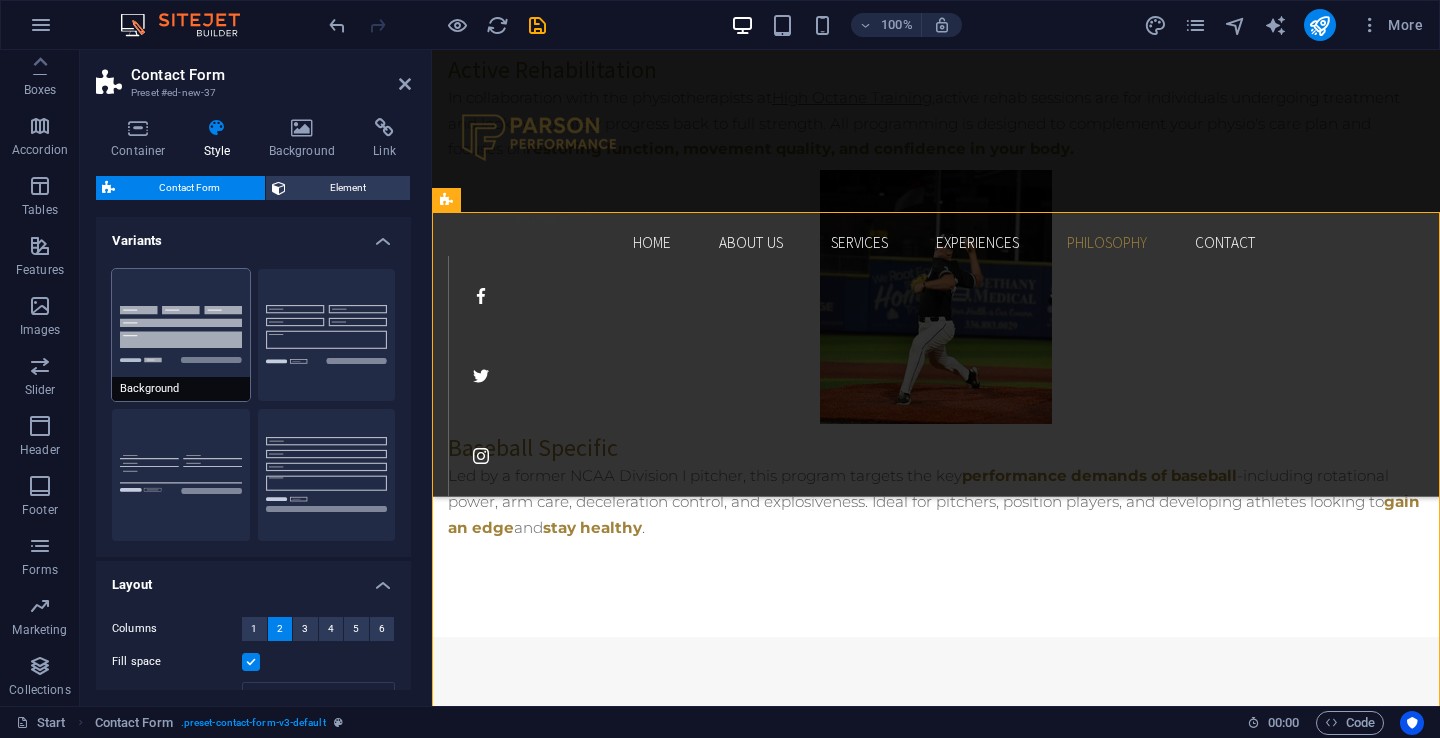 scroll, scrollTop: 285, scrollLeft: 0, axis: vertical 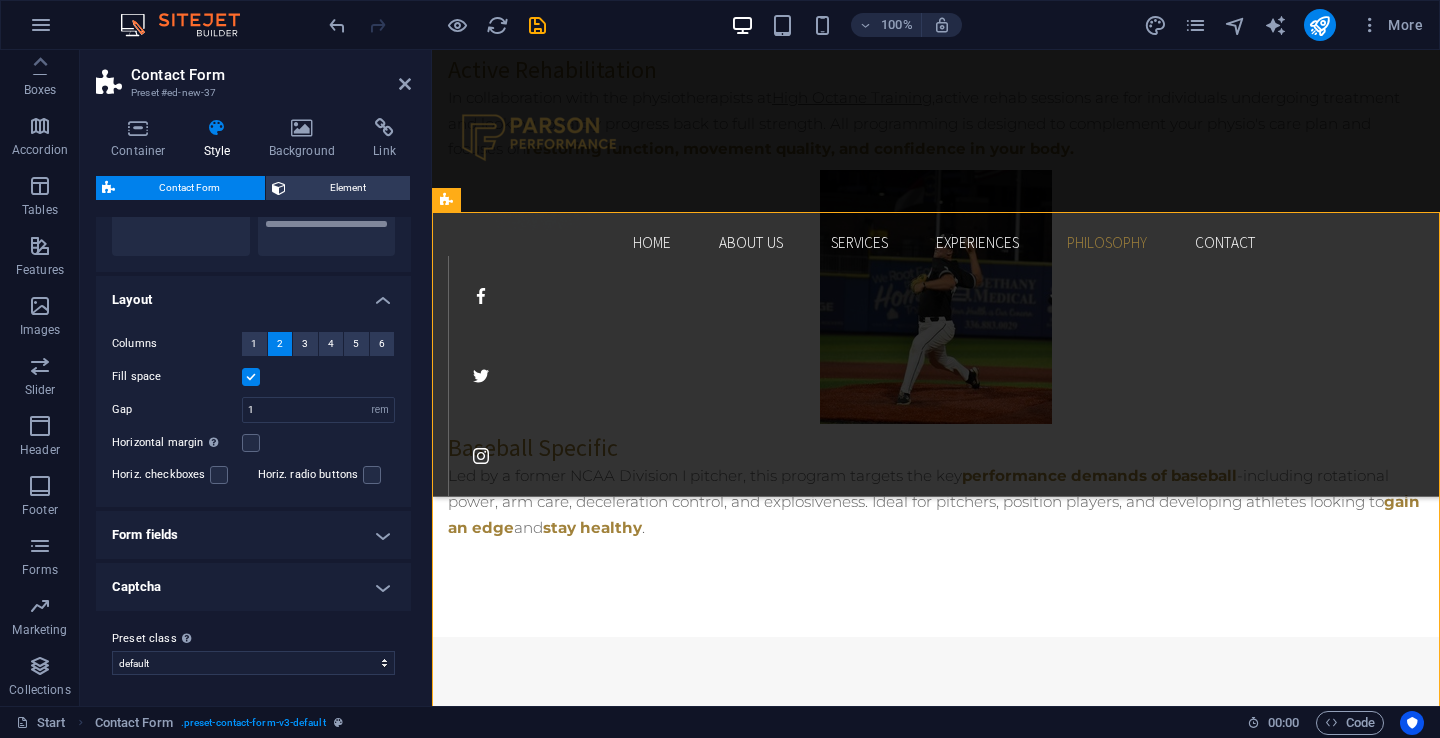click on "Form fields" at bounding box center [253, 535] 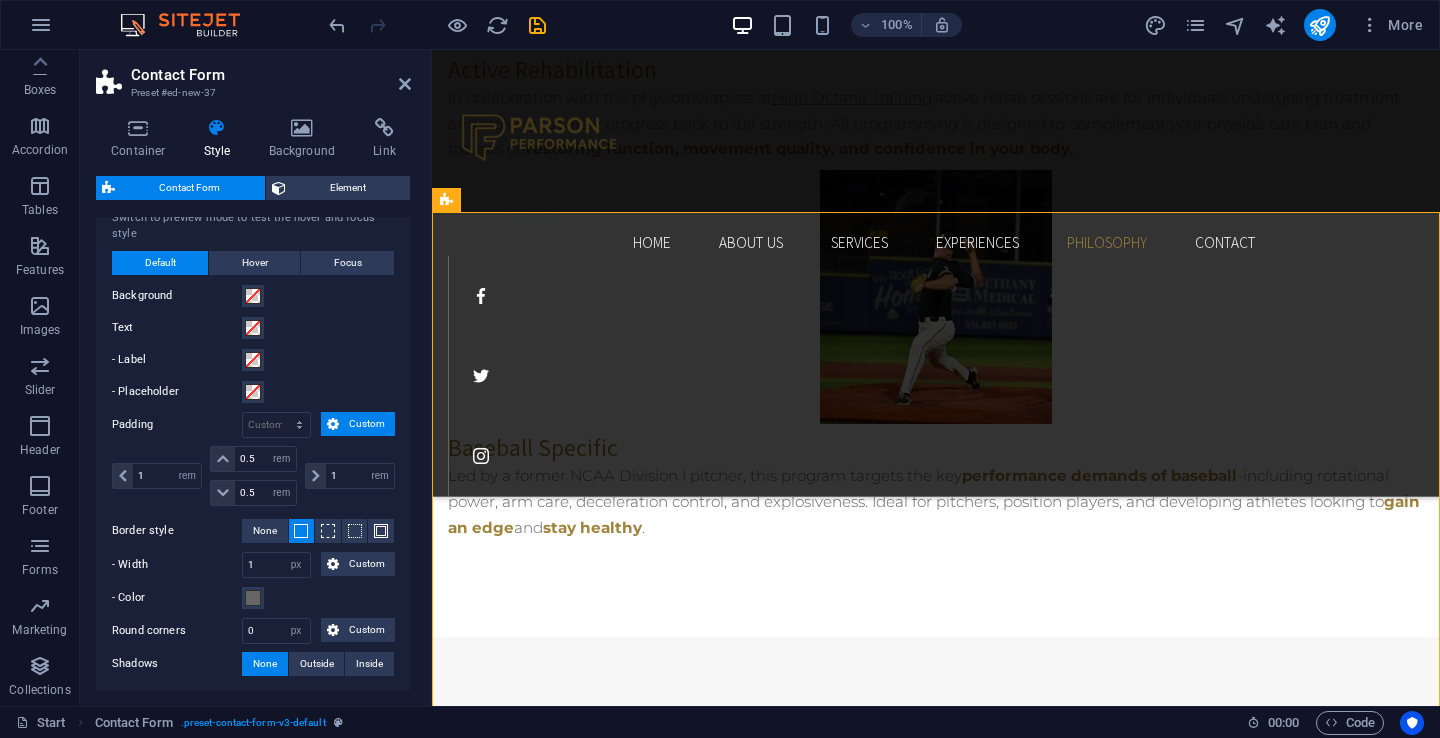 scroll, scrollTop: 507, scrollLeft: 0, axis: vertical 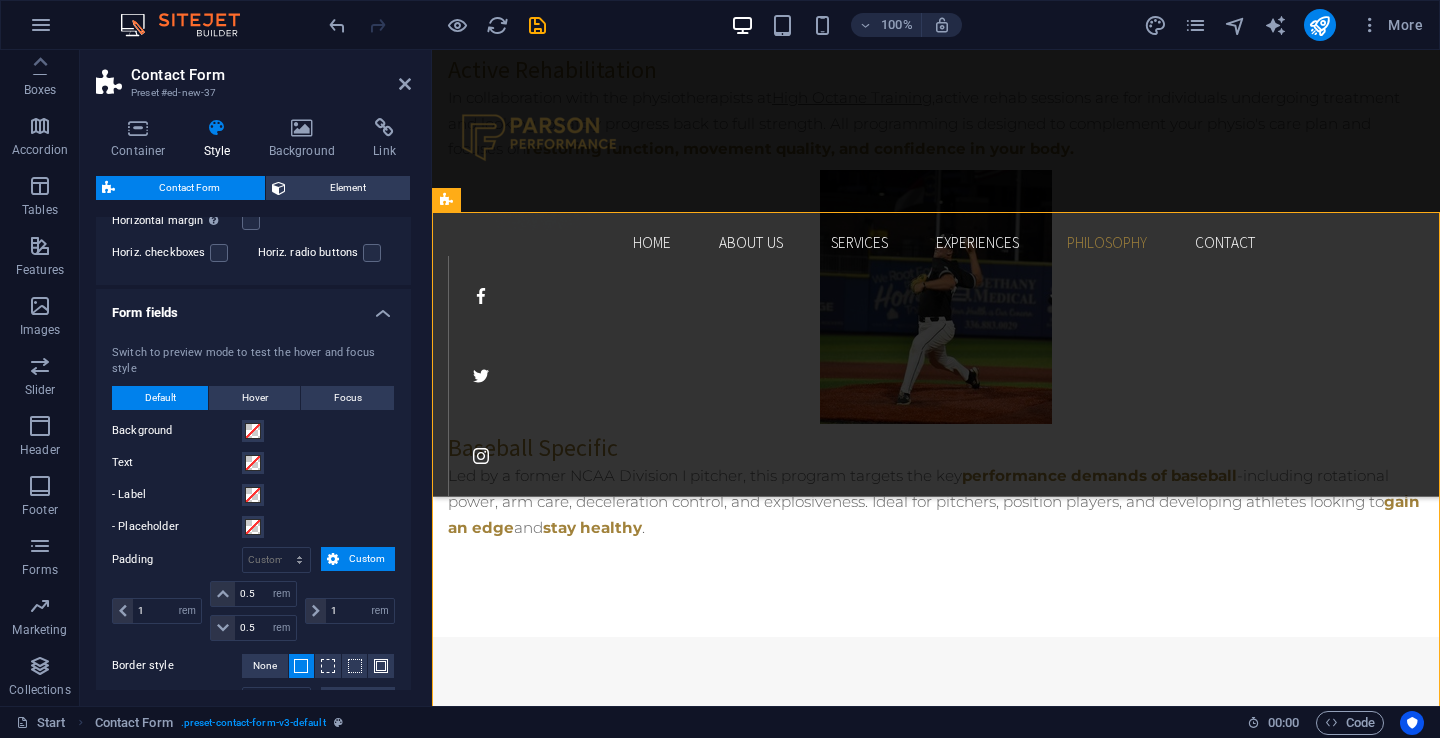 click on "Switch to preview mode to test the hover and focus style Default Hover Focus Background Text  - Label  - Placeholder Padding px rem % vh vw Custom Custom 1 px rem % vh vw 0.5 px rem % vh vw 0.5 px rem % vh vw 1 px rem % vh vw Border style None              - Width 1 px rem vh vw Custom Custom 1 px rem vh vw 1 px rem vh vw 1 px rem vh vw 1 px rem vh vw  - Color Round corners 0 px rem % vh vw Custom Custom 0 px rem % vh vw 0 px rem % vh vw 0 px rem % vh vw 0 px rem % vh vw Shadows None Outside Inside Color X offset 0 px rem vh vw Y offset 0 px rem vh vw Blur 0 px rem % vh vw Spread 0 px rem vh vw Background Text  - Placeholder Padding auto px rem % vh vw Custom Custom 1 auto px rem % vh vw 0.5 auto px rem % vh vw 0.5 auto px rem % vh vw 1 auto px rem % vh vw Border style None              - Width 1 auto px rem vh vw Custom Custom 1 auto px rem vh vw 1 auto px rem vh vw 1 auto px rem vh vw 1 auto px rem vh vw  - Color Round corners 0 px rem % vh vw Custom Custom 0 px rem % vh vw 0 px rem %" at bounding box center (253, 578) 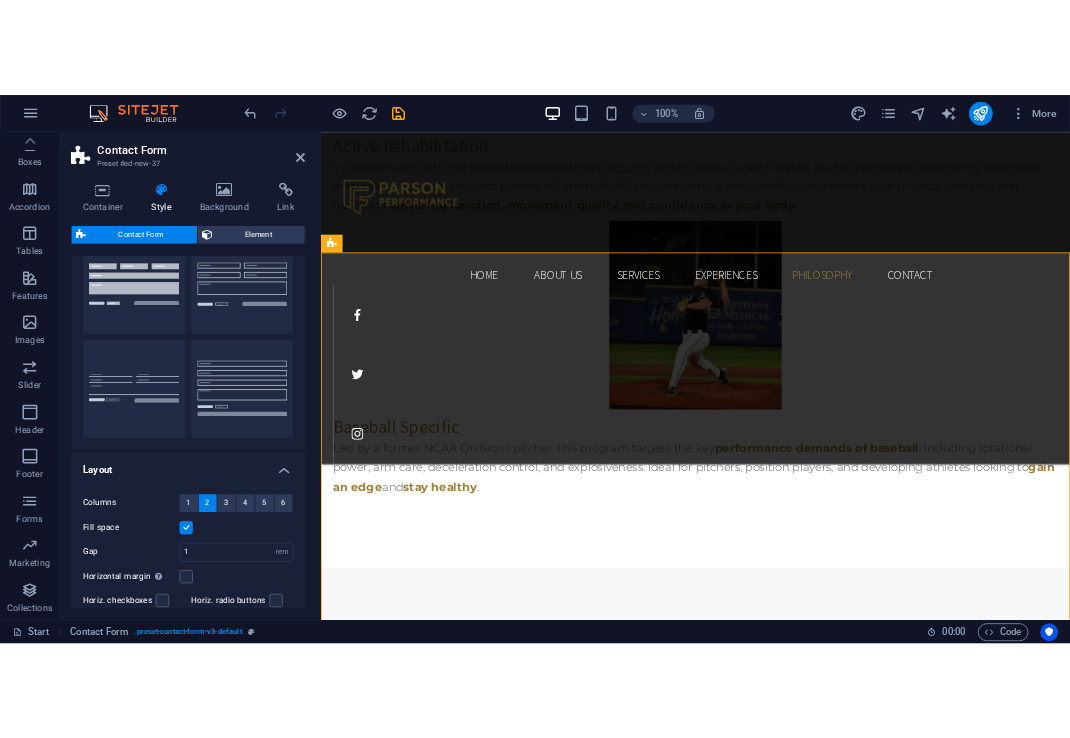 scroll, scrollTop: 0, scrollLeft: 0, axis: both 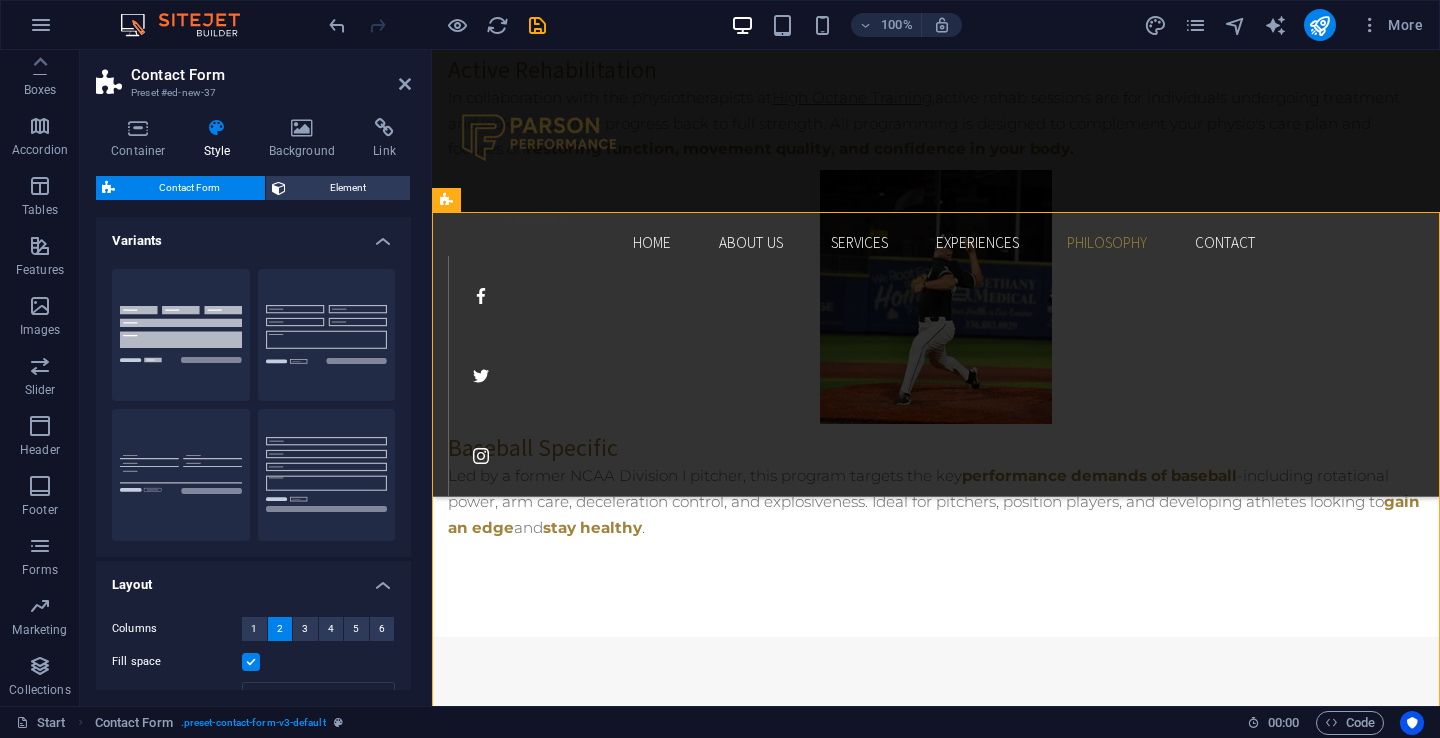 click on "Variants" at bounding box center [253, 235] 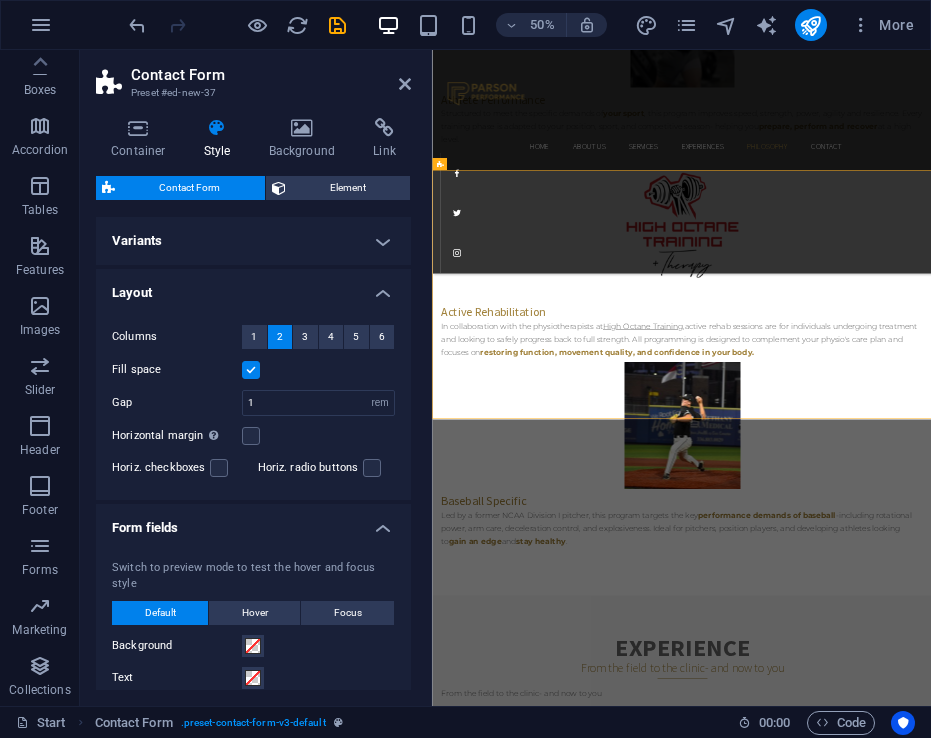 scroll, scrollTop: 5073, scrollLeft: 0, axis: vertical 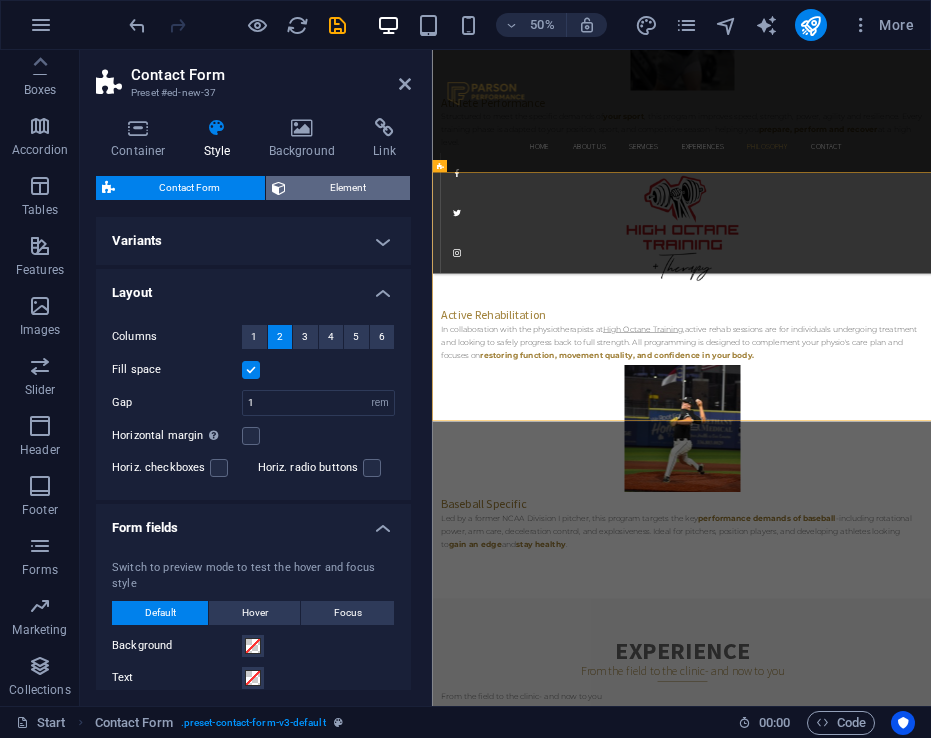 click on "Element" at bounding box center [348, 188] 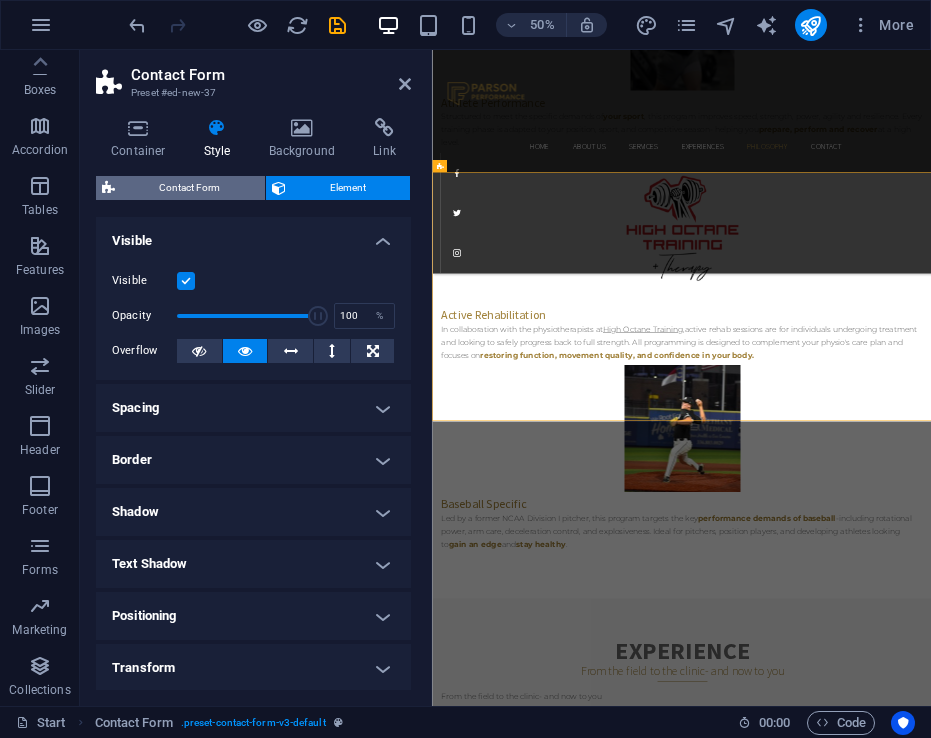 click on "Contact Form" at bounding box center (190, 188) 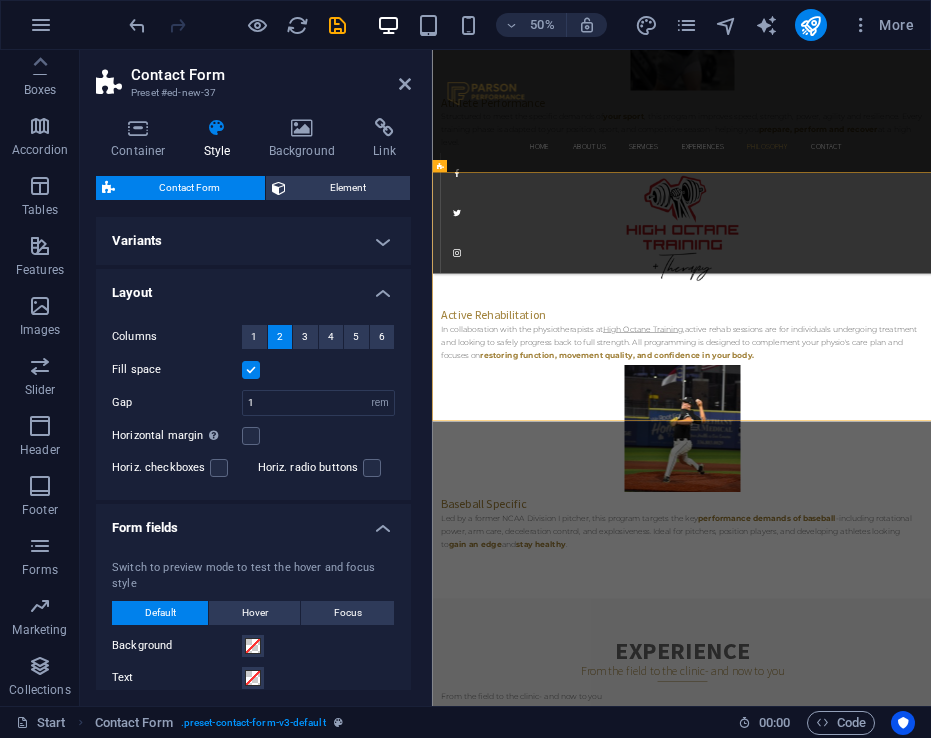 click on "Variants" at bounding box center [253, 241] 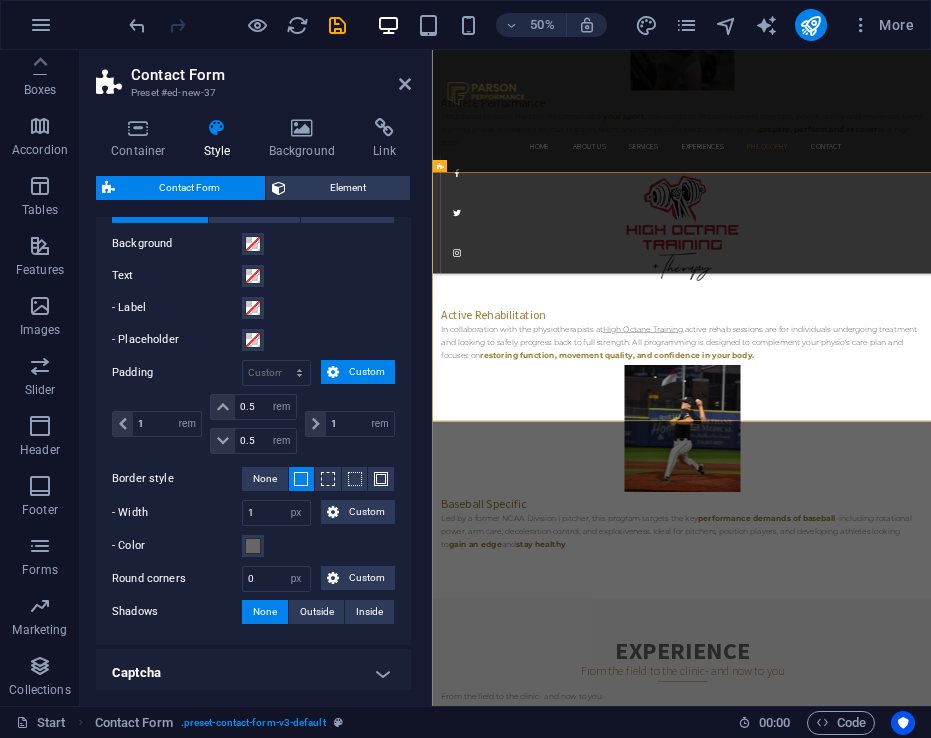 scroll, scrollTop: 780, scrollLeft: 0, axis: vertical 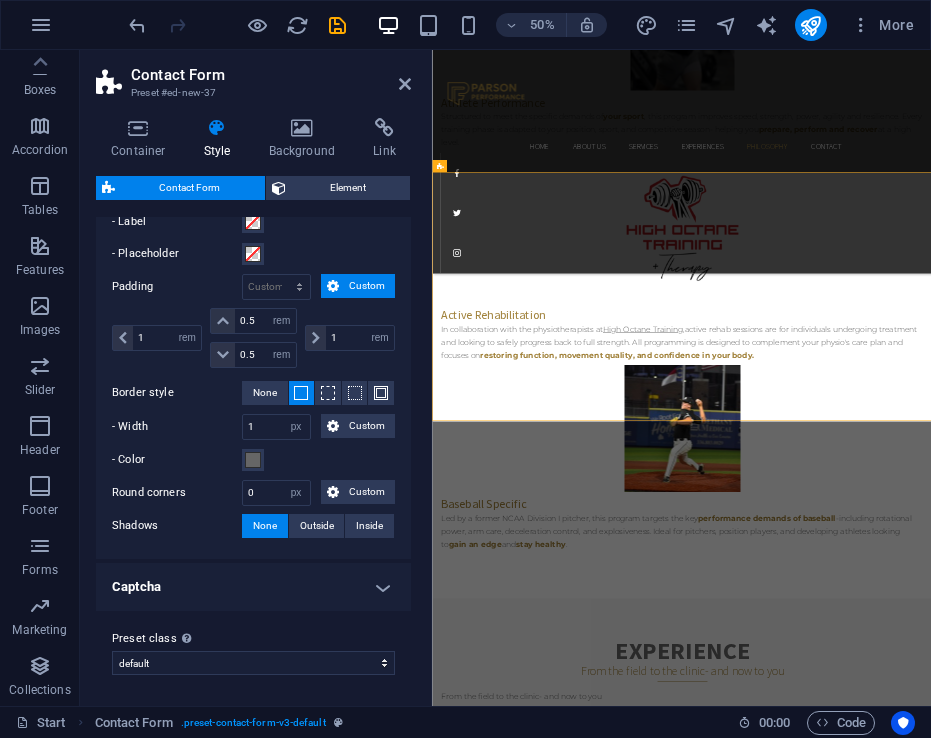 click on "Captcha" at bounding box center [253, 587] 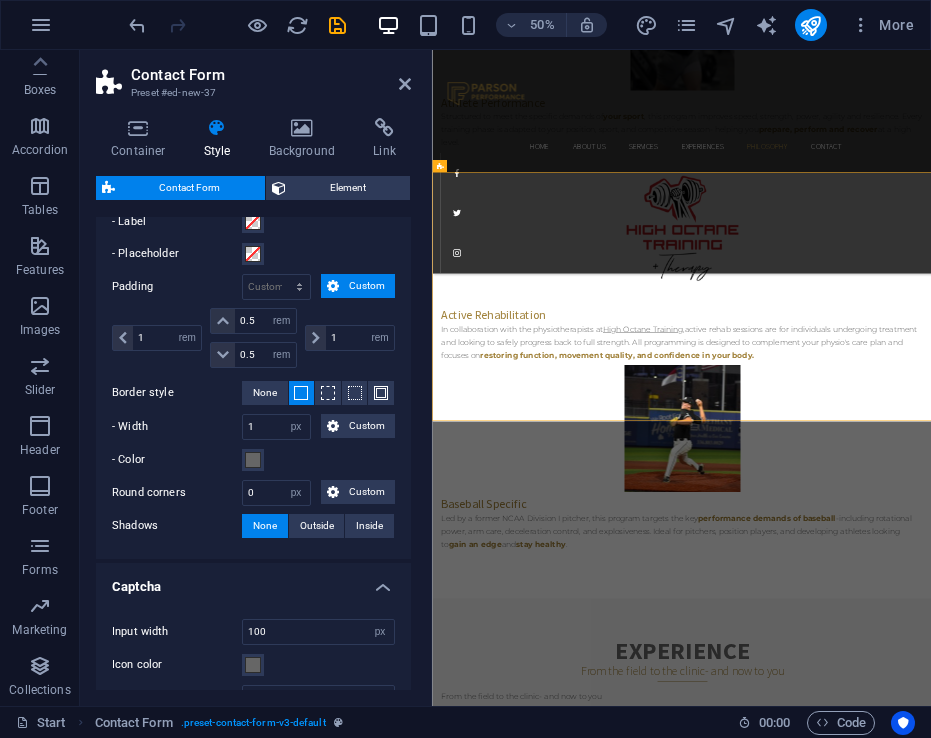 scroll, scrollTop: 900, scrollLeft: 0, axis: vertical 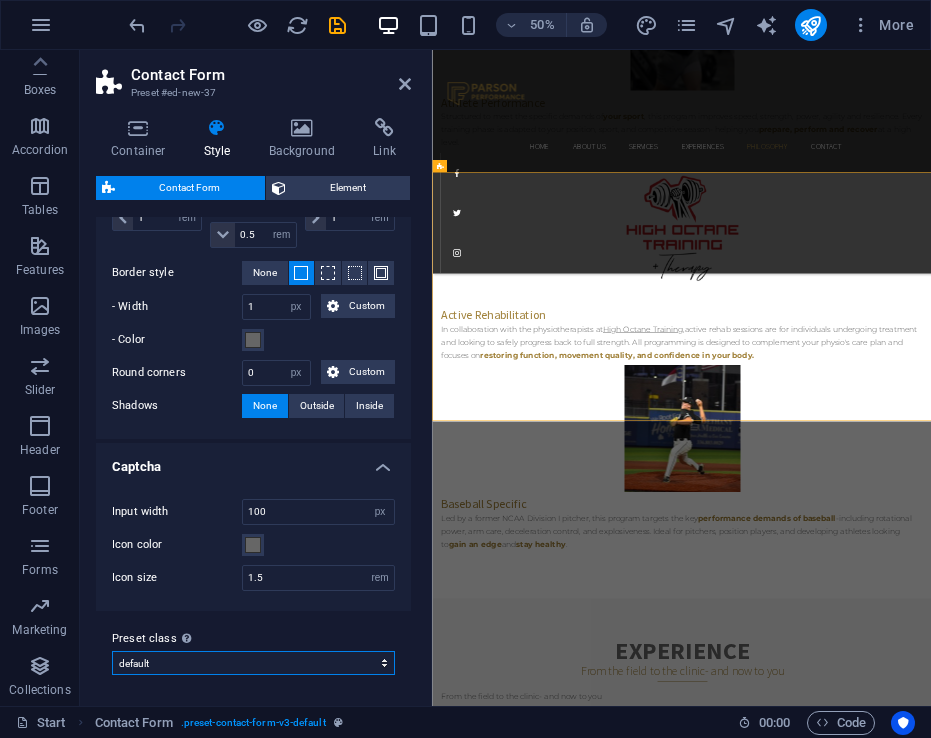 click on "default Add preset class" at bounding box center (253, 663) 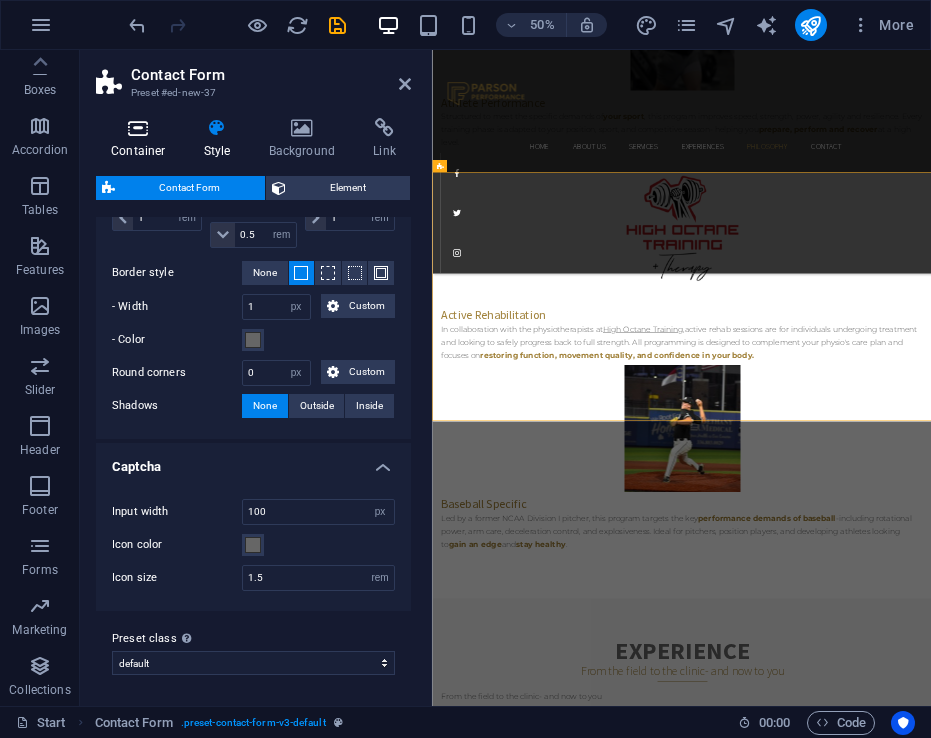 click at bounding box center [138, 128] 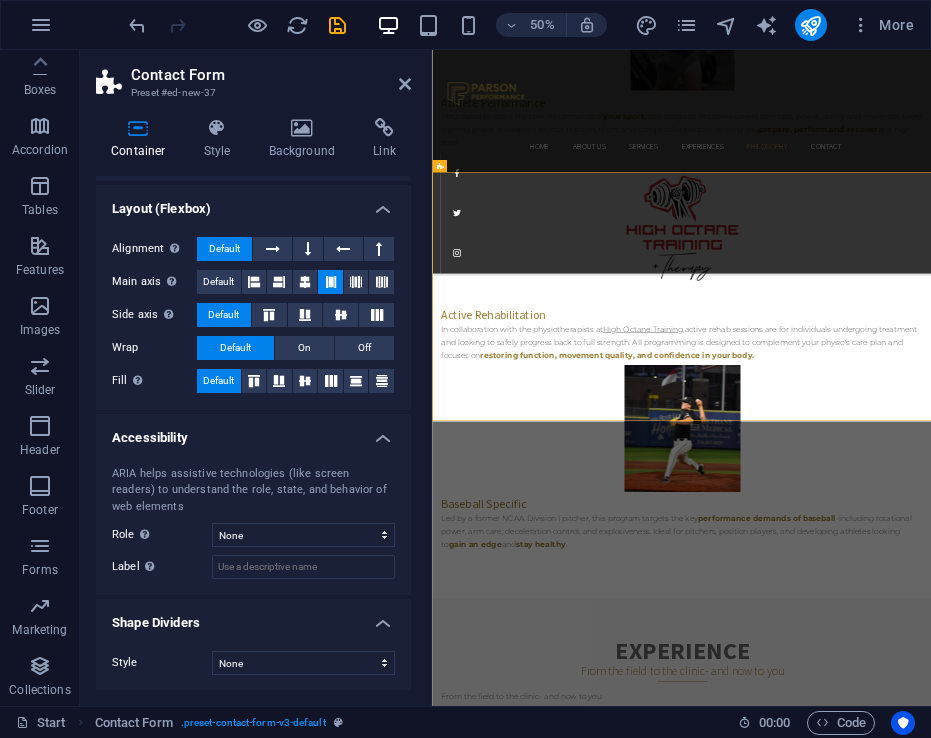 scroll, scrollTop: 261, scrollLeft: 0, axis: vertical 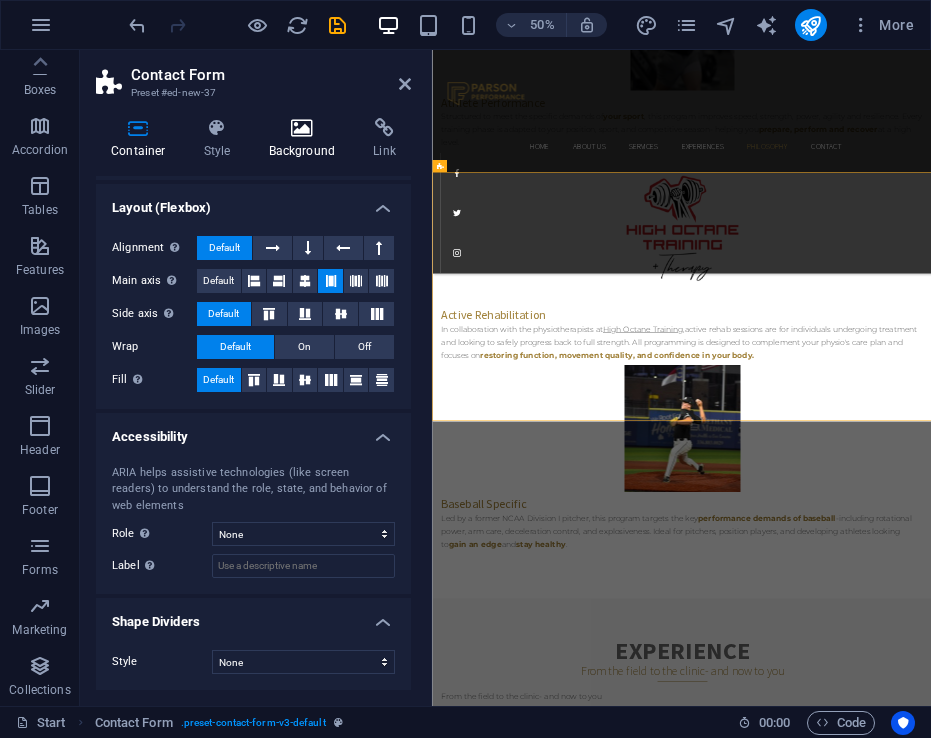 click at bounding box center (302, 128) 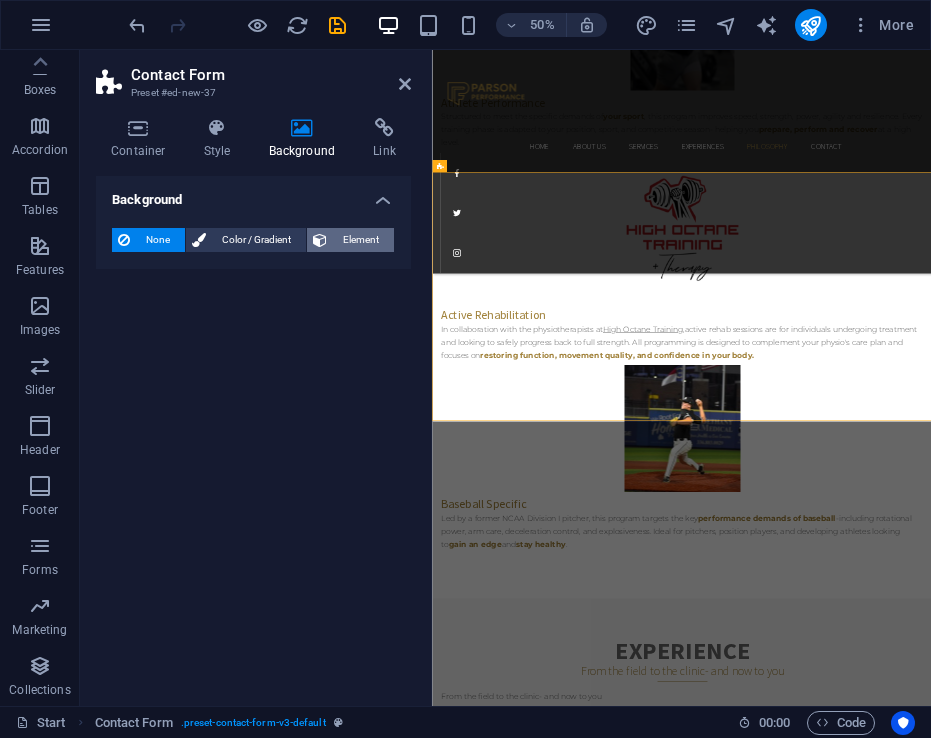 click on "Element" at bounding box center [360, 240] 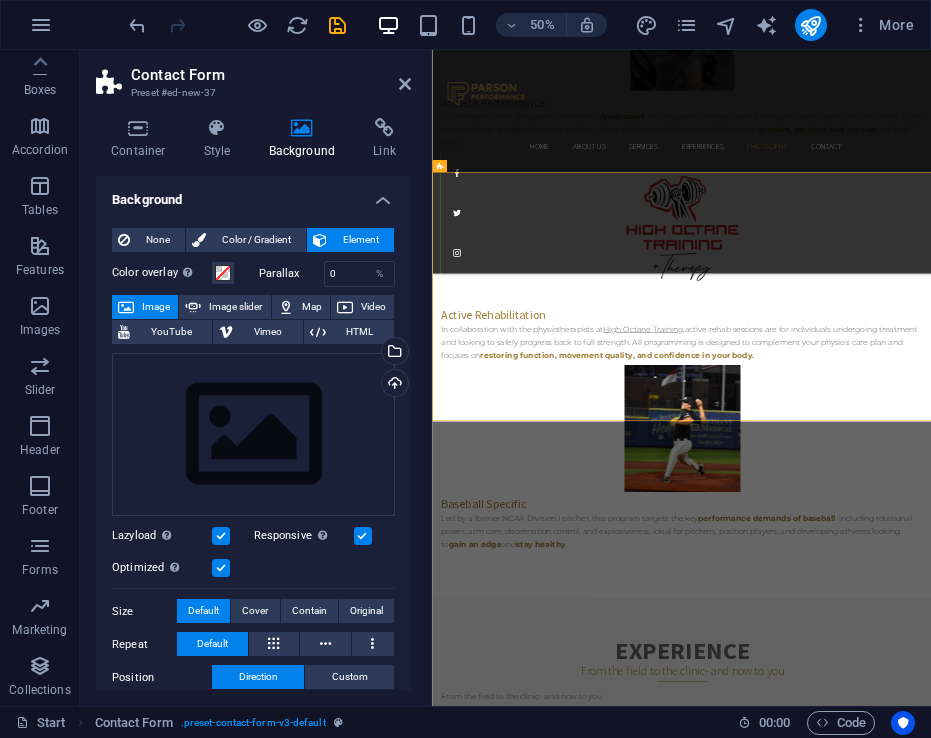 click on "Element" at bounding box center [360, 240] 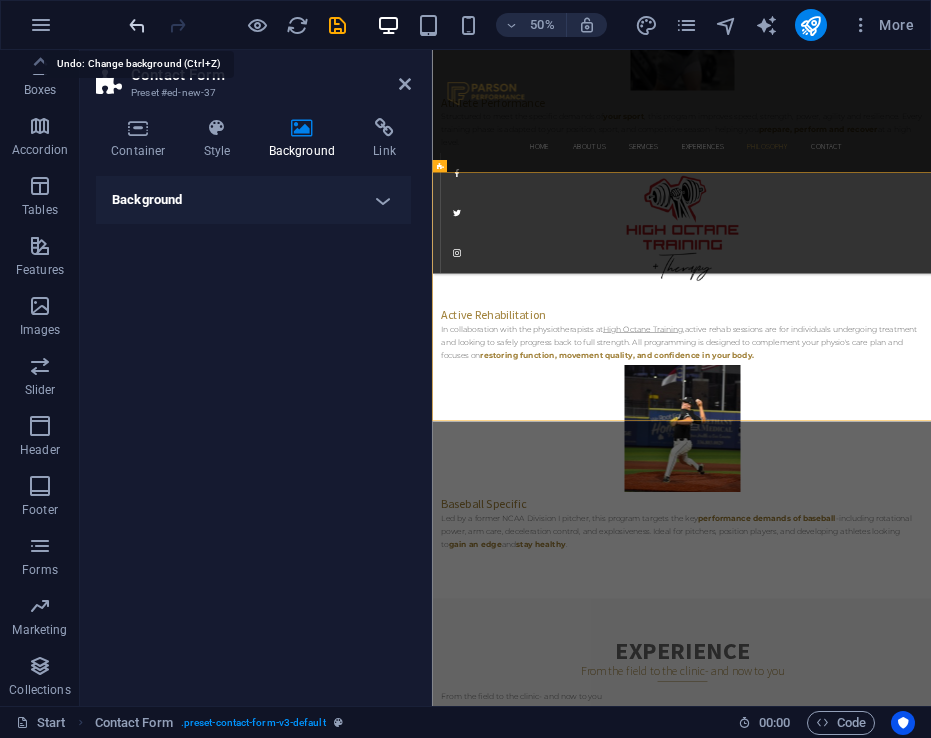 click at bounding box center [137, 25] 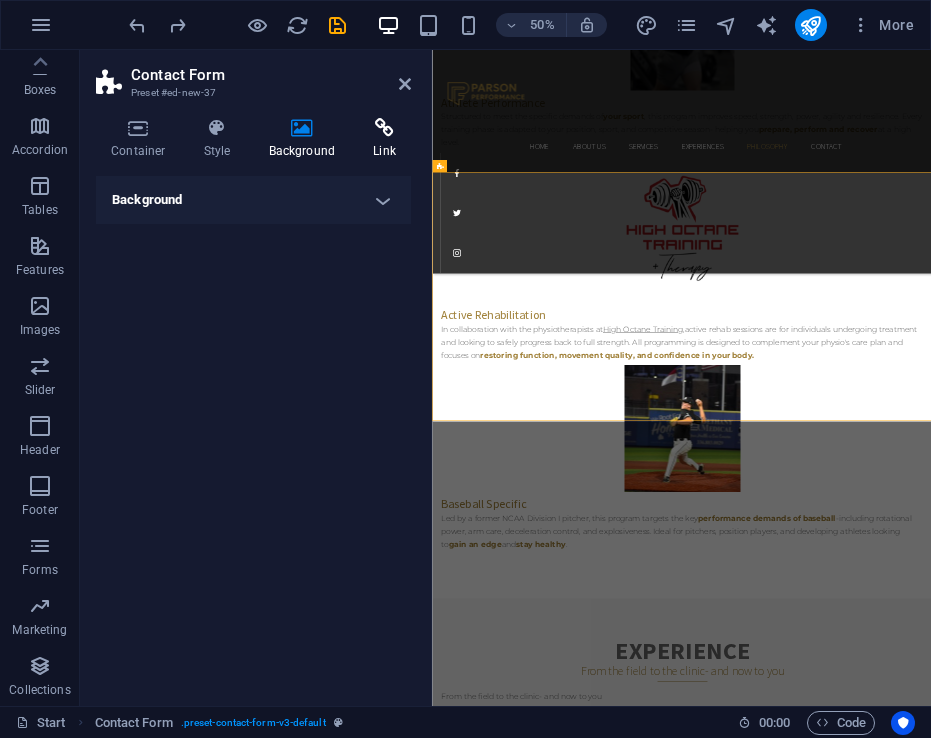 click at bounding box center [384, 128] 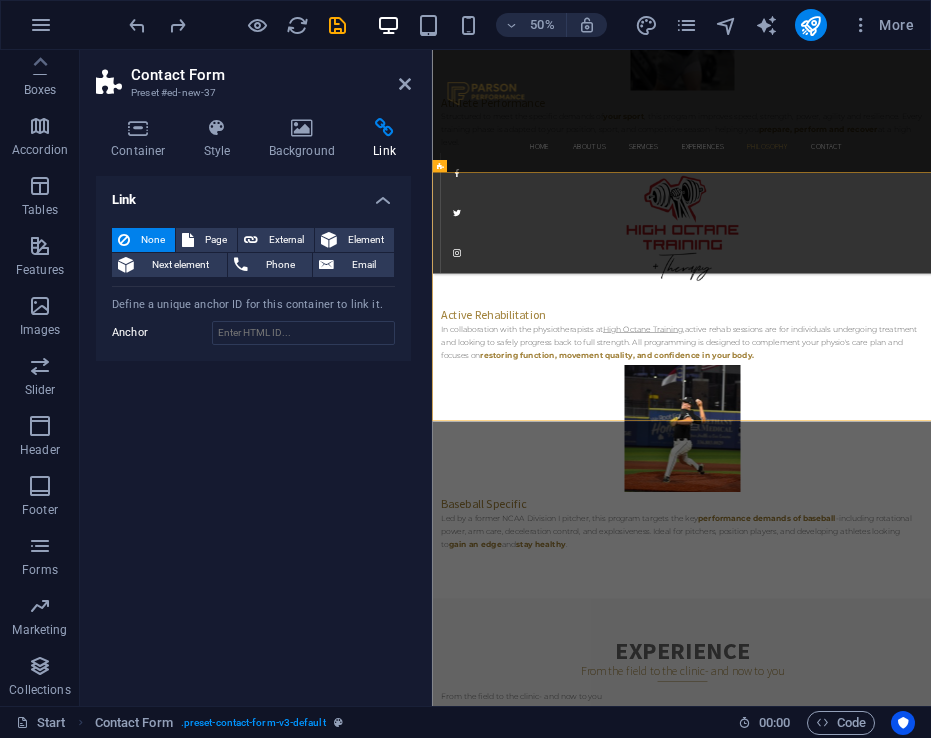 click on "Contact Form Preset #ed-new-37
Container Style Background Link Size Height Default px rem % vh vw Min. height None px rem % vh vw Width Default px rem % em vh vw Min. width None px rem % vh vw Content width Default Custom width Width Default px rem % em vh vw Min. width None px rem % vh vw Default padding Custom spacing Default content width and padding can be changed under Design. Edit design Layout (Flexbox) Alignment Determines the flex direction. Default Main axis Determine how elements should behave along the main axis inside this container (justify content). Default Side axis Control the vertical direction of the element inside of the container (align items). Default Wrap Default On Off Fill Controls the distances and direction of elements on the y-axis across several lines (align content). Default Accessibility ARIA helps assistive technologies (like screen readers) to understand the role, state, and behavior of web elements Role The ARIA role defines the purpose of an element.  None %" at bounding box center (256, 378) 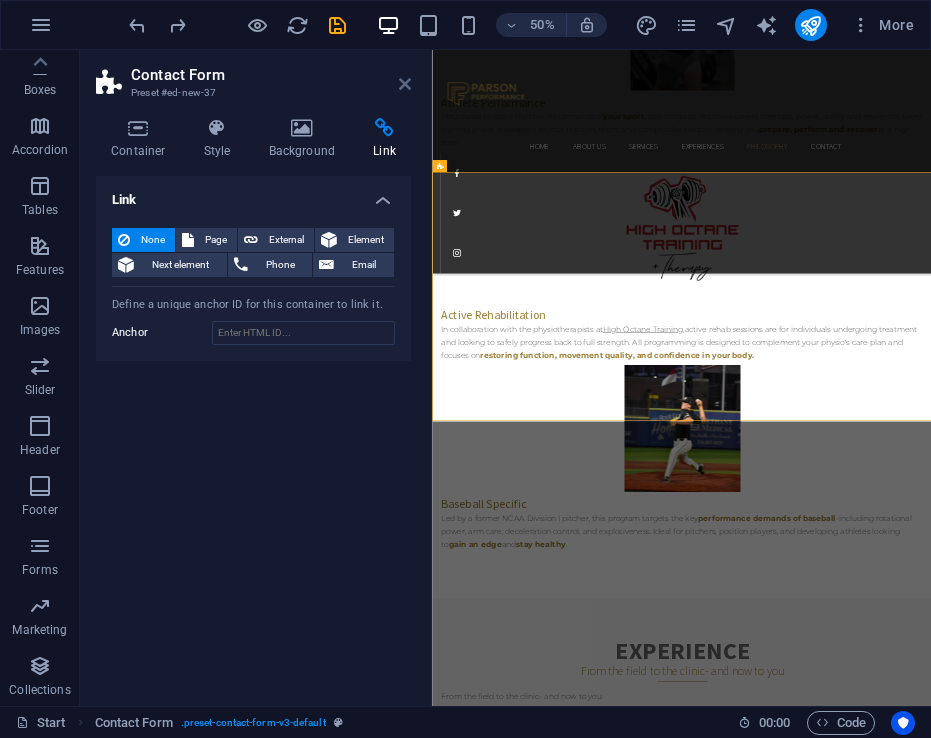 click at bounding box center (405, 84) 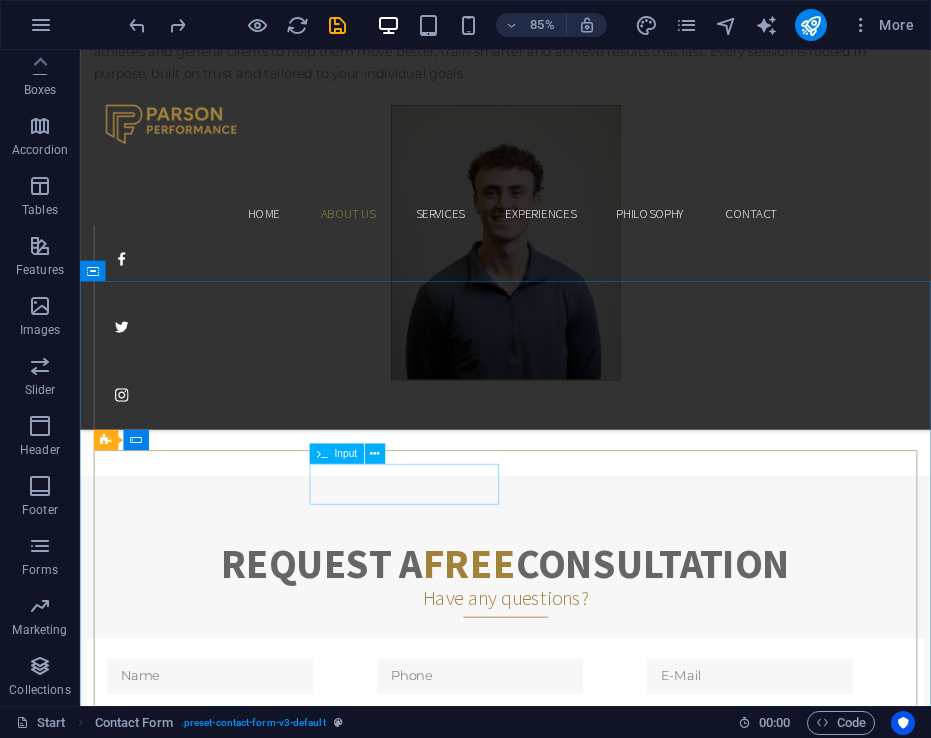 scroll, scrollTop: 1109, scrollLeft: 0, axis: vertical 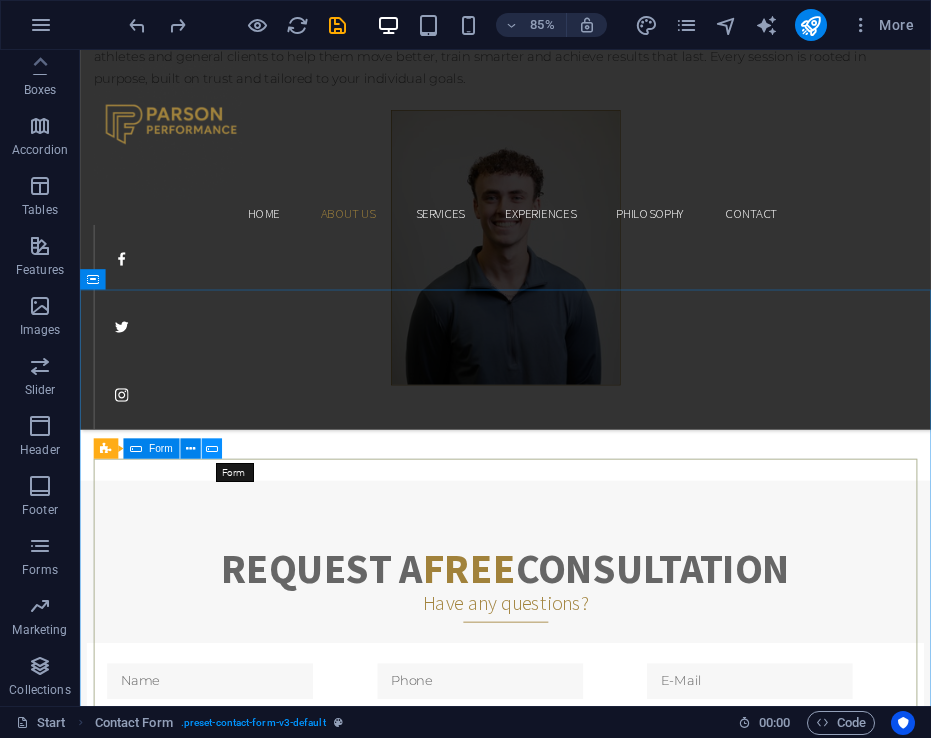 click at bounding box center [212, 449] 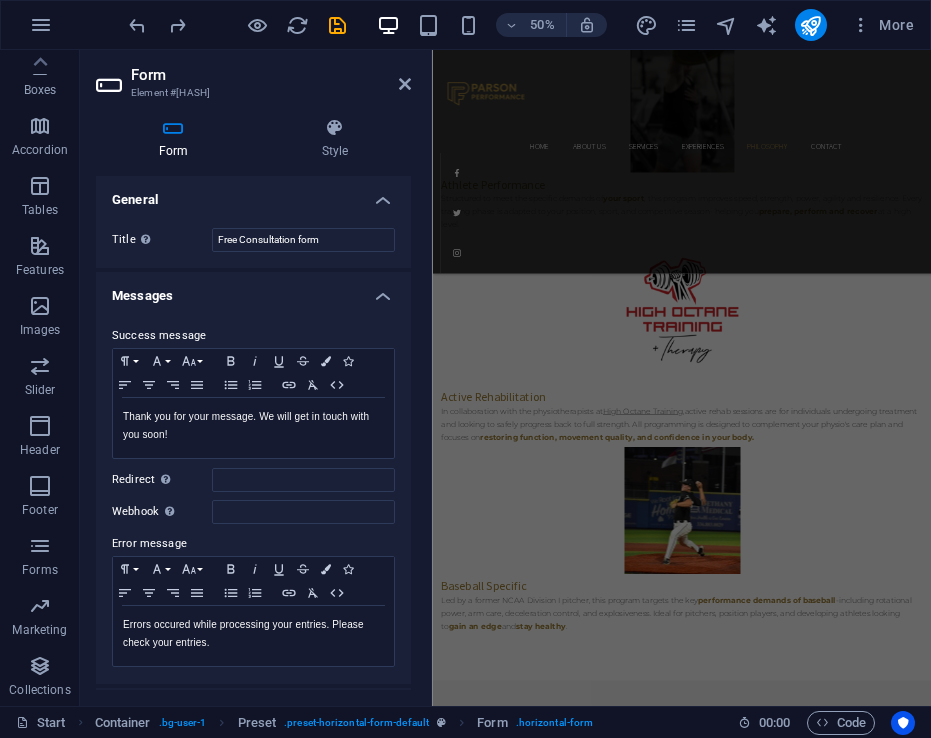 scroll, scrollTop: 1689, scrollLeft: 0, axis: vertical 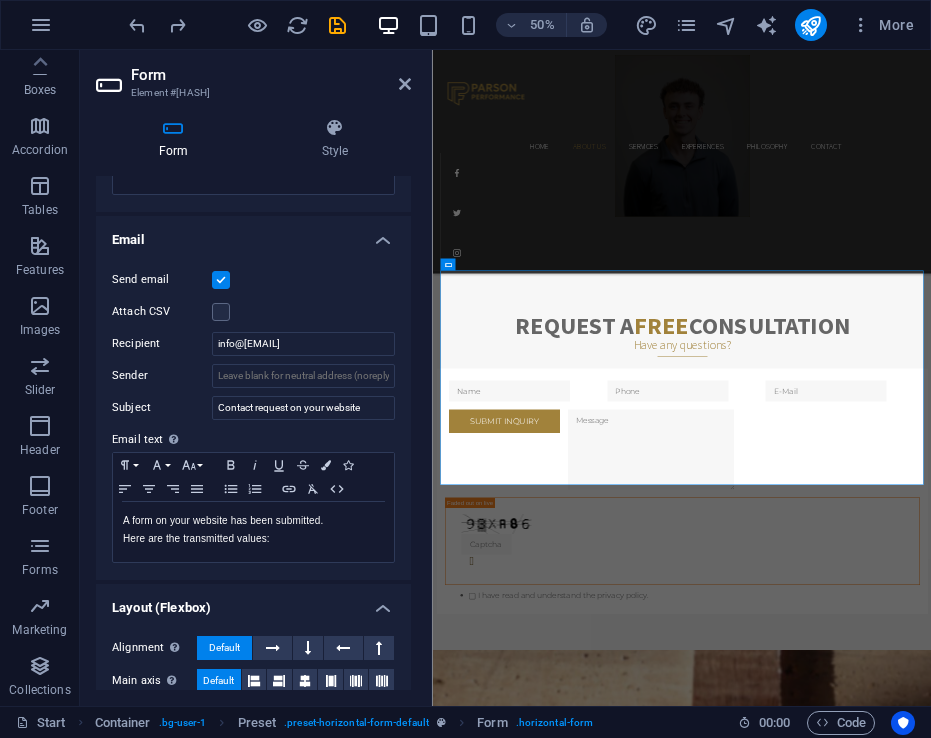 click at bounding box center [221, 280] 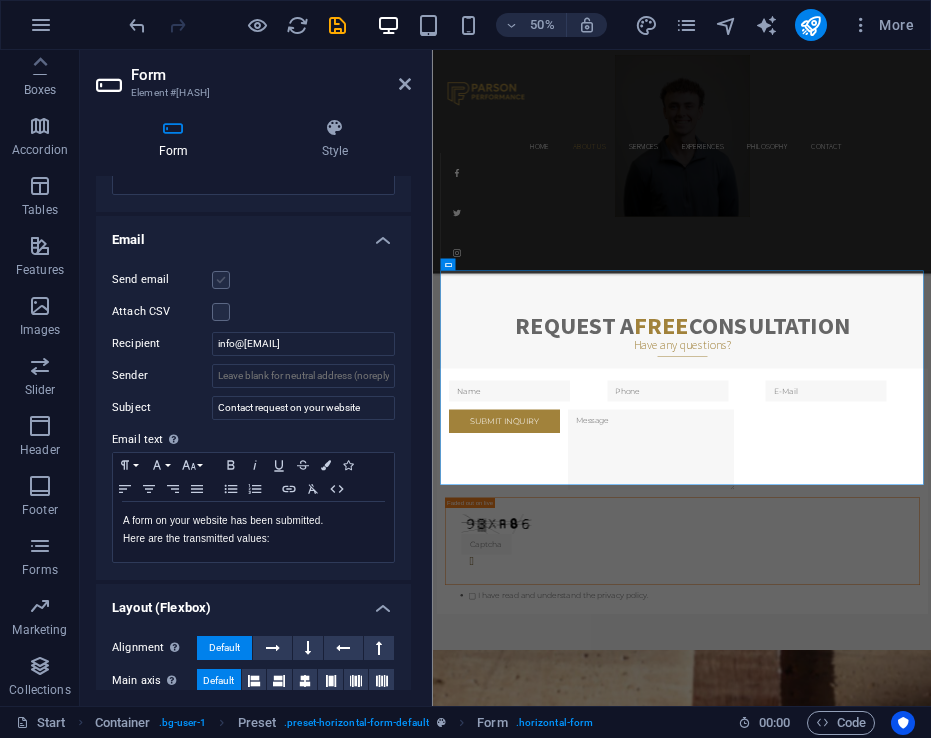 click at bounding box center (221, 280) 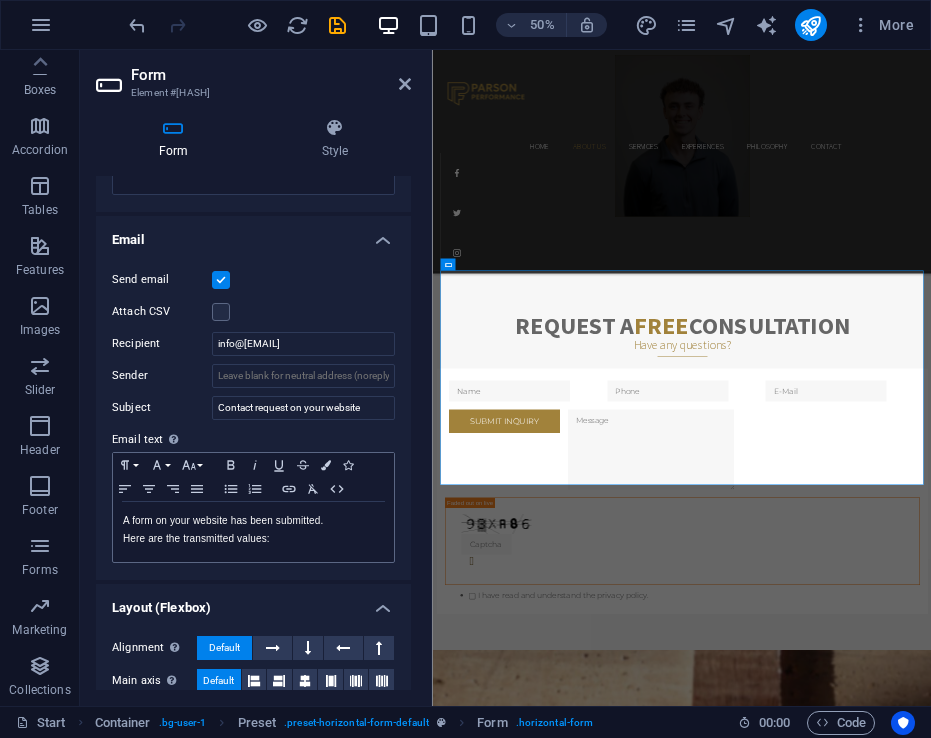 scroll, scrollTop: 590, scrollLeft: 0, axis: vertical 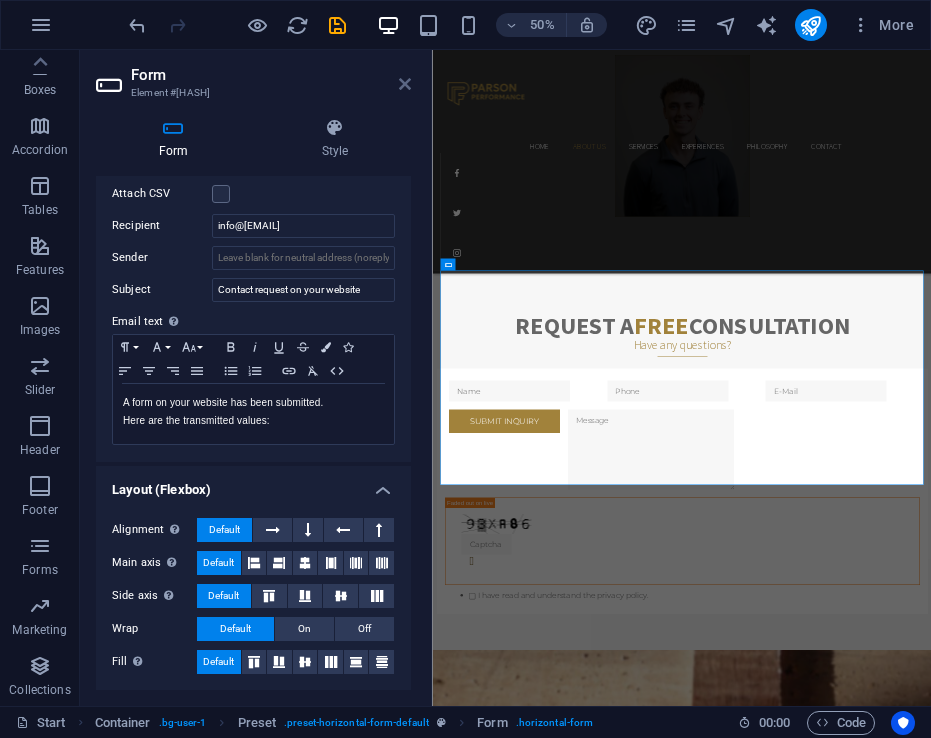 click at bounding box center [405, 84] 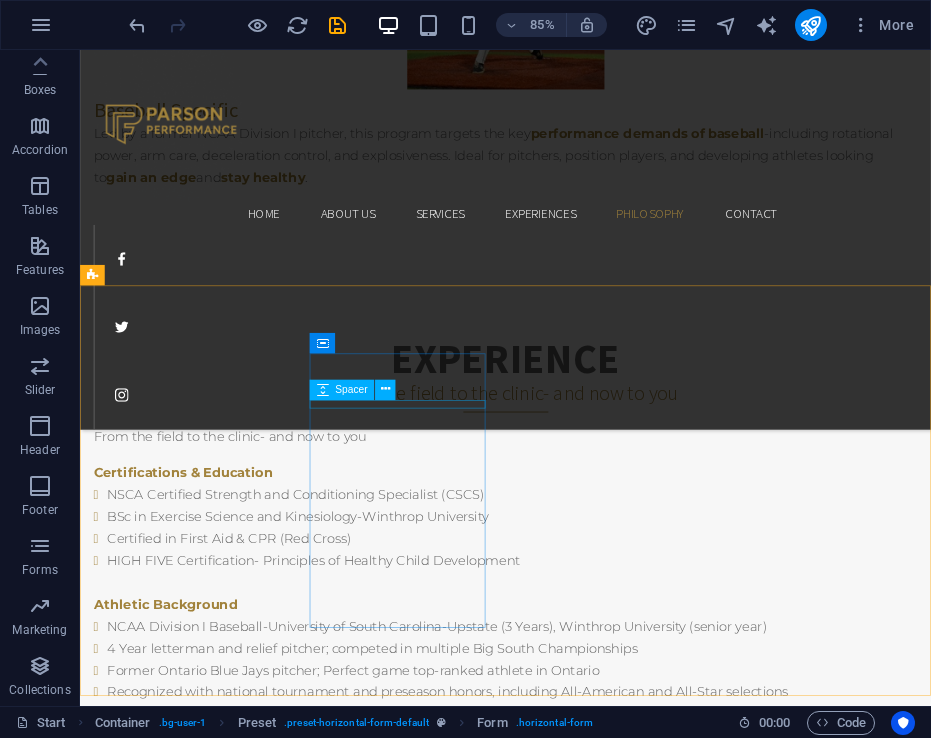 scroll, scrollTop: 5000, scrollLeft: 0, axis: vertical 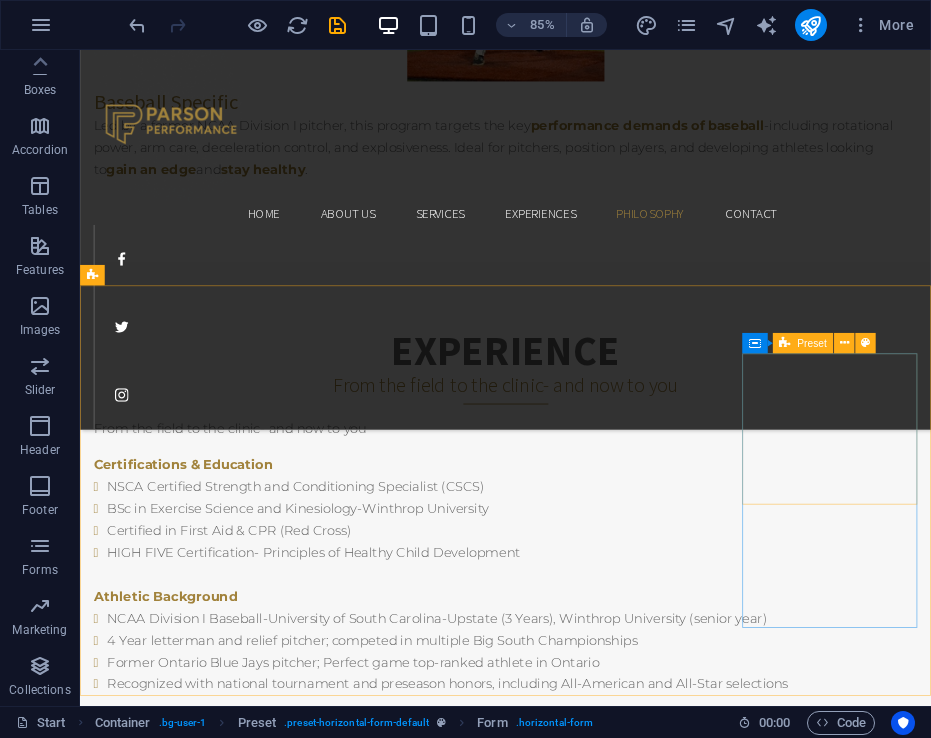 click on "Drop content here or  Add elements  Paste clipboard" at bounding box center [580, 3131] 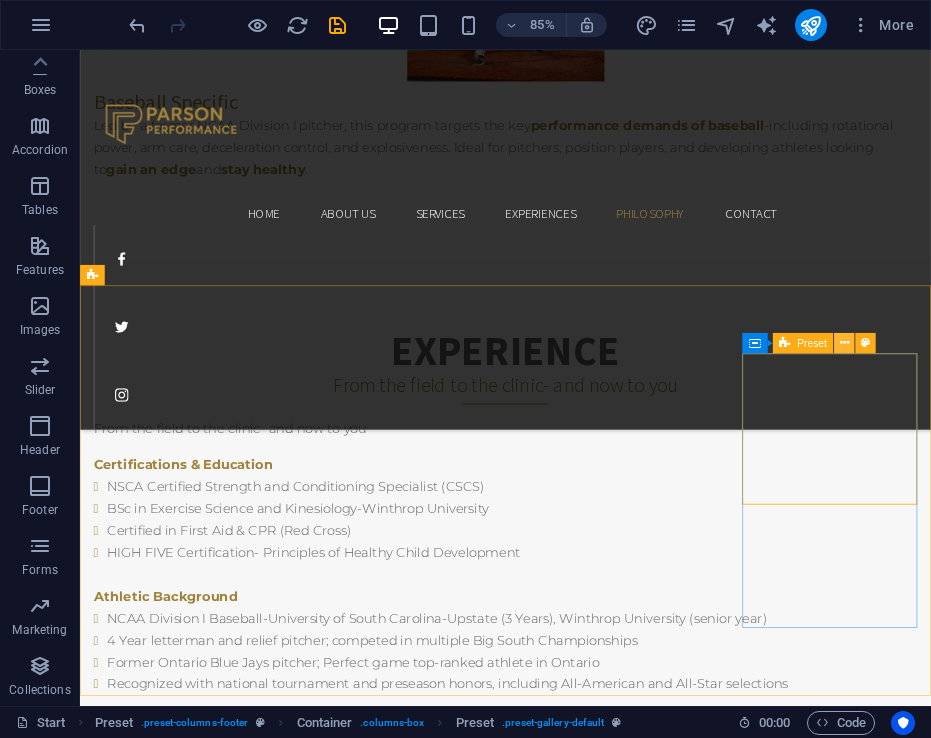 click at bounding box center [844, 343] 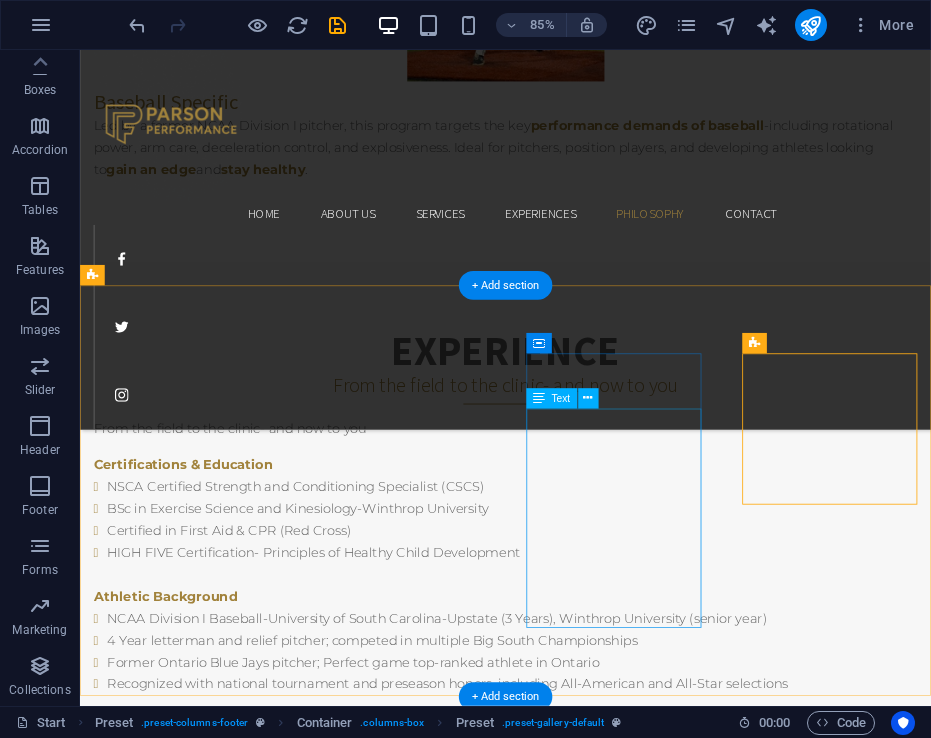 drag, startPoint x: 120, startPoint y: 609, endPoint x: 696, endPoint y: 566, distance: 577.6028 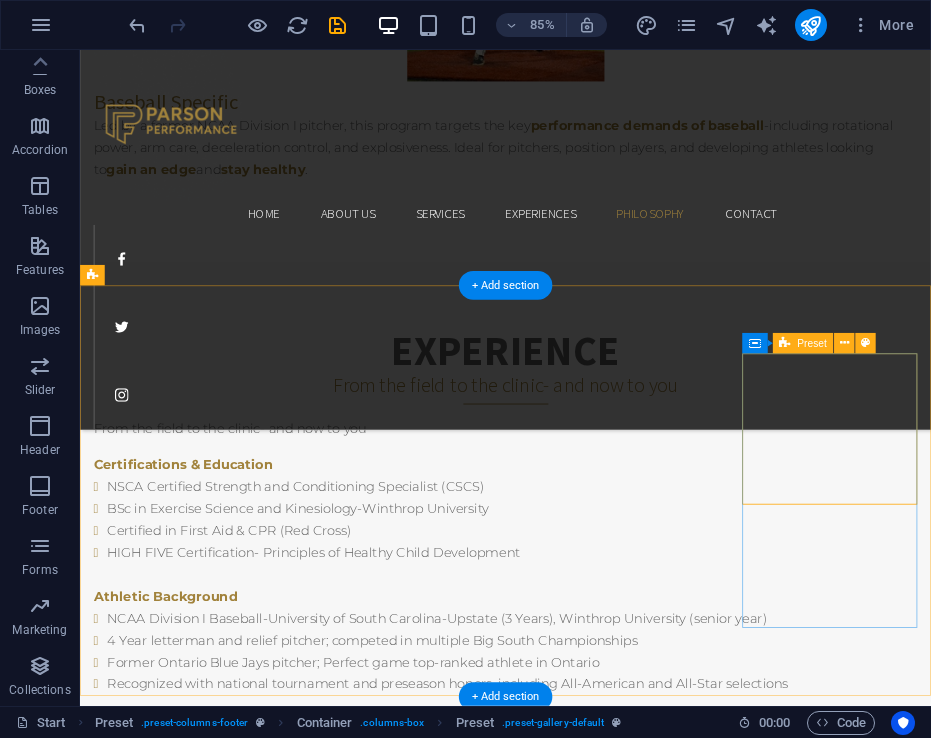click on "Add elements" at bounding box center (521, 3161) 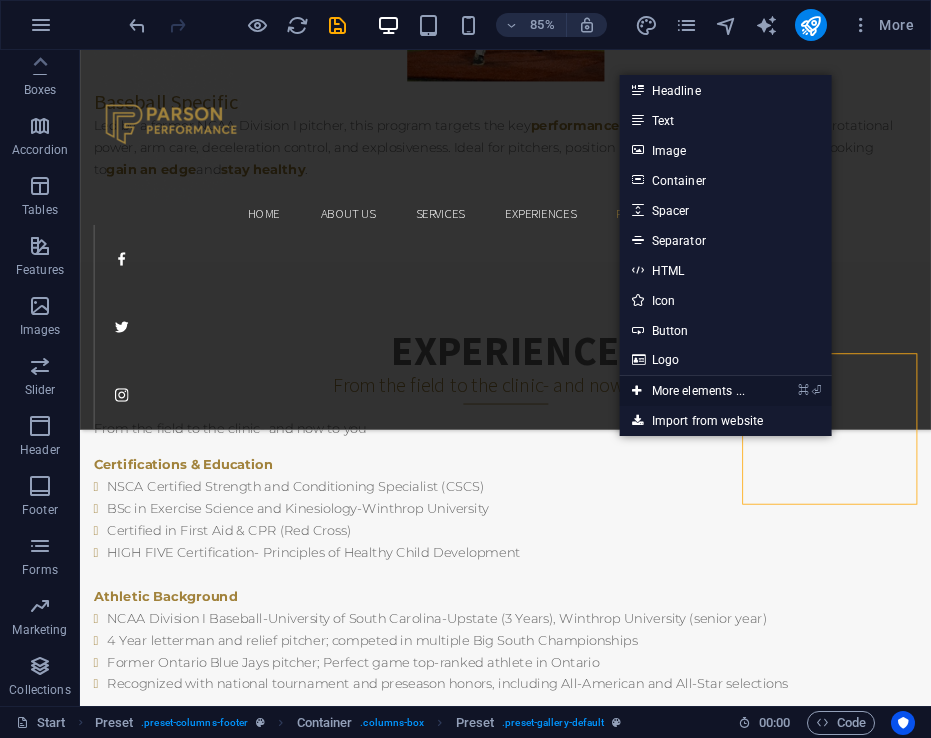 click on "⌘ ⏎  More elements ..." at bounding box center (688, 391) 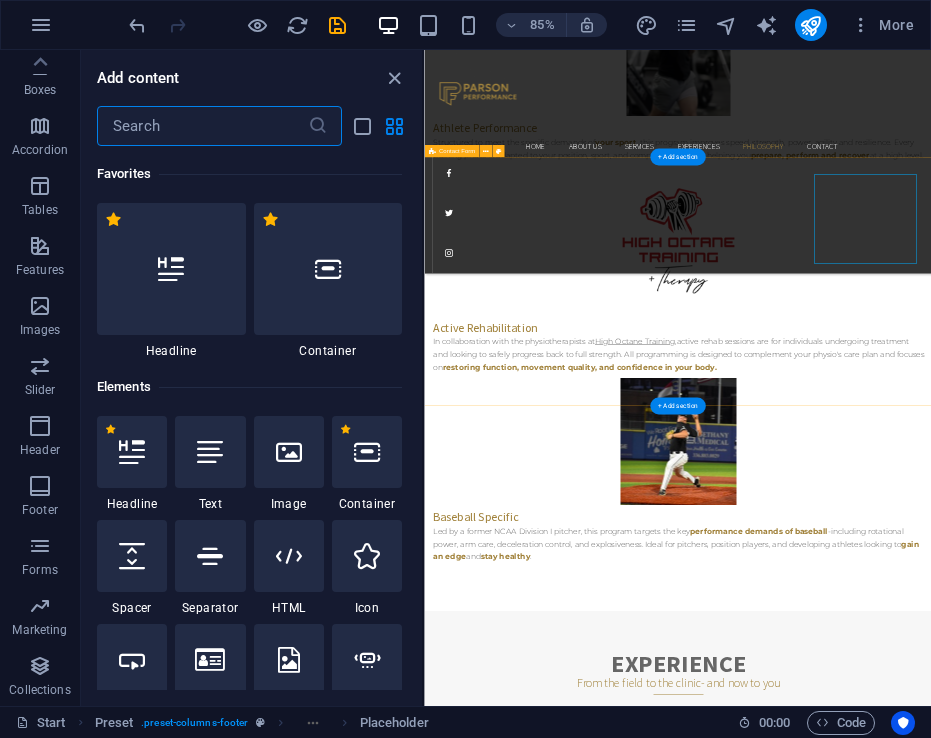 scroll, scrollTop: 5107, scrollLeft: 0, axis: vertical 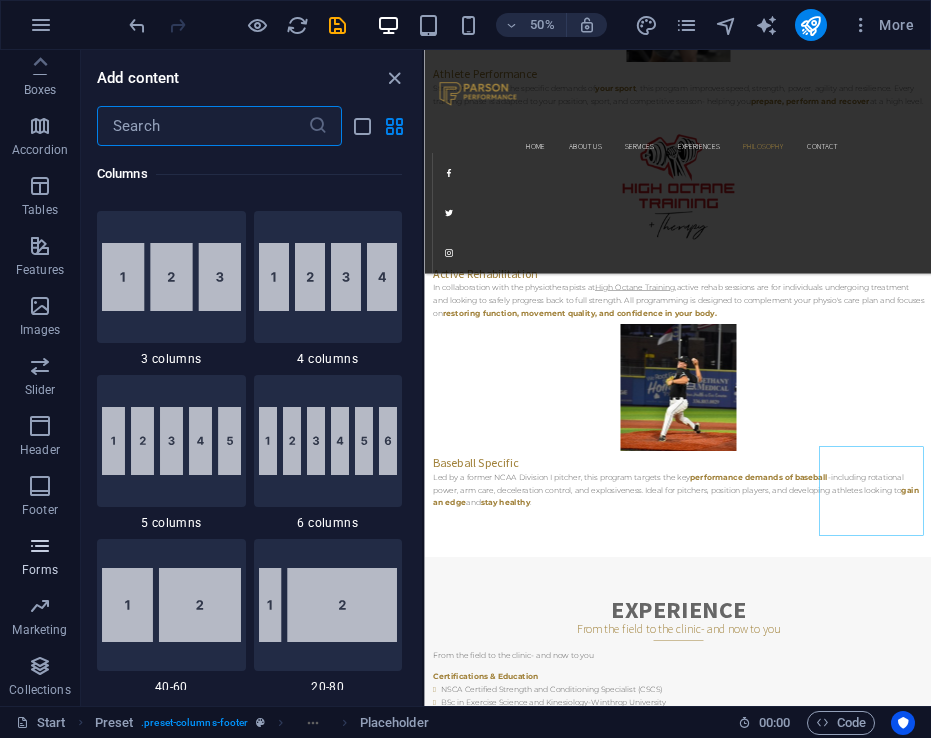 click on "Forms" at bounding box center (40, 558) 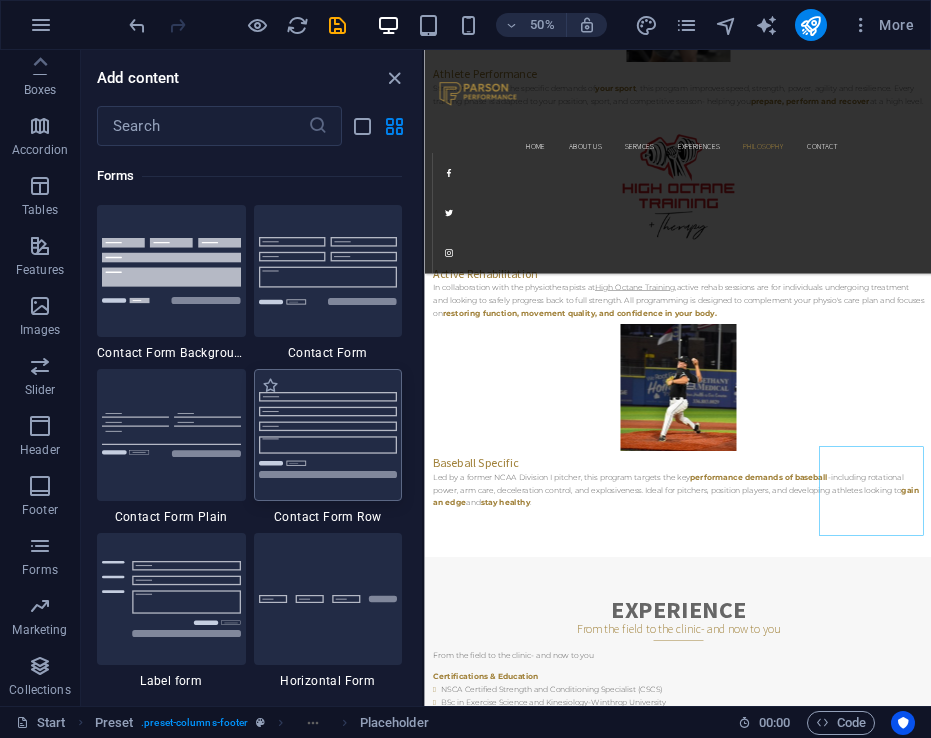 scroll, scrollTop: 14600, scrollLeft: 0, axis: vertical 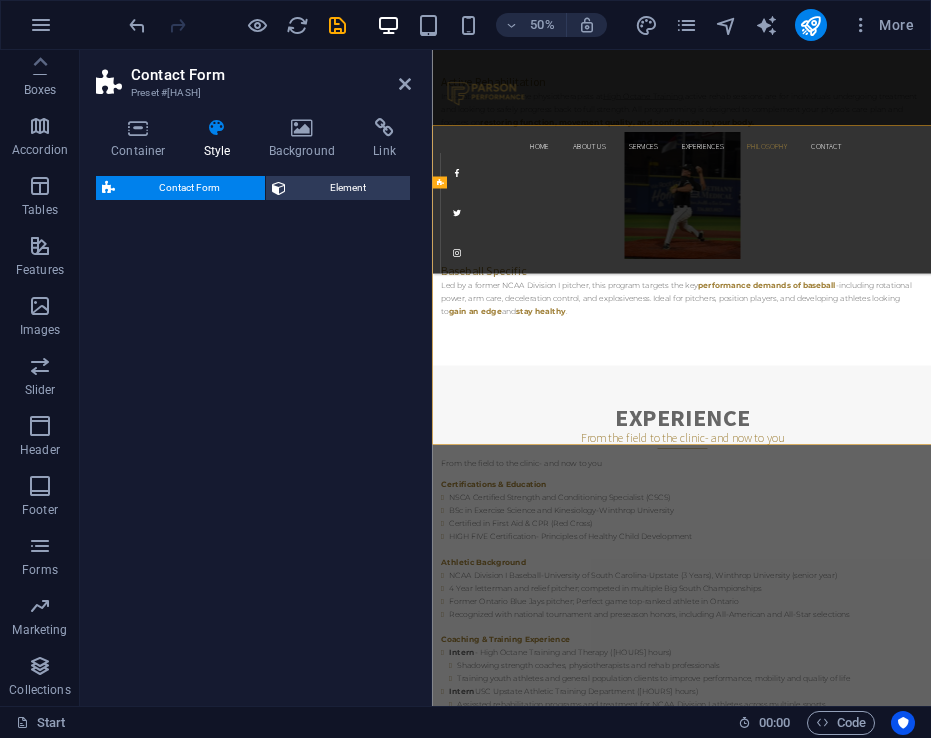 select on "rem" 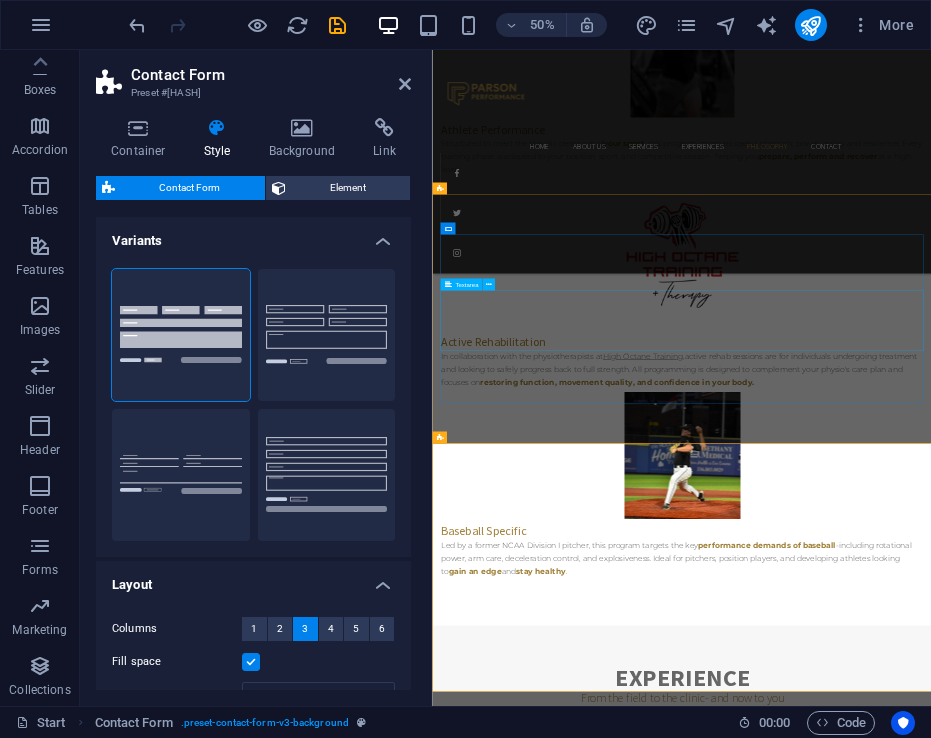 scroll, scrollTop: 4997, scrollLeft: 0, axis: vertical 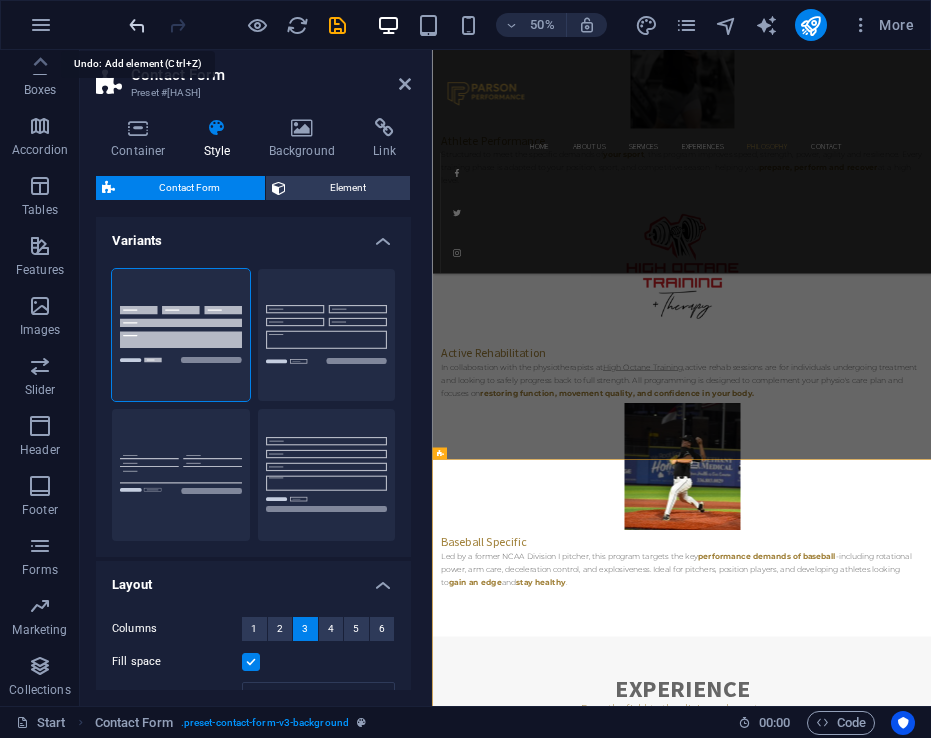 click at bounding box center (137, 25) 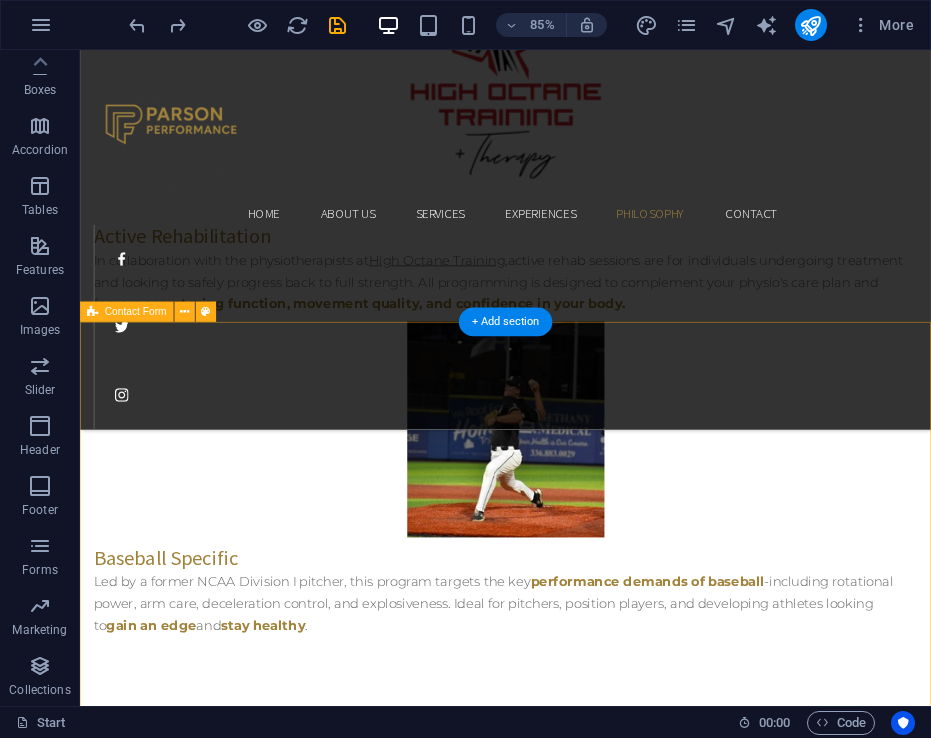 scroll, scrollTop: 4464, scrollLeft: 0, axis: vertical 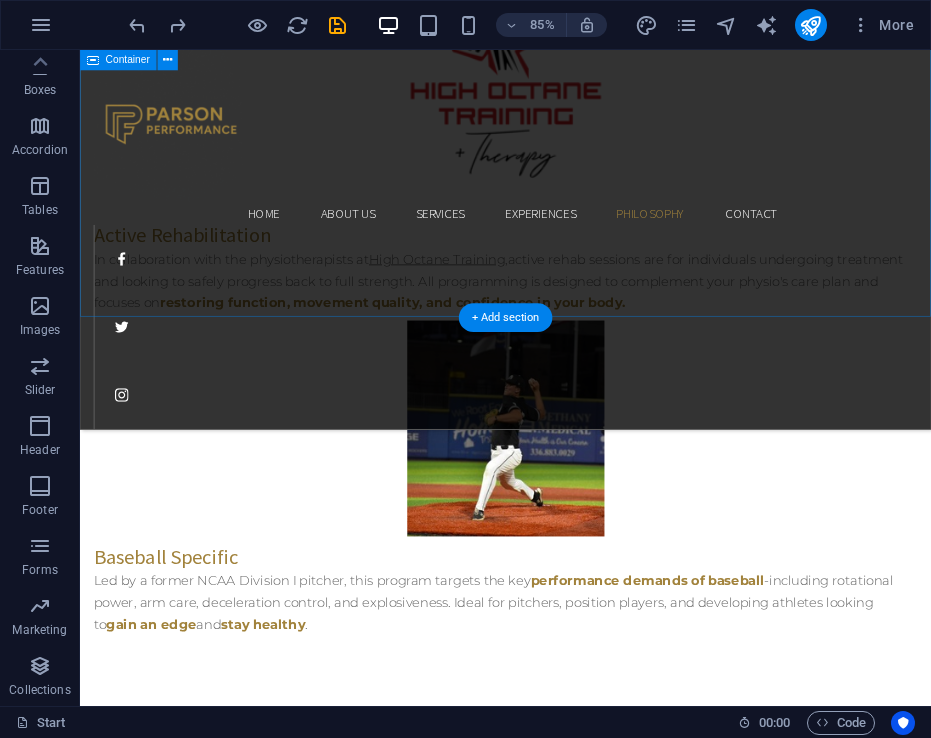 click on "Philosophy My approach is simple: train with purpose, listen to the client, and deliver real results. Every program I design is tailored — no wasted reps, no cookie-cutter routines. Whether you're a competitive athlete or someone looking to move and feel better, your training should reflect your goals, sport, and lifestyle.
As a former NCAA Division I athlete and Certified Strength and Conditioning Specialist, I understand the value of clear communication, quality movement, and consistent progress. I focus on what matters — helping you get stronger, move better, and perform at your best.
Above all, I believe in coaching that’s rooted in care, trust, and attention to detail. Because the best training isn’t just physical — it’s personal." at bounding box center (580, 1976) 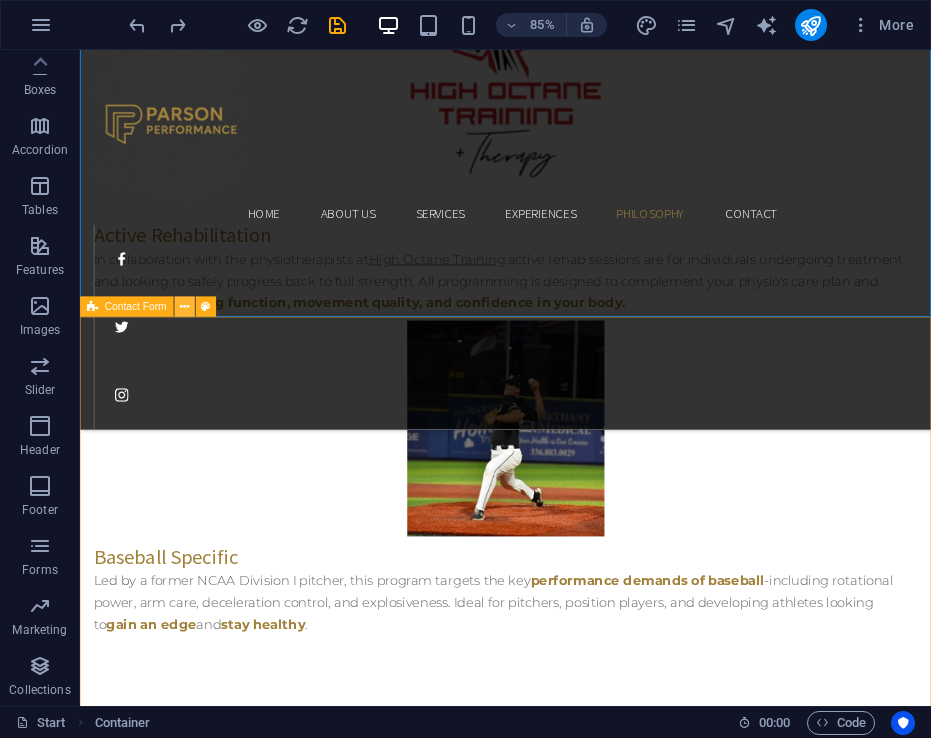 click at bounding box center [184, 307] 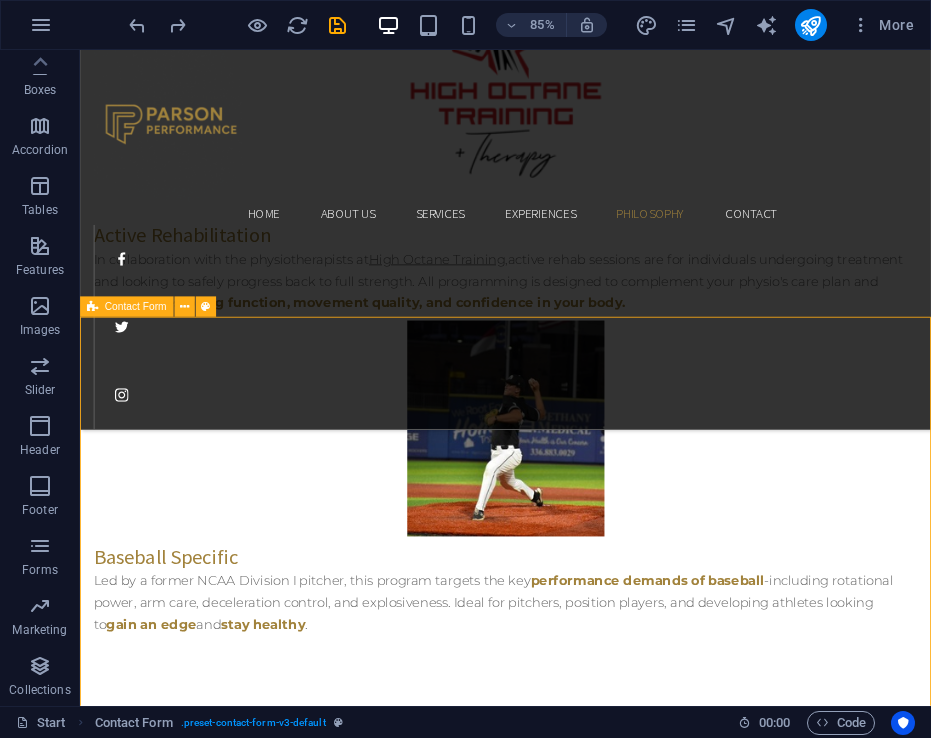 click on "Contact Form" at bounding box center [126, 307] 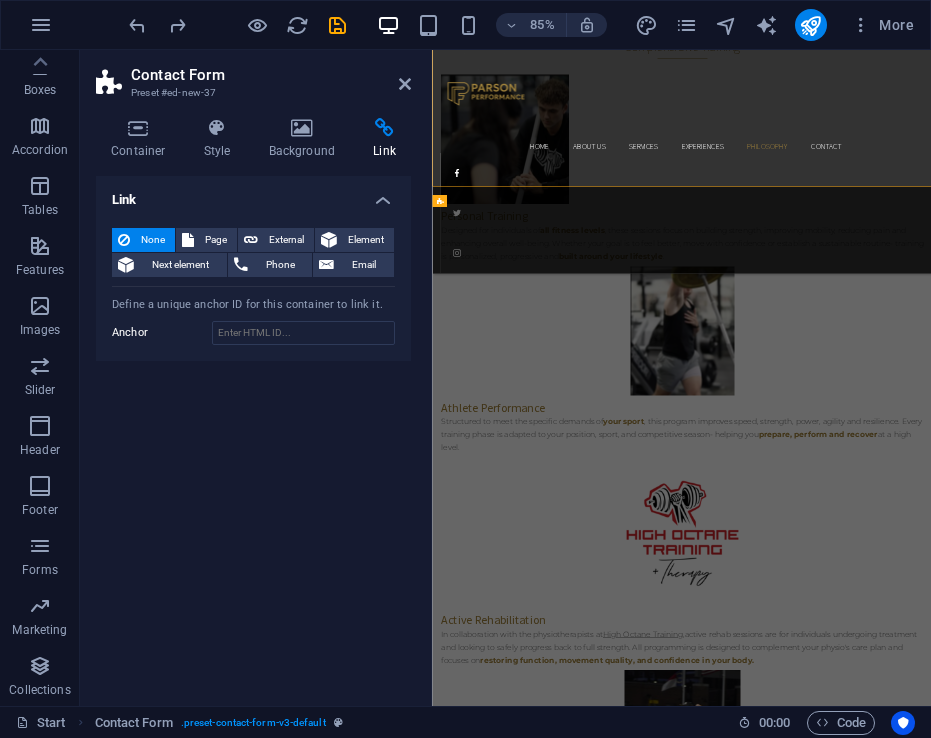 scroll, scrollTop: 5003, scrollLeft: 0, axis: vertical 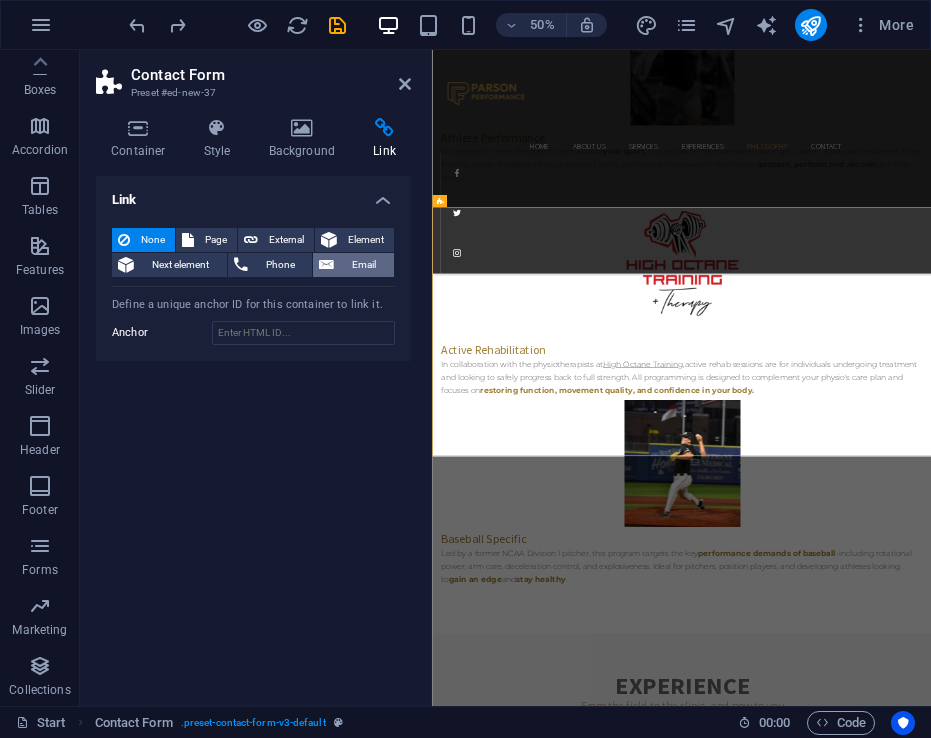 click on "Email" at bounding box center (364, 265) 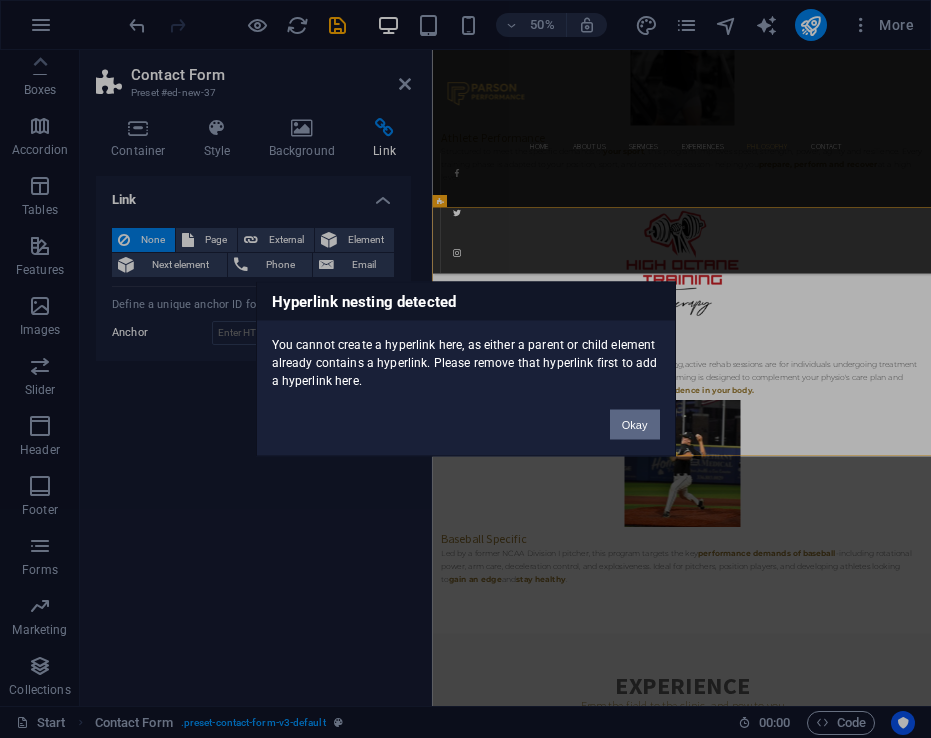 click on "Okay" at bounding box center [635, 425] 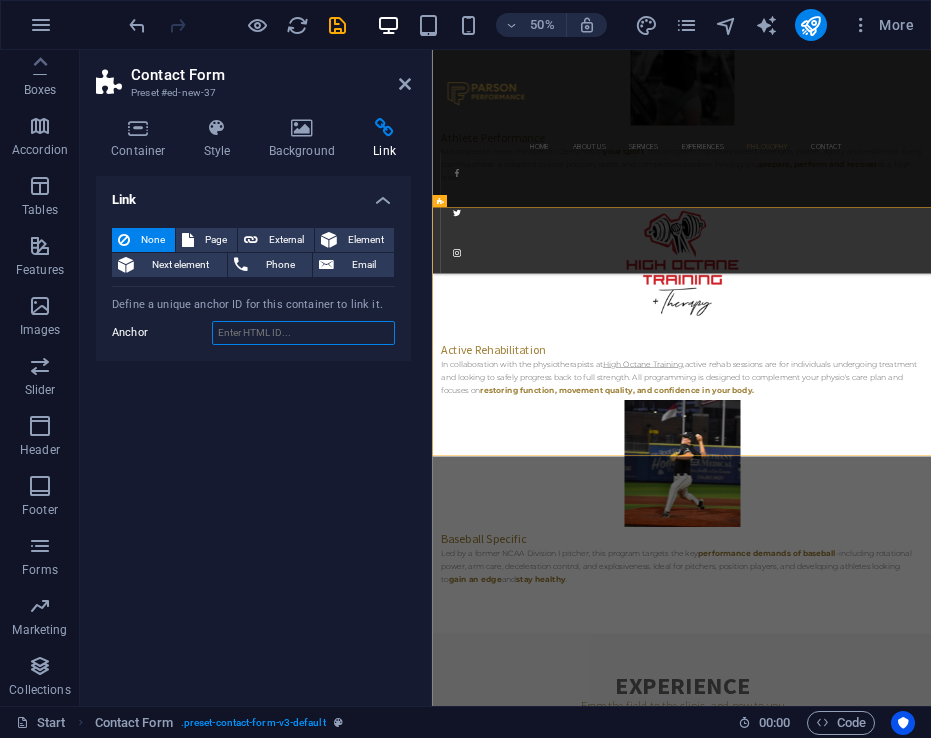 click on "Anchor" at bounding box center [303, 333] 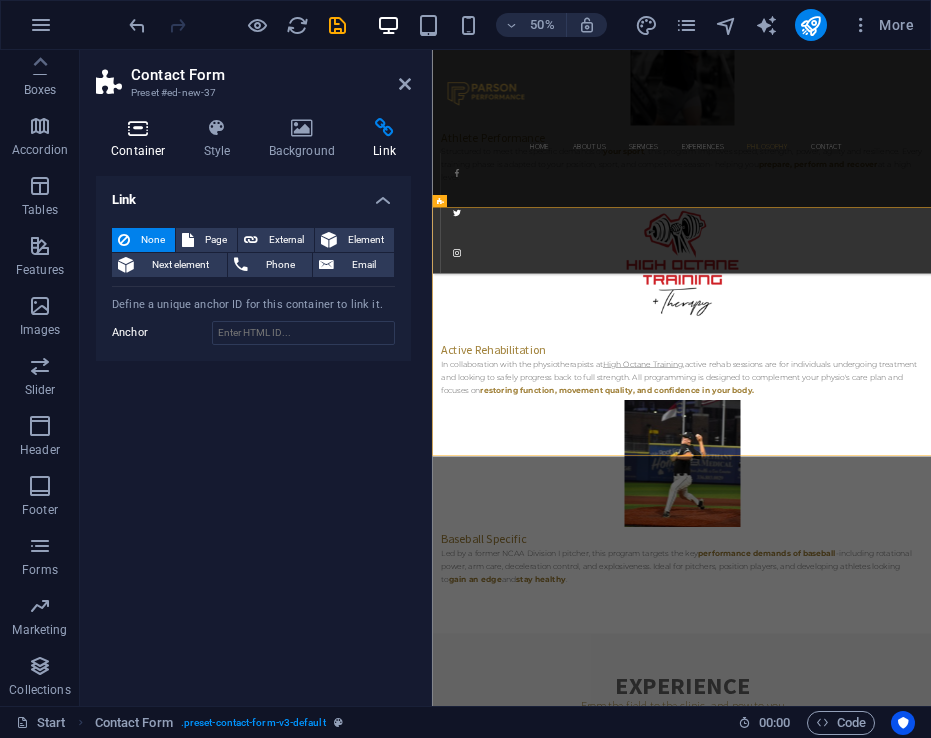 click on "Container" at bounding box center (142, 139) 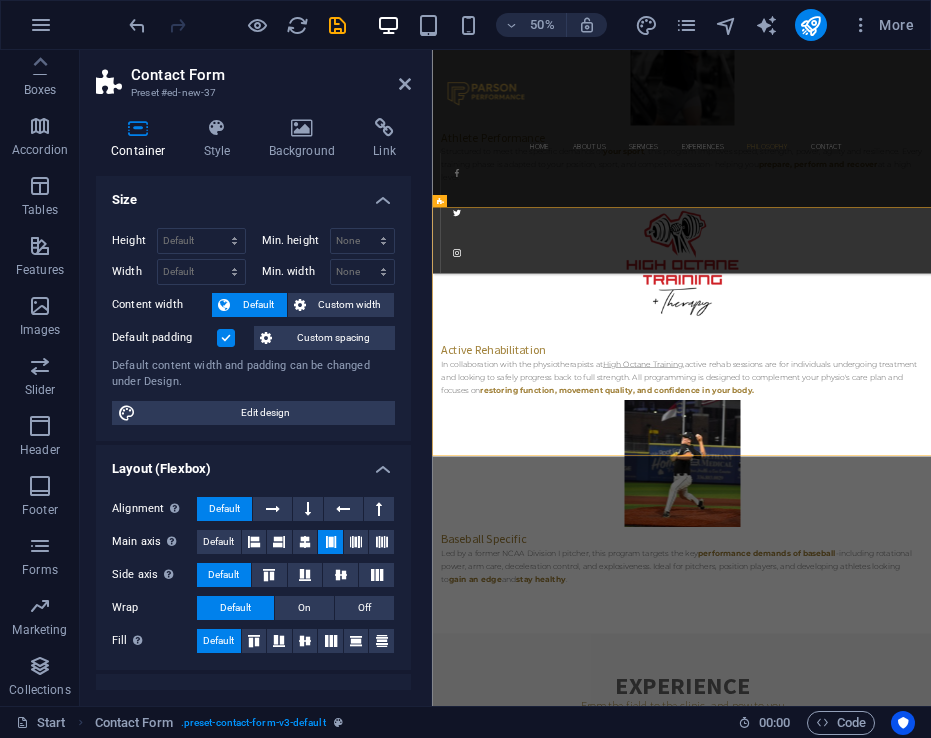 click on "Contact Form" at bounding box center (271, 75) 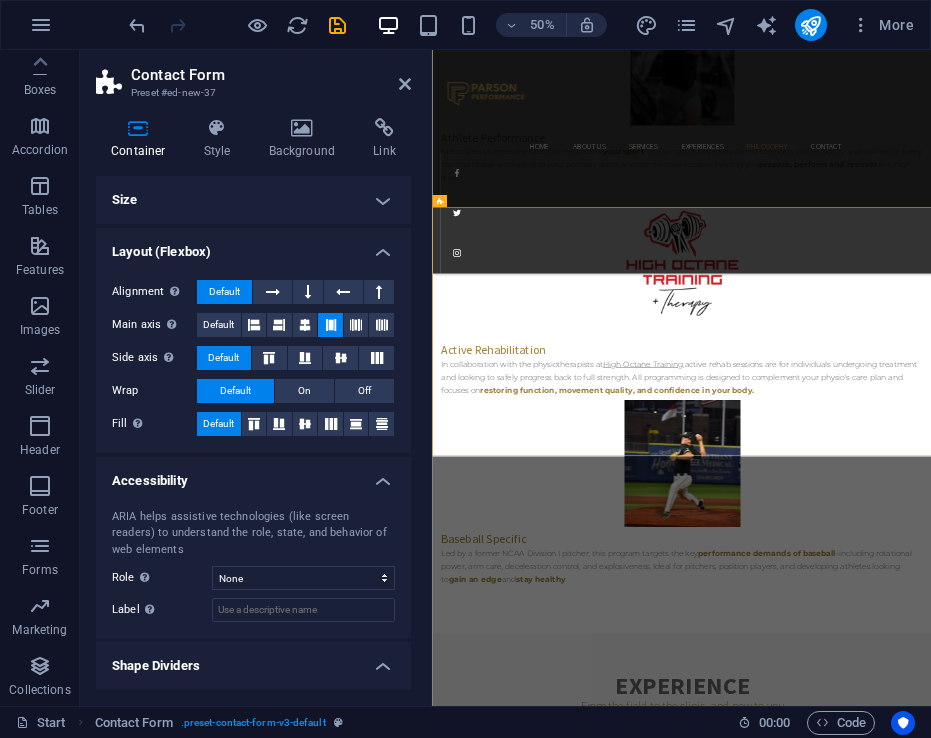 click on "Layout (Flexbox)" at bounding box center (253, 246) 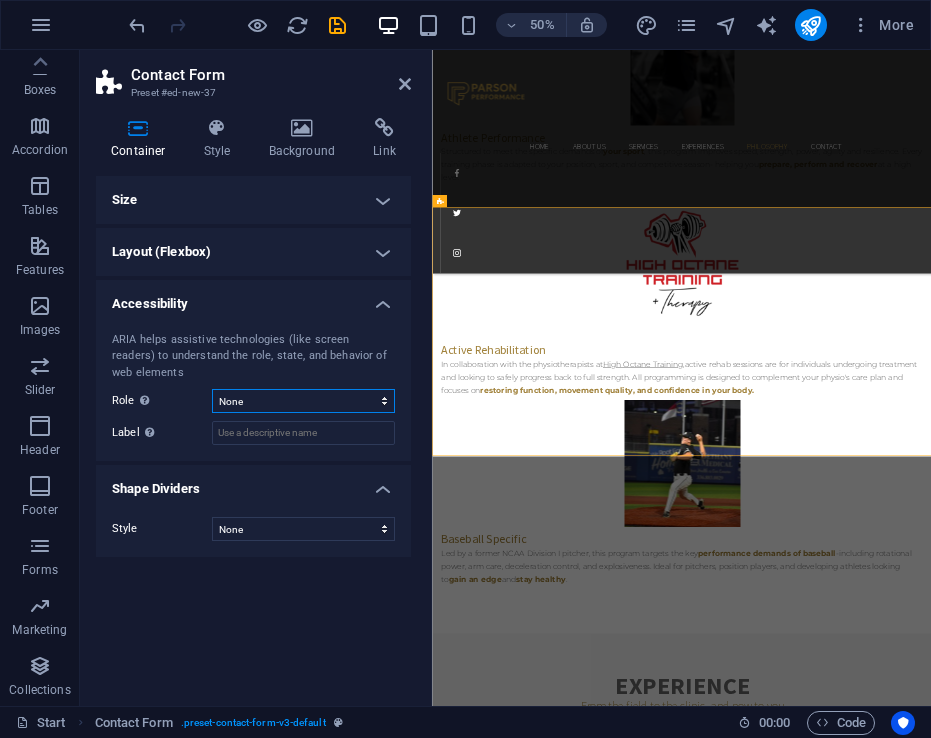 click on "None Alert Article Banner Comment Complementary Dialog Footer Header Marquee Presentation Region Section Separator Status Timer" at bounding box center [303, 401] 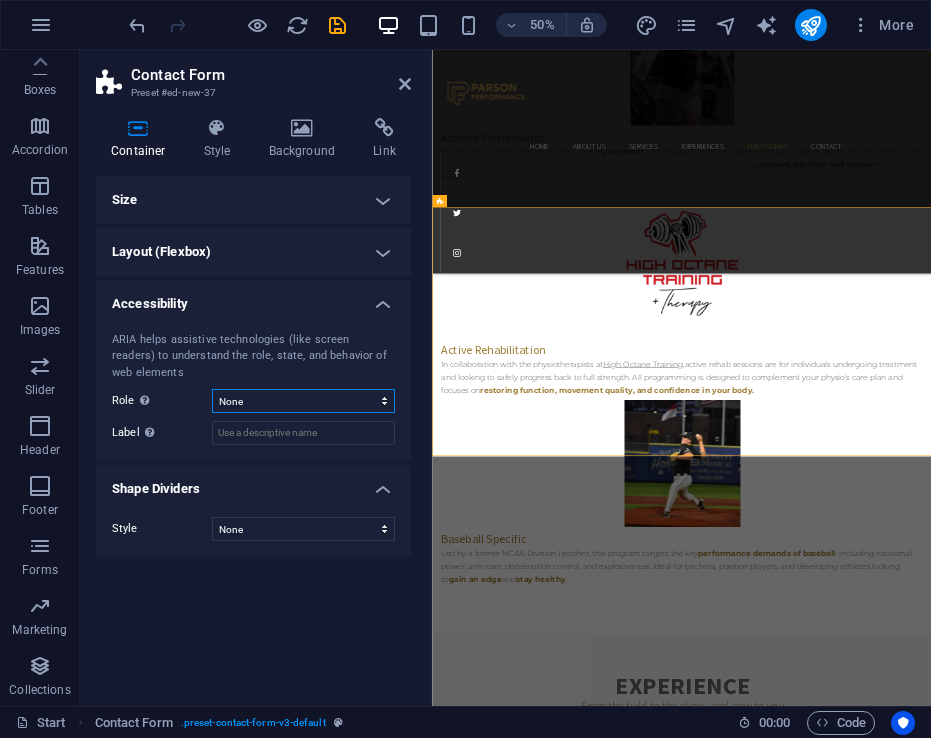 select on "header" 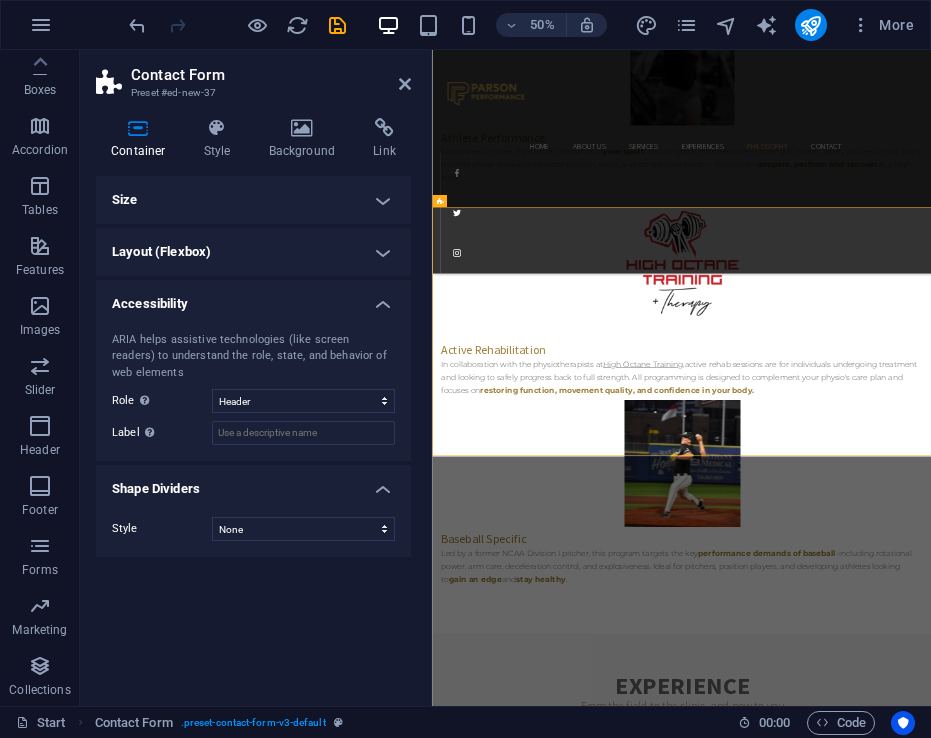 click on "Shape Dividers" at bounding box center [253, 483] 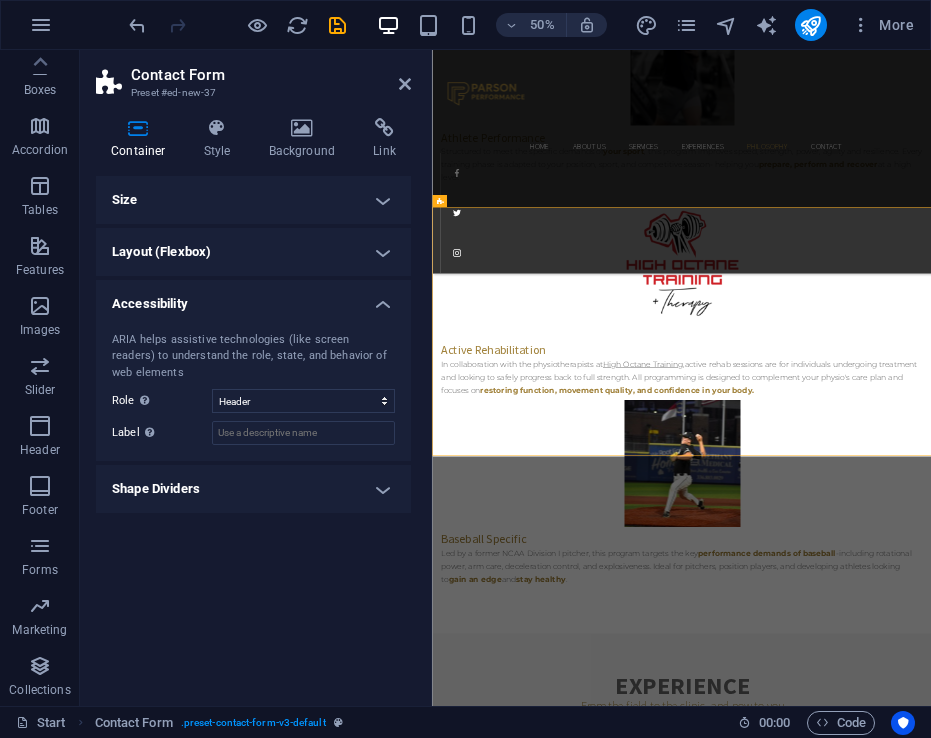click on "Accessibility" at bounding box center (253, 298) 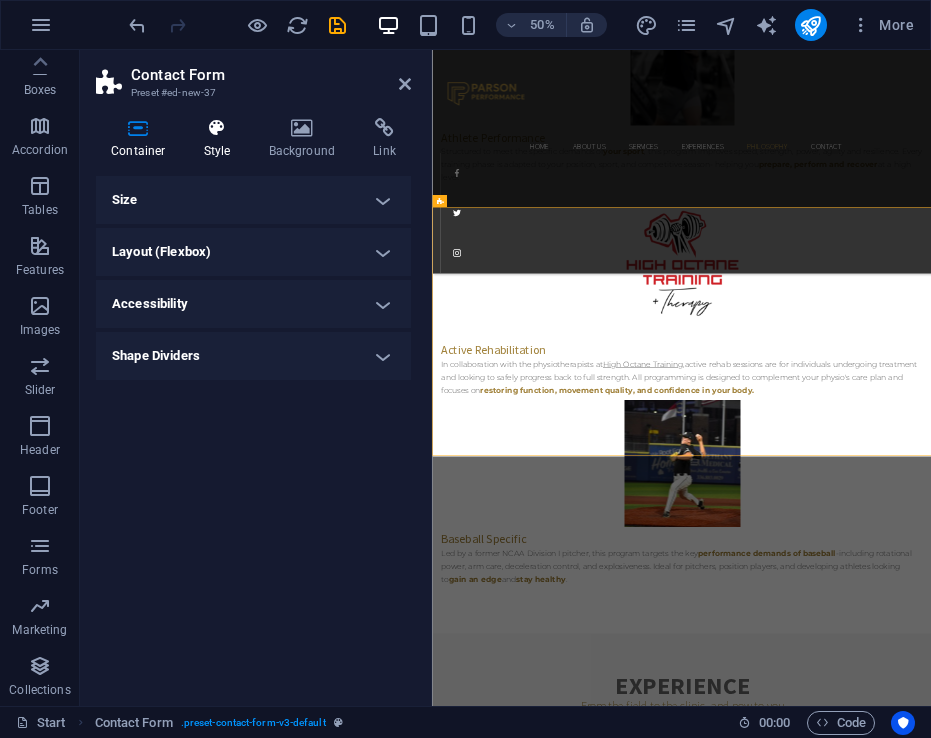 click on "Style" at bounding box center [221, 139] 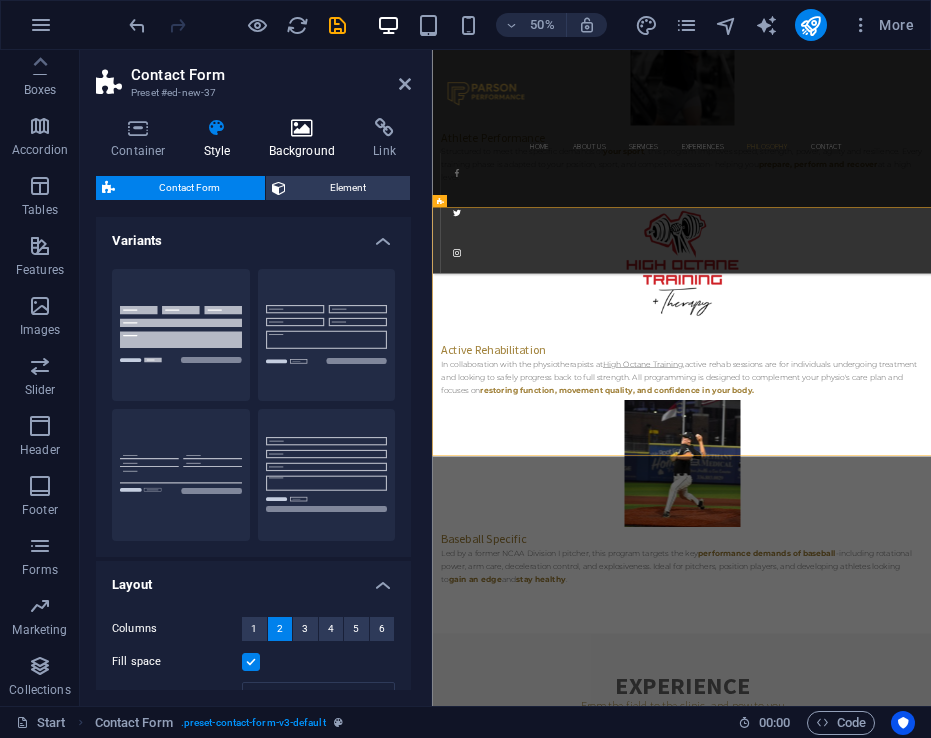click at bounding box center (302, 128) 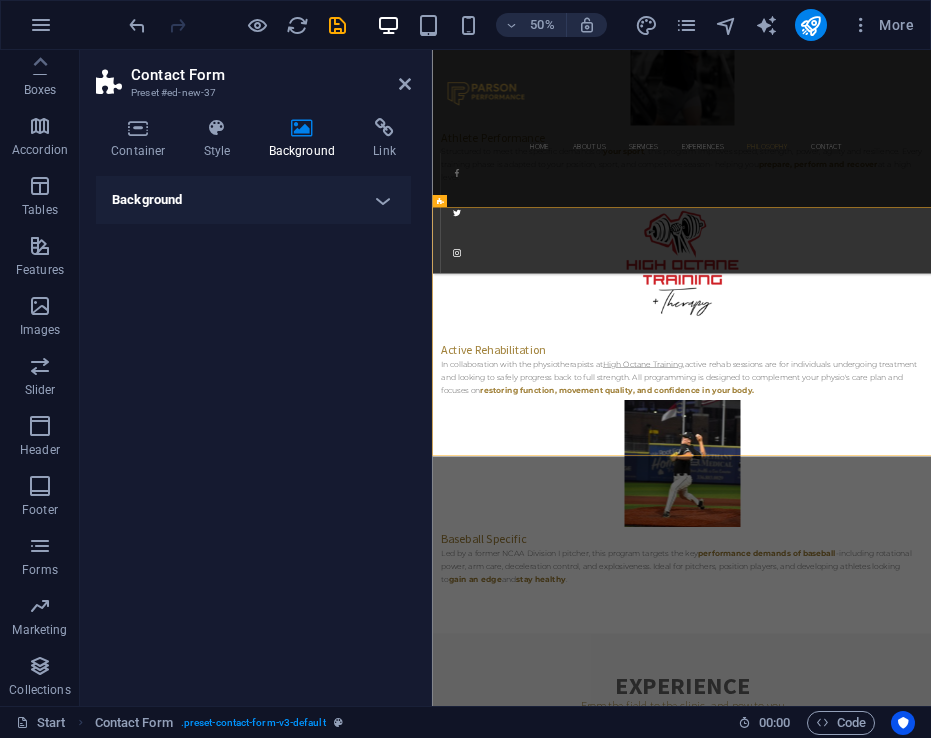 click on "Background" at bounding box center [306, 139] 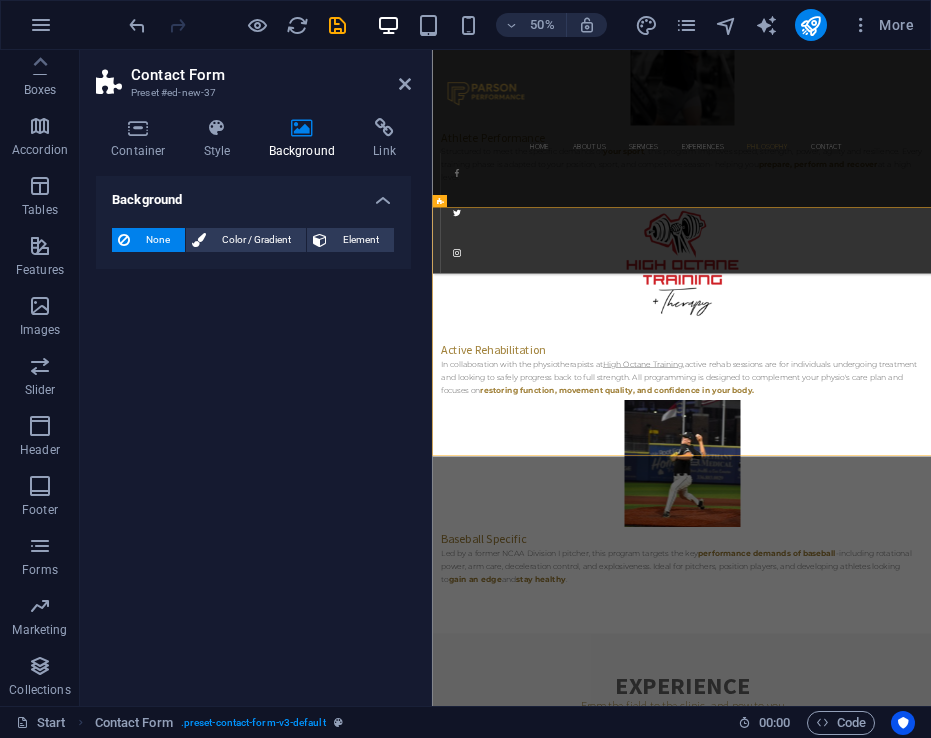 click on "Background" at bounding box center [253, 194] 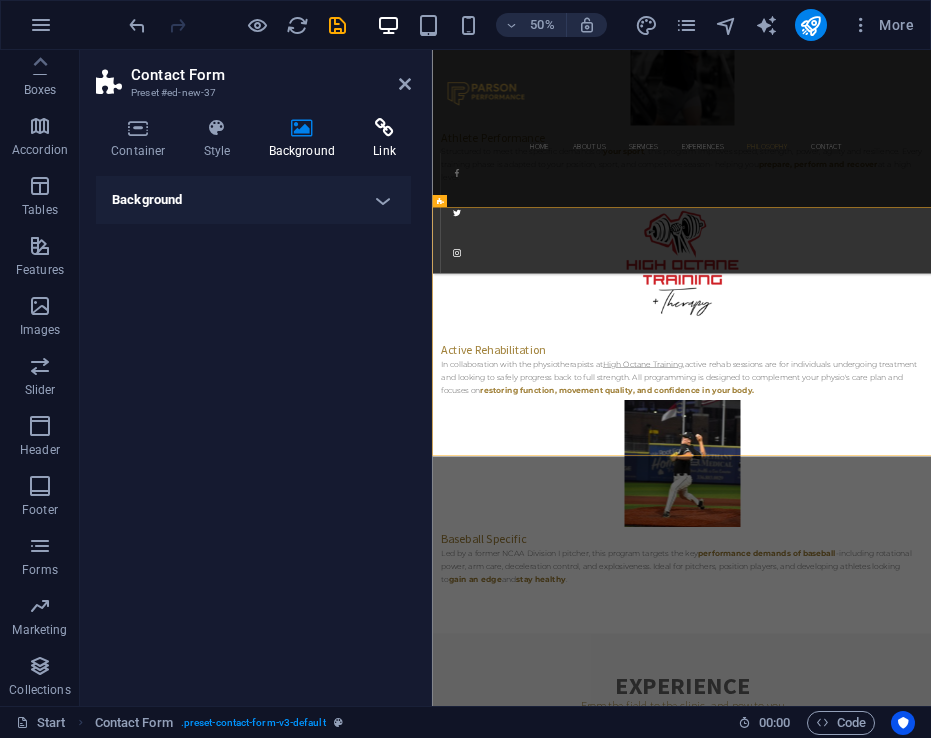 click on "Link" at bounding box center [384, 139] 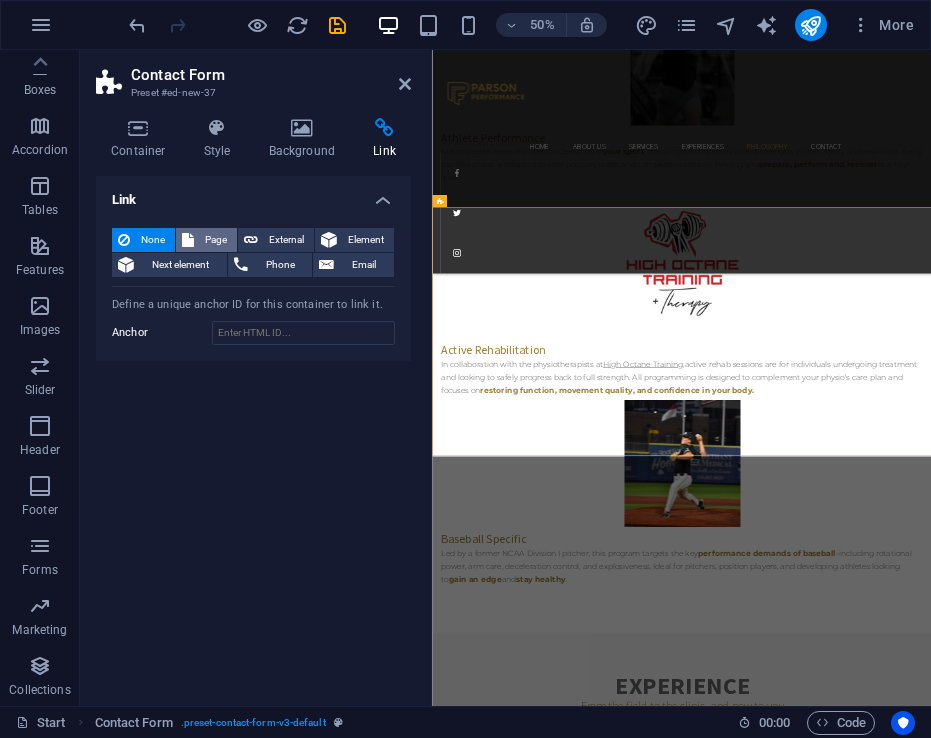 click on "Page" at bounding box center (206, 240) 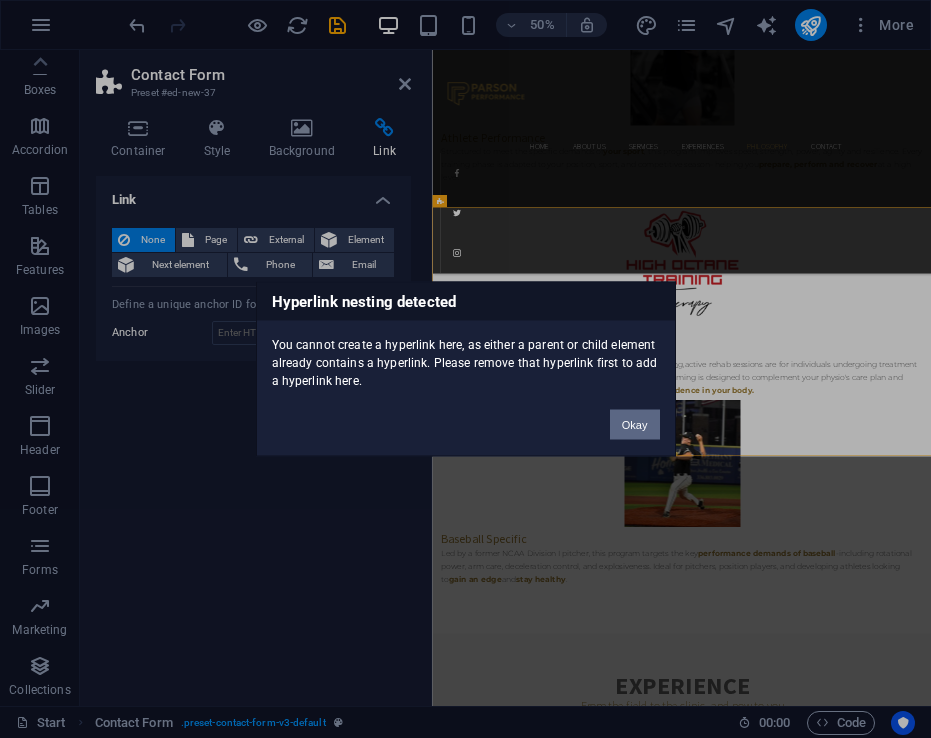 click on "Okay" at bounding box center (635, 425) 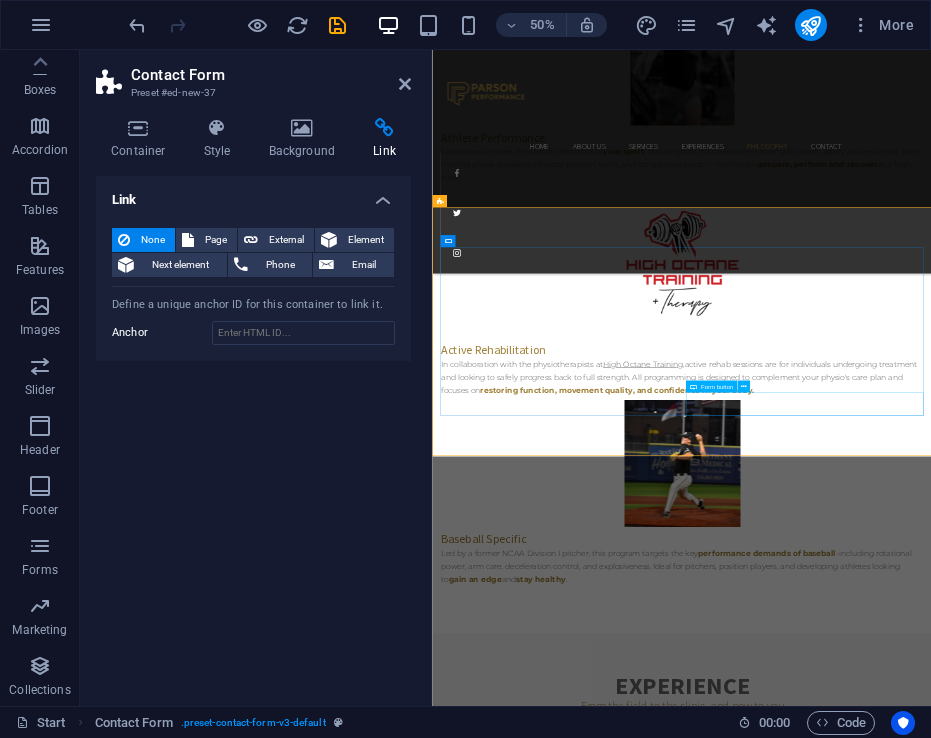 click on "Submit" at bounding box center [1176, 2984] 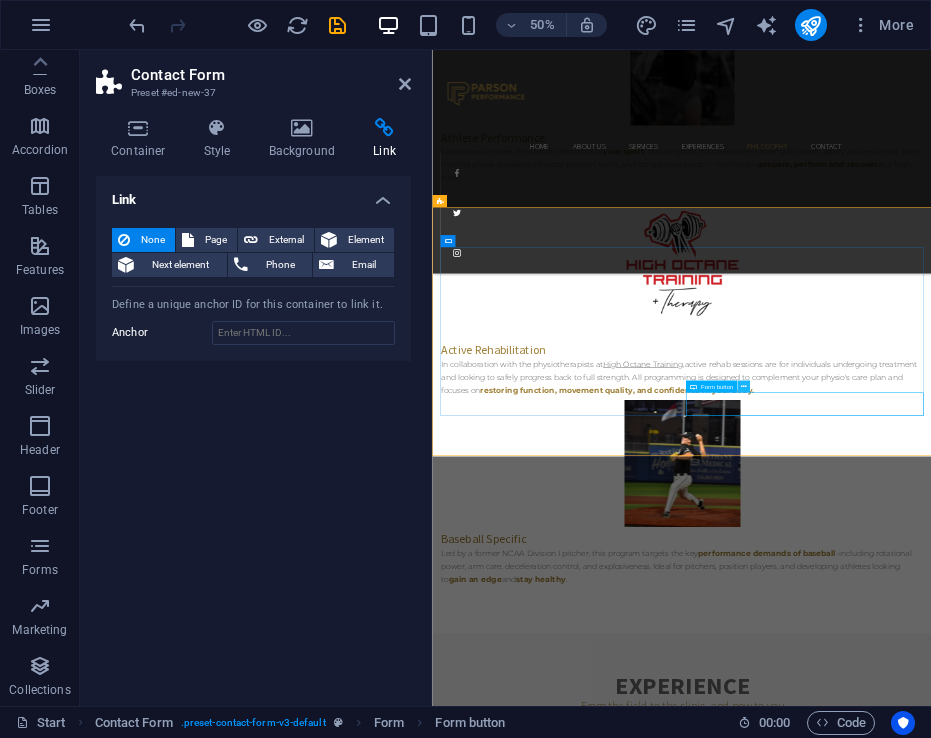 click at bounding box center [744, 386] 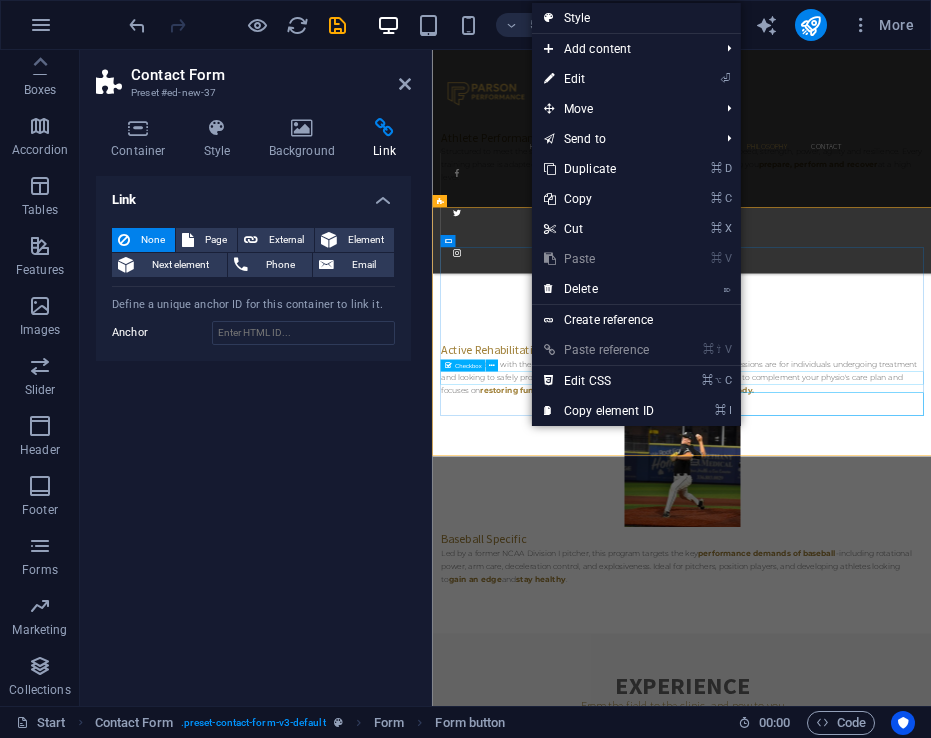 click on "{{ 'content.forms.privacy'|trans }}" at bounding box center (931, 2932) 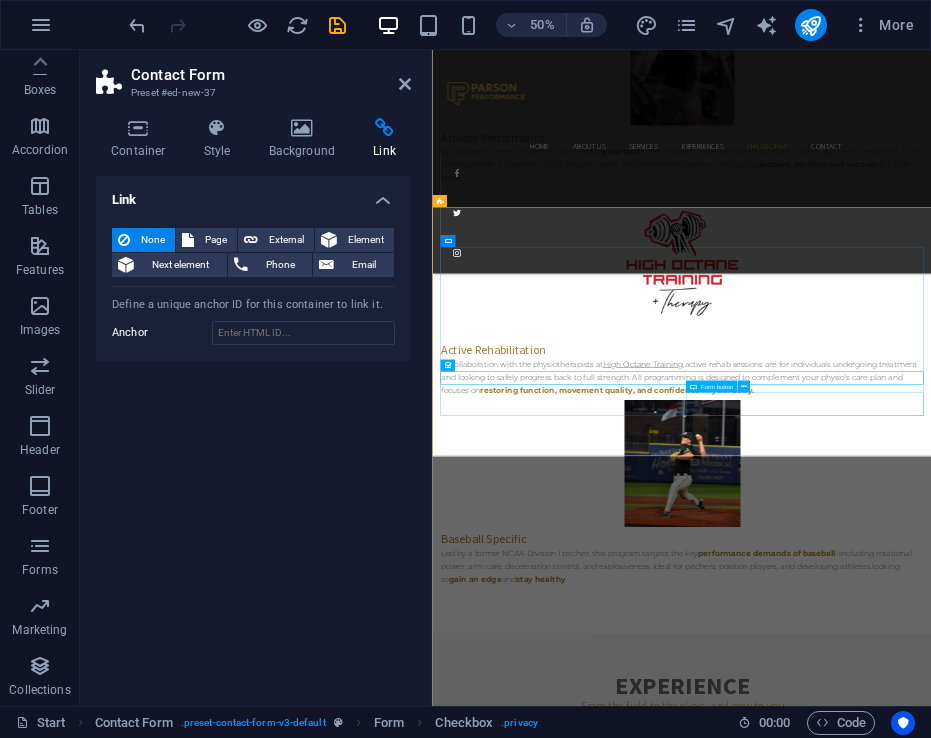 click on "Submit" at bounding box center [1176, 2984] 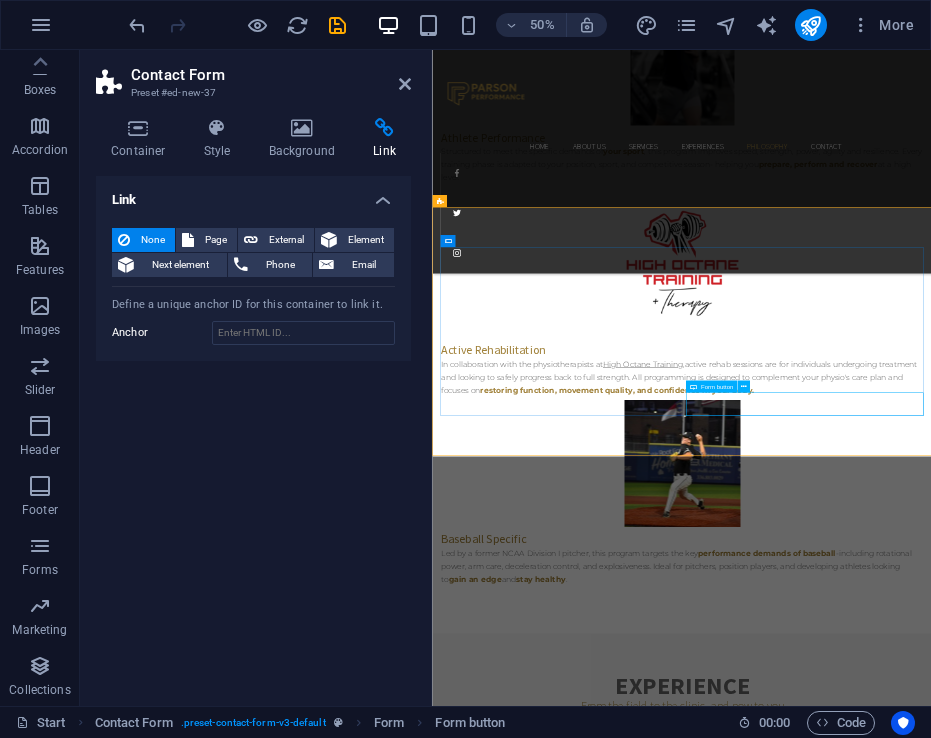 click on "Form button" at bounding box center [717, 387] 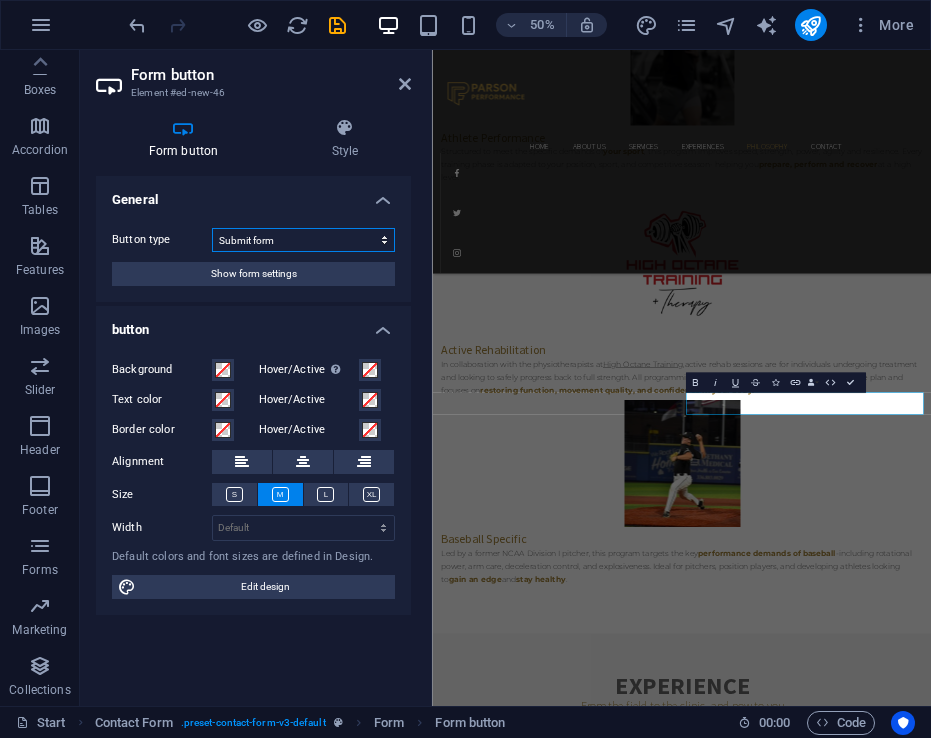 click on "Submit form Reset form No action" at bounding box center [303, 240] 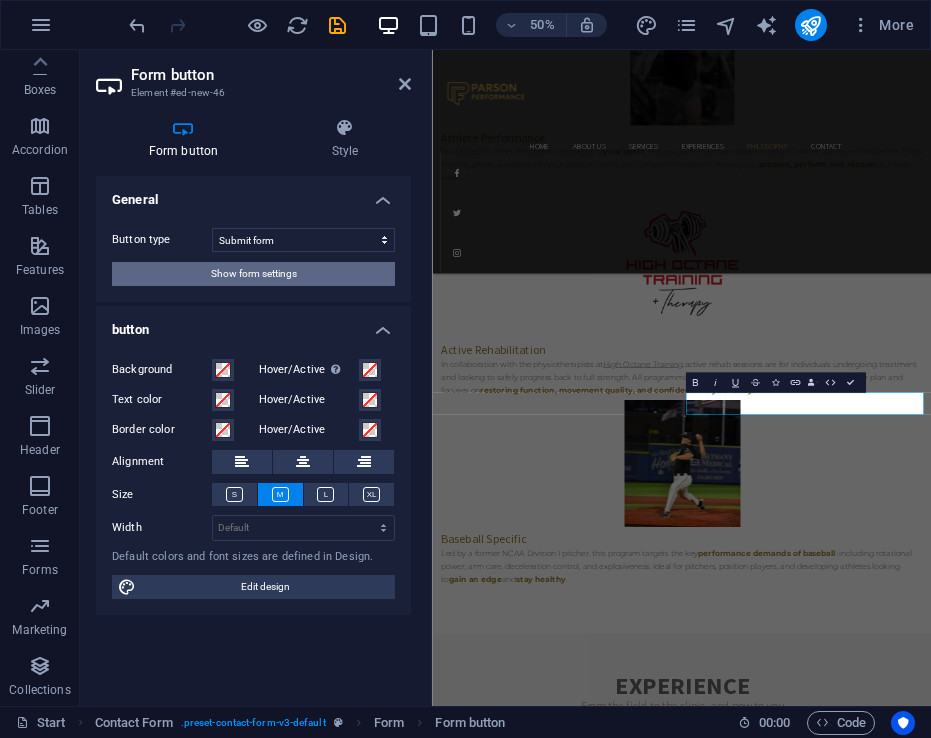 click on "Show form settings" at bounding box center [254, 274] 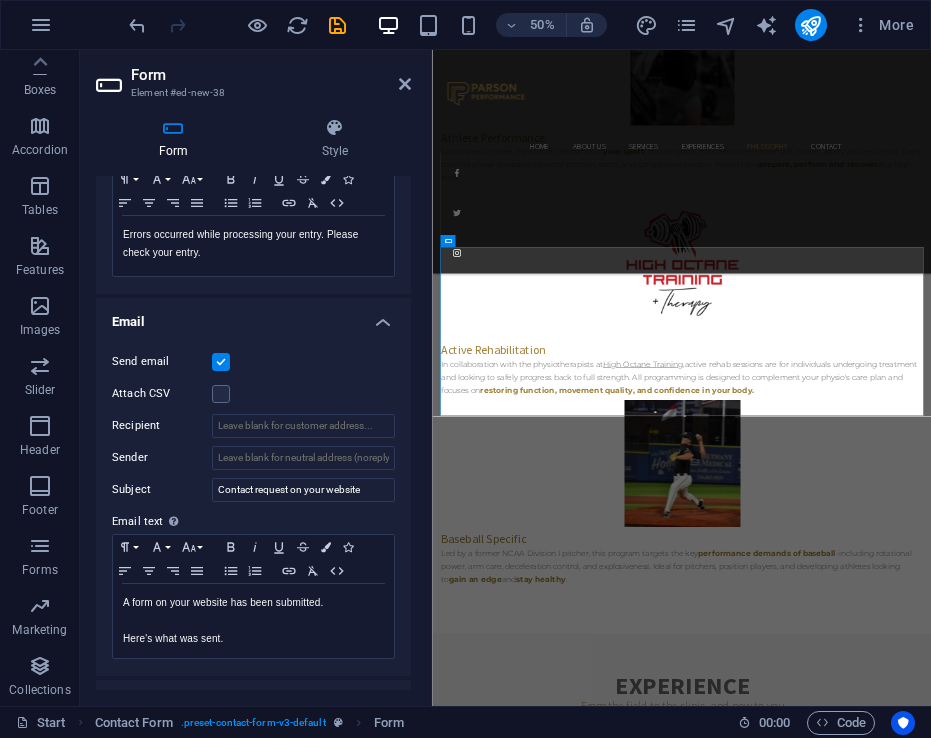 scroll, scrollTop: 413, scrollLeft: 0, axis: vertical 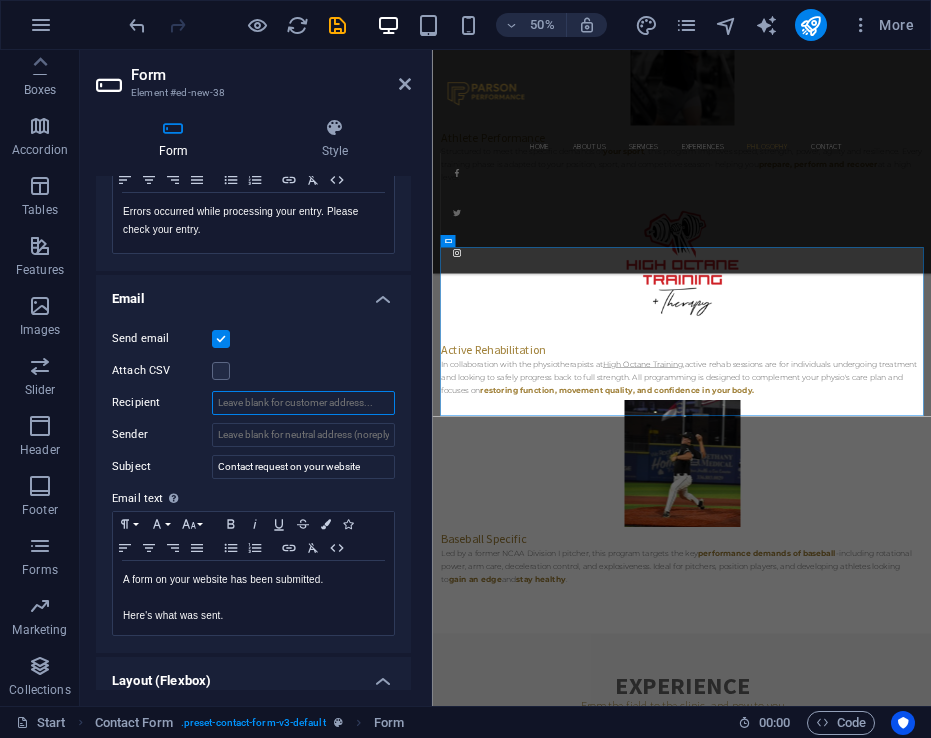 click on "Recipient" at bounding box center (303, 403) 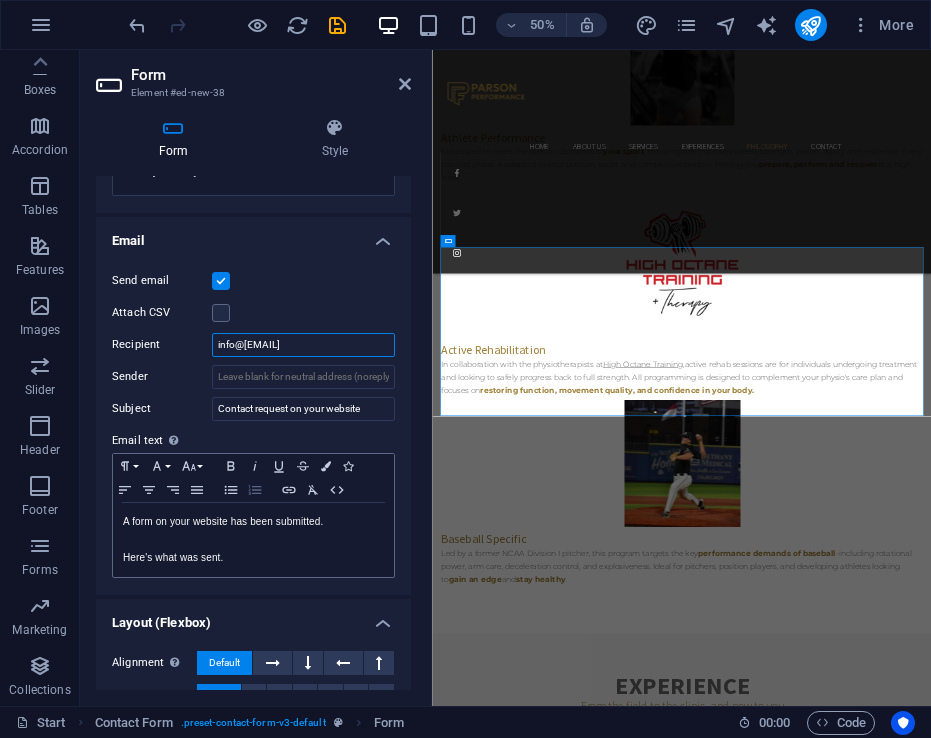 scroll, scrollTop: 475, scrollLeft: 0, axis: vertical 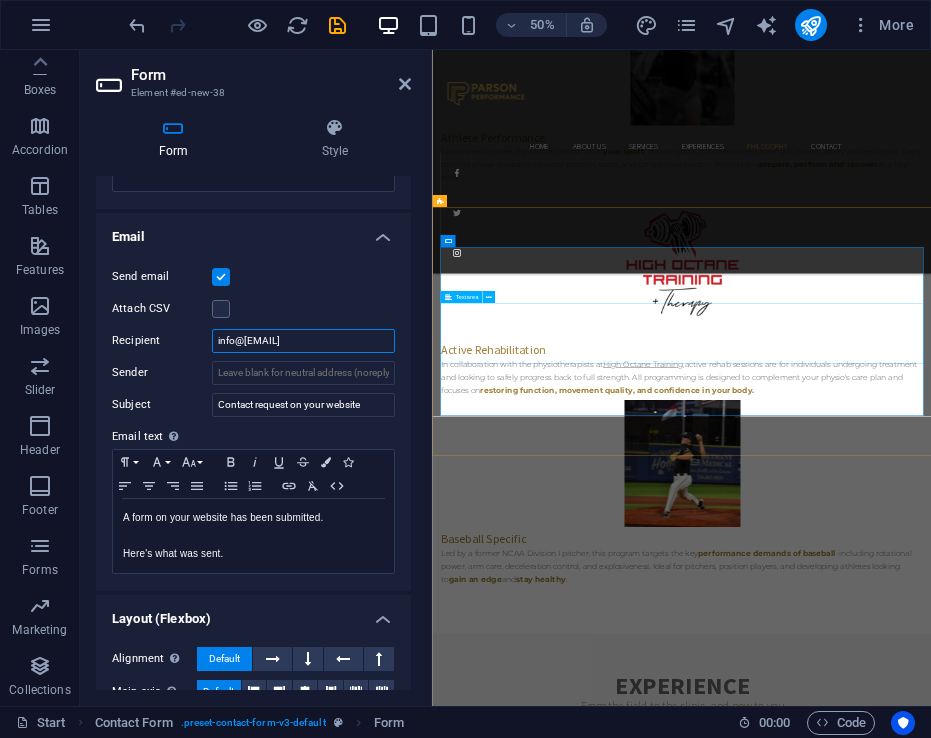 type on "info@[EMAIL]" 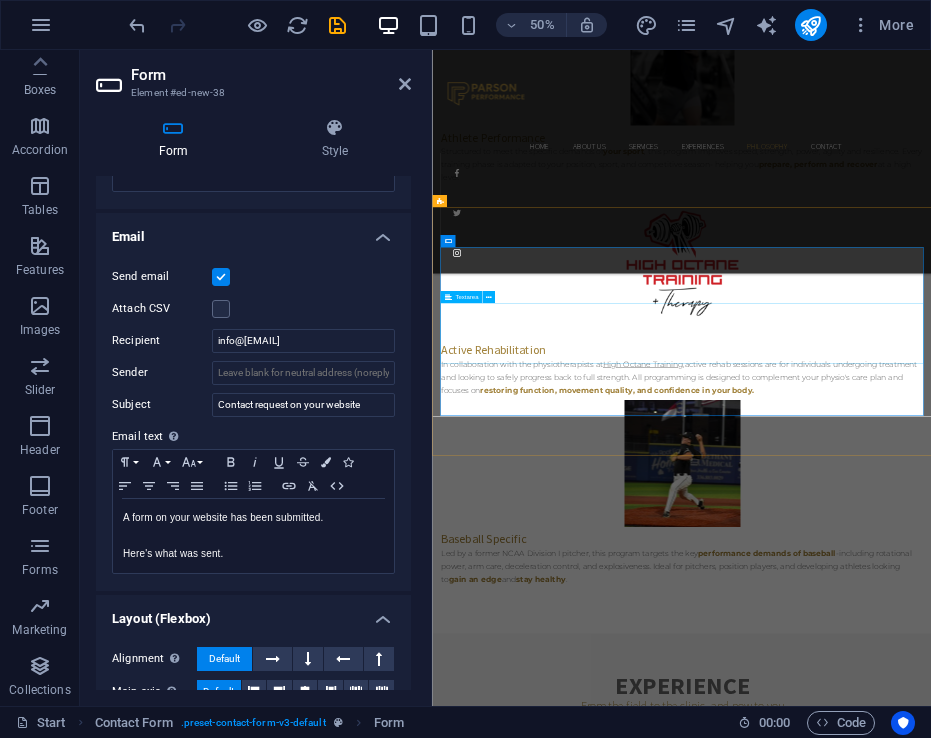 scroll, scrollTop: 4972, scrollLeft: 0, axis: vertical 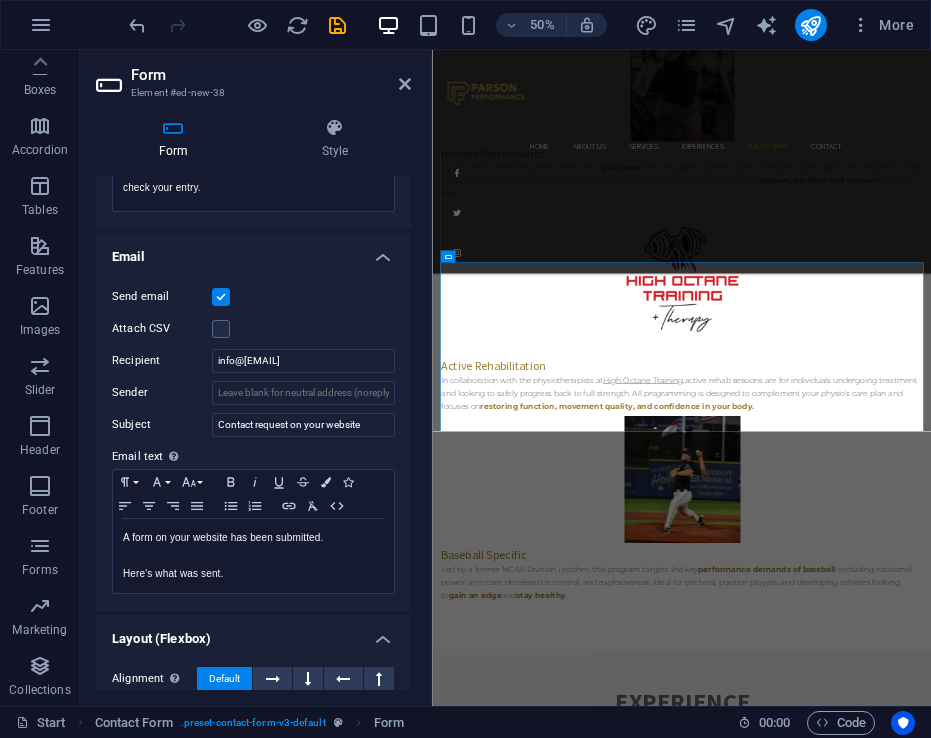 click on "Email" at bounding box center [253, 251] 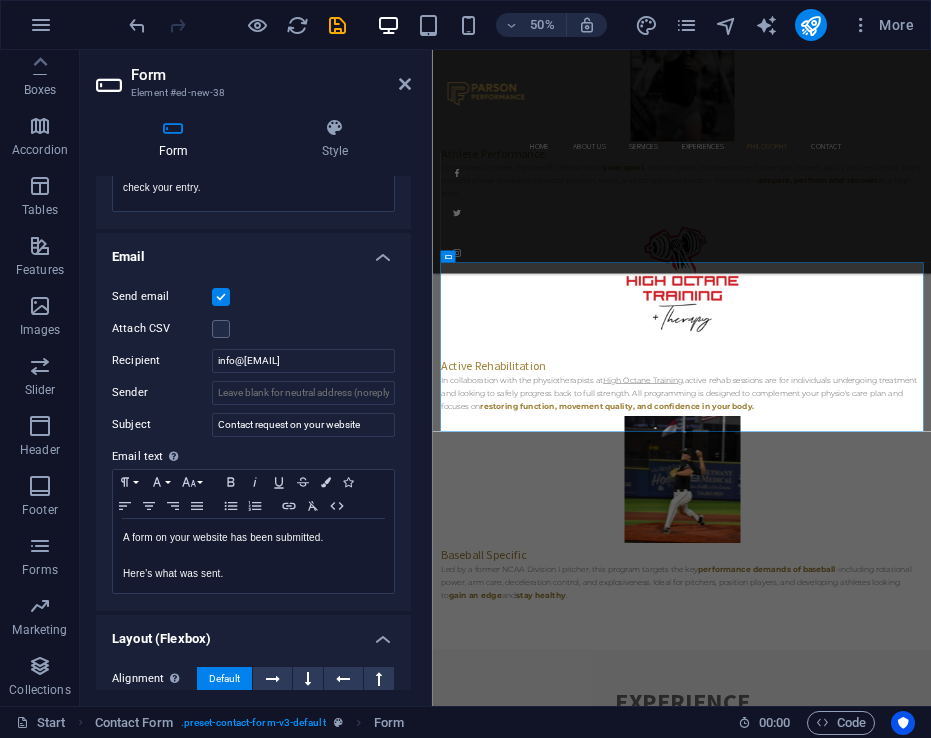 scroll, scrollTop: 274, scrollLeft: 0, axis: vertical 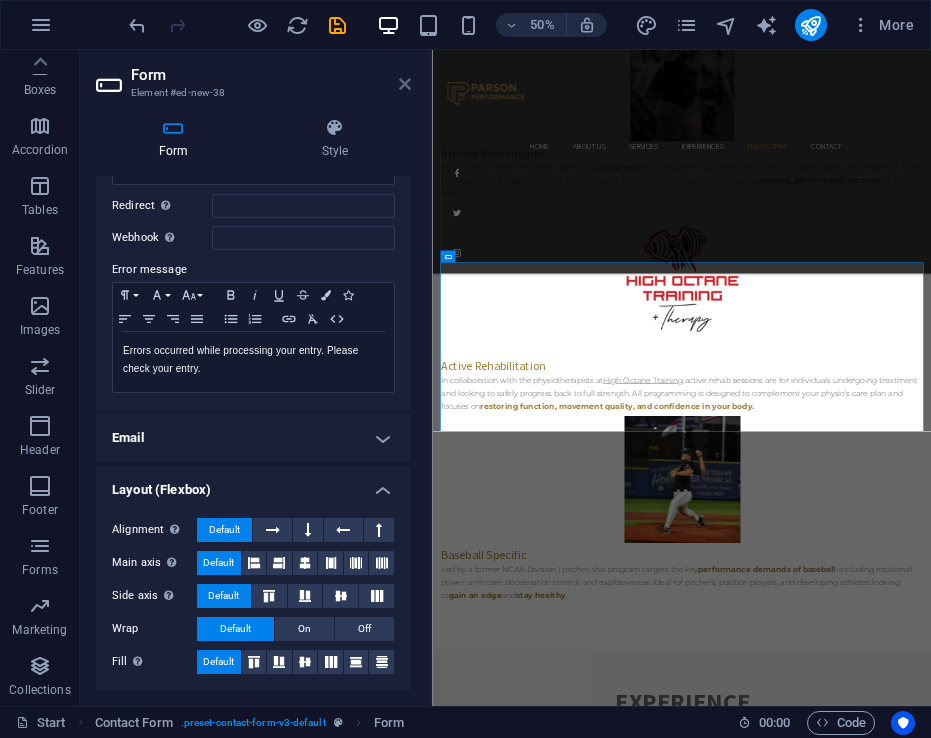 click at bounding box center [405, 84] 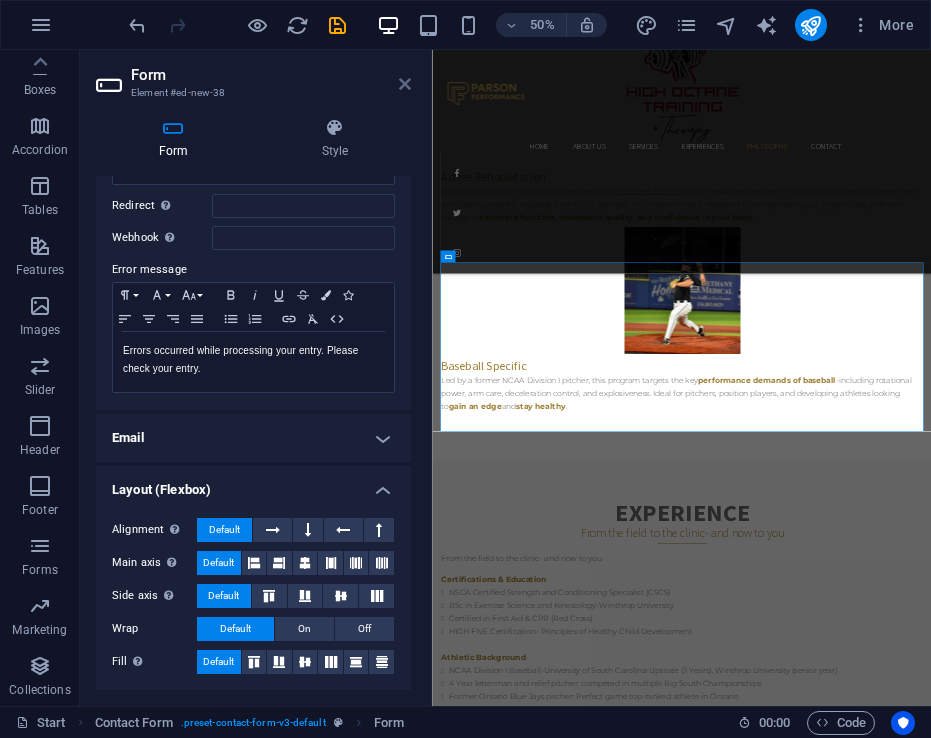 scroll, scrollTop: 4433, scrollLeft: 0, axis: vertical 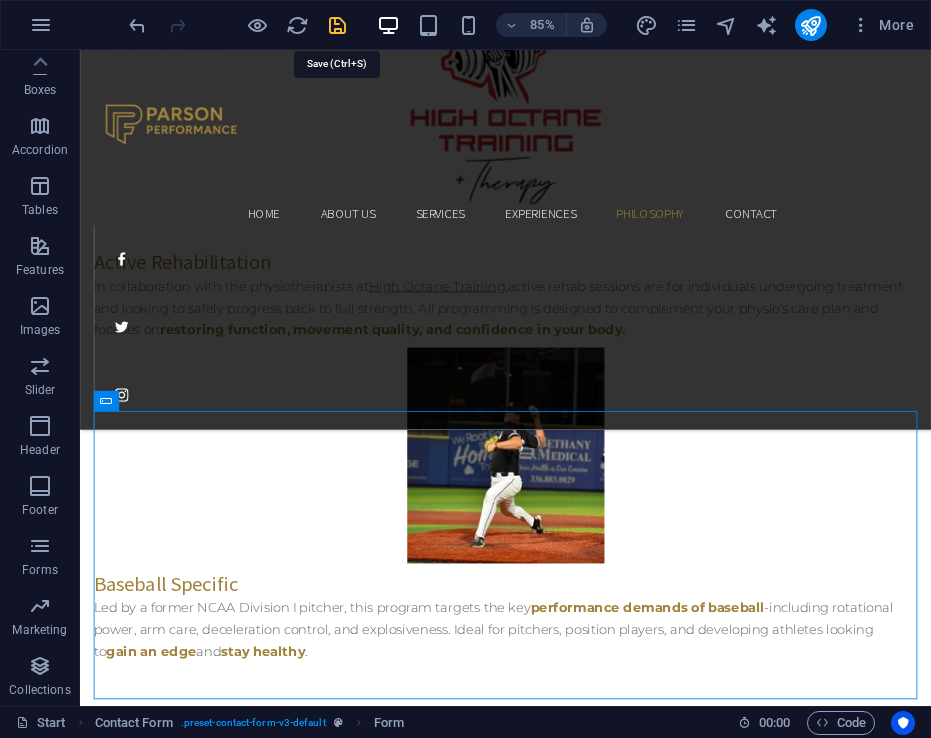 click at bounding box center [337, 25] 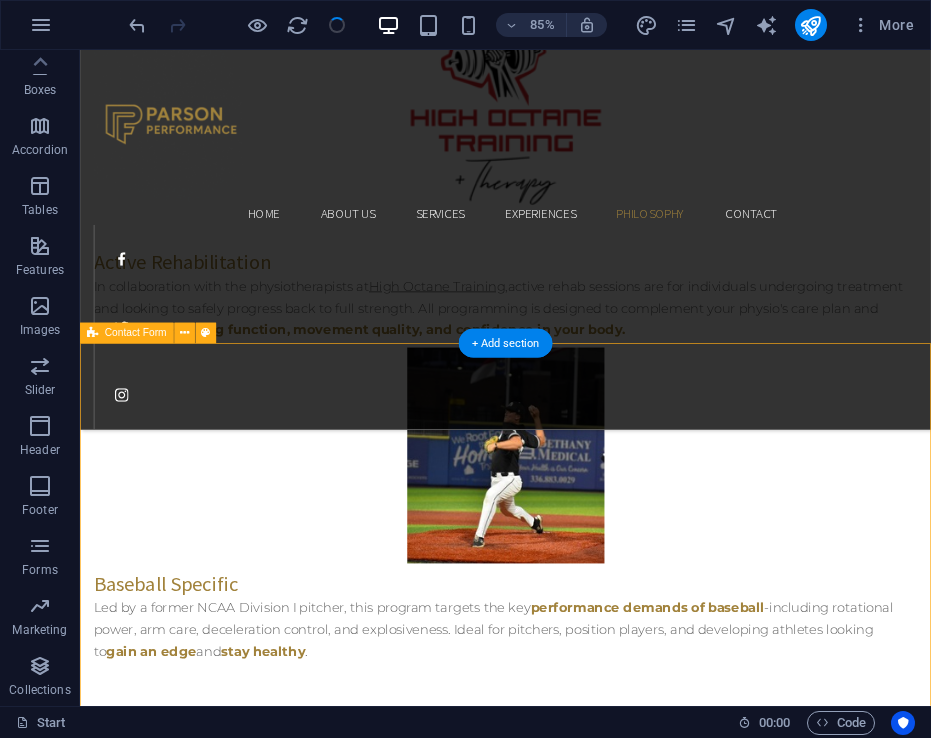 click on "{{ 'content.forms.privacy'|trans }} Unreadable? Load new Submit" at bounding box center [580, 2480] 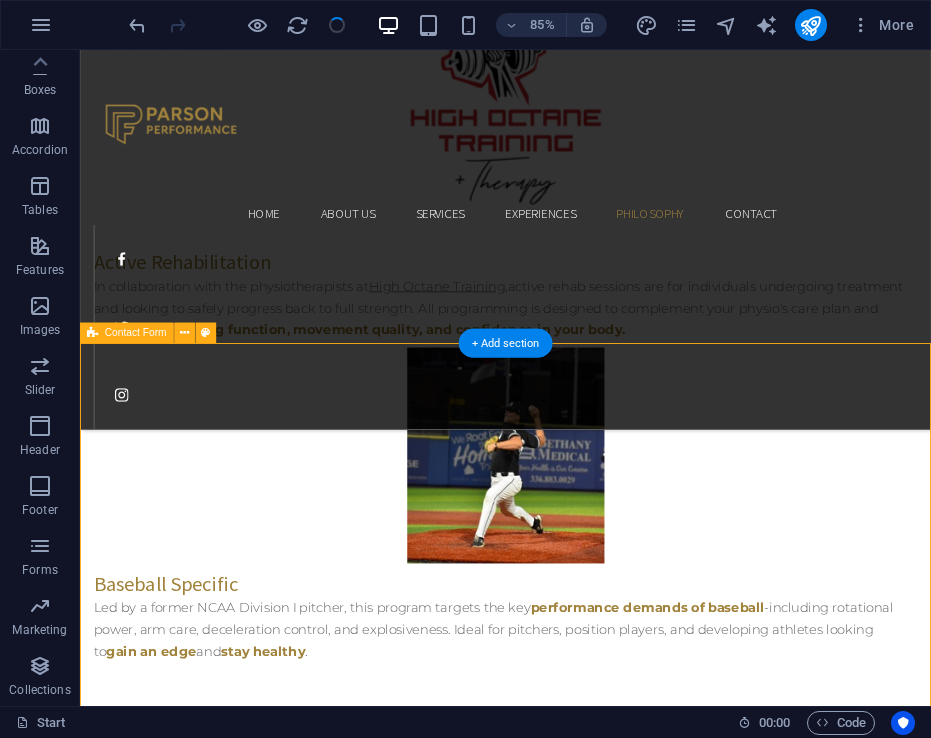click on "{{ 'content.forms.privacy'|trans }} Unreadable? Load new Submit" at bounding box center [580, 2480] 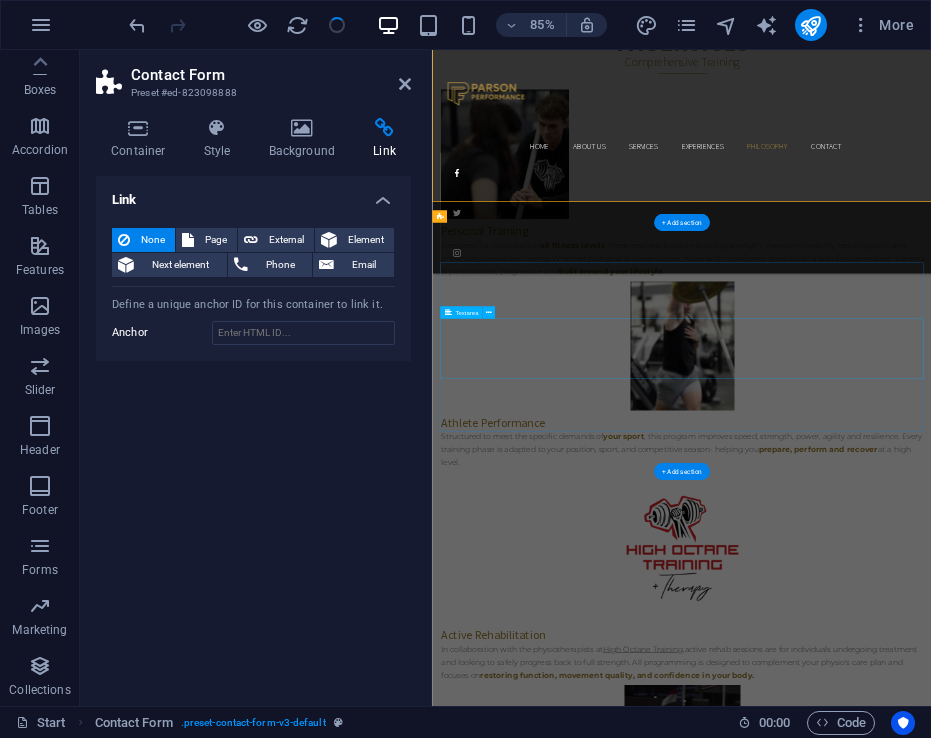 scroll, scrollTop: 4972, scrollLeft: 0, axis: vertical 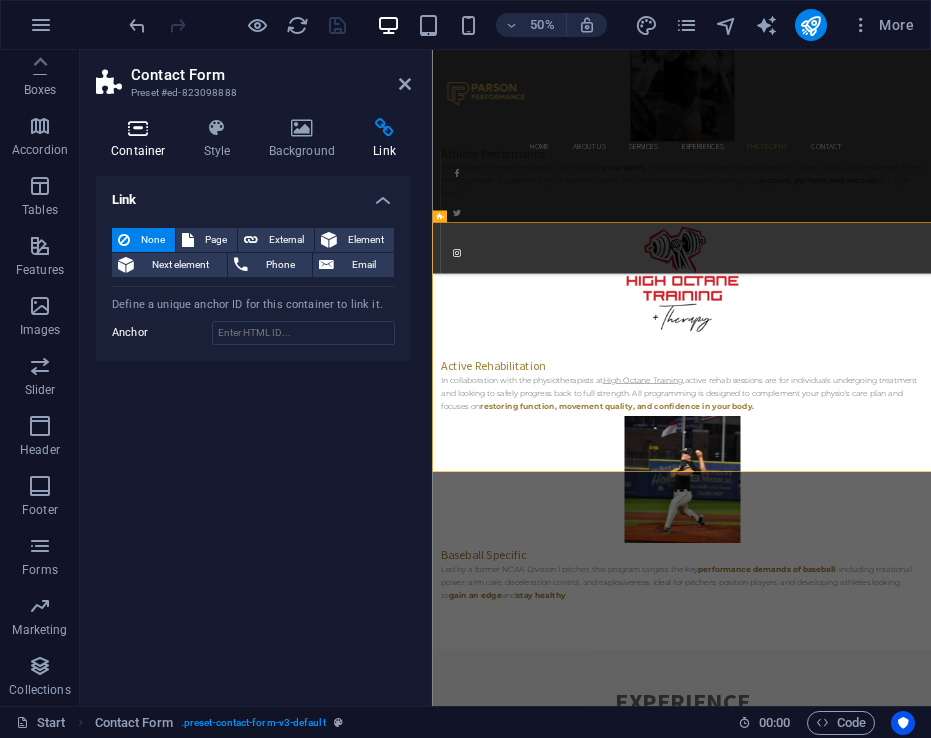 click on "Container" at bounding box center [142, 139] 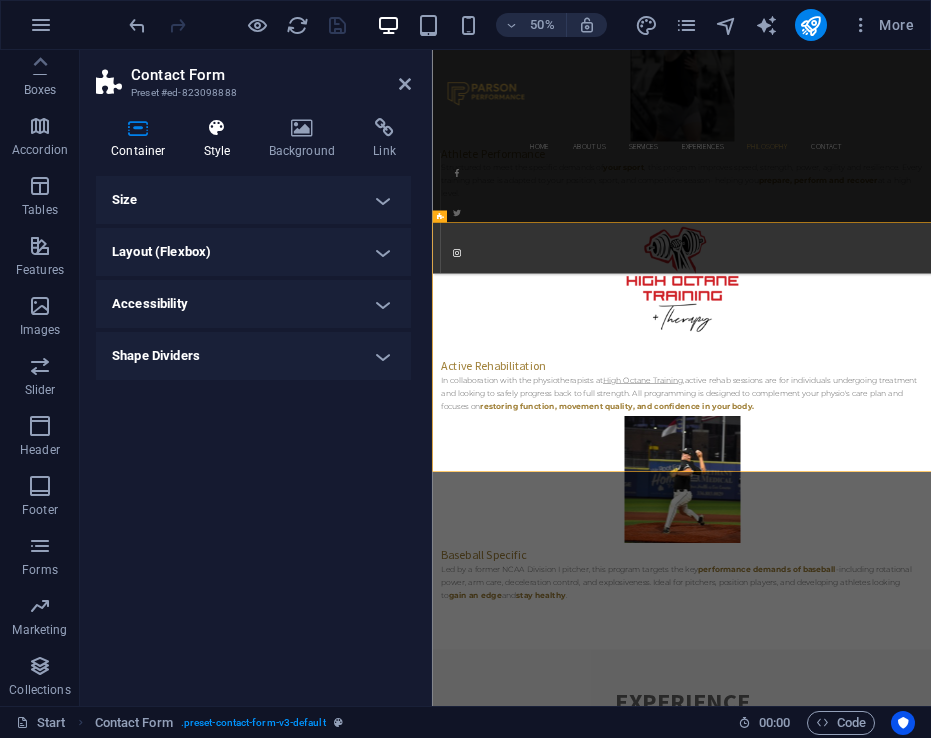 click at bounding box center [217, 128] 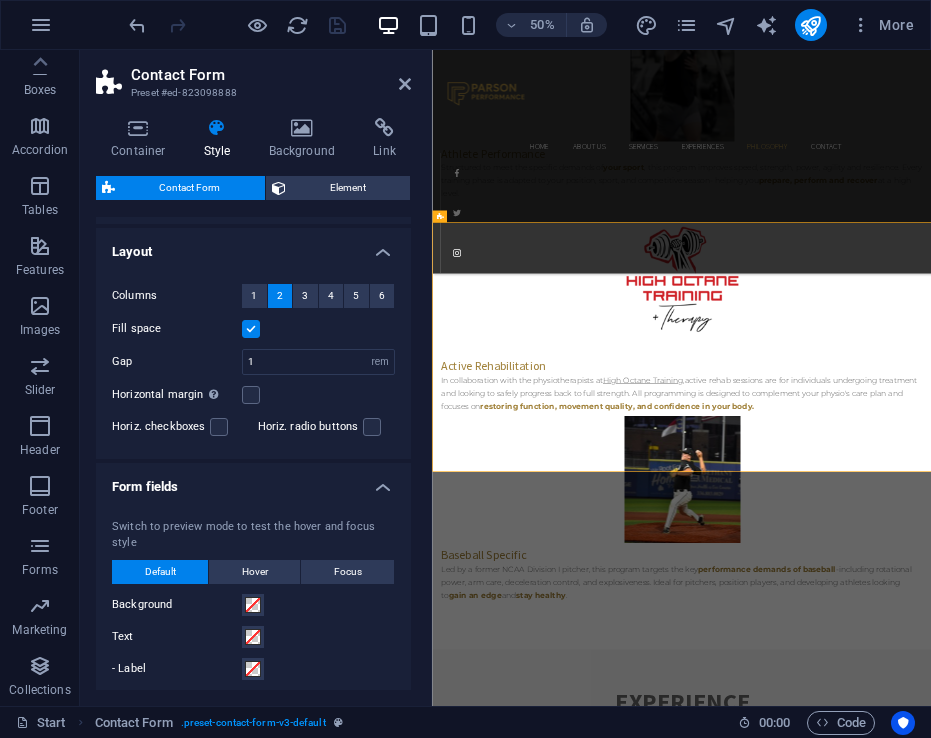 scroll, scrollTop: 279, scrollLeft: 0, axis: vertical 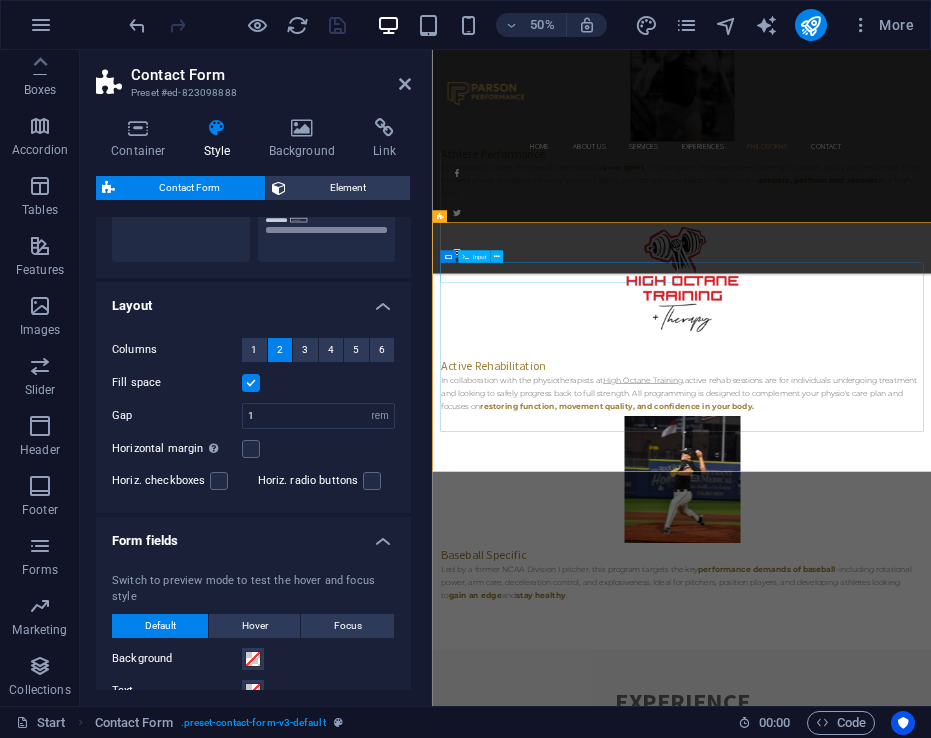 click at bounding box center [570, 2707] 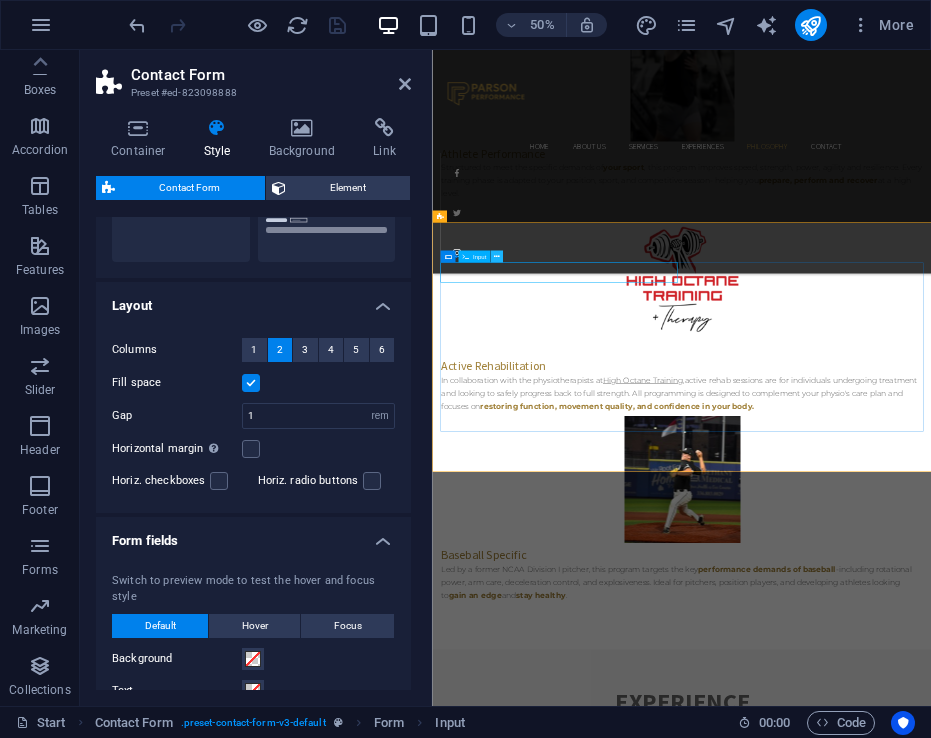click at bounding box center [497, 256] 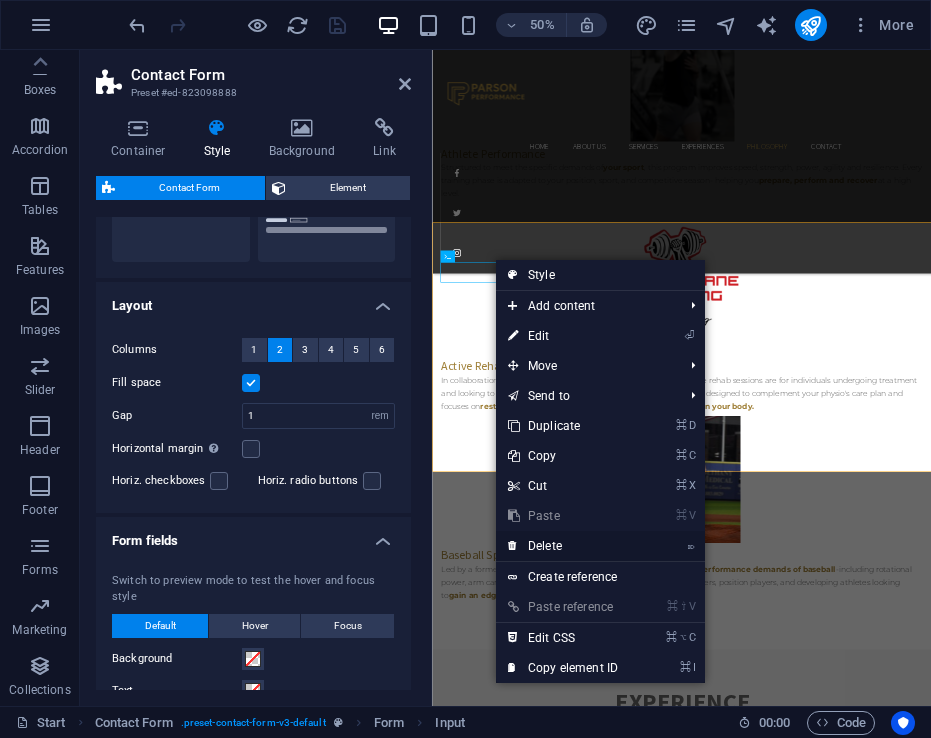 click on "⌦  Delete" at bounding box center (563, 546) 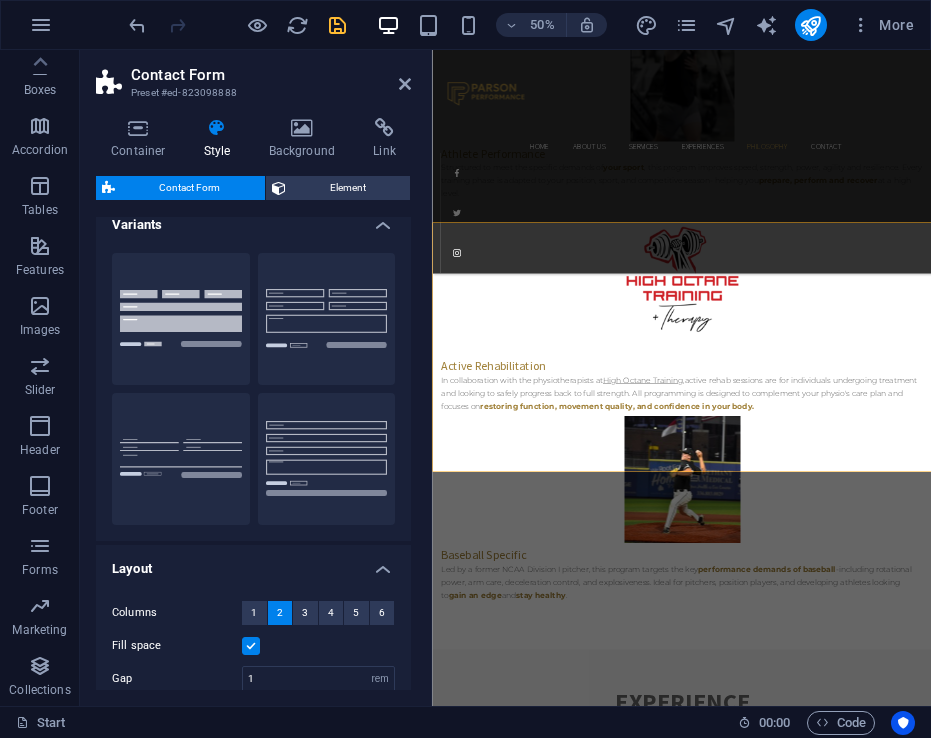 scroll, scrollTop: 0, scrollLeft: 0, axis: both 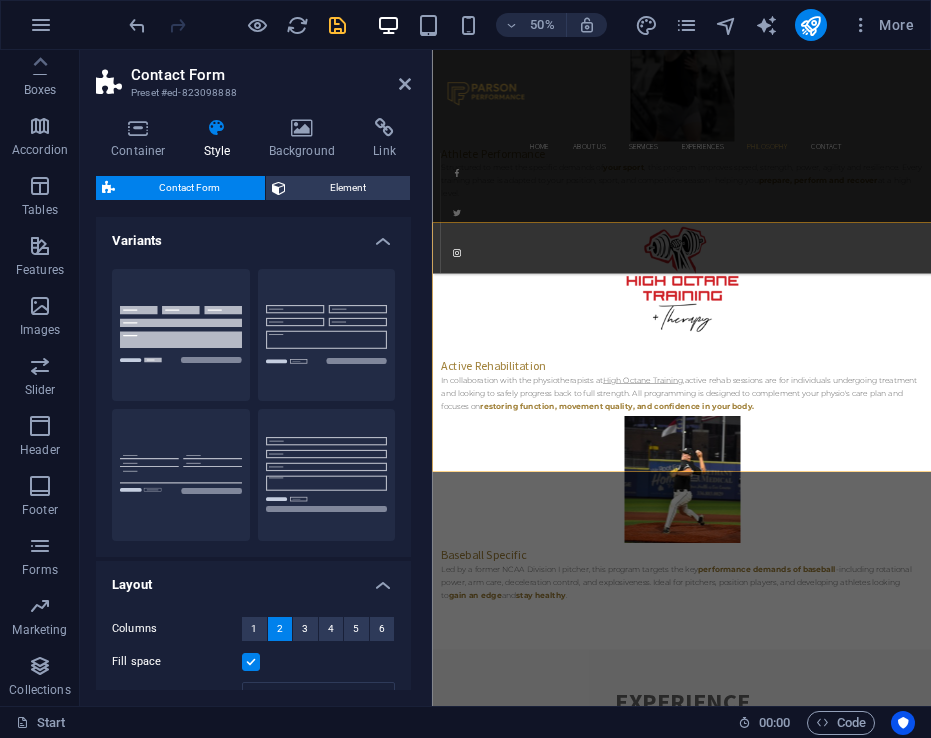 click on "Variants" at bounding box center (253, 235) 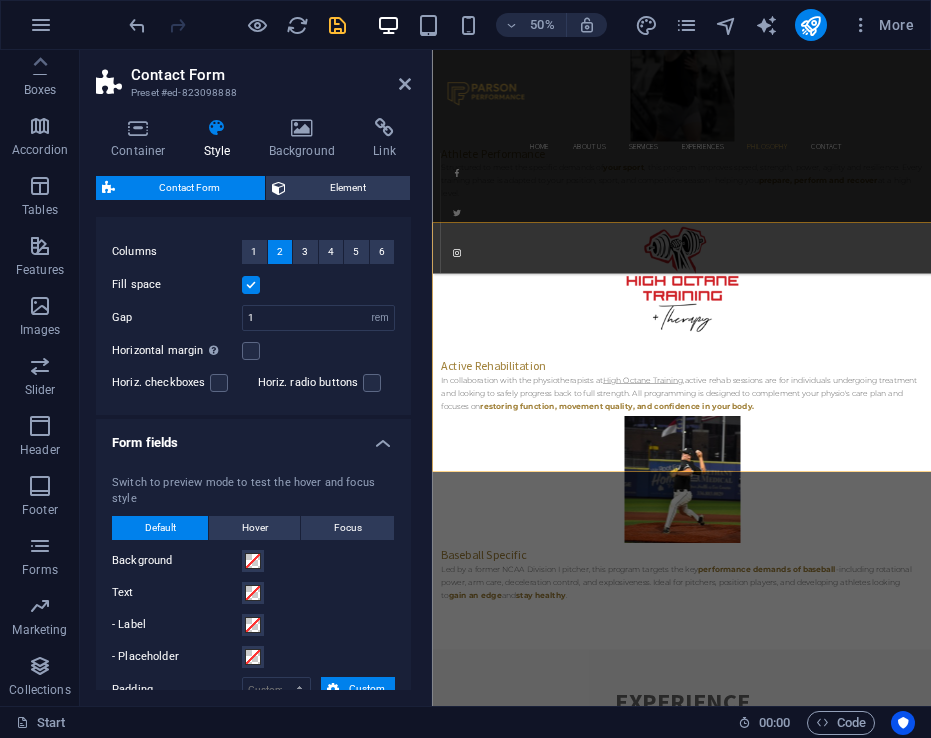 scroll, scrollTop: 335, scrollLeft: 0, axis: vertical 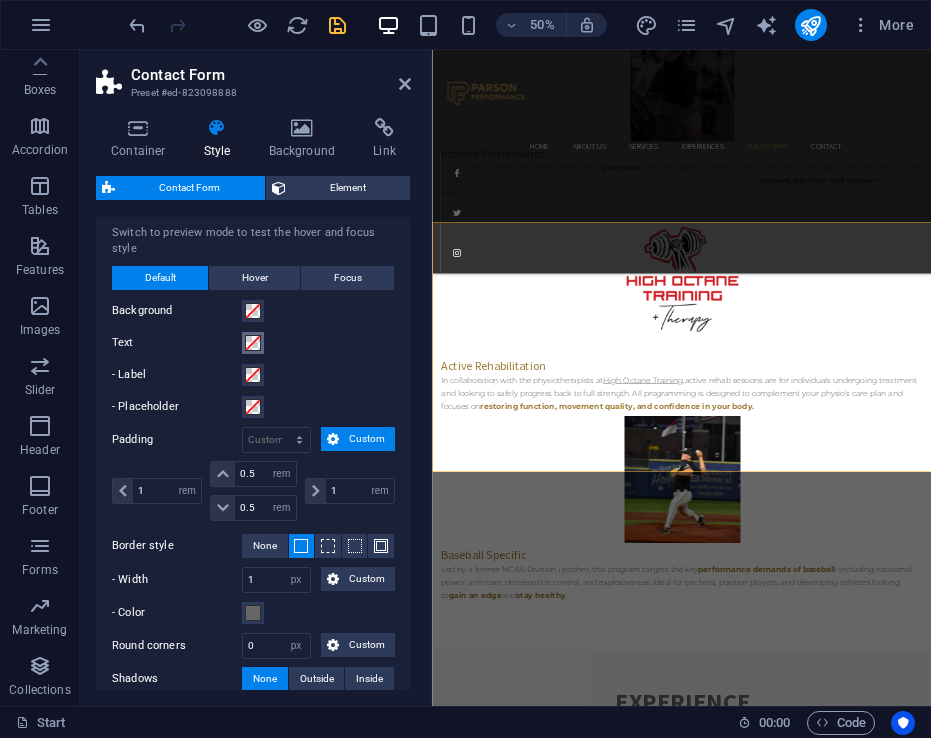 click at bounding box center (253, 343) 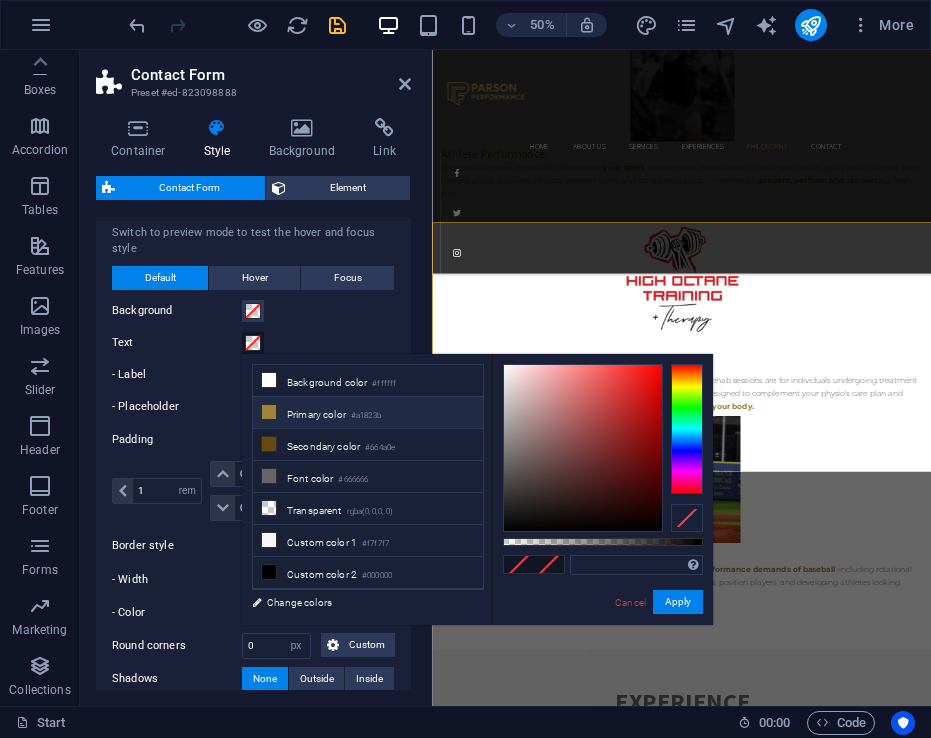 click on "Primary color
#a1823b" at bounding box center [368, 413] 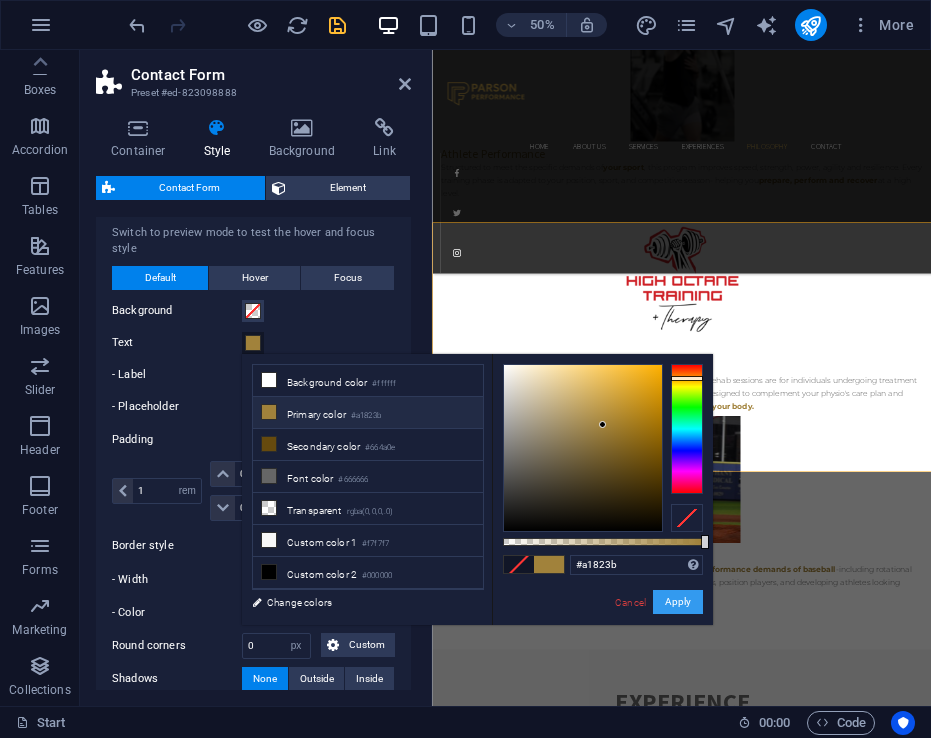 click on "Apply" at bounding box center (678, 602) 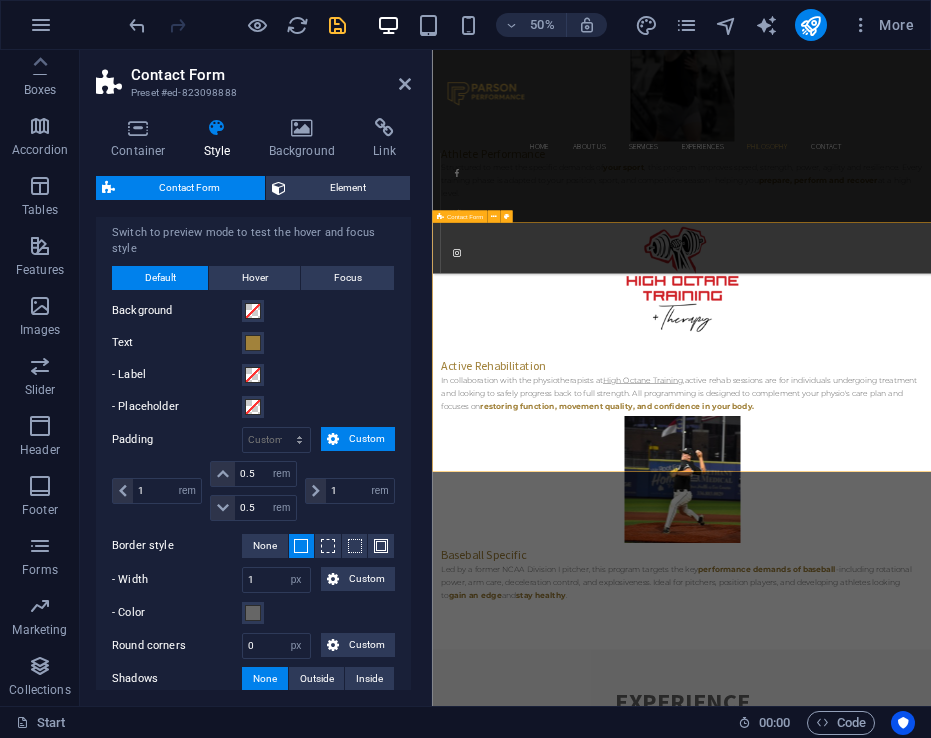 click on "{{ 'content.forms.privacy'|trans }} Unreadable? Load new Submit" at bounding box center [931, 2862] 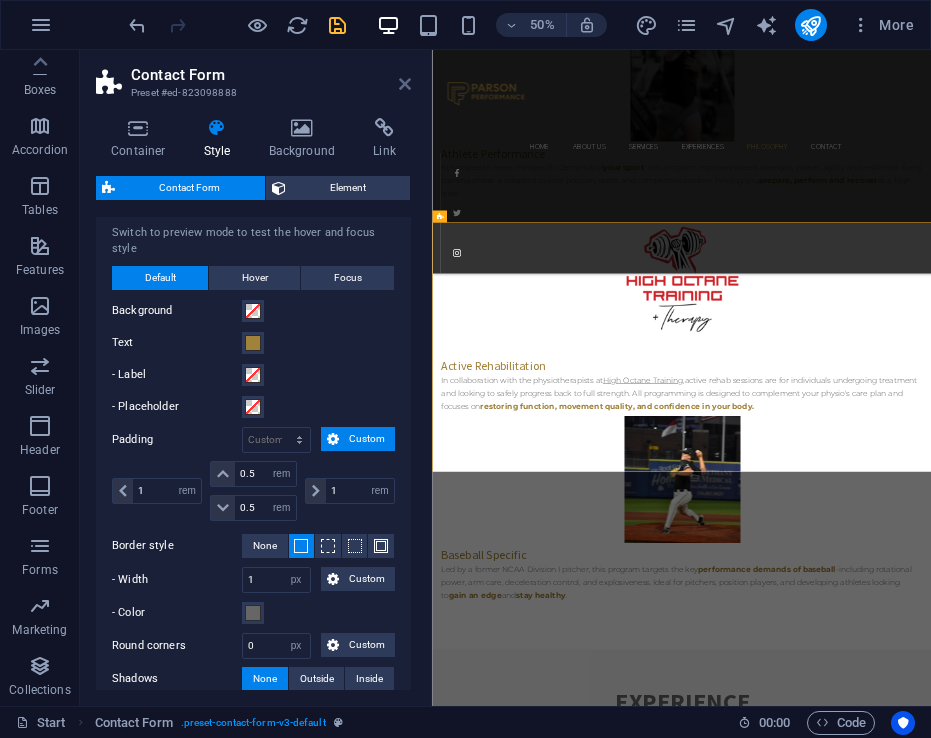 click at bounding box center [405, 84] 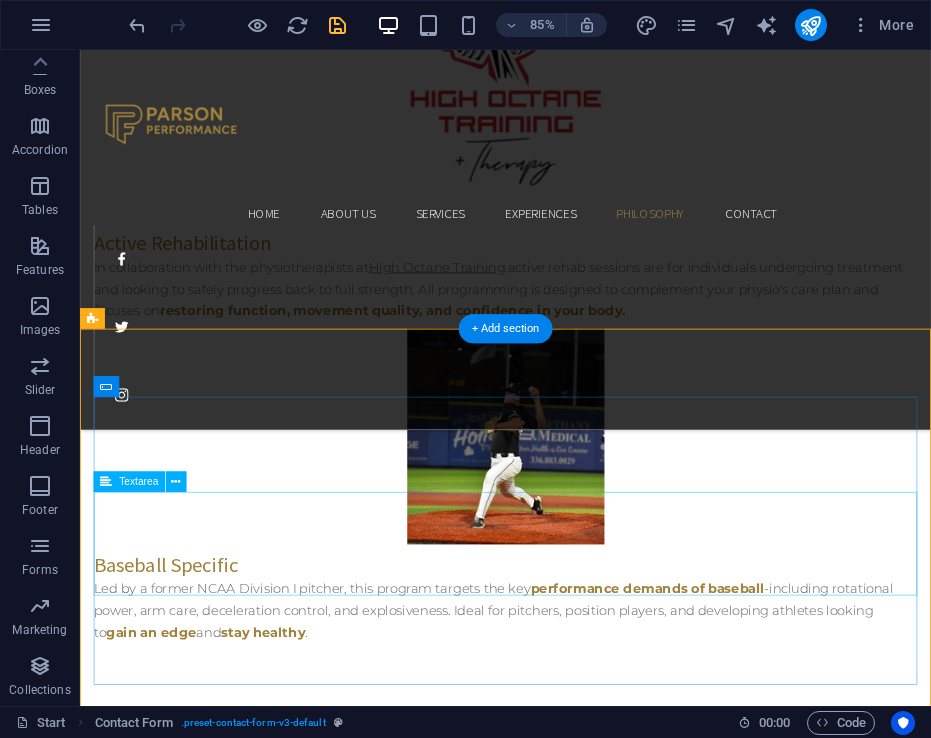scroll, scrollTop: 4450, scrollLeft: 0, axis: vertical 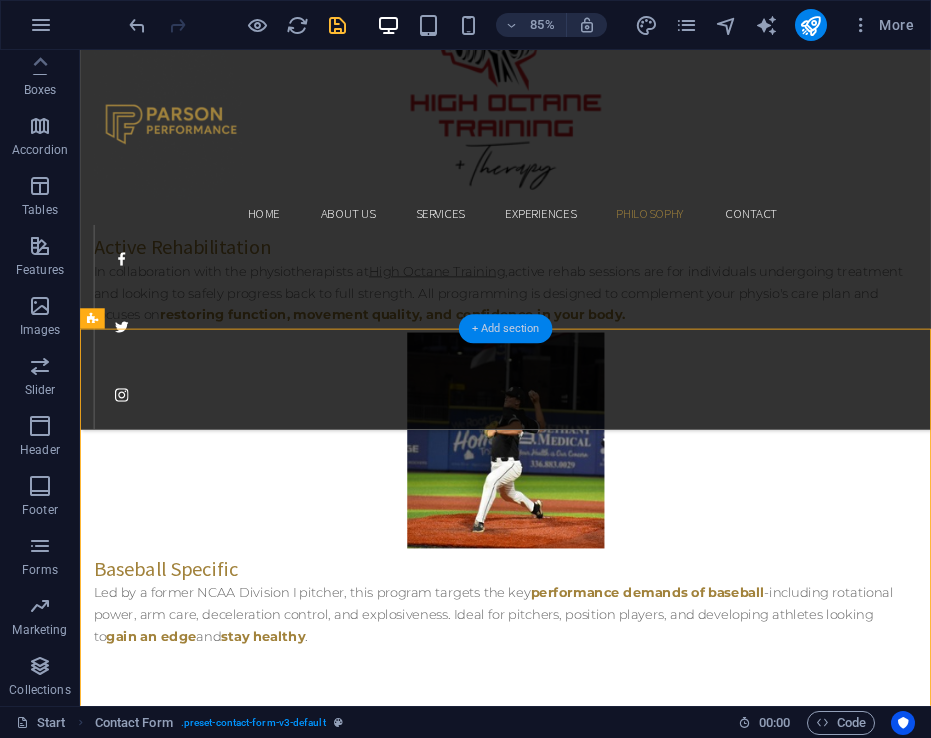 click on "+ Add section" at bounding box center [505, 329] 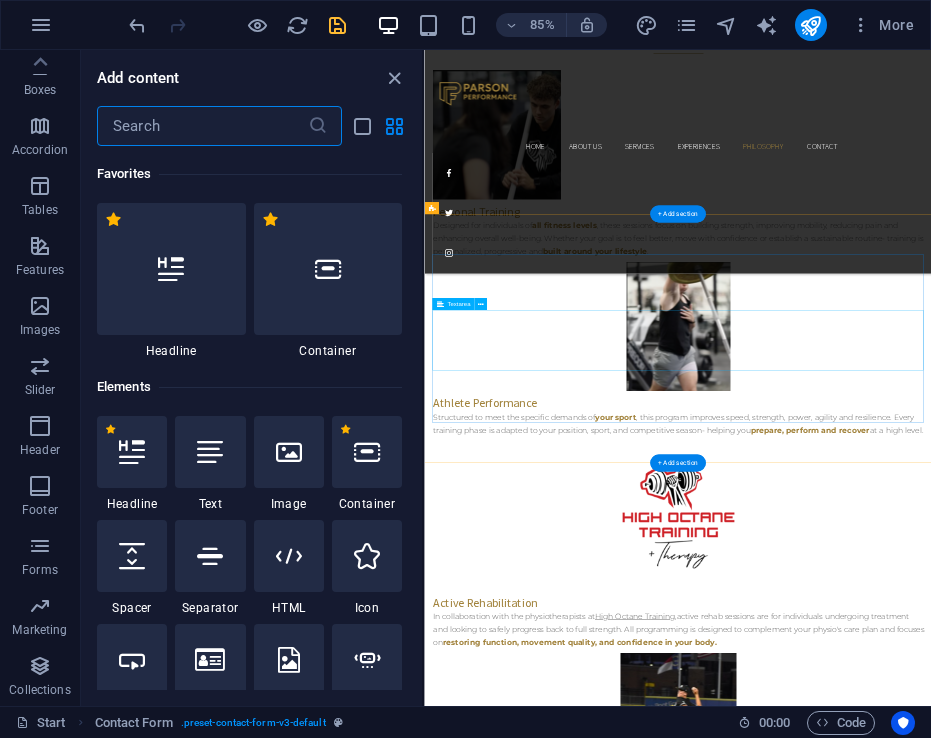 scroll, scrollTop: 4993, scrollLeft: 0, axis: vertical 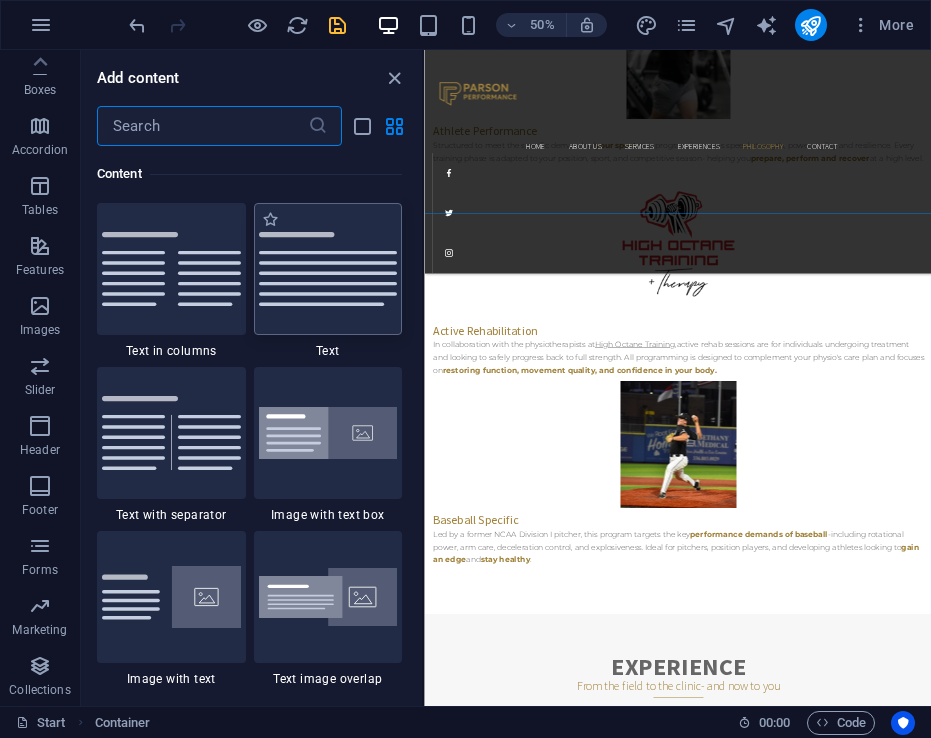 click at bounding box center [328, 269] 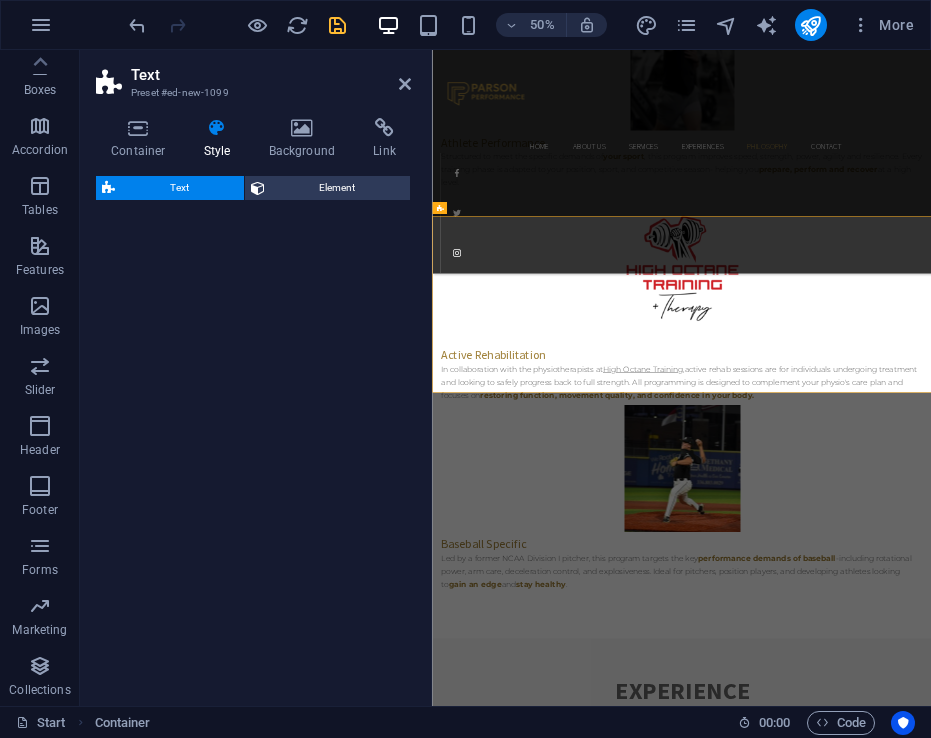 select on "preset-text-v2-default" 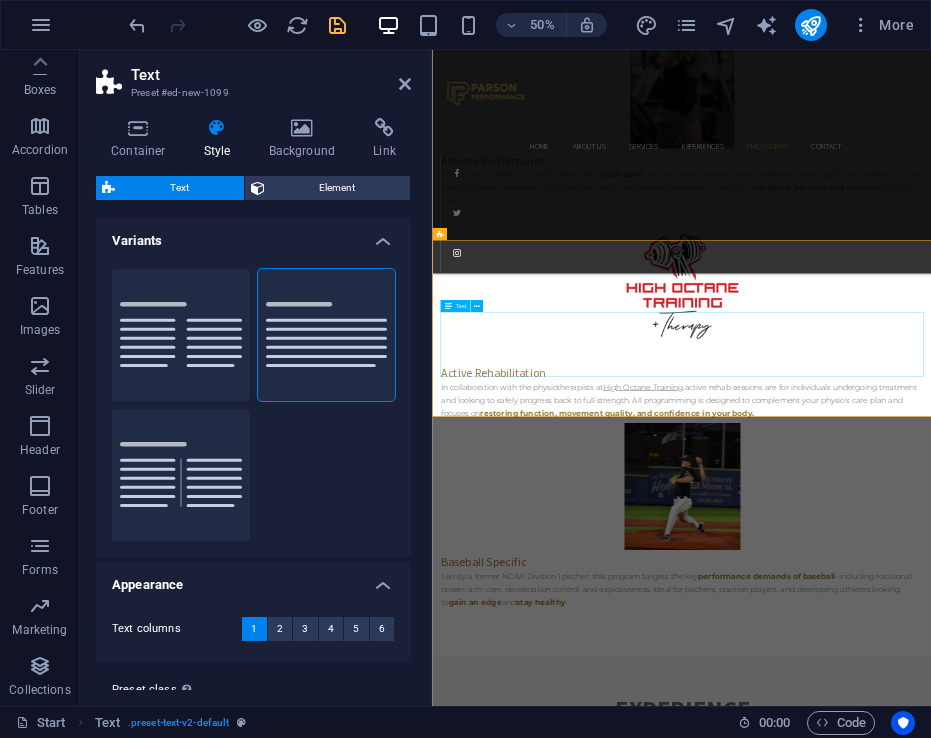 scroll, scrollTop: 4959, scrollLeft: 0, axis: vertical 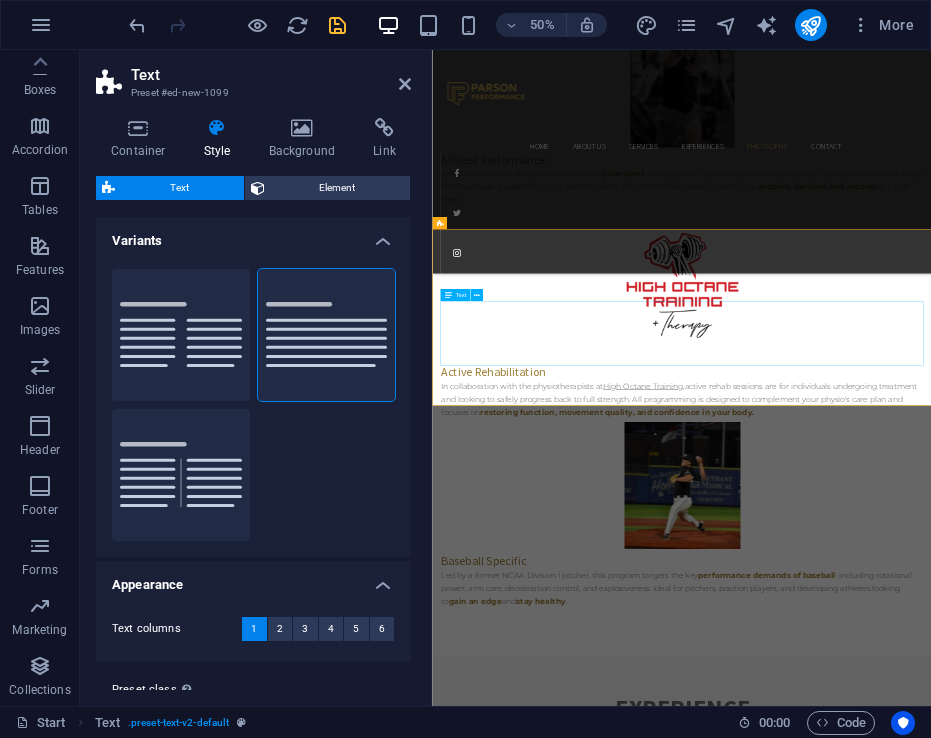 click on "Lorem ipsum dolor sitope amet, consectetur adipisicing elitip. Massumenda, dolore, cum vel modi asperiores consequatur suscipit quidem ducimus eveniet iure expedita consecteture odiogil voluptatum similique fugit voluptates atem accusamus quae quas dolorem tenetur facere tempora maiores adipisci reiciendis accusantium voluptatibus id voluptate tempore dolor harum nisi amet! Nobis, eaque. Aenean commodo ligula eget dolor. Lorem ipsum dolor sit amet, consectetuer adipiscing elit leget odiogil voluptatum similique fugit voluptates dolor. Libero assumenda, dolore, cum vel modi asperiores consequatur." at bounding box center [931, 2826] 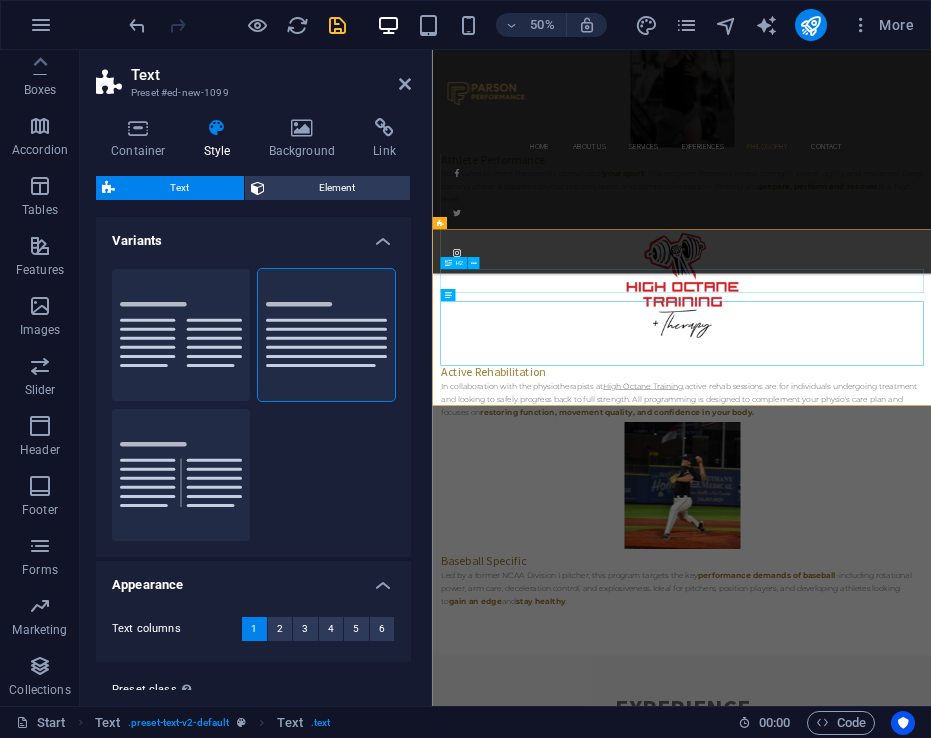 click on "Headline" at bounding box center (931, 2722) 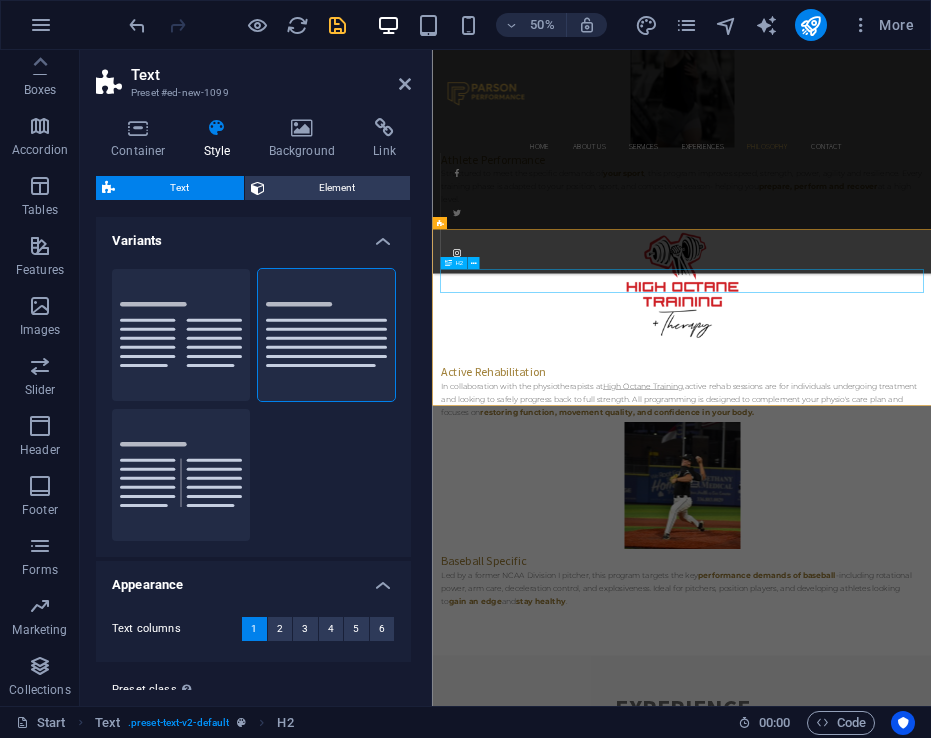 click on "Headline" at bounding box center [931, 2722] 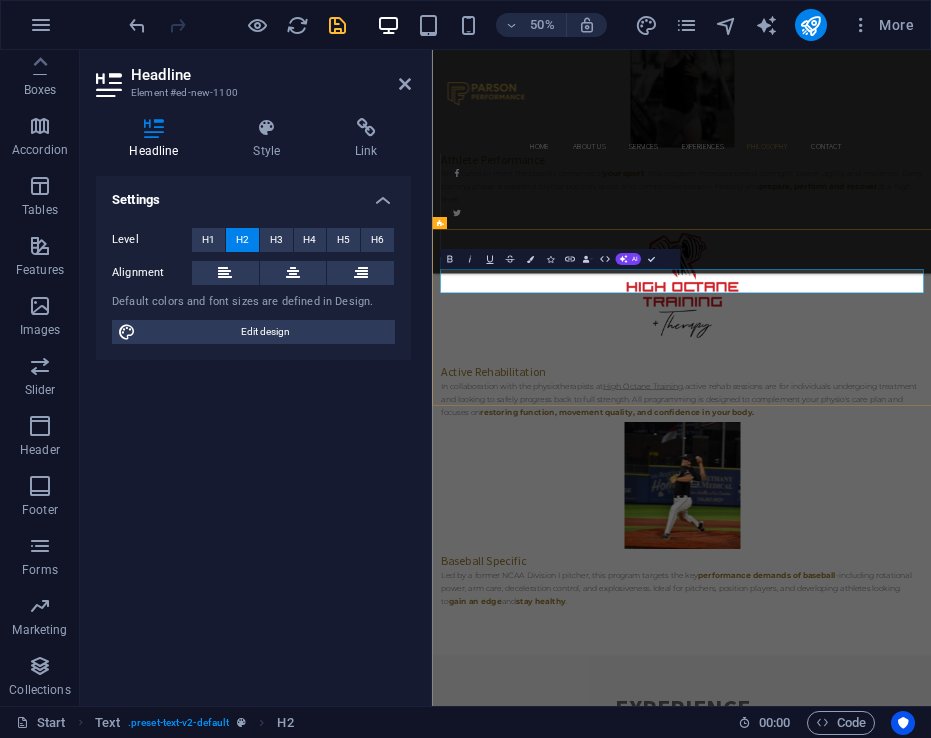 type 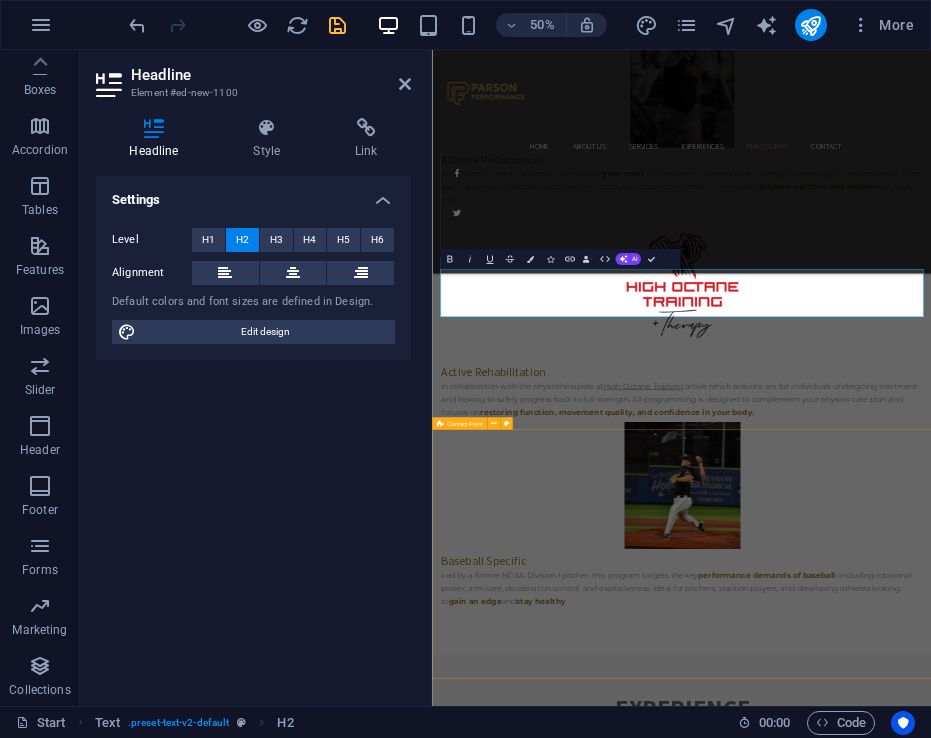 click on "{{ 'content.forms.privacy'|trans }} Unreadable? Load new Submit" at bounding box center [931, 3276] 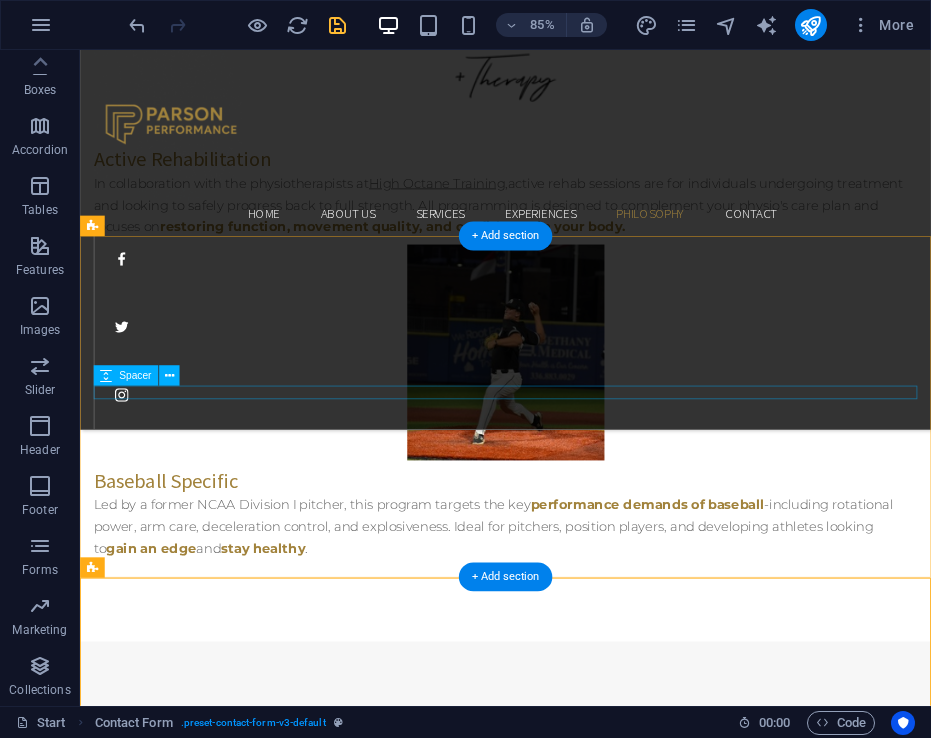 scroll, scrollTop: 4576, scrollLeft: 0, axis: vertical 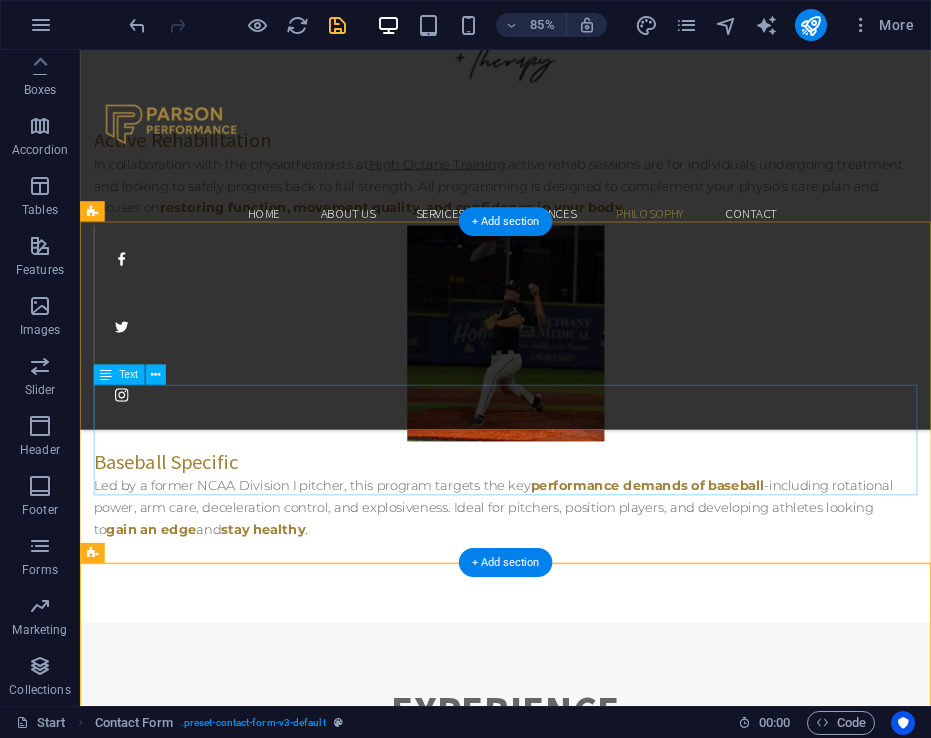 click on "Lorem ipsum dolor sitope amet, consectetur adipisicing elitip. Massumenda, dolore, cum vel modi asperiores consequatur suscipit quidem ducimus eveniet iure expedita consecteture odiogil voluptatum similique fugit voluptates atem accusamus quae quas dolorem tenetur facere tempora maiores adipisci reiciendis accusantium voluptatibus id voluptate tempore dolor harum nisi amet! Nobis, eaque. Aenean commodo ligula eget dolor. Lorem ipsum dolor sit amet, consectetuer adipiscing elit leget odiogil voluptatum similique fugit voluptates dolor. Libero assumenda, dolore, cum vel modi asperiores consequatur." at bounding box center (580, 2336) 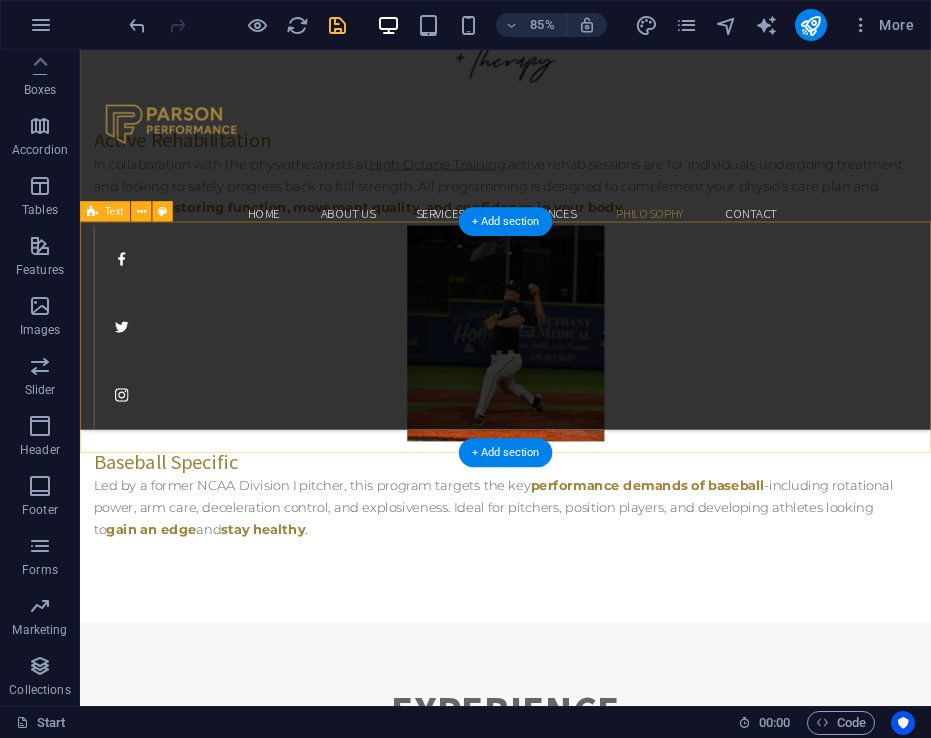 click on "Ready to get Started? Fill out the form below!" at bounding box center (580, 2216) 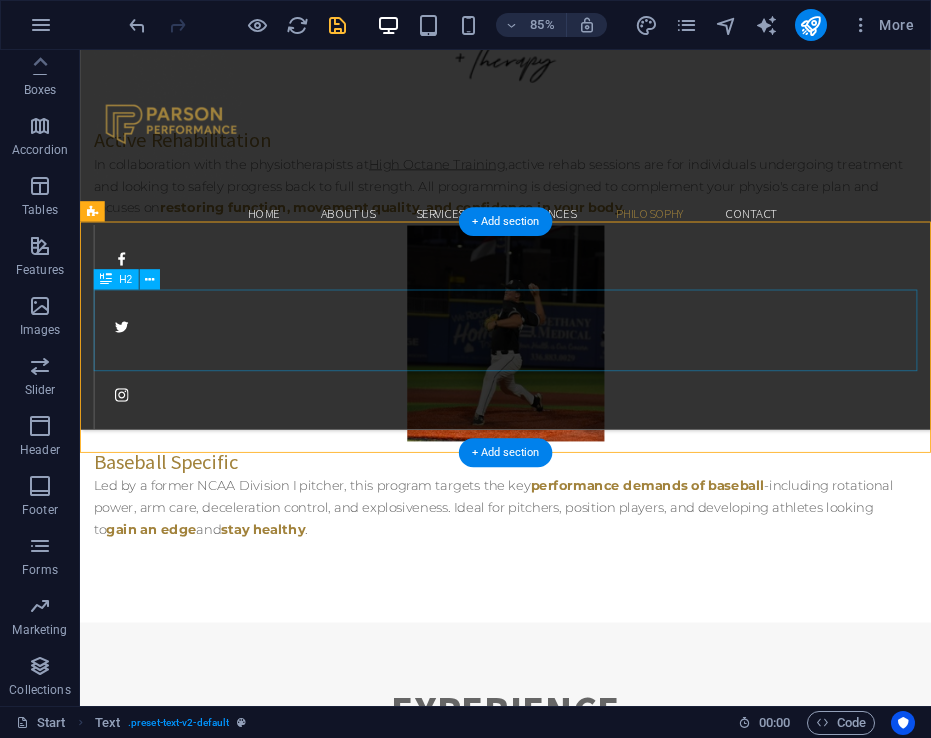 click on "Ready to get Started? Fill out the form below!" at bounding box center (580, 2208) 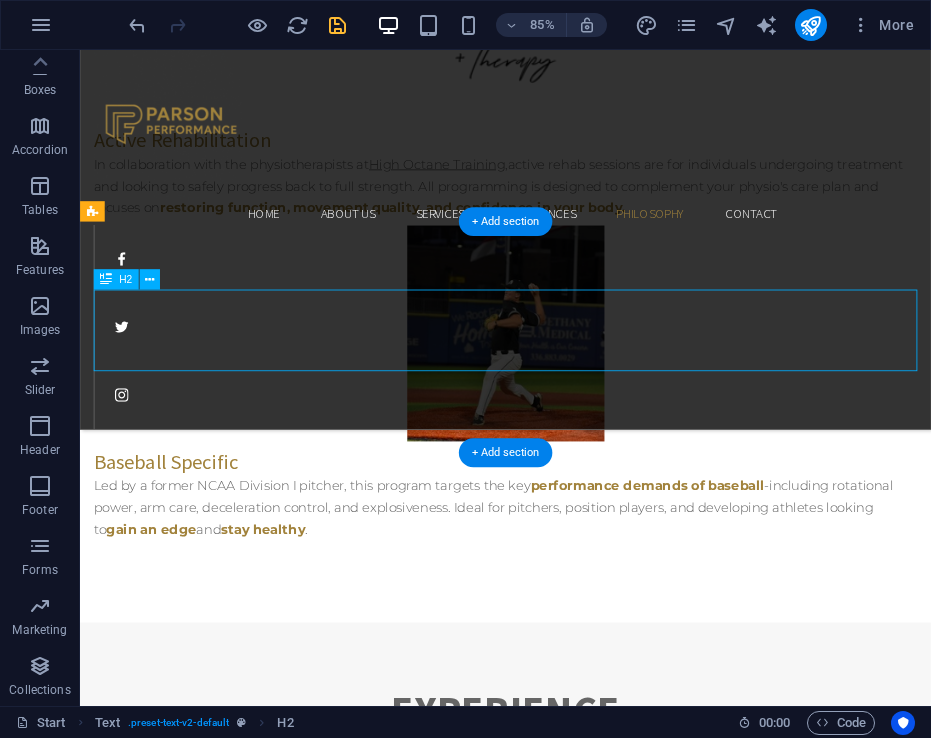 click on "Ready to get Started? Fill out the form below!" at bounding box center [580, 2208] 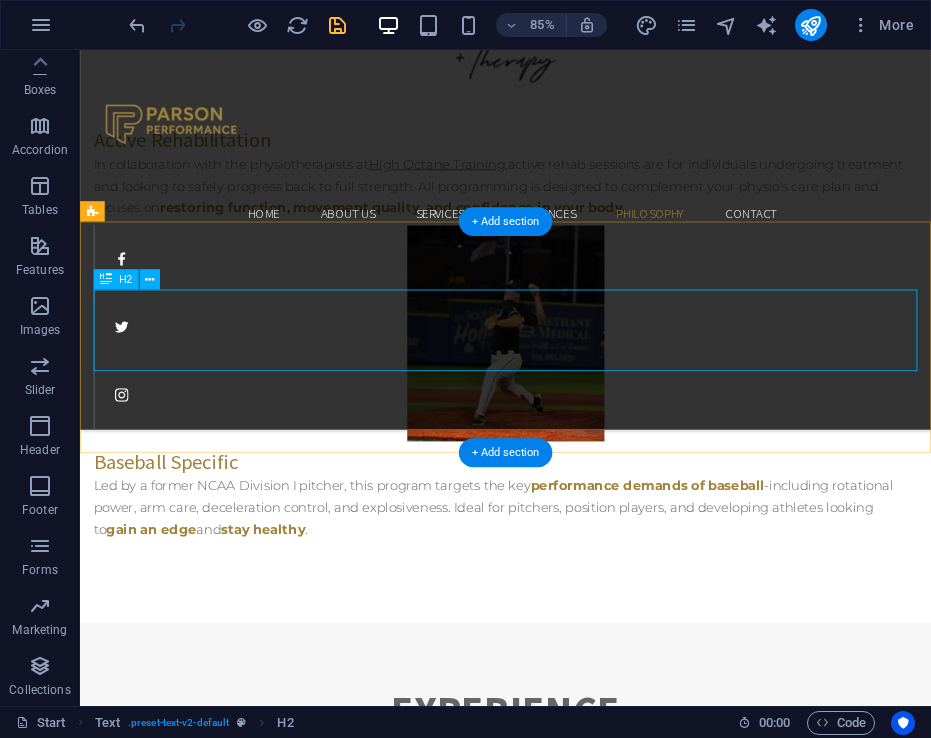 click on "Ready to get Started? Fill out the form below!" at bounding box center (580, 2208) 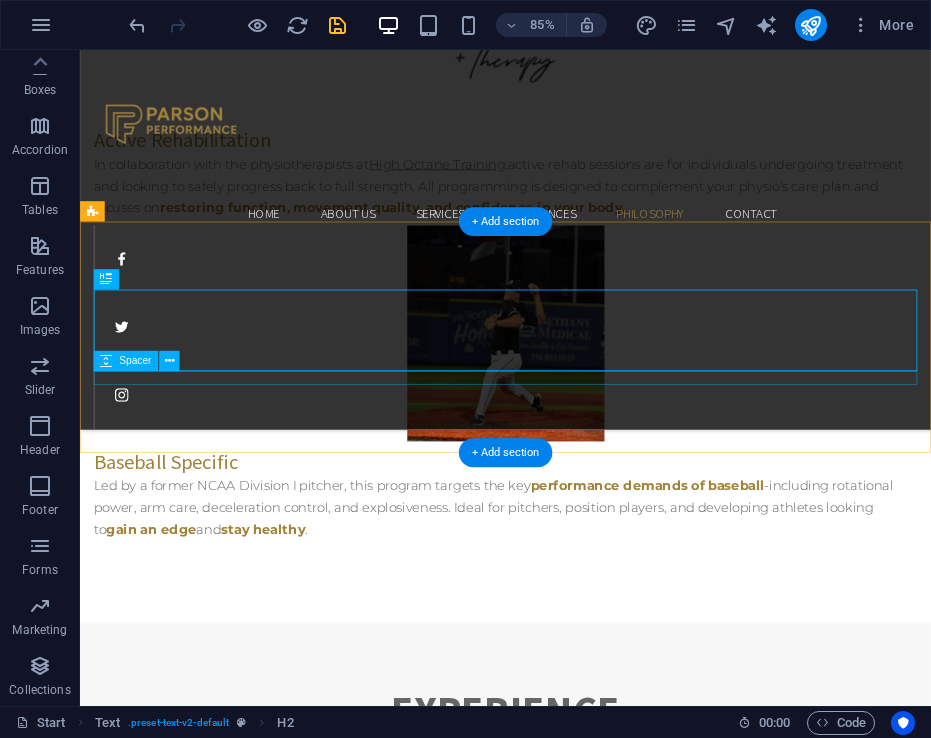 drag, startPoint x: 372, startPoint y: 425, endPoint x: 372, endPoint y: 466, distance: 41 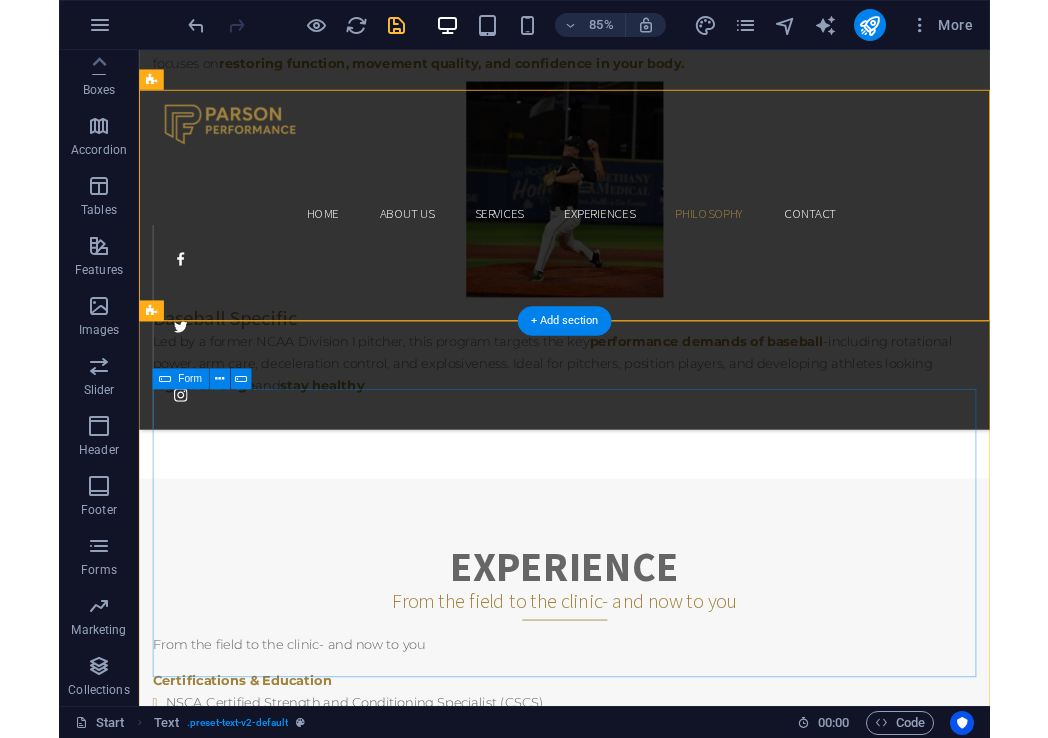 scroll, scrollTop: 4747, scrollLeft: 0, axis: vertical 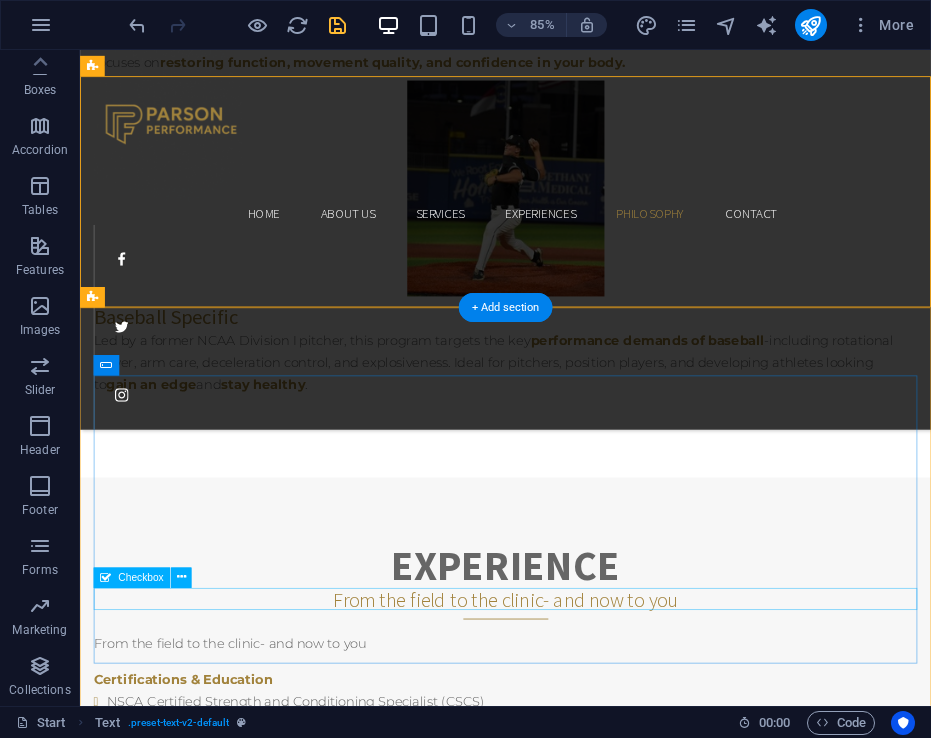 click on "{{ 'content.forms.privacy'|trans }}" at bounding box center (580, 2539) 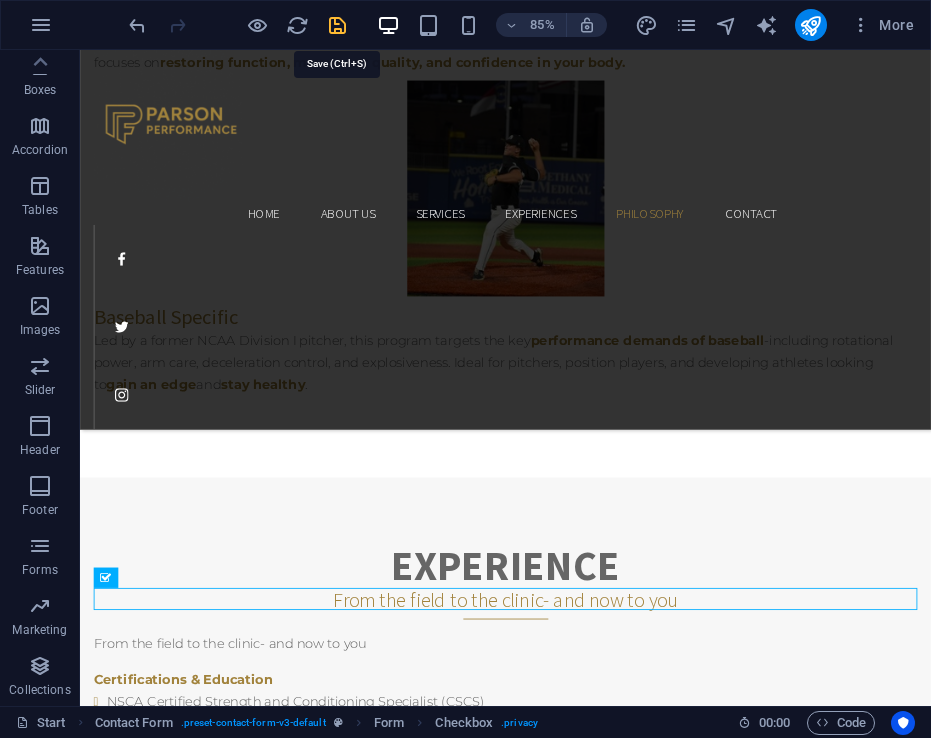 click at bounding box center (337, 25) 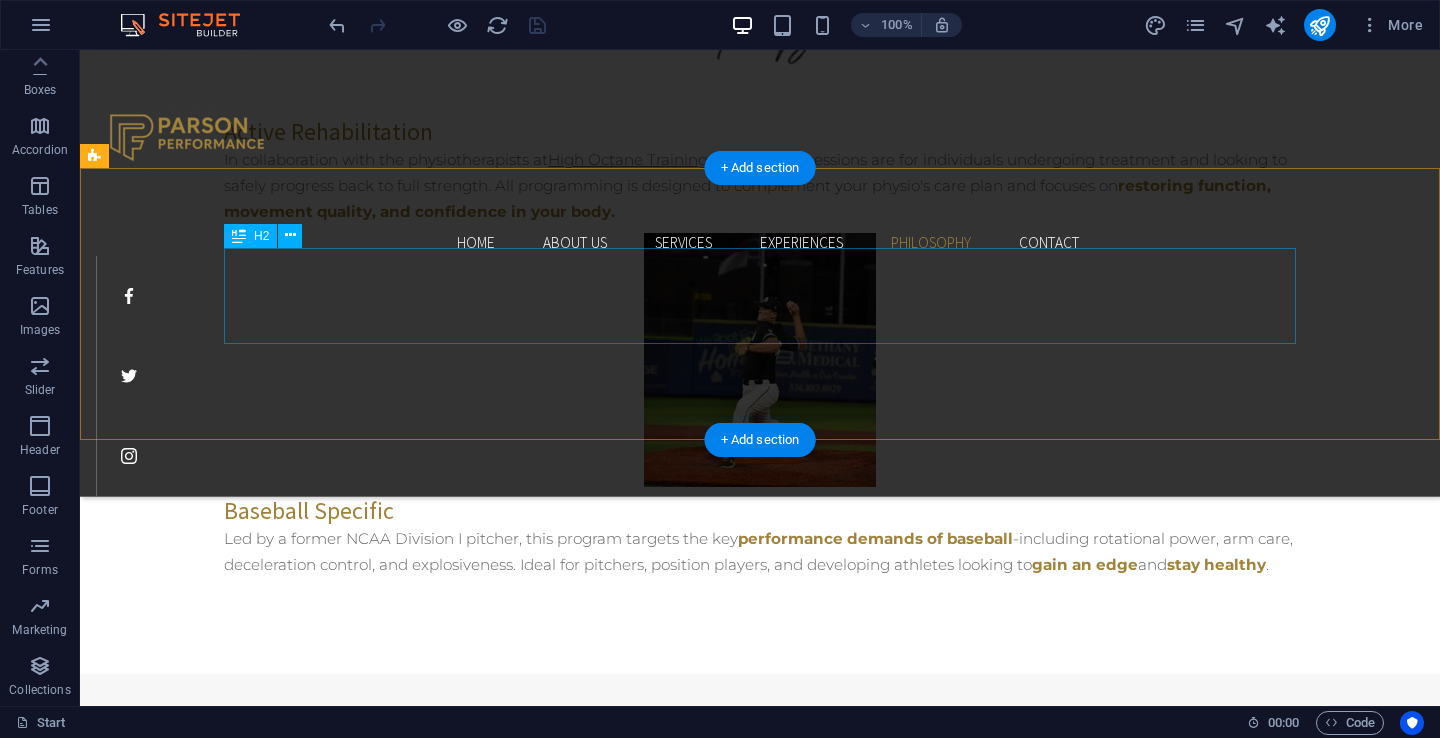 scroll, scrollTop: 4412, scrollLeft: 0, axis: vertical 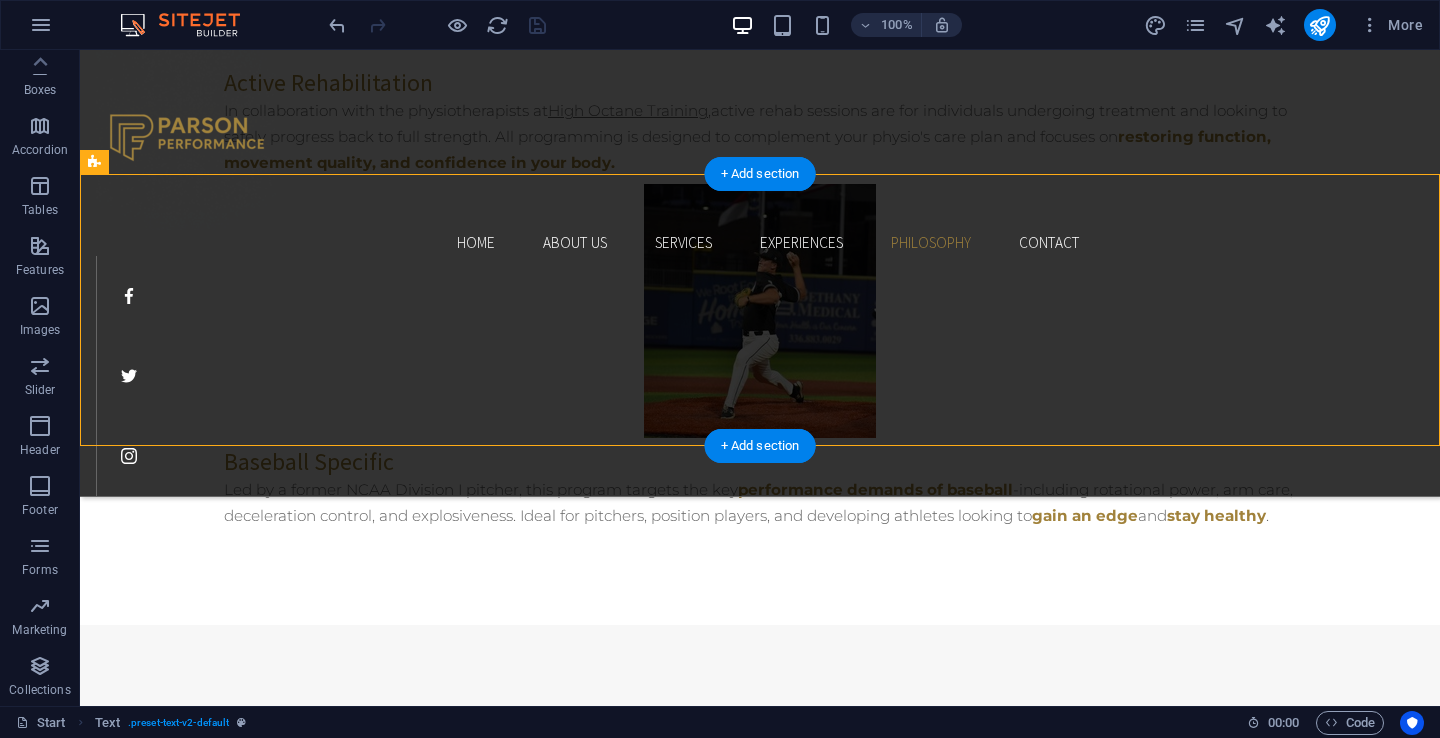 drag, startPoint x: 380, startPoint y: 305, endPoint x: 380, endPoint y: 391, distance: 86 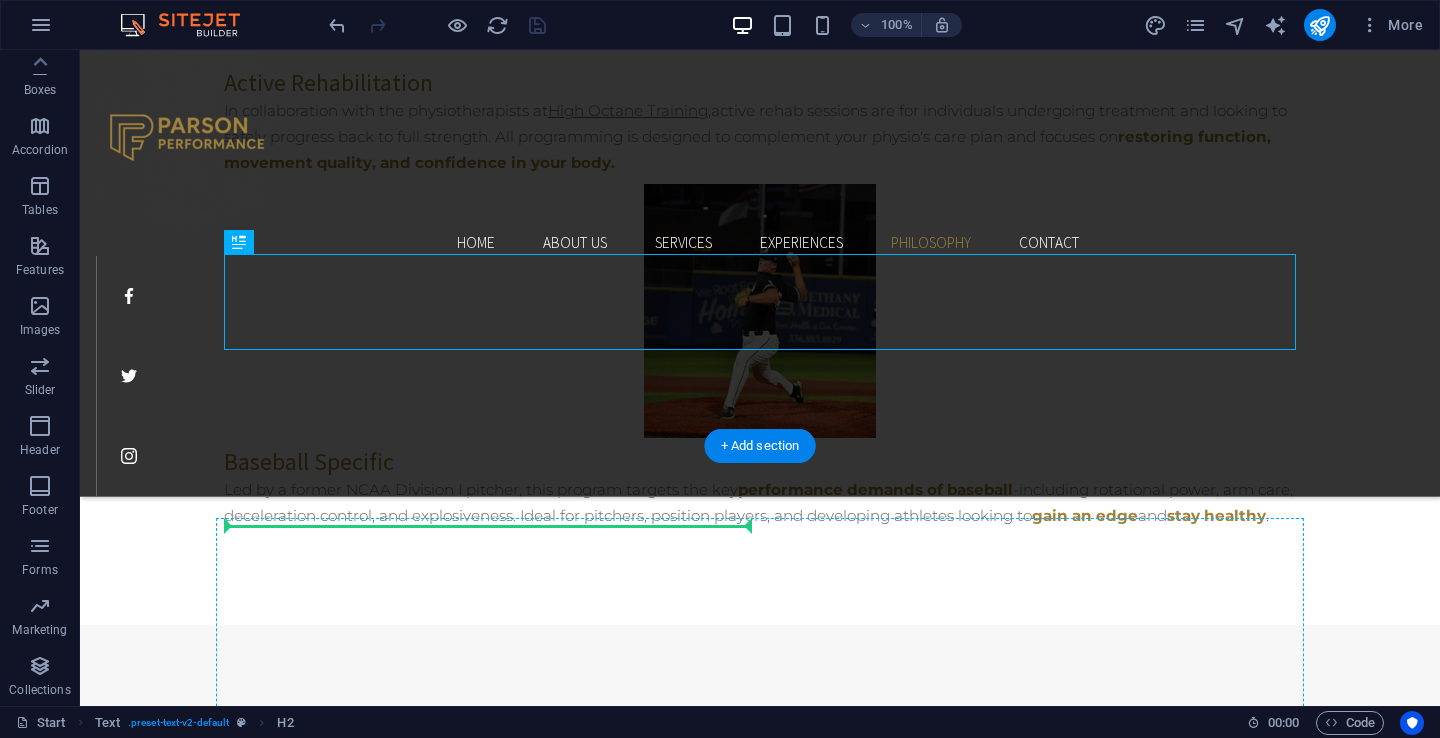 drag, startPoint x: 417, startPoint y: 341, endPoint x: 418, endPoint y: 533, distance: 192.00261 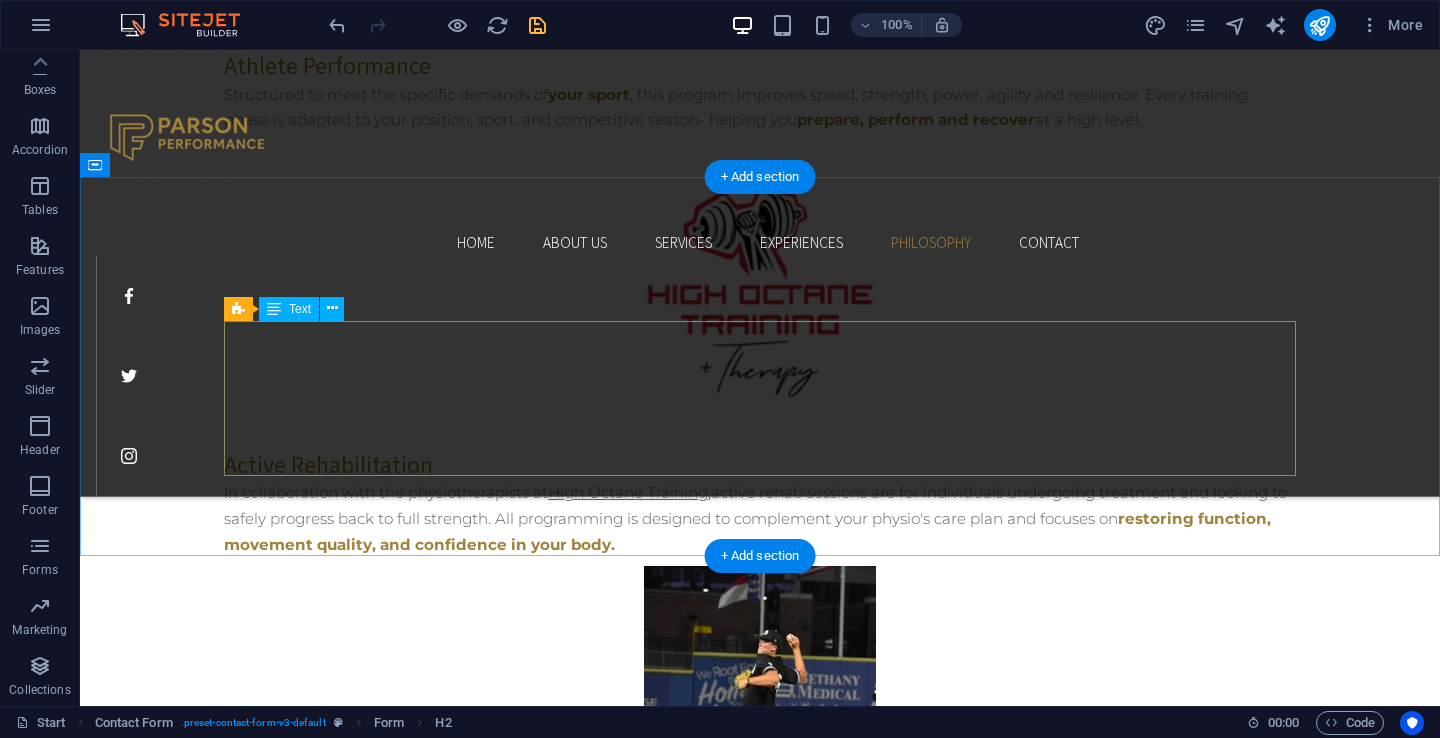 scroll, scrollTop: 4178, scrollLeft: 0, axis: vertical 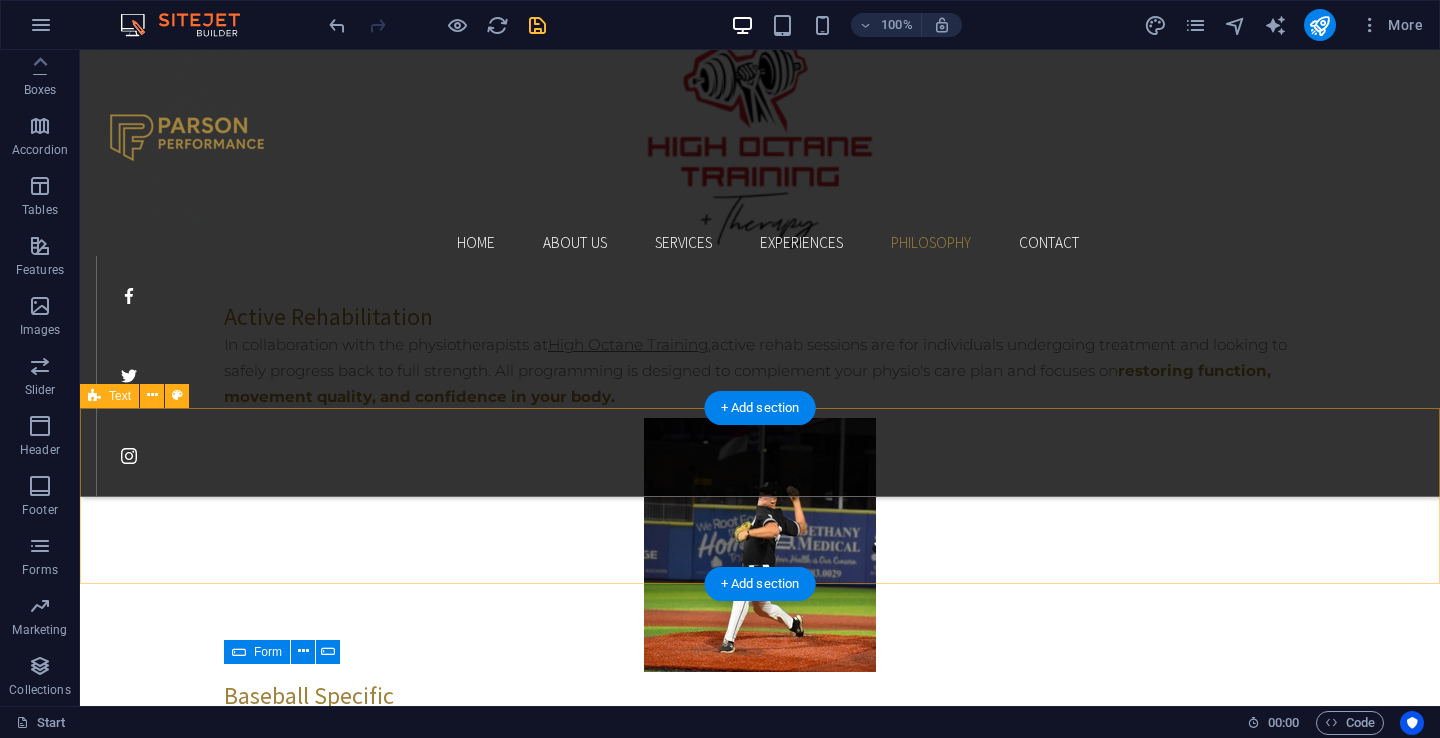 click at bounding box center (760, 2225) 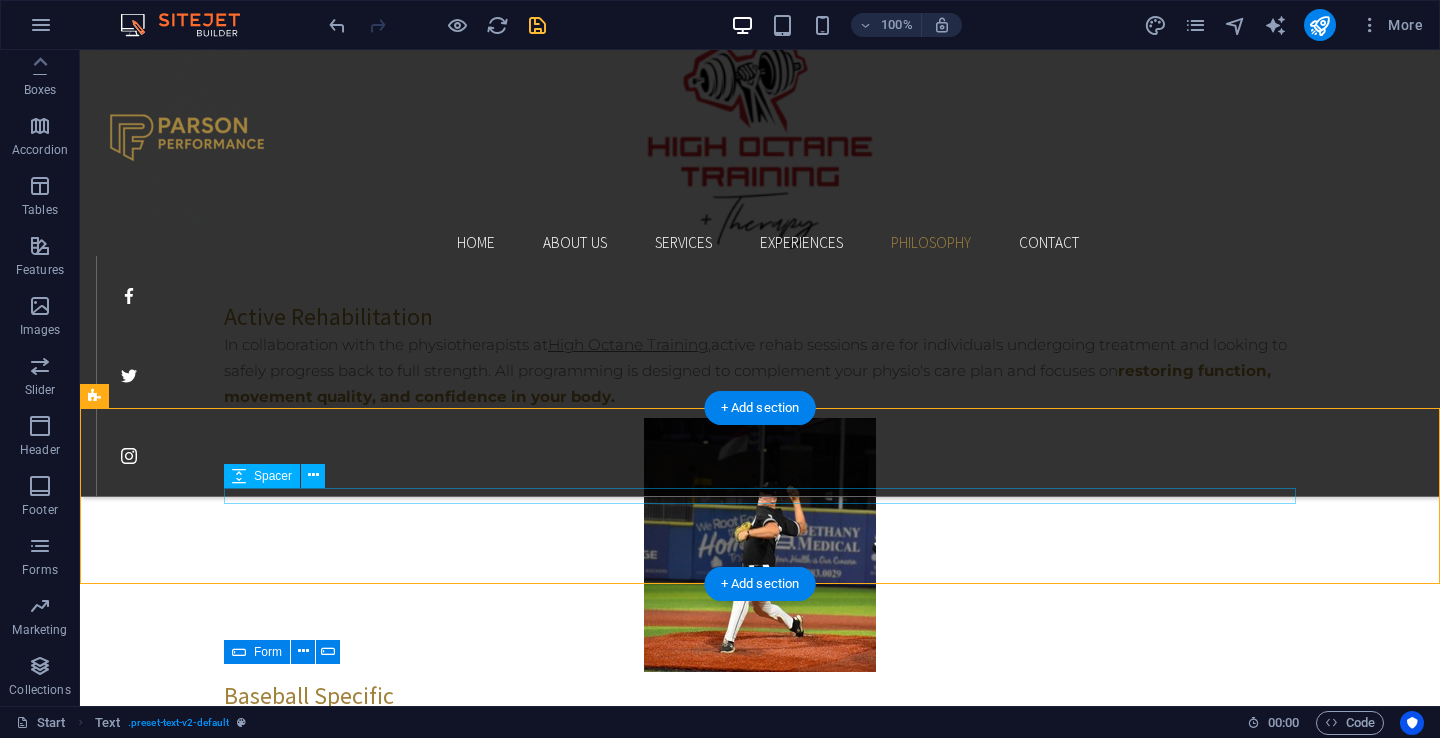 click at bounding box center (760, 2225) 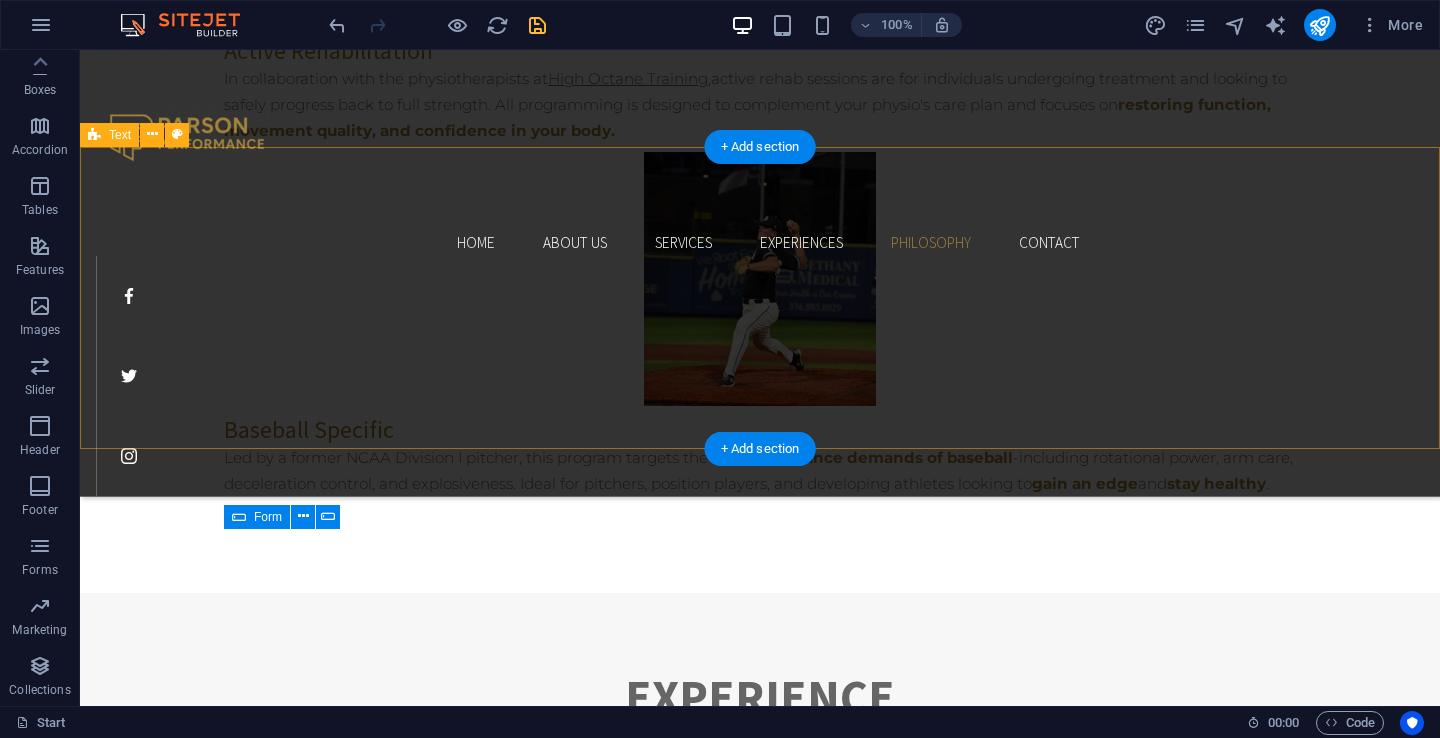 scroll, scrollTop: 4439, scrollLeft: 0, axis: vertical 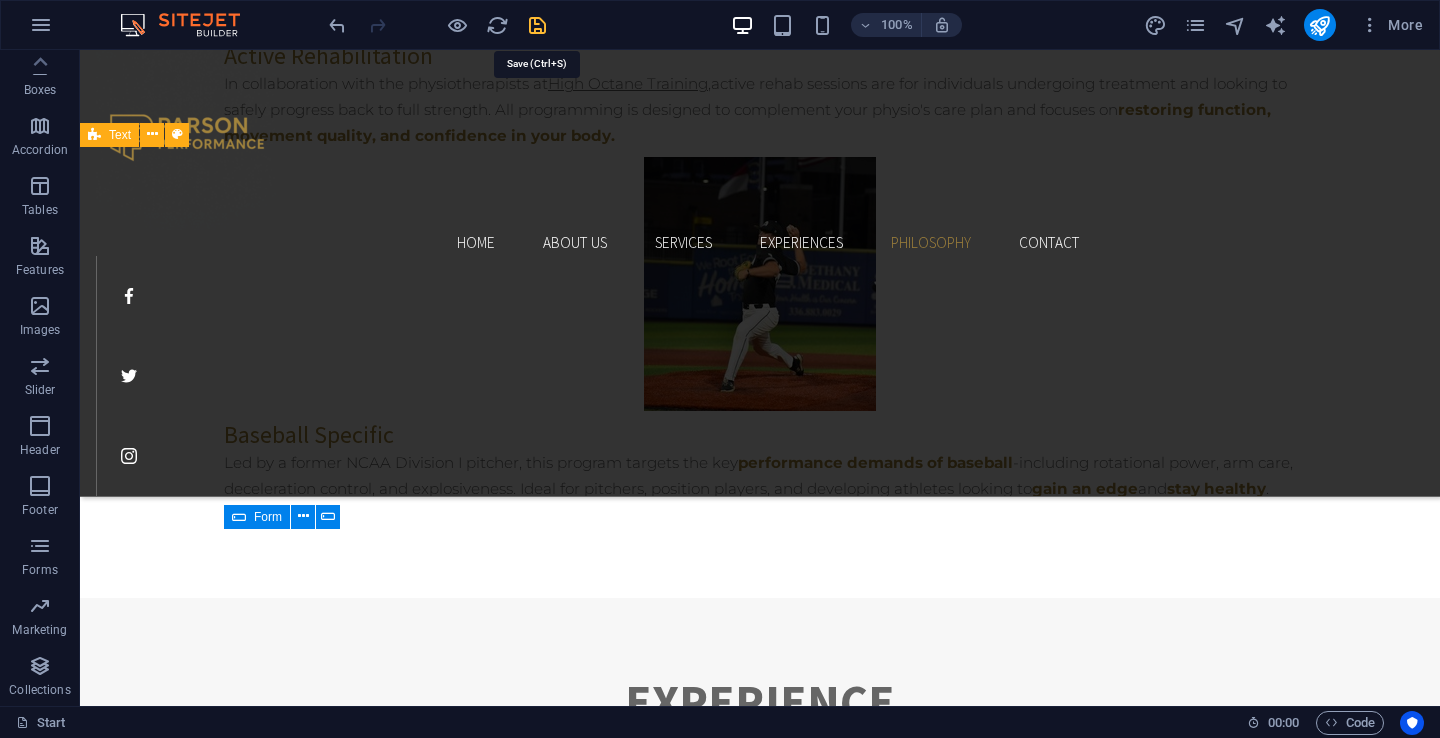 click at bounding box center [537, 25] 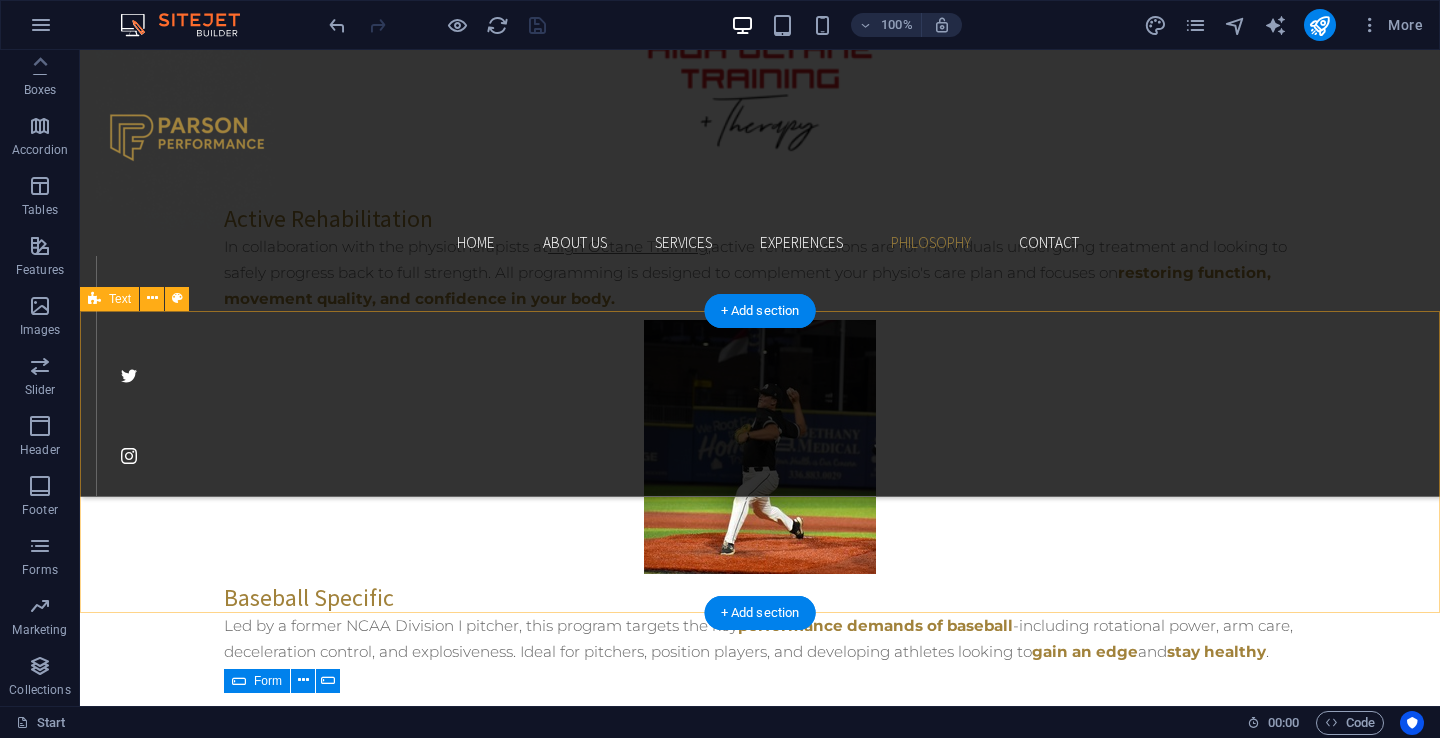 scroll, scrollTop: 4275, scrollLeft: 0, axis: vertical 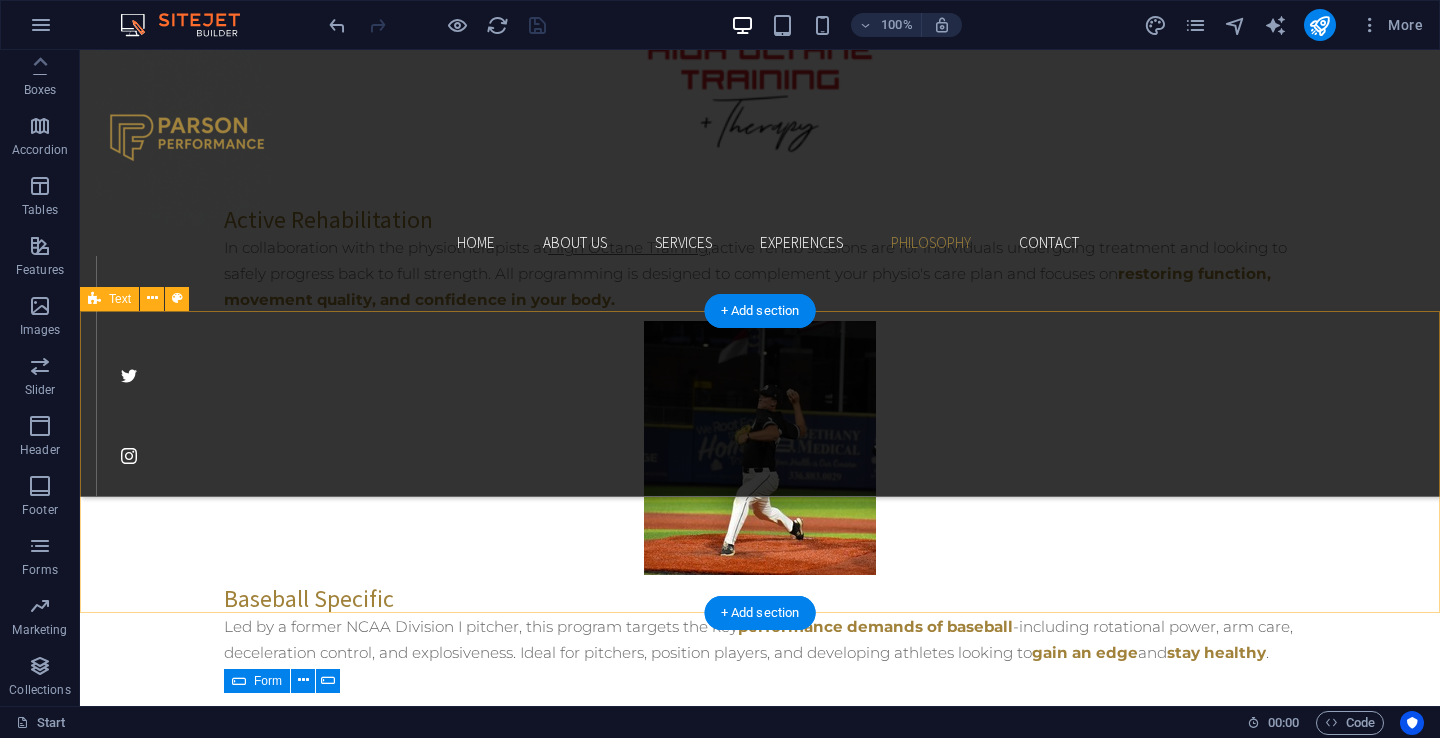click on "Drop content here or  Add elements  Paste clipboard" at bounding box center [760, 2191] 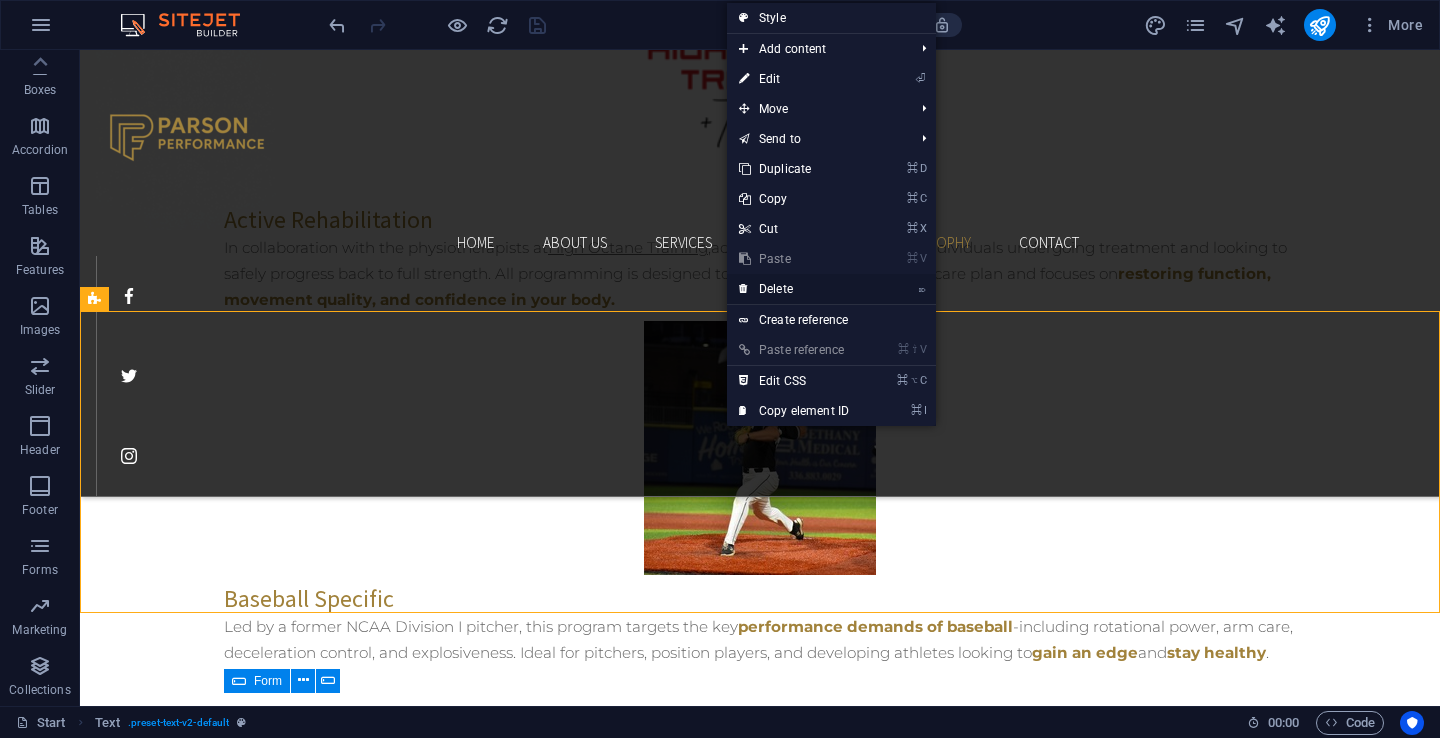 click on "⌦  Delete" at bounding box center (794, 289) 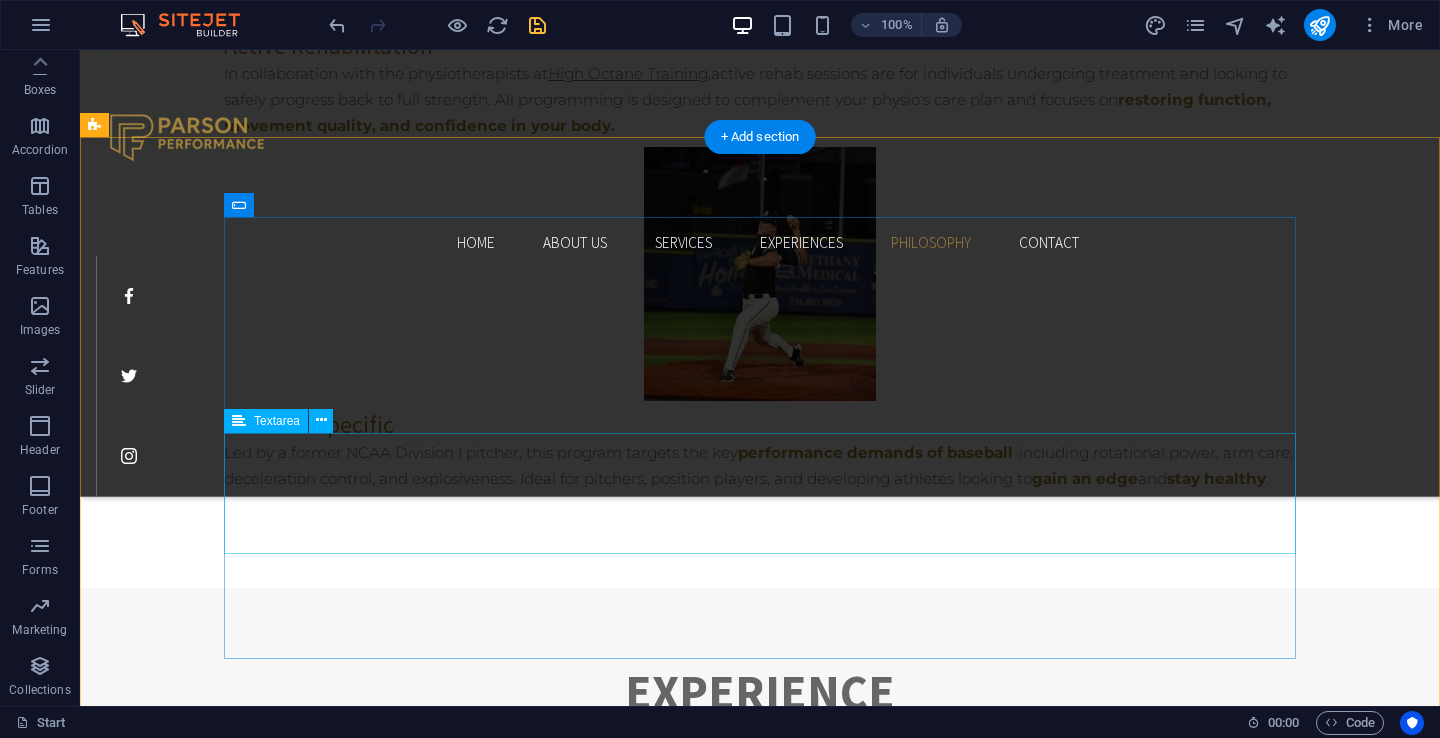 scroll, scrollTop: 4407, scrollLeft: 0, axis: vertical 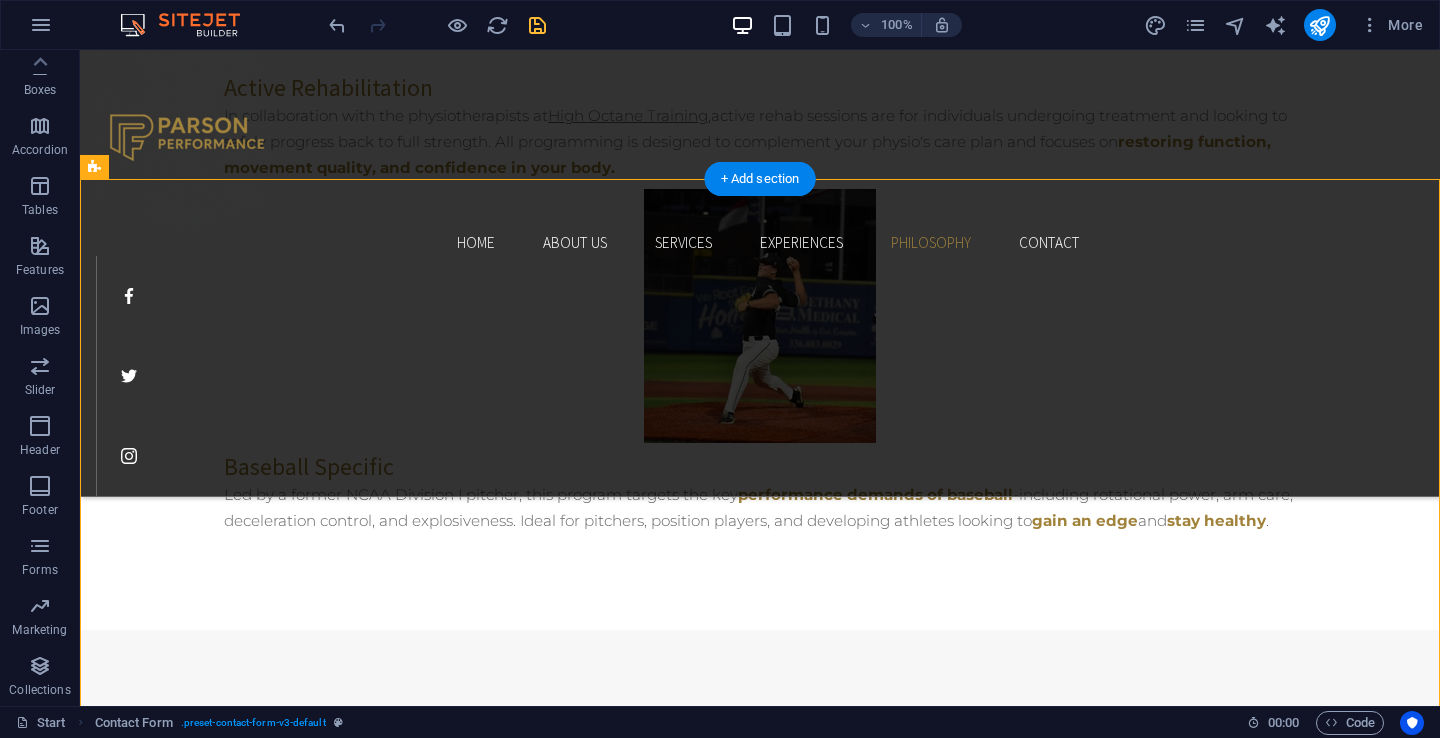 drag, startPoint x: 791, startPoint y: 295, endPoint x: 744, endPoint y: 417, distance: 130.7402 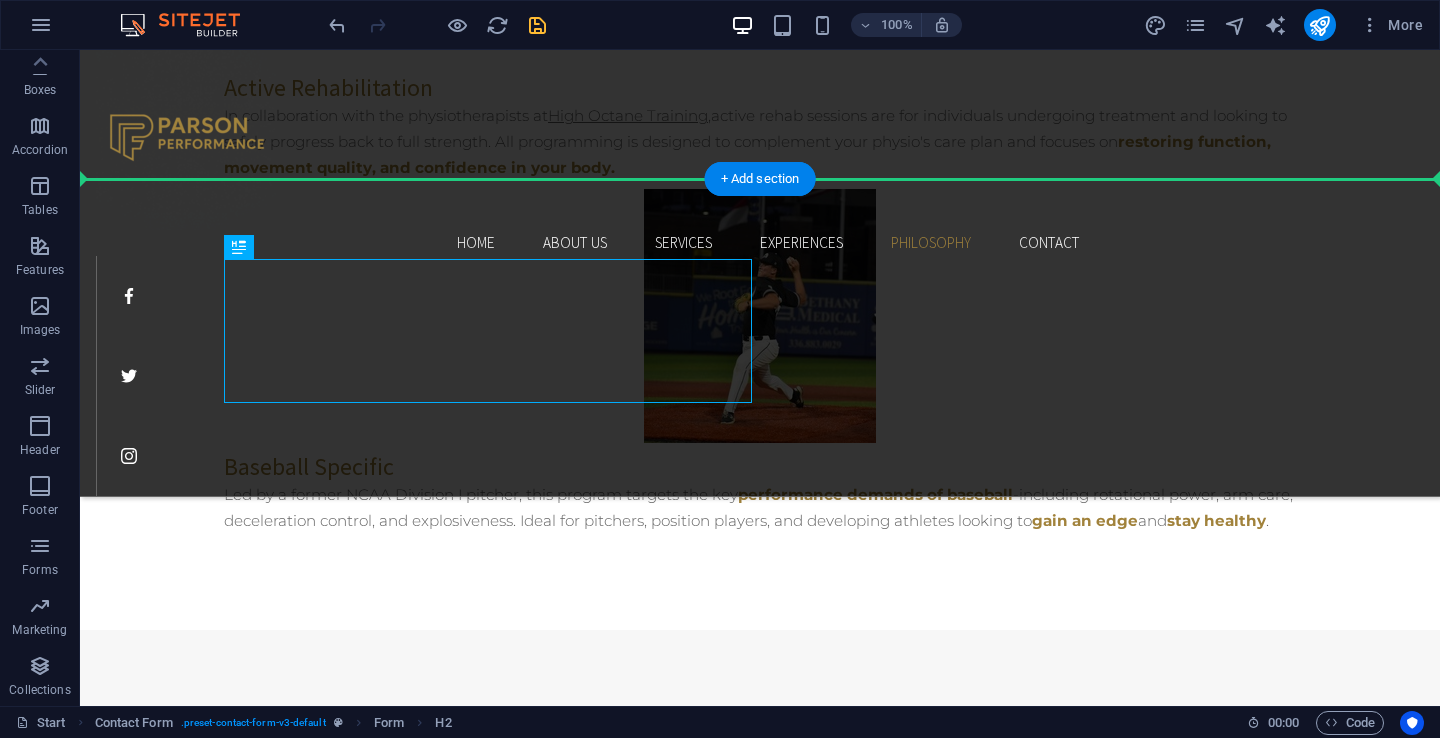 drag, startPoint x: 622, startPoint y: 314, endPoint x: 625, endPoint y: 253, distance: 61.073727 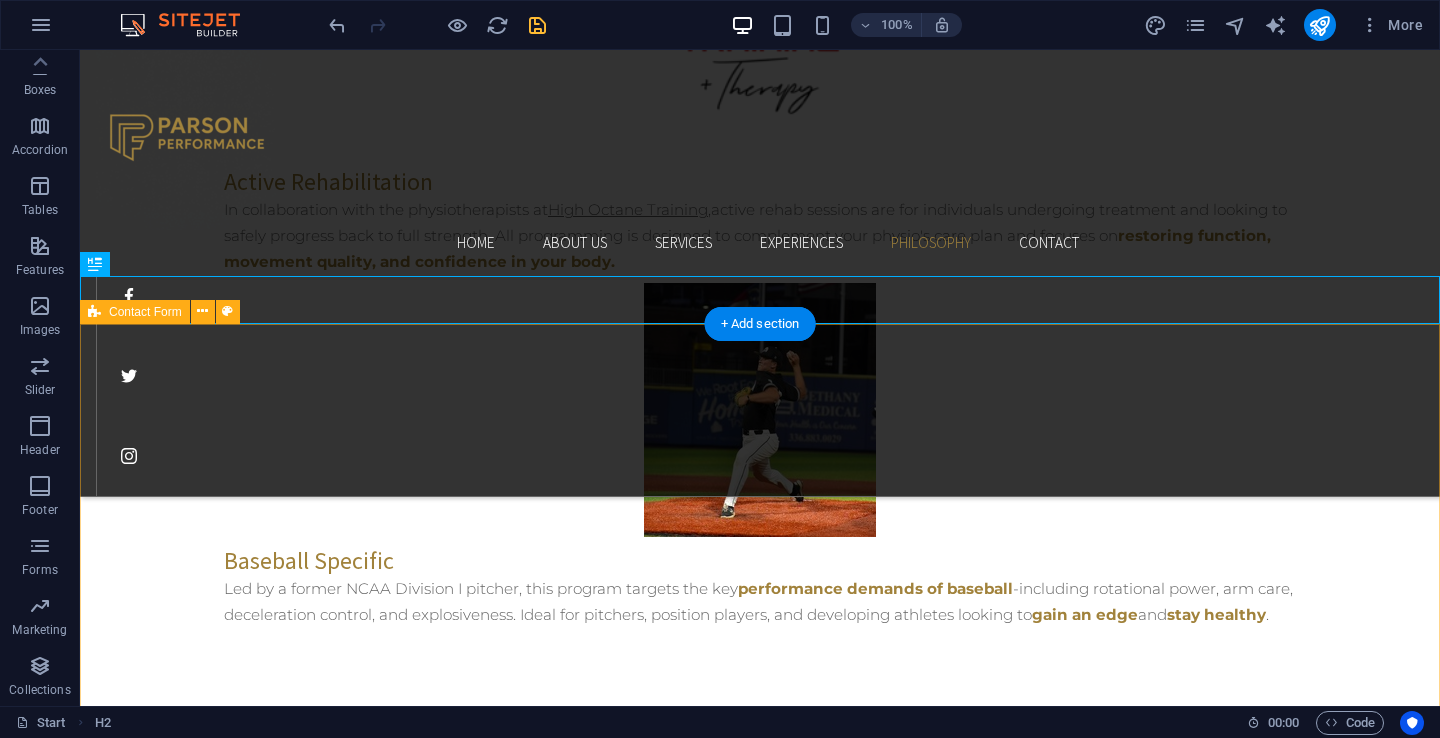 scroll, scrollTop: 4305, scrollLeft: 0, axis: vertical 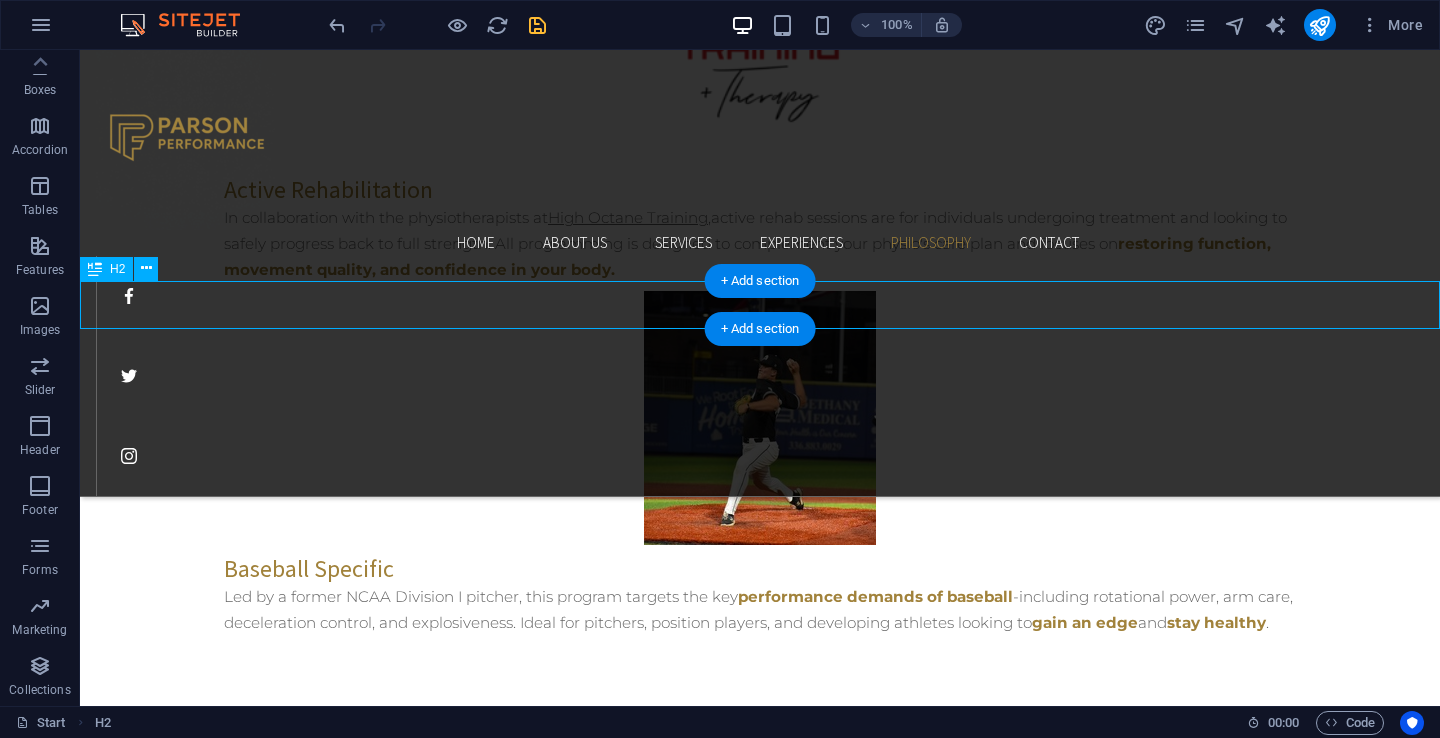 click on "Ready to get Started? Fill out the form below!" at bounding box center [760, 2034] 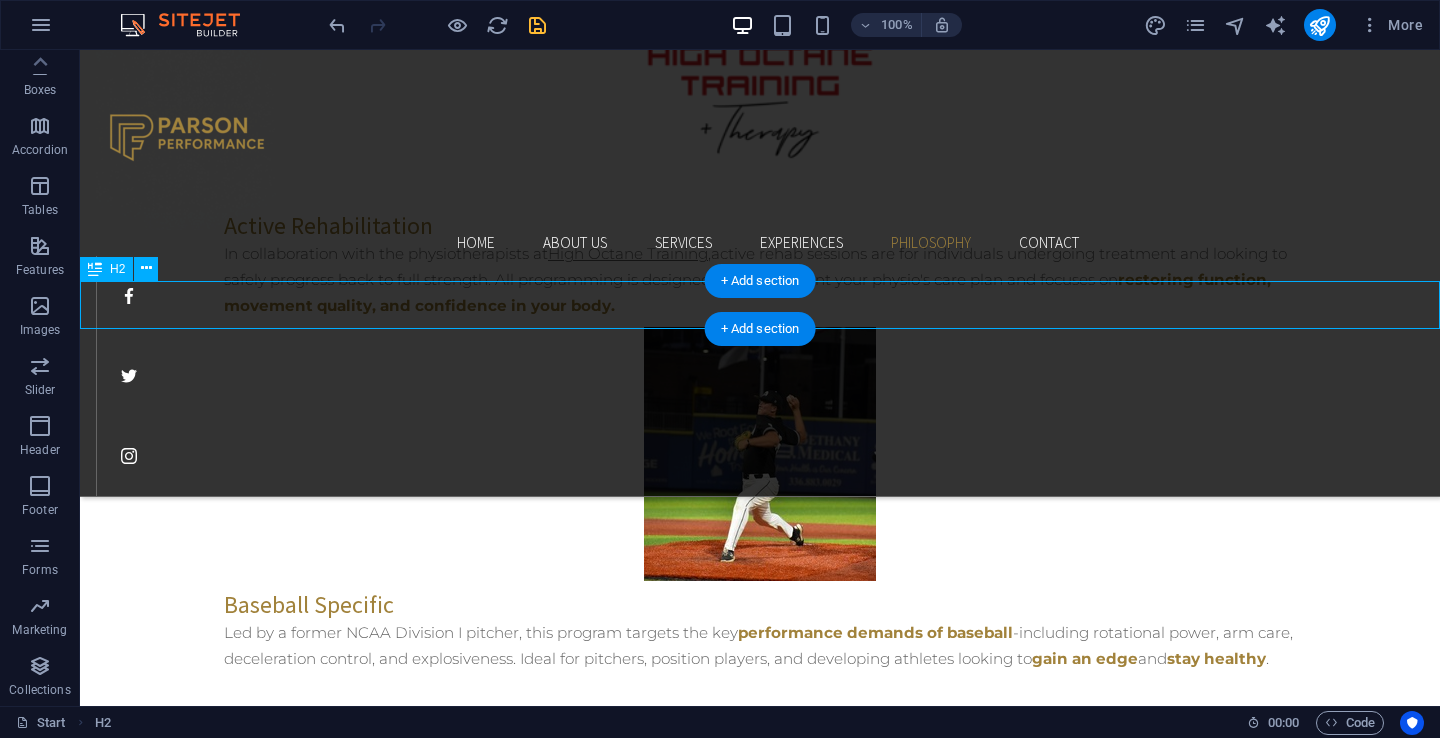 scroll, scrollTop: 4462, scrollLeft: 0, axis: vertical 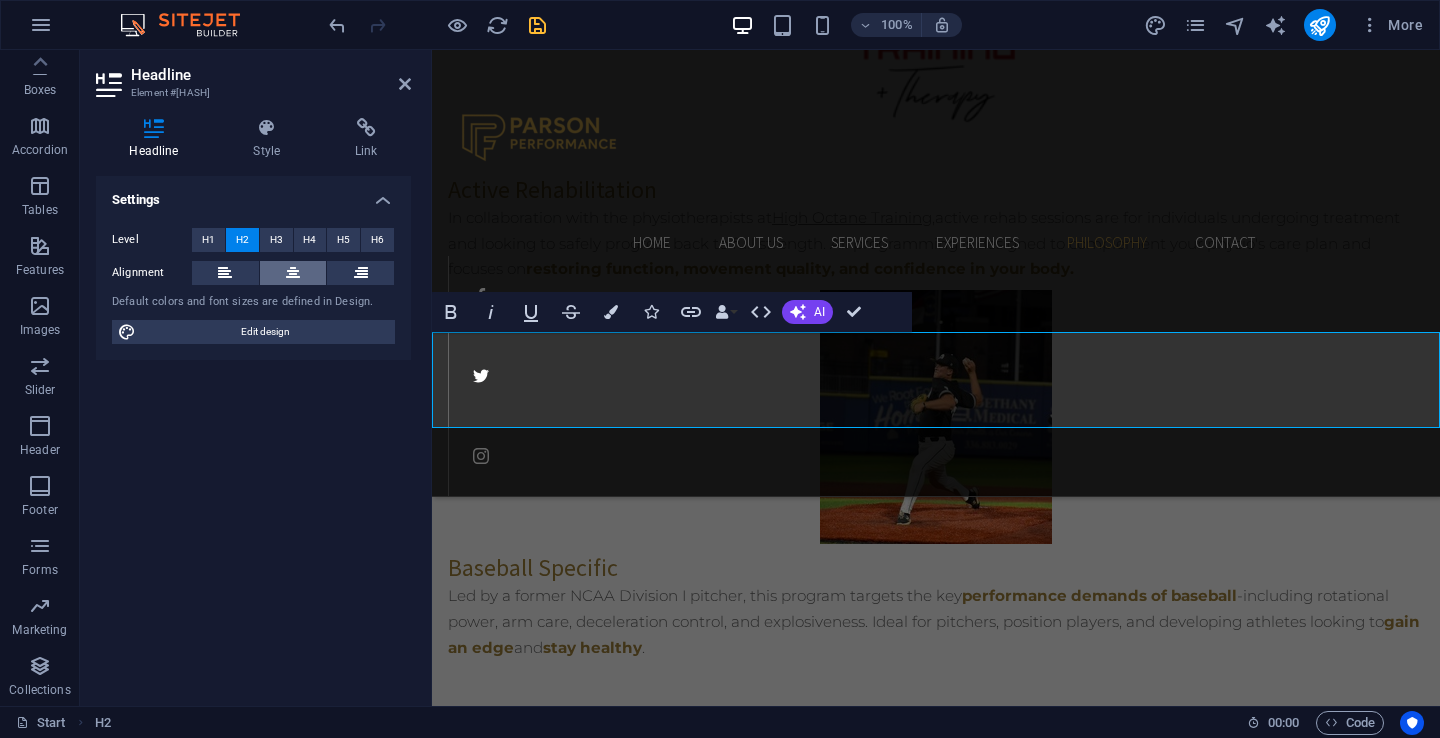 click at bounding box center (293, 273) 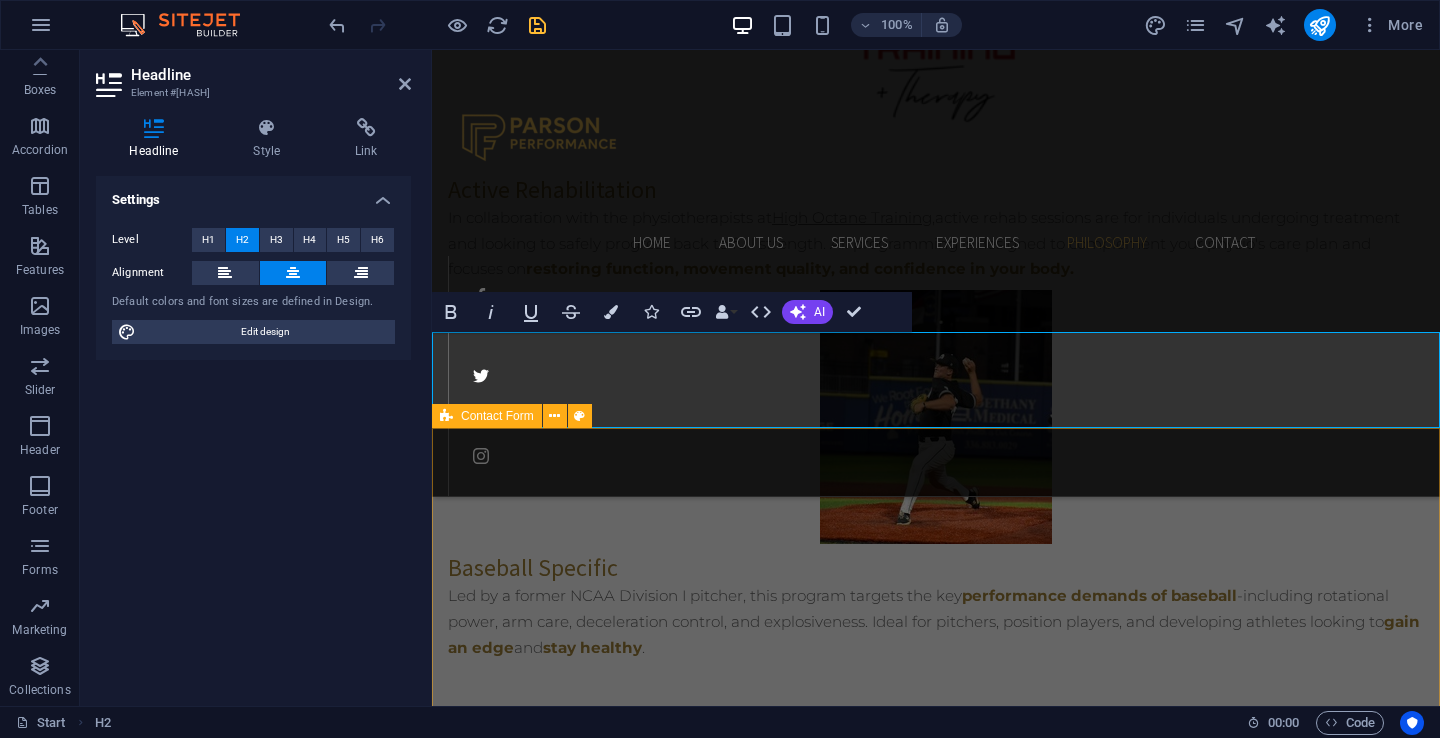 click on "{{ 'content.forms.privacy'|trans }} Unreadable? Load new Submit" at bounding box center (936, 2466) 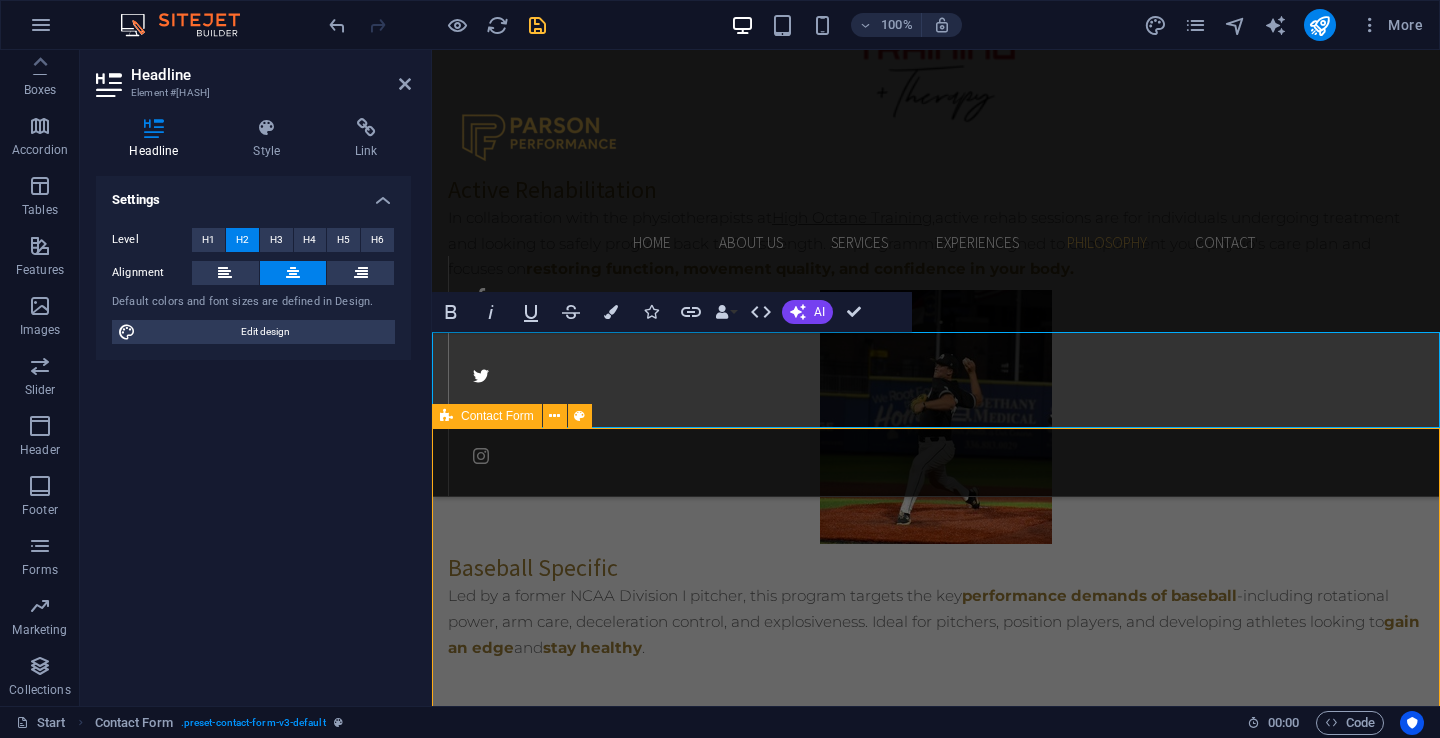 scroll, scrollTop: 4305, scrollLeft: 0, axis: vertical 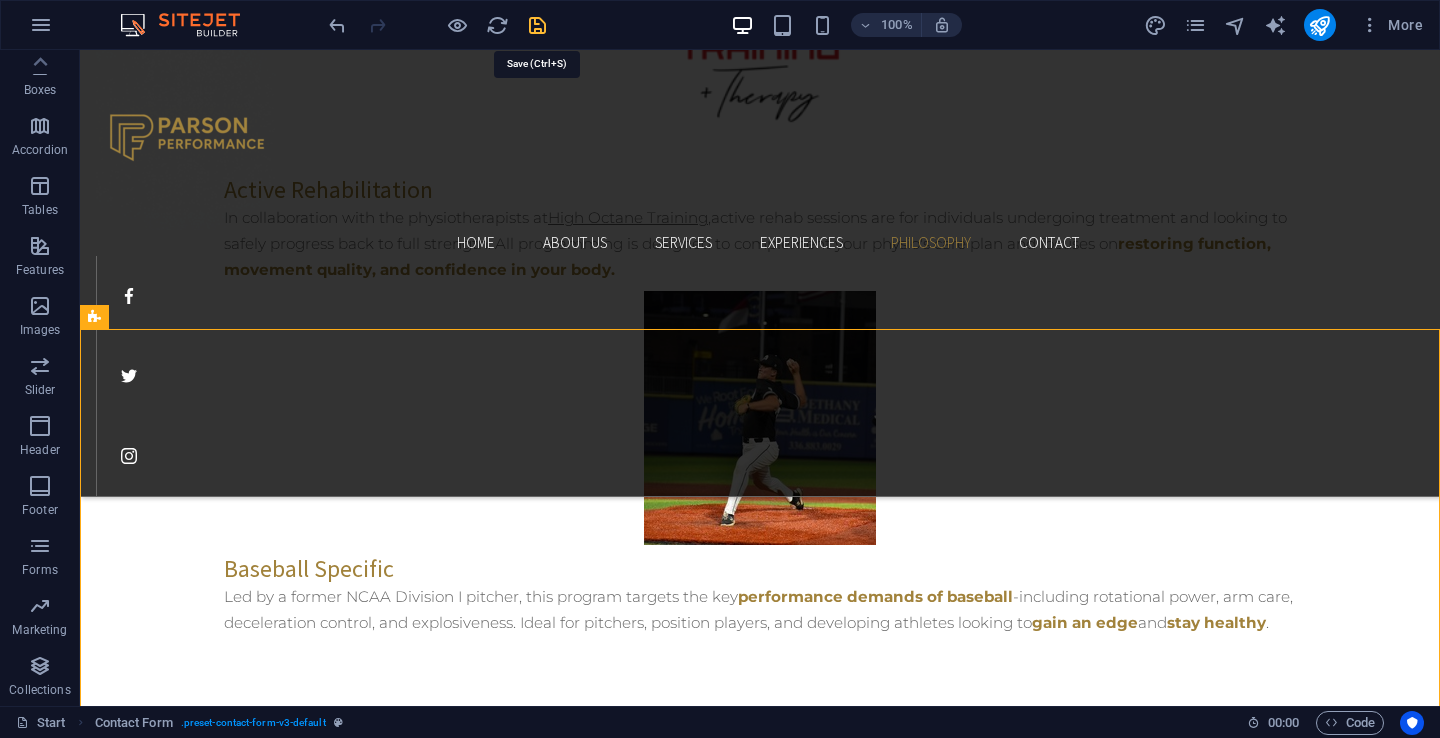 click at bounding box center (537, 25) 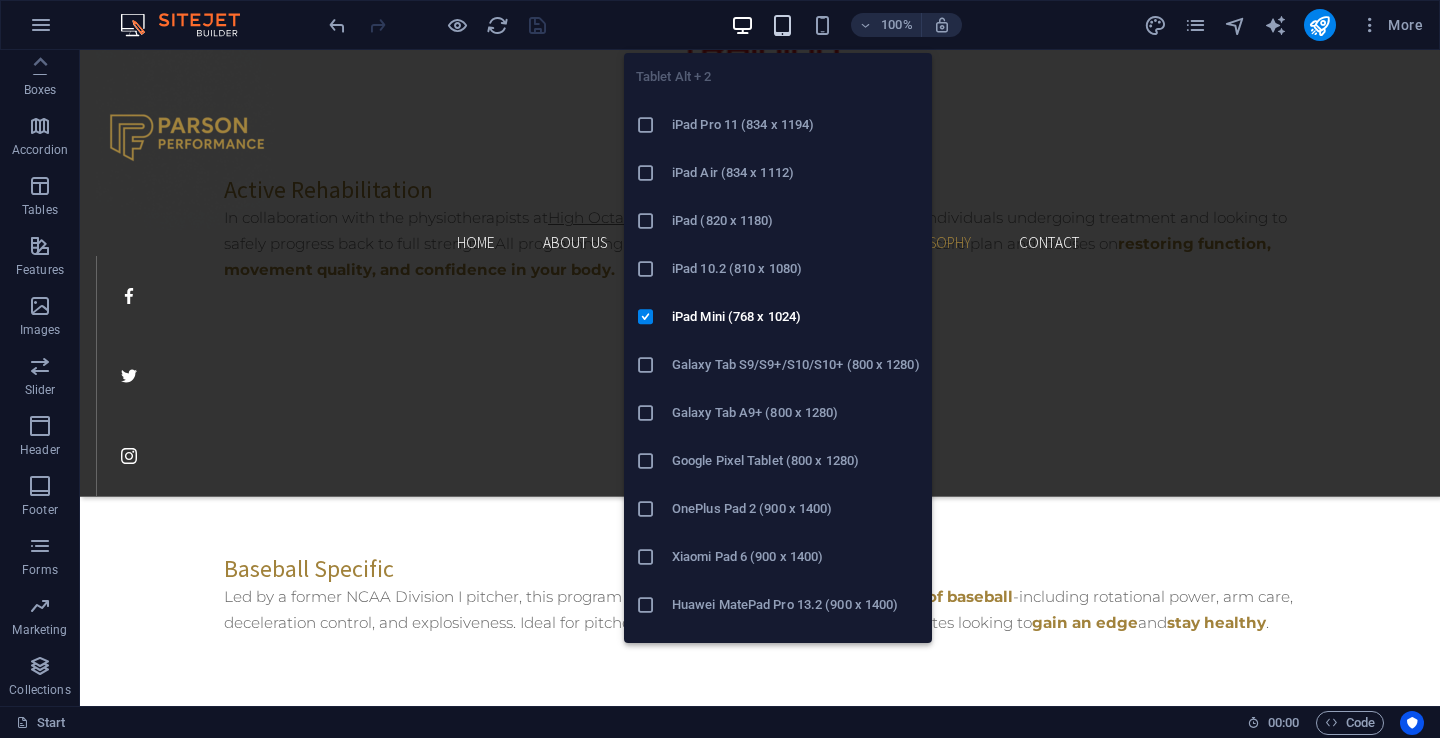 click at bounding box center [782, 25] 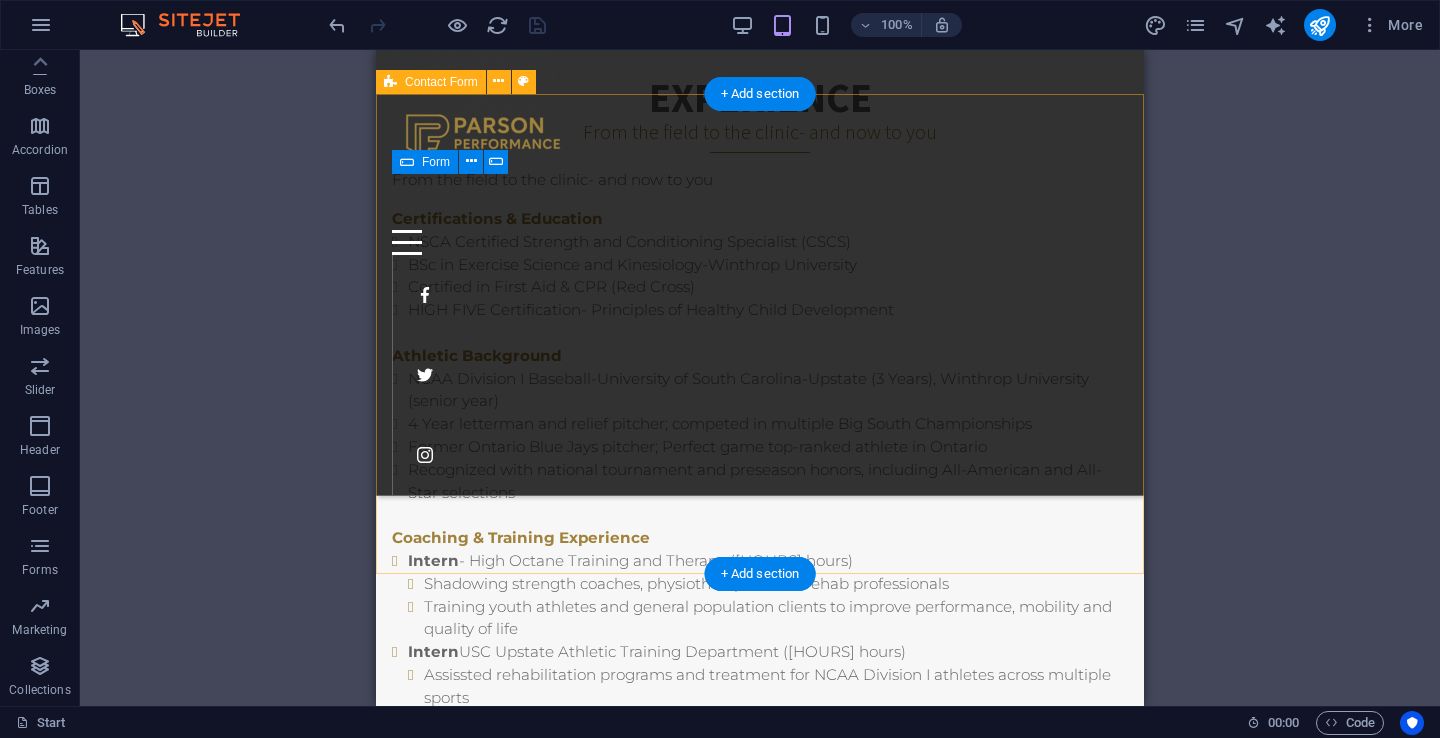 scroll, scrollTop: 5254, scrollLeft: 0, axis: vertical 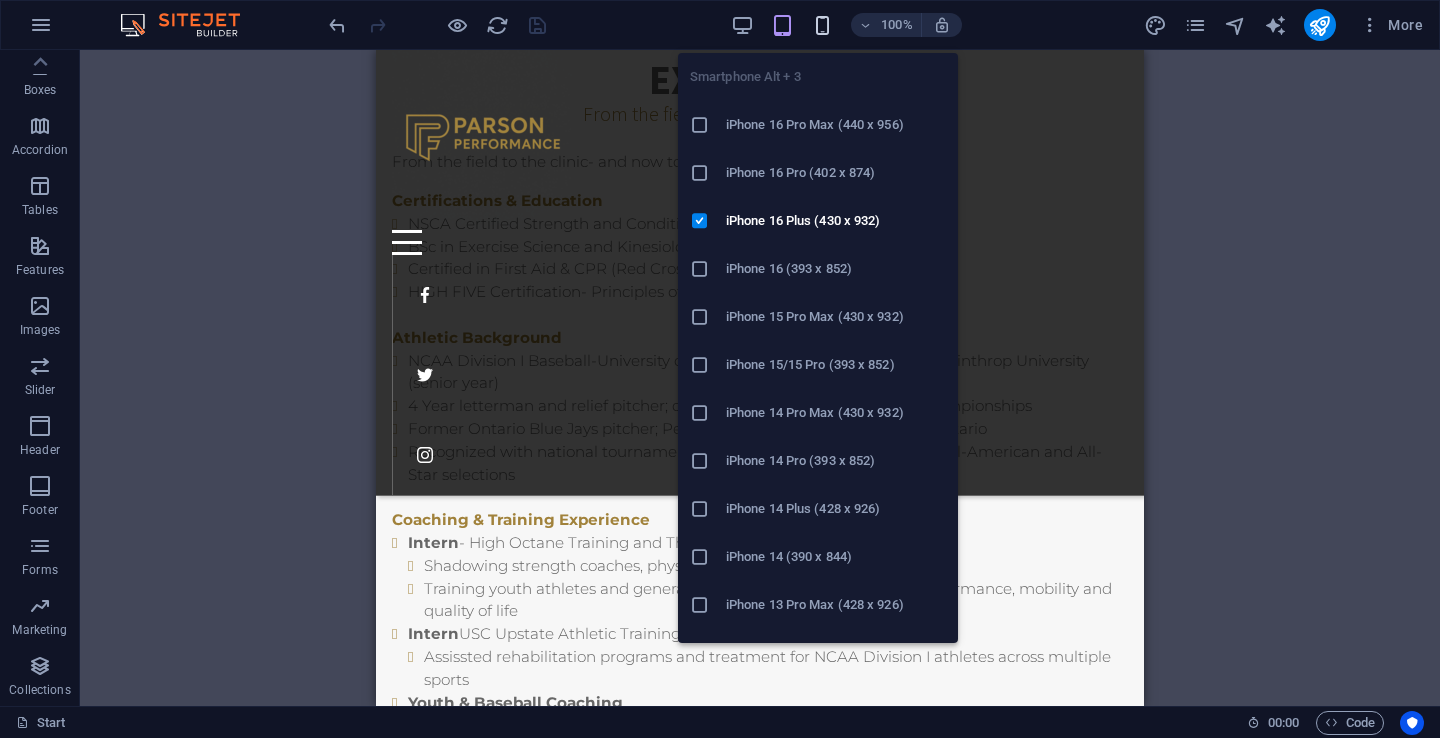 click at bounding box center (822, 25) 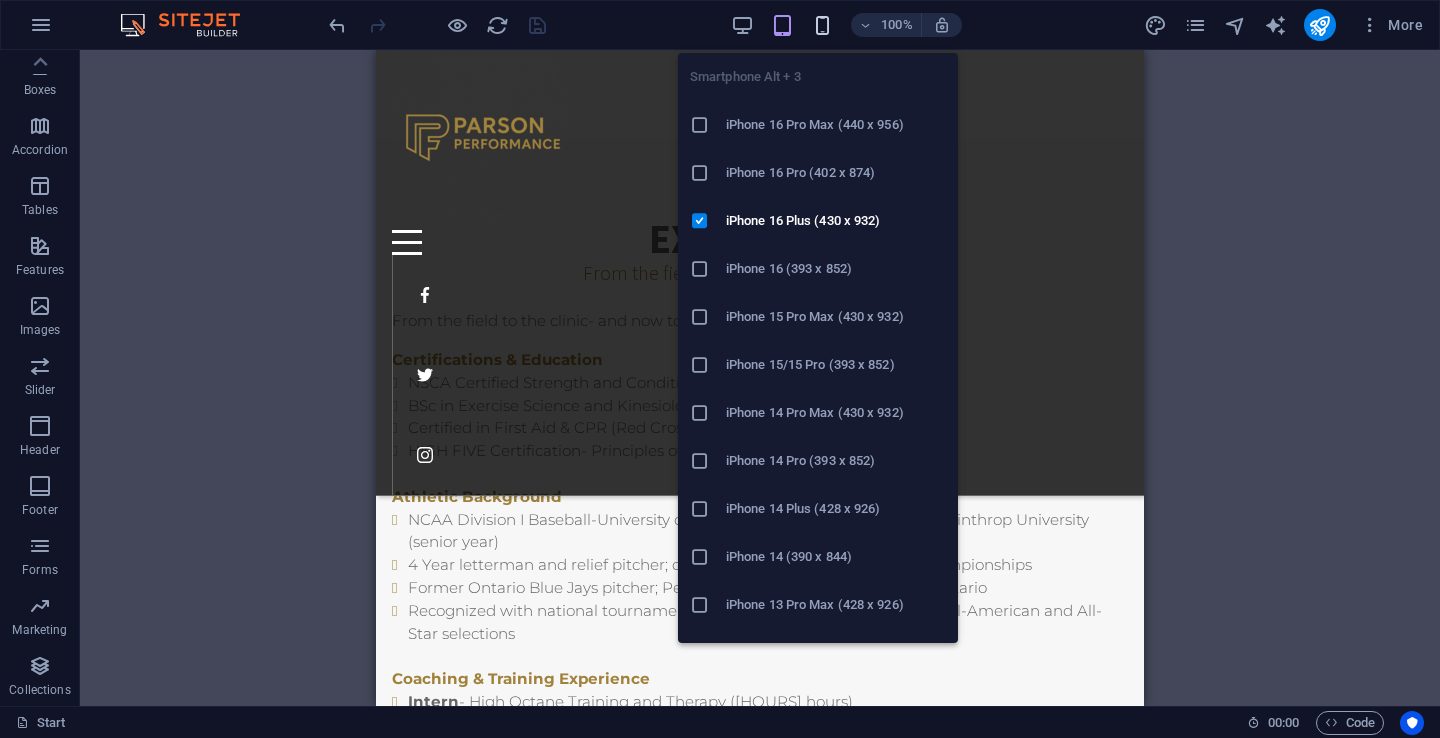 scroll, scrollTop: 7096, scrollLeft: 0, axis: vertical 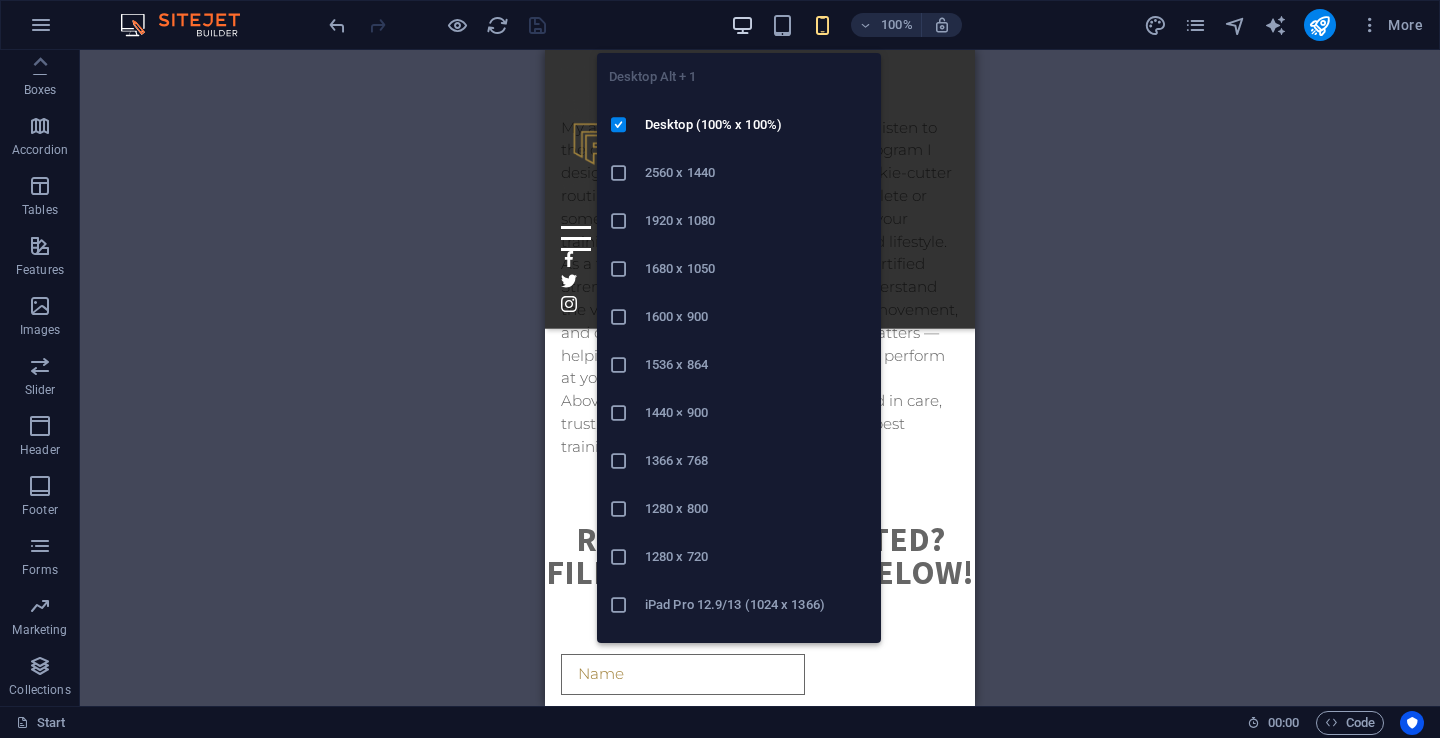 click at bounding box center (742, 25) 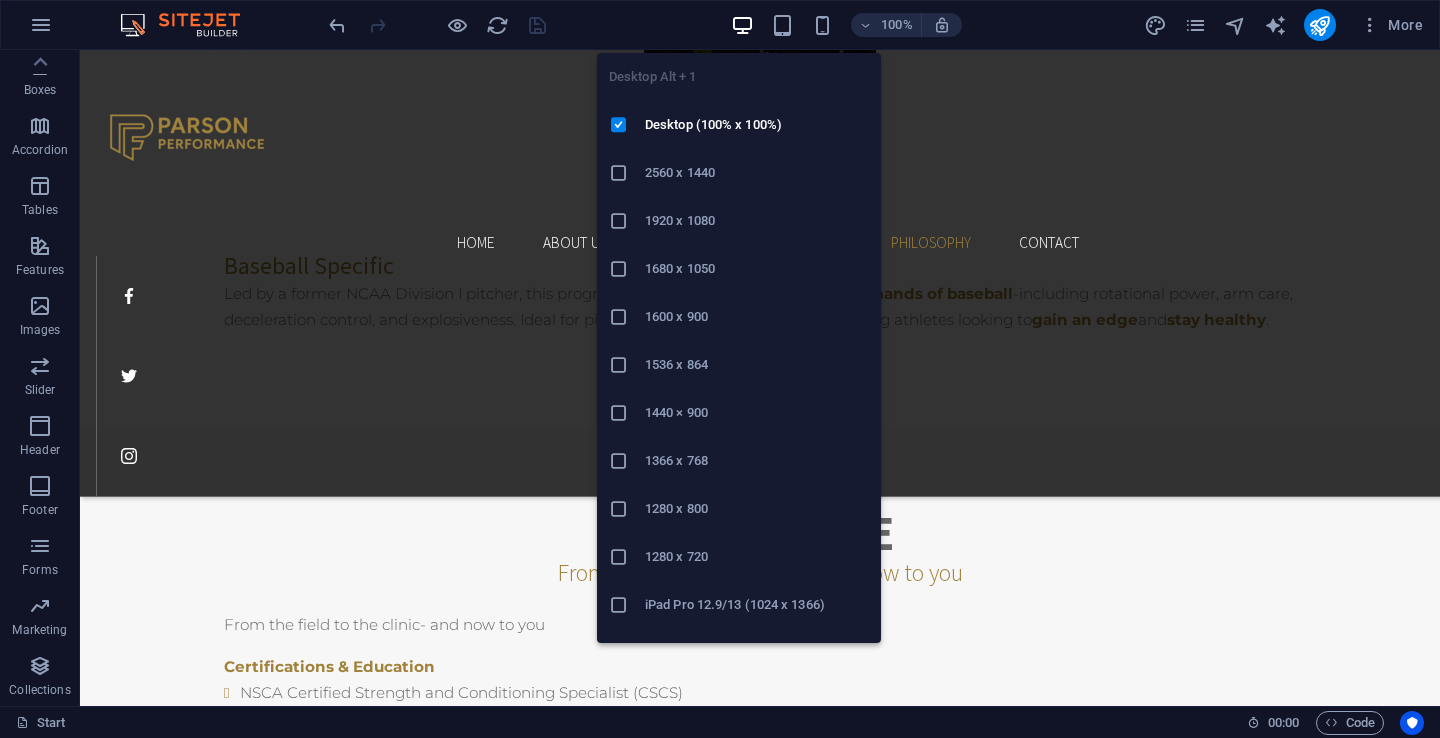 scroll, scrollTop: 4608, scrollLeft: 0, axis: vertical 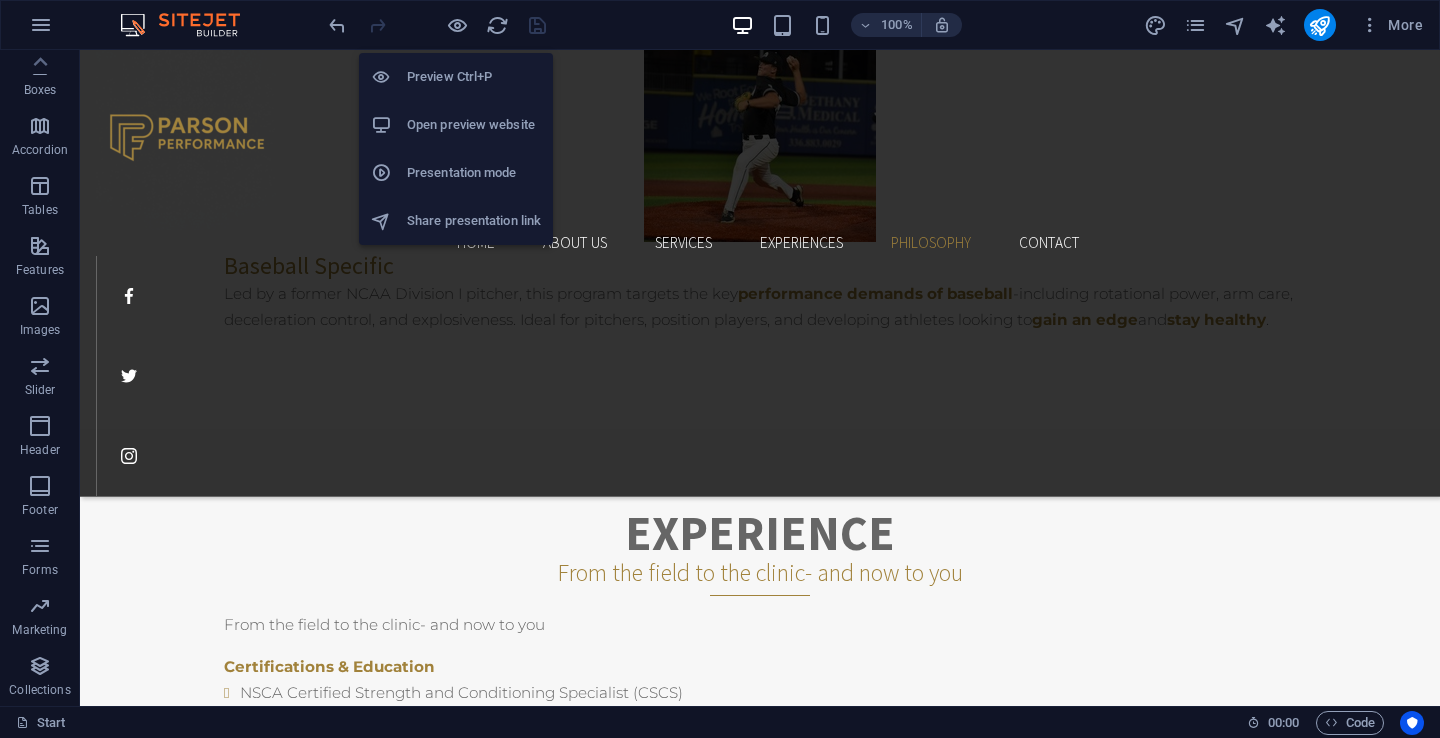 click on "Preview Ctrl+P" at bounding box center [474, 77] 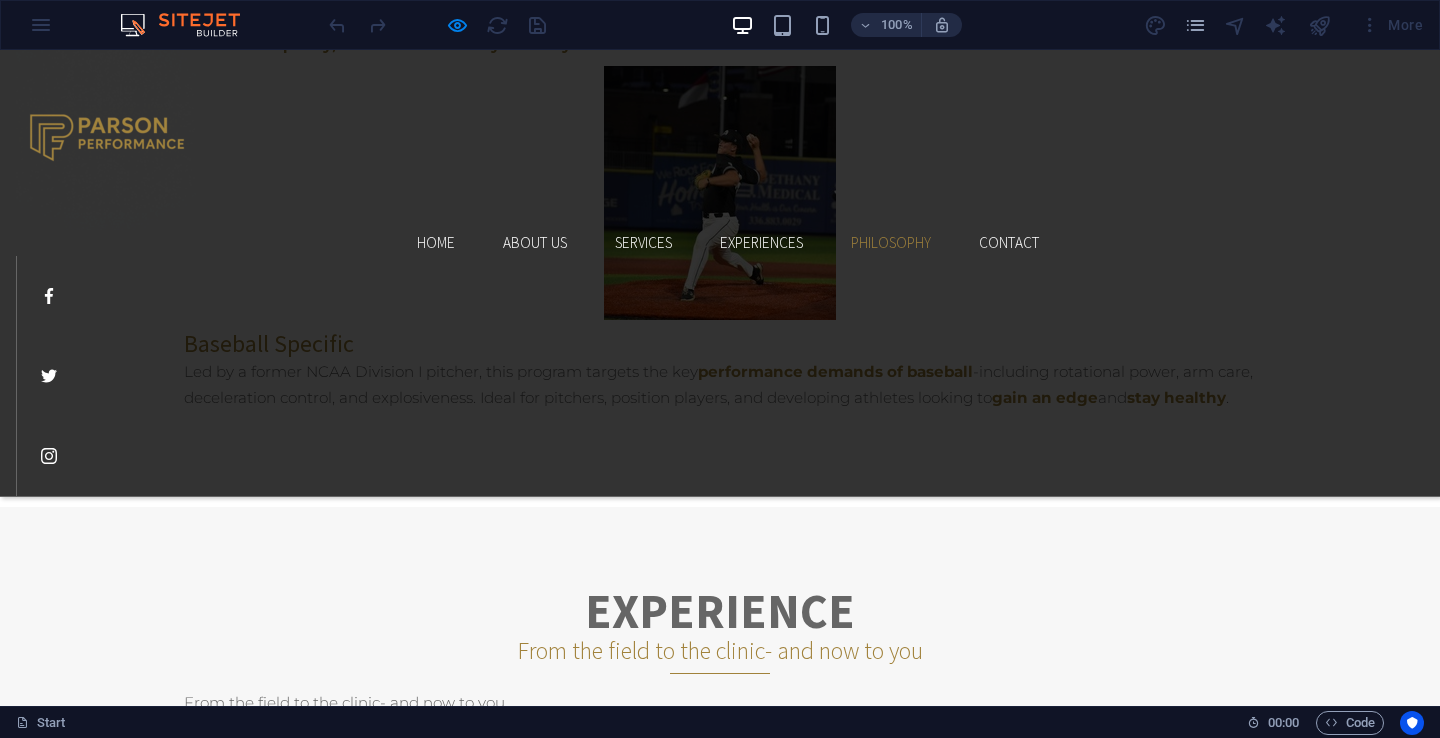 scroll, scrollTop: 4352, scrollLeft: 0, axis: vertical 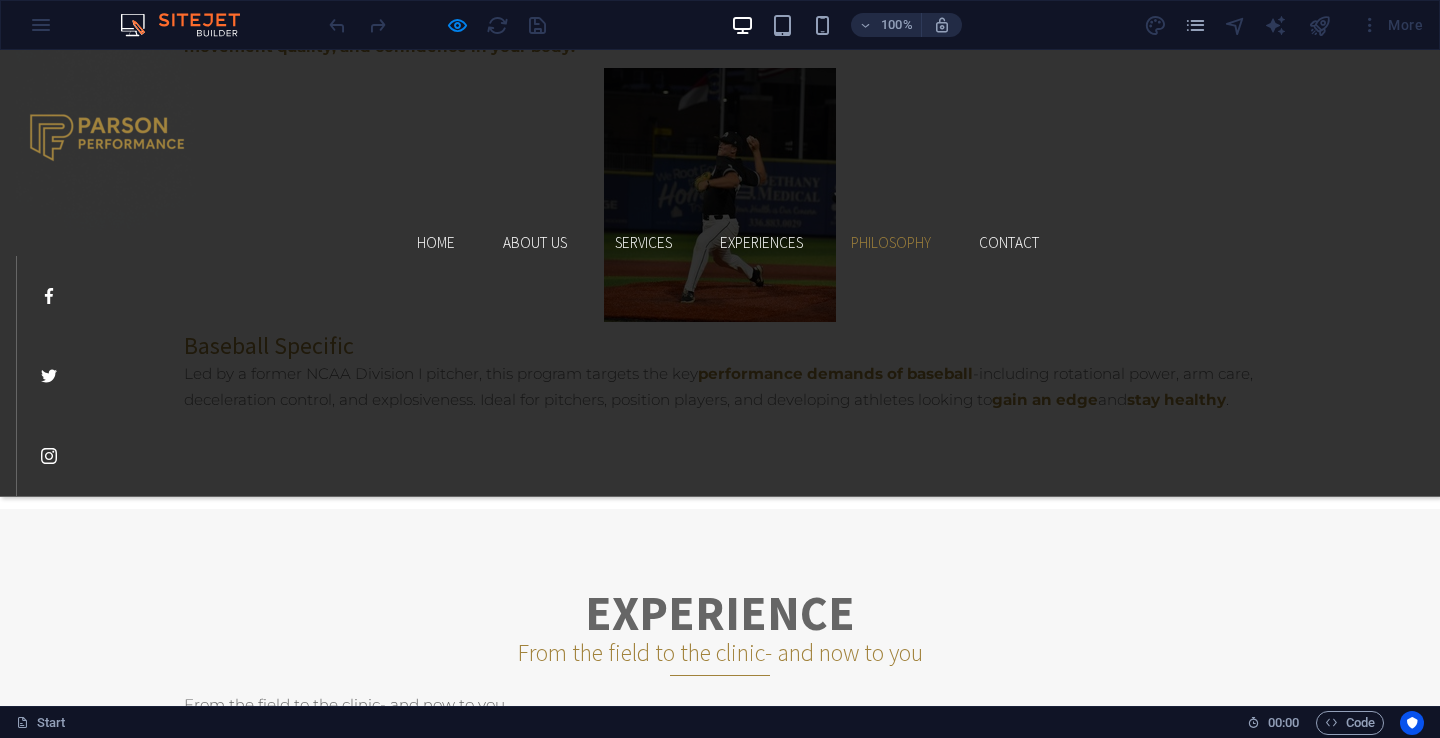 click on "{{ 'content.forms.privacy'|trans }}" at bounding box center (230, 2193) 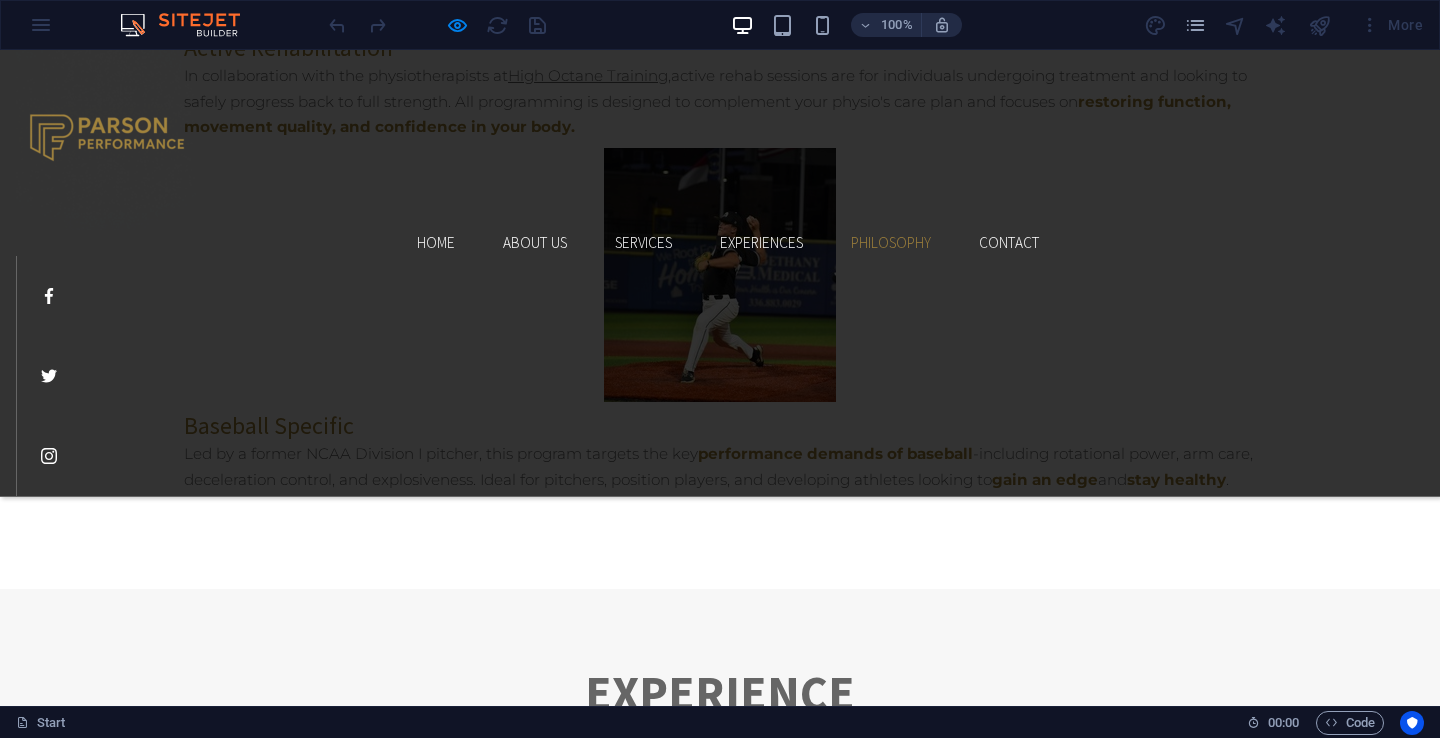 click at bounding box center (437, 25) 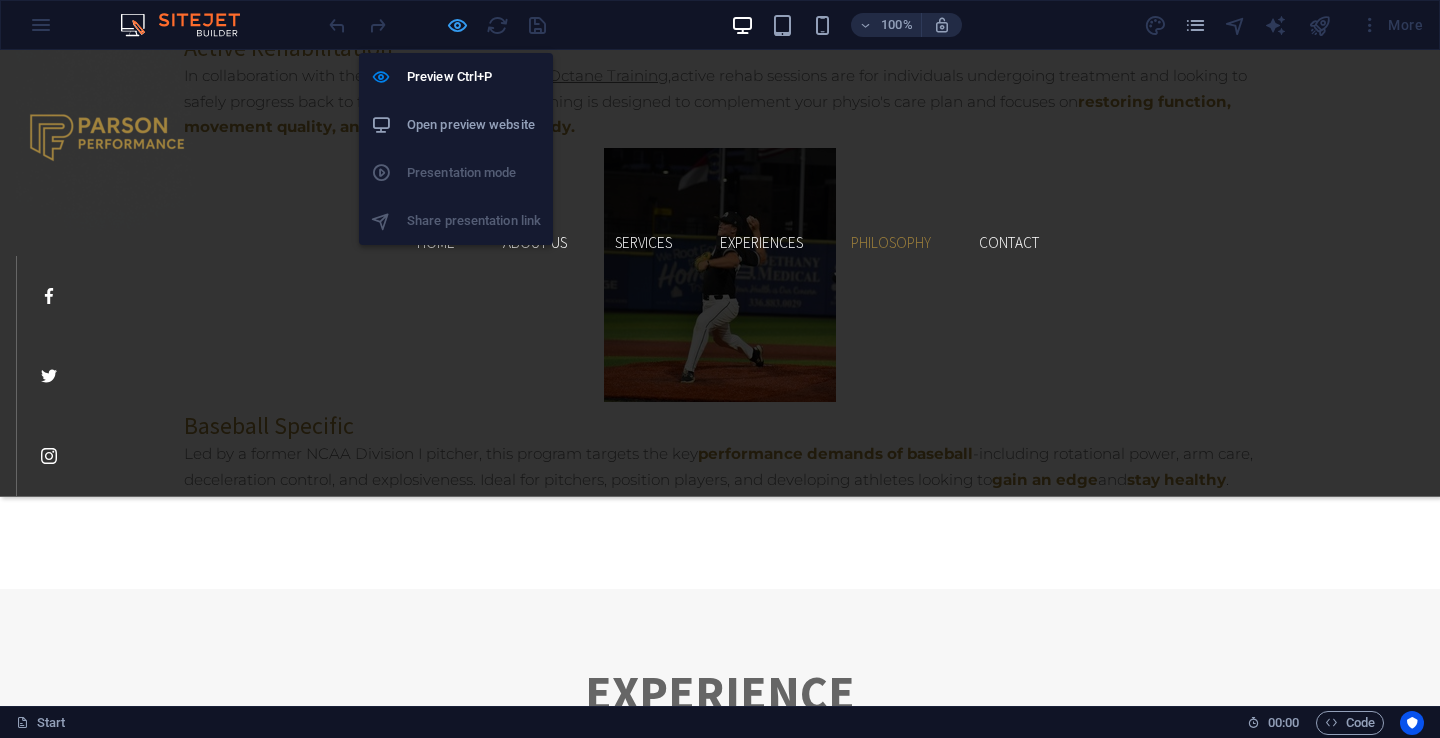 click at bounding box center [457, 25] 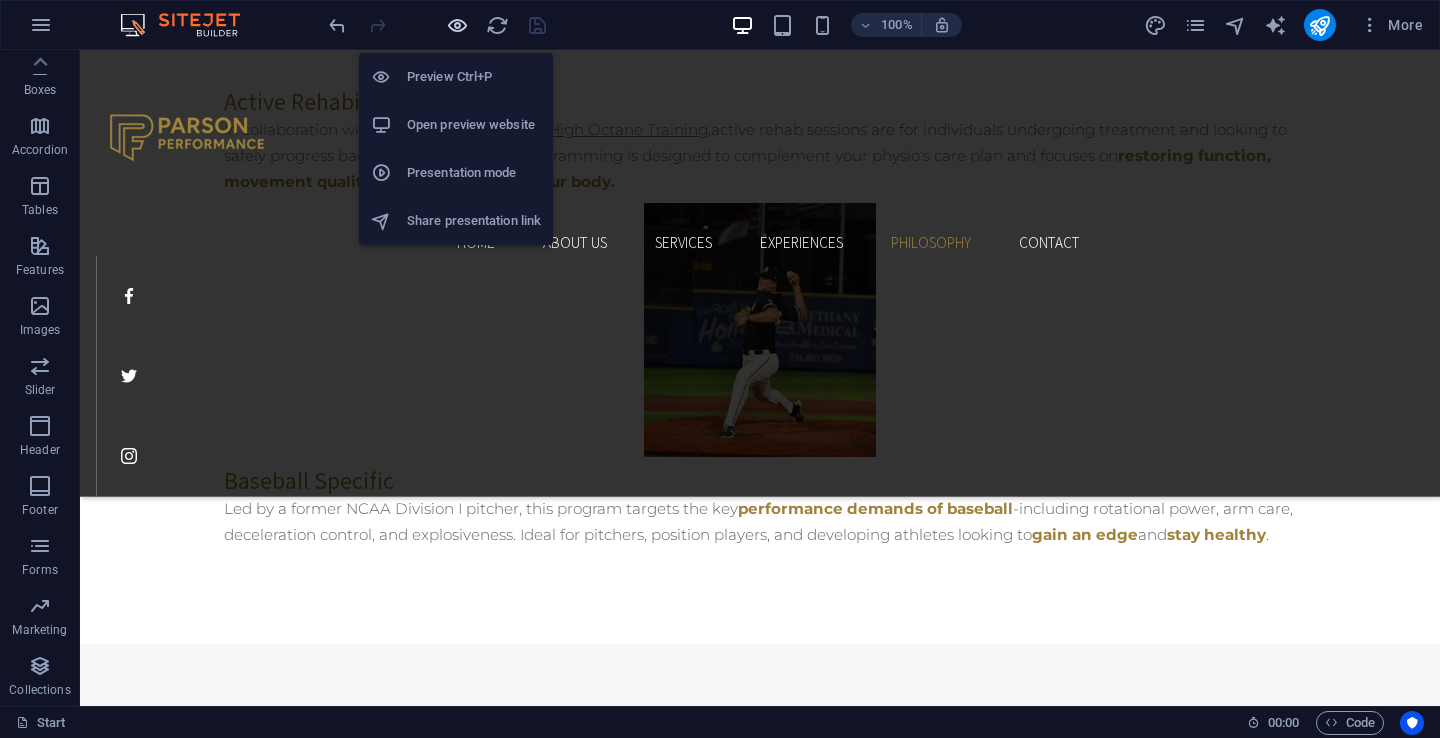 scroll, scrollTop: 4404, scrollLeft: 0, axis: vertical 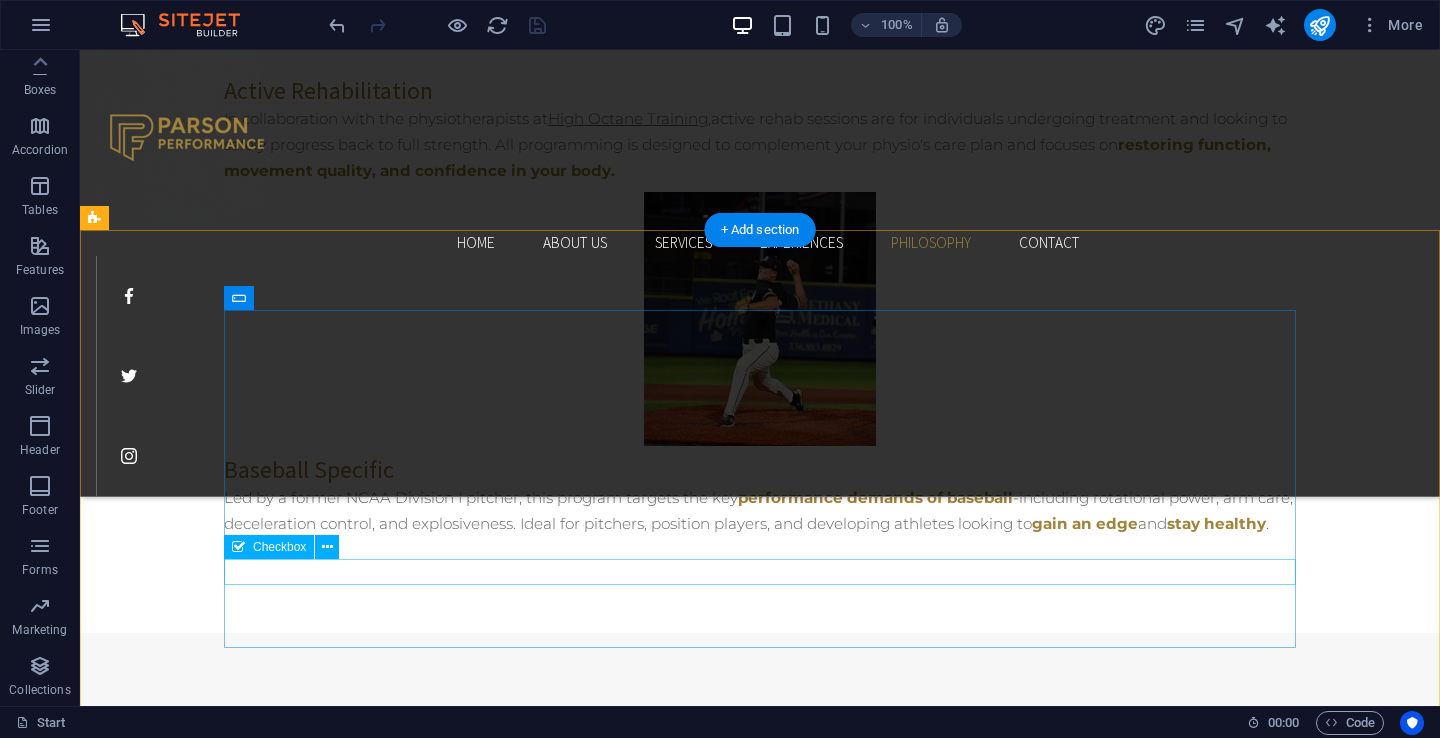 click on "{{ 'content.forms.privacy'|trans }}" at bounding box center [760, 2317] 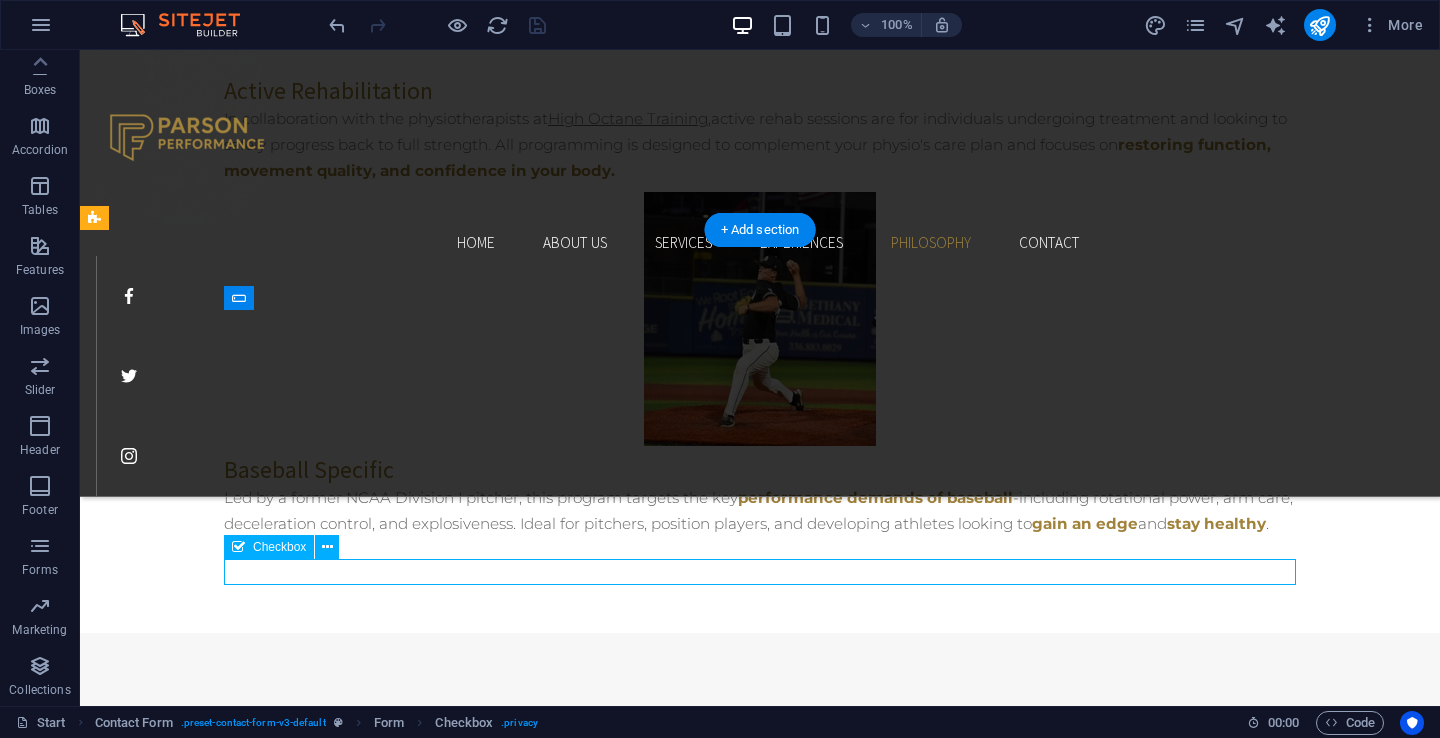 click on "{{ 'content.forms.privacy'|trans }}" at bounding box center [760, 2317] 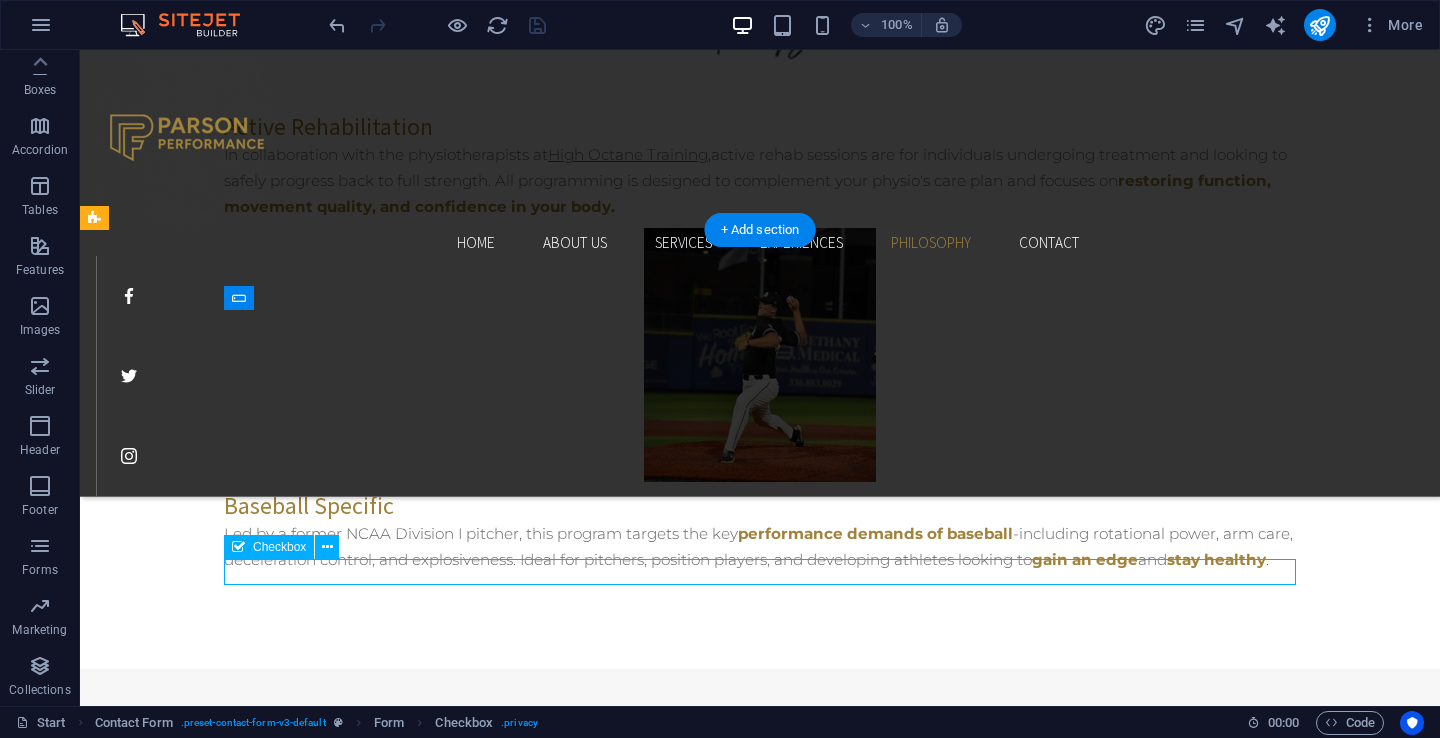 scroll, scrollTop: 4560, scrollLeft: 0, axis: vertical 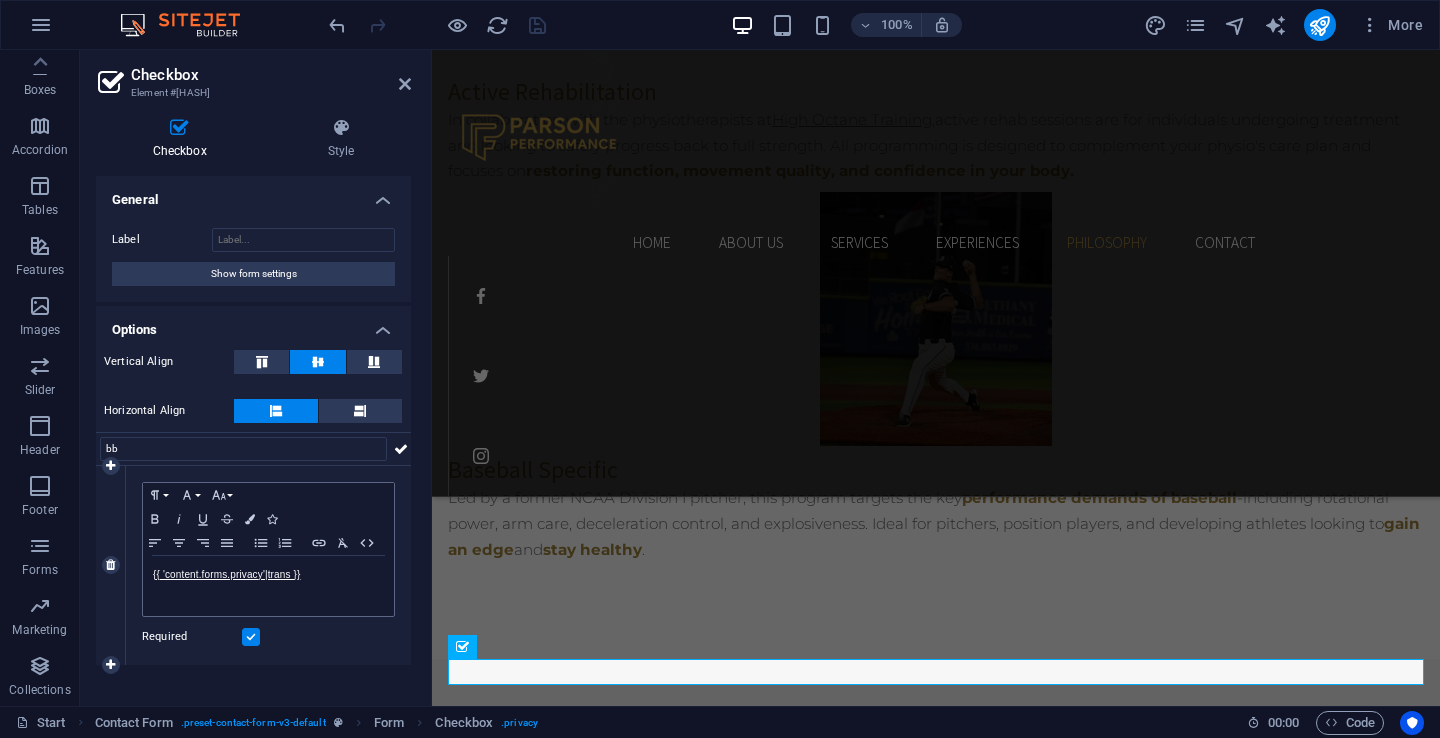 type on "b" 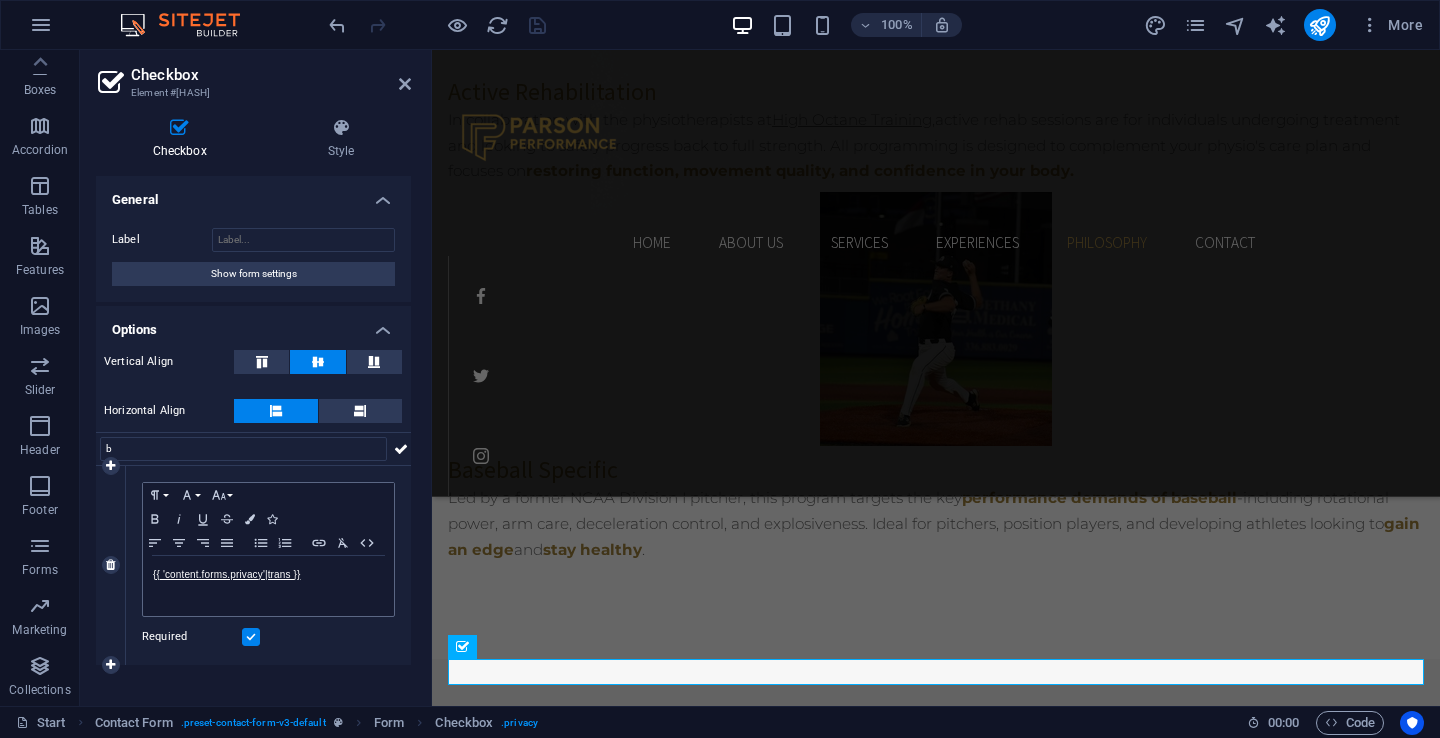 type 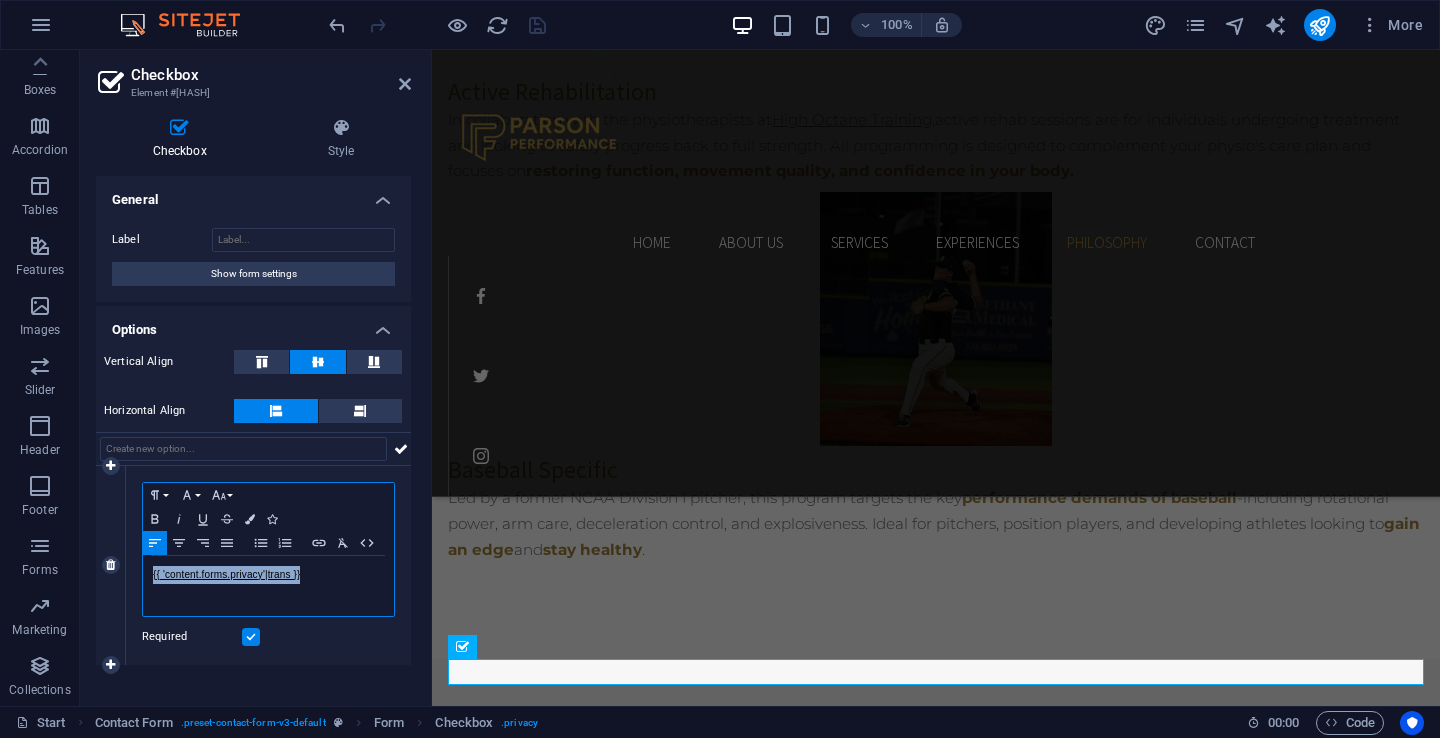 drag, startPoint x: 323, startPoint y: 574, endPoint x: 140, endPoint y: 574, distance: 183 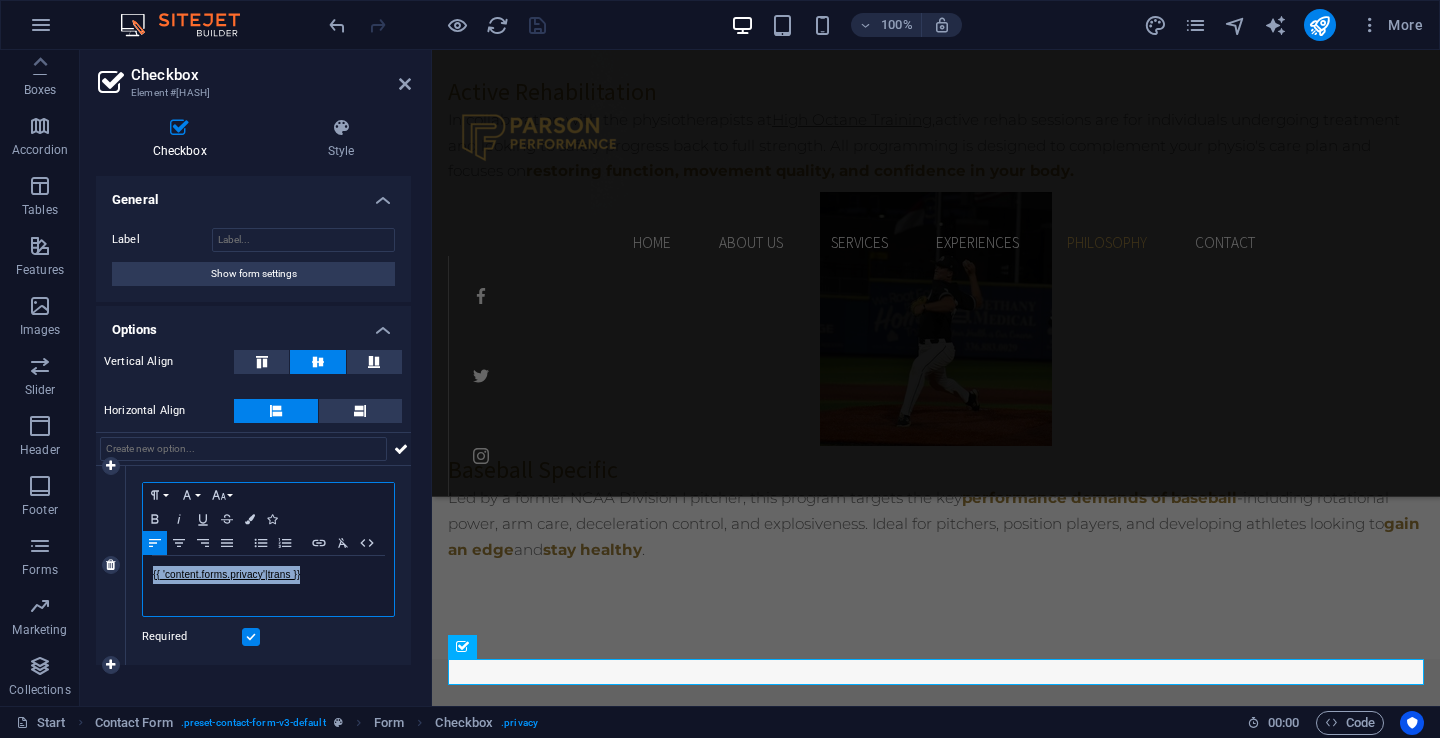 type 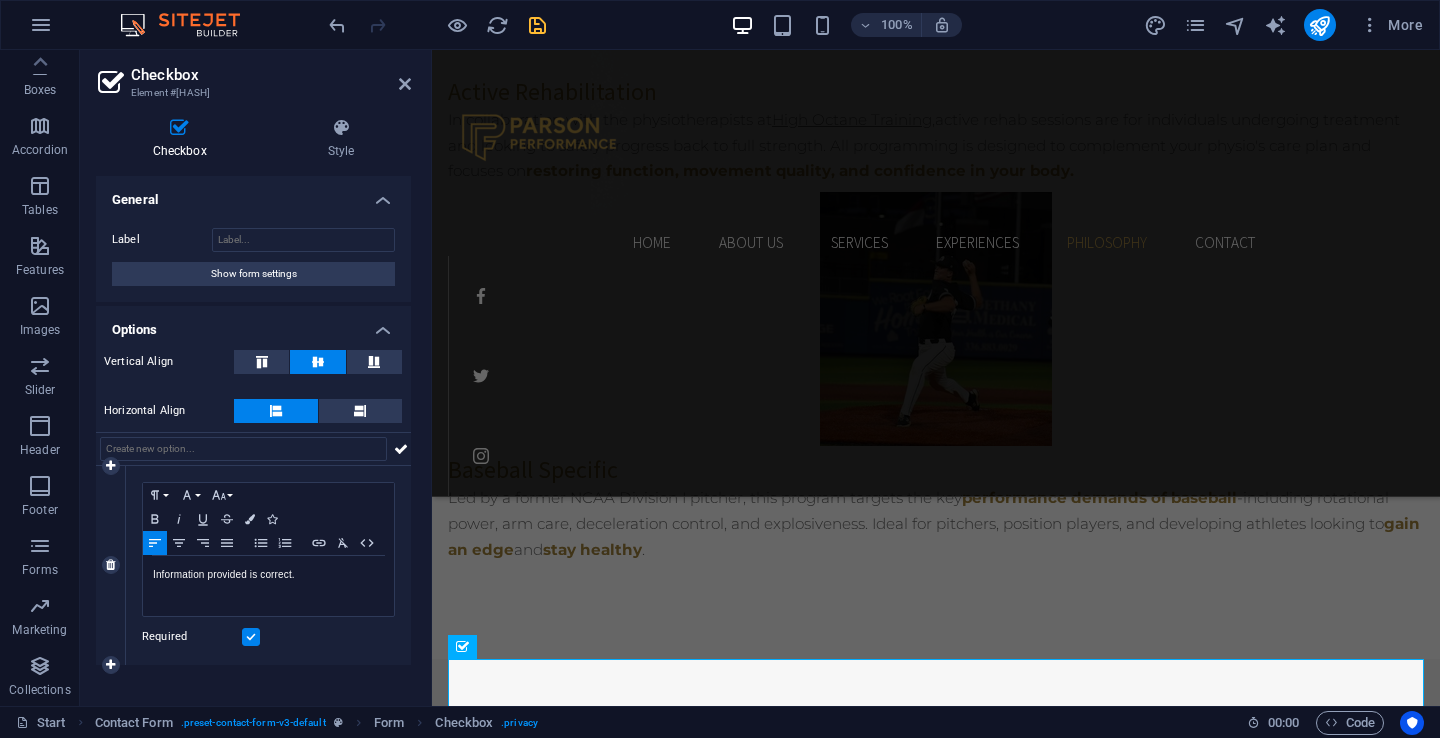 click on "Required" at bounding box center (268, 637) 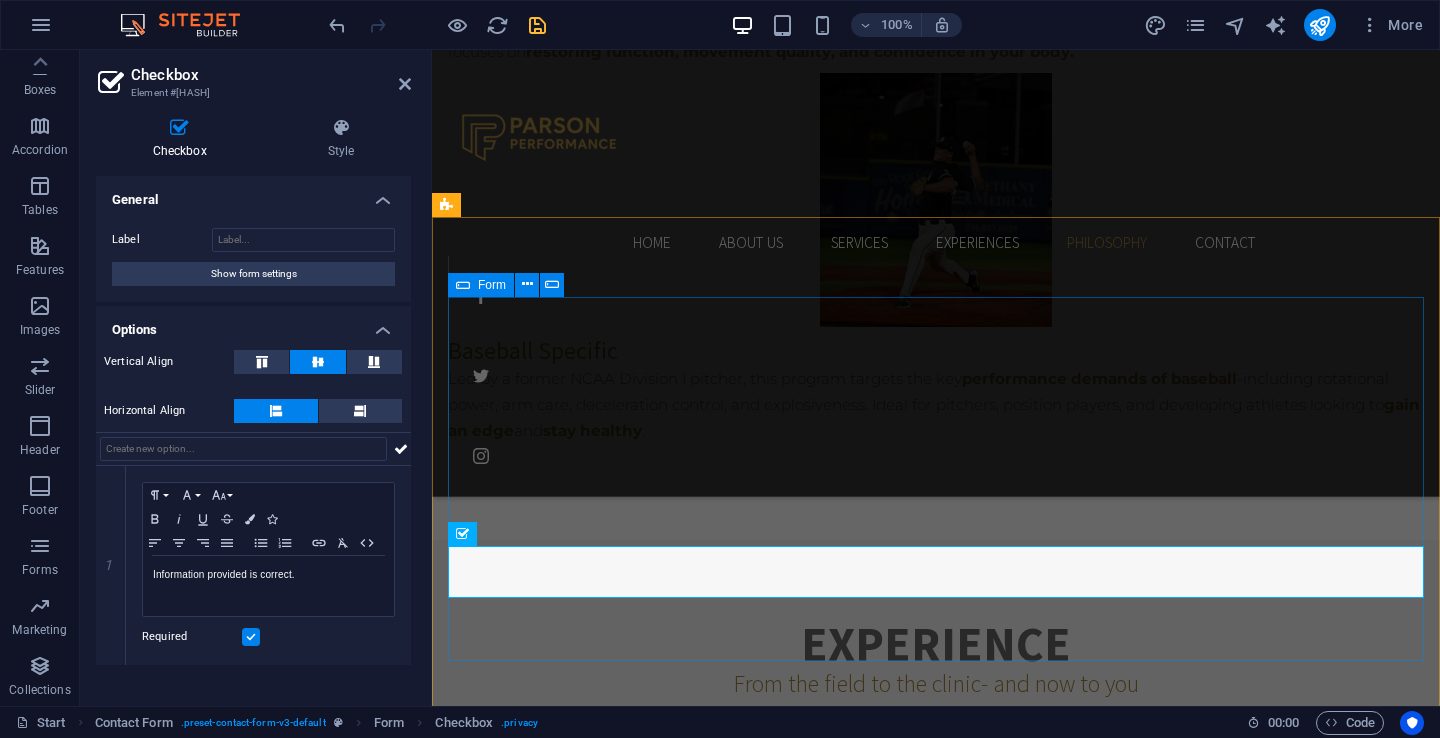 scroll, scrollTop: 4681, scrollLeft: 0, axis: vertical 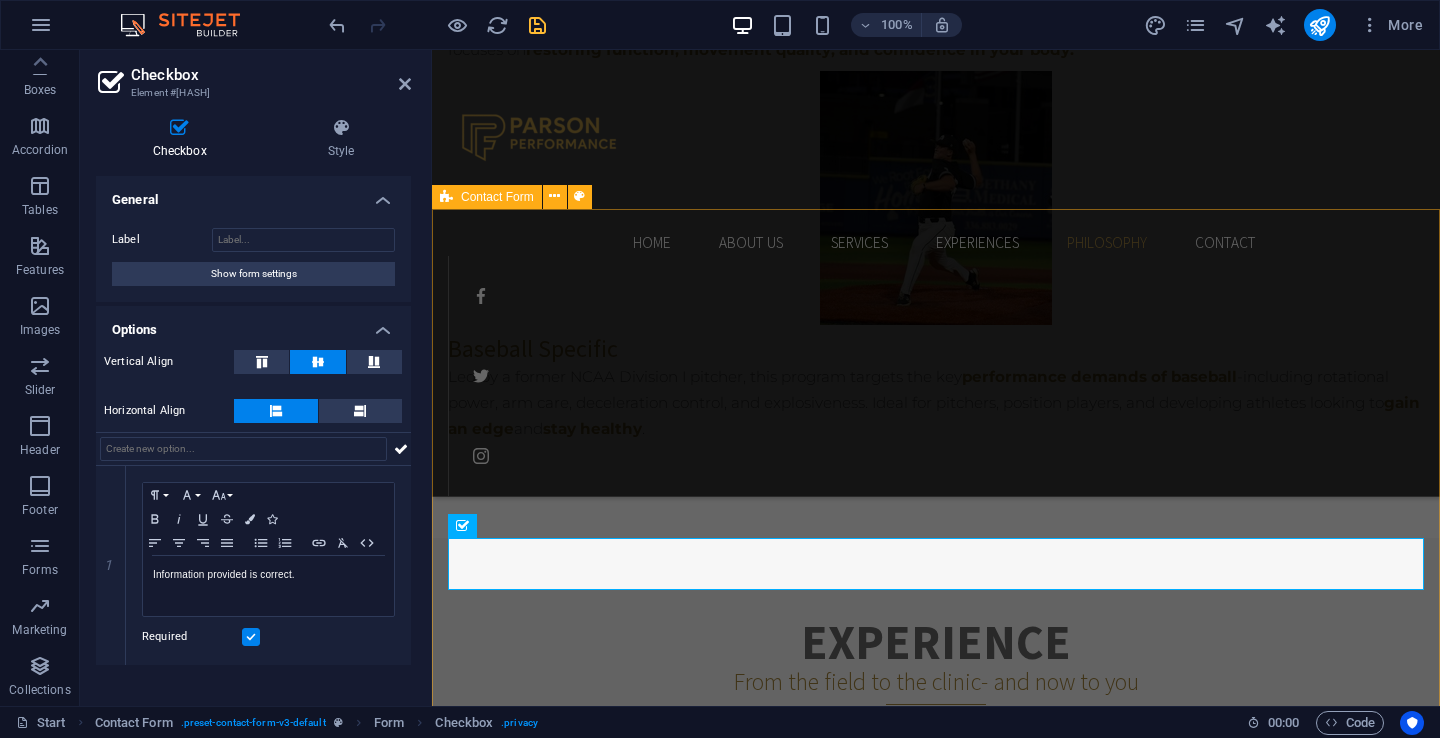 click on "Information provided is correct. Unreadable? Load new Submit" at bounding box center (936, 2260) 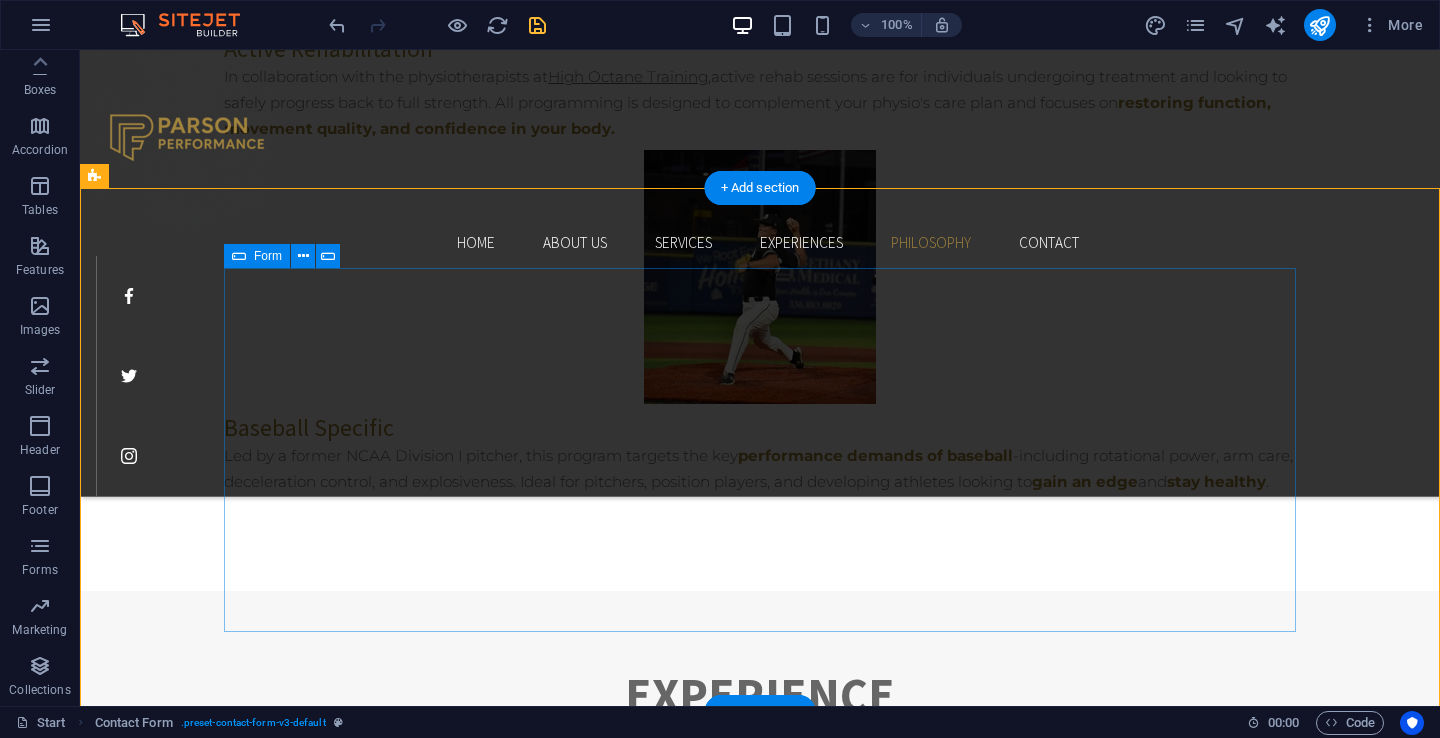 scroll, scrollTop: 4428, scrollLeft: 0, axis: vertical 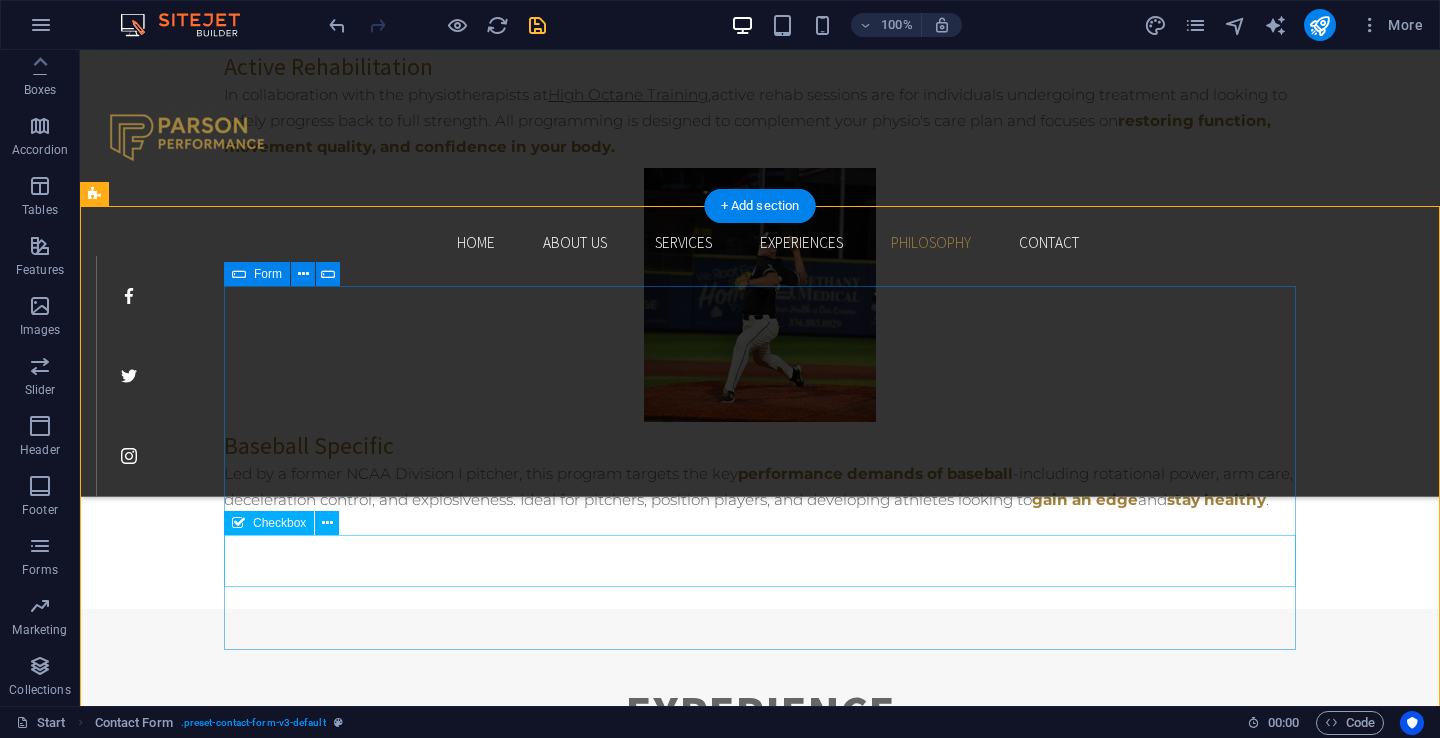 click on "Information provided is correct." at bounding box center (760, 2306) 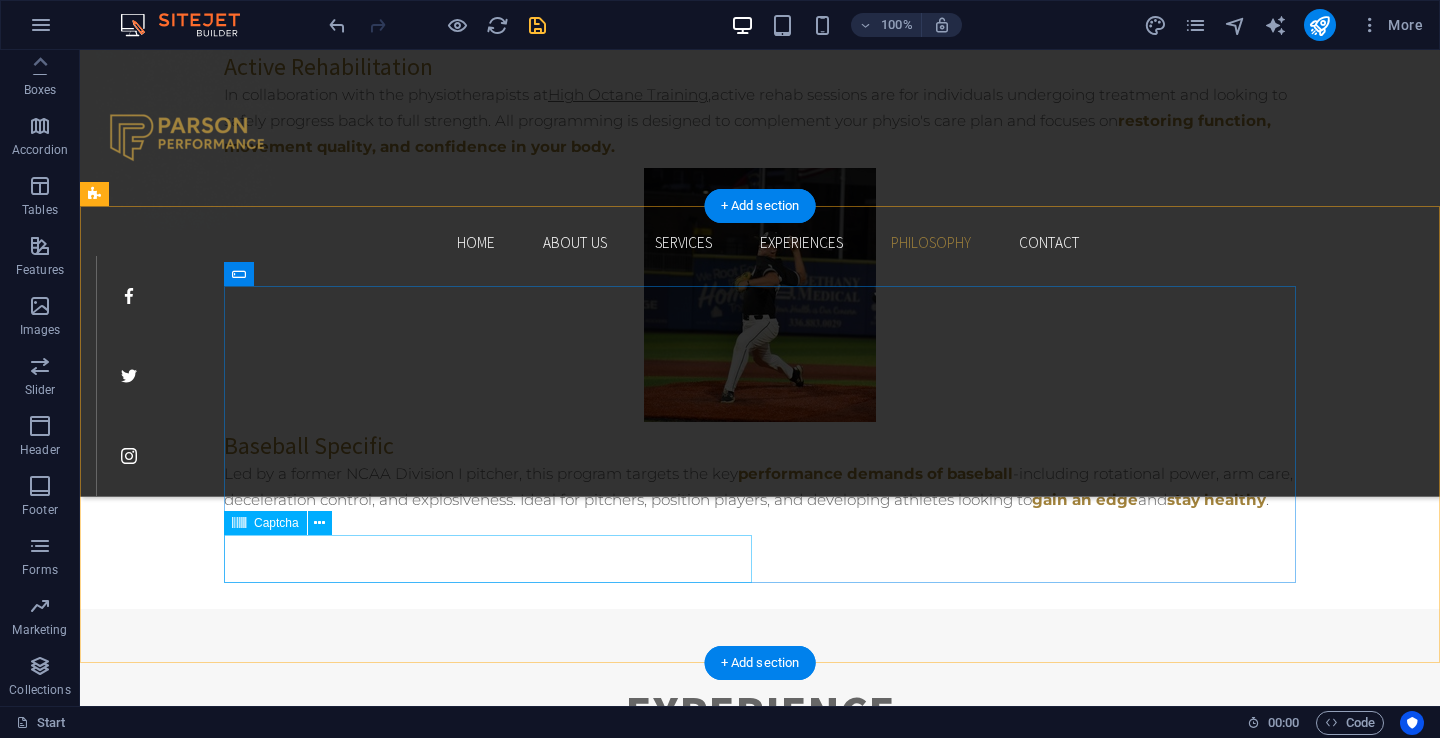 click on "Unreadable? Load new" at bounding box center [488, 2303] 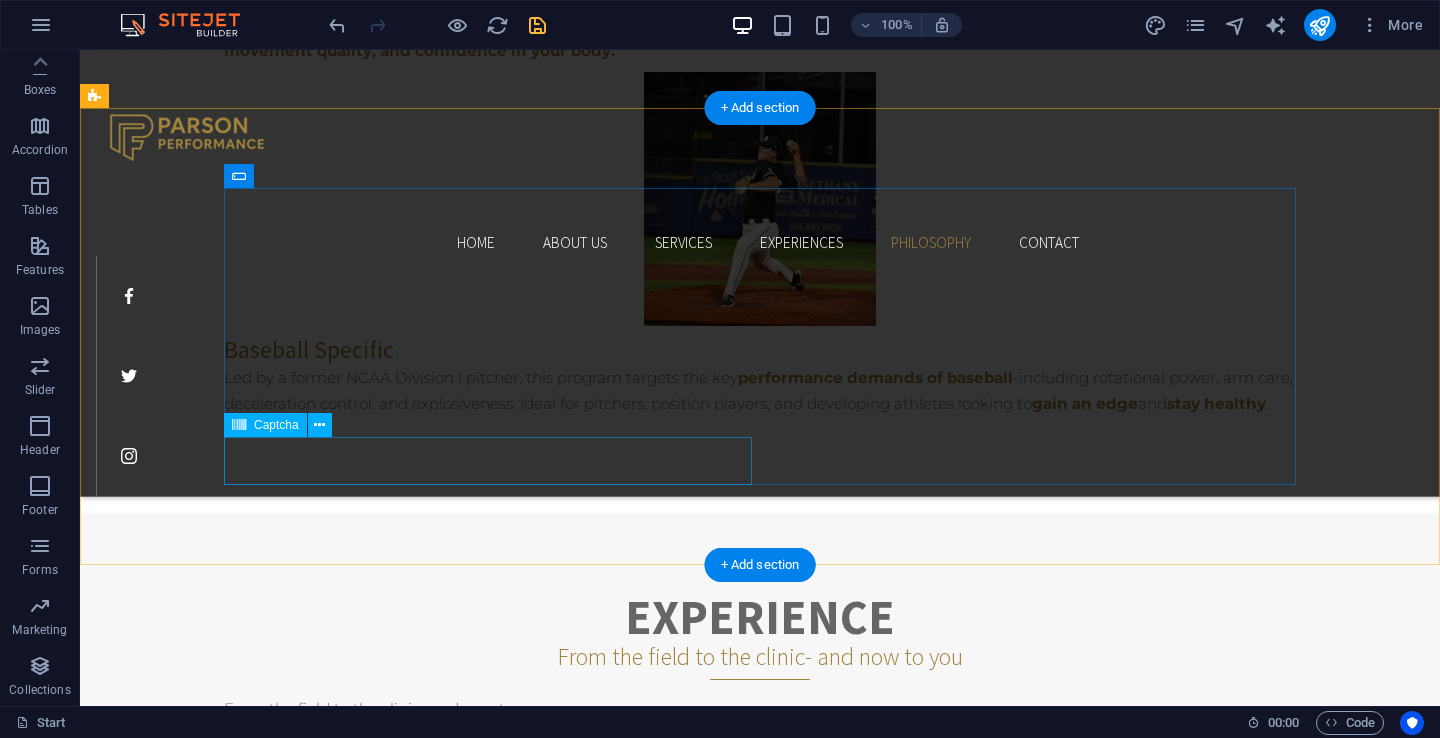 scroll, scrollTop: 4526, scrollLeft: 0, axis: vertical 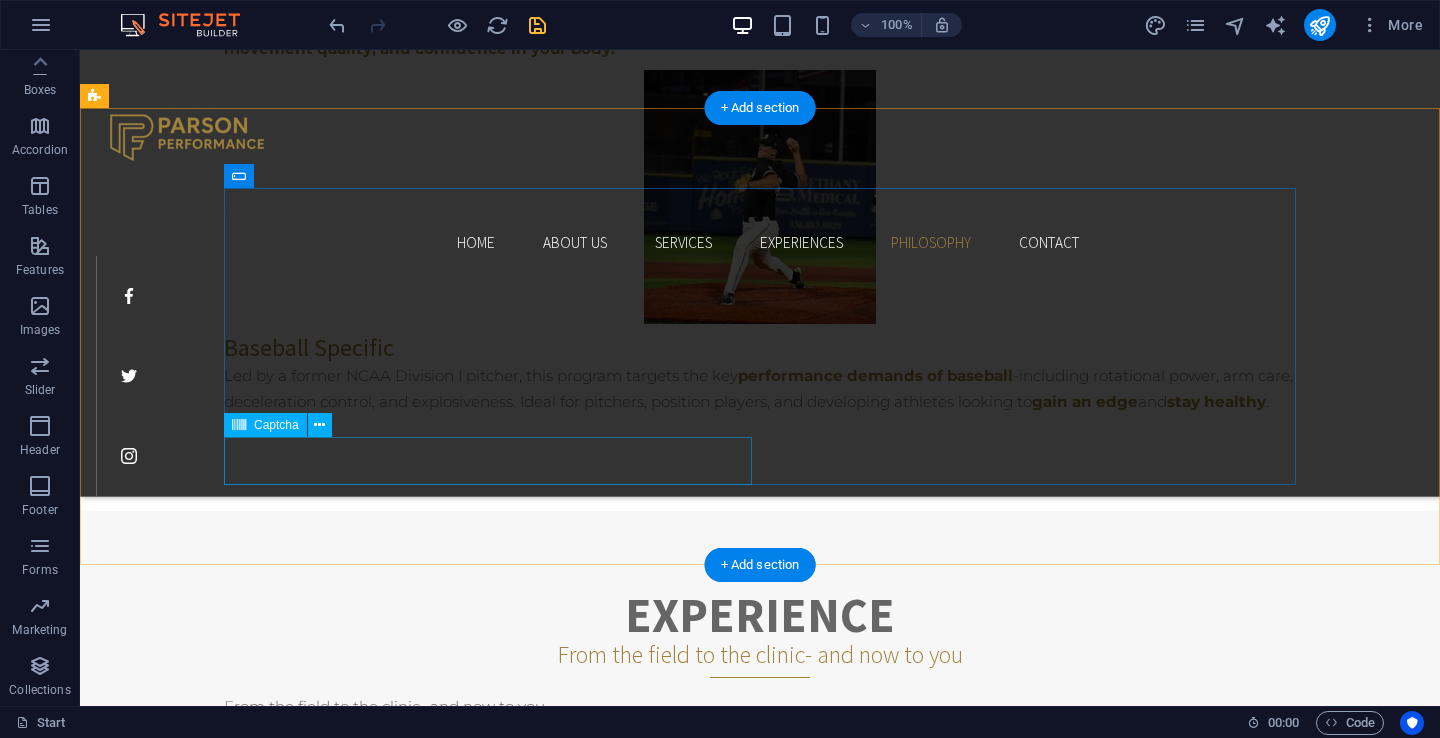 click on "Unreadable? Load new" at bounding box center (488, 2205) 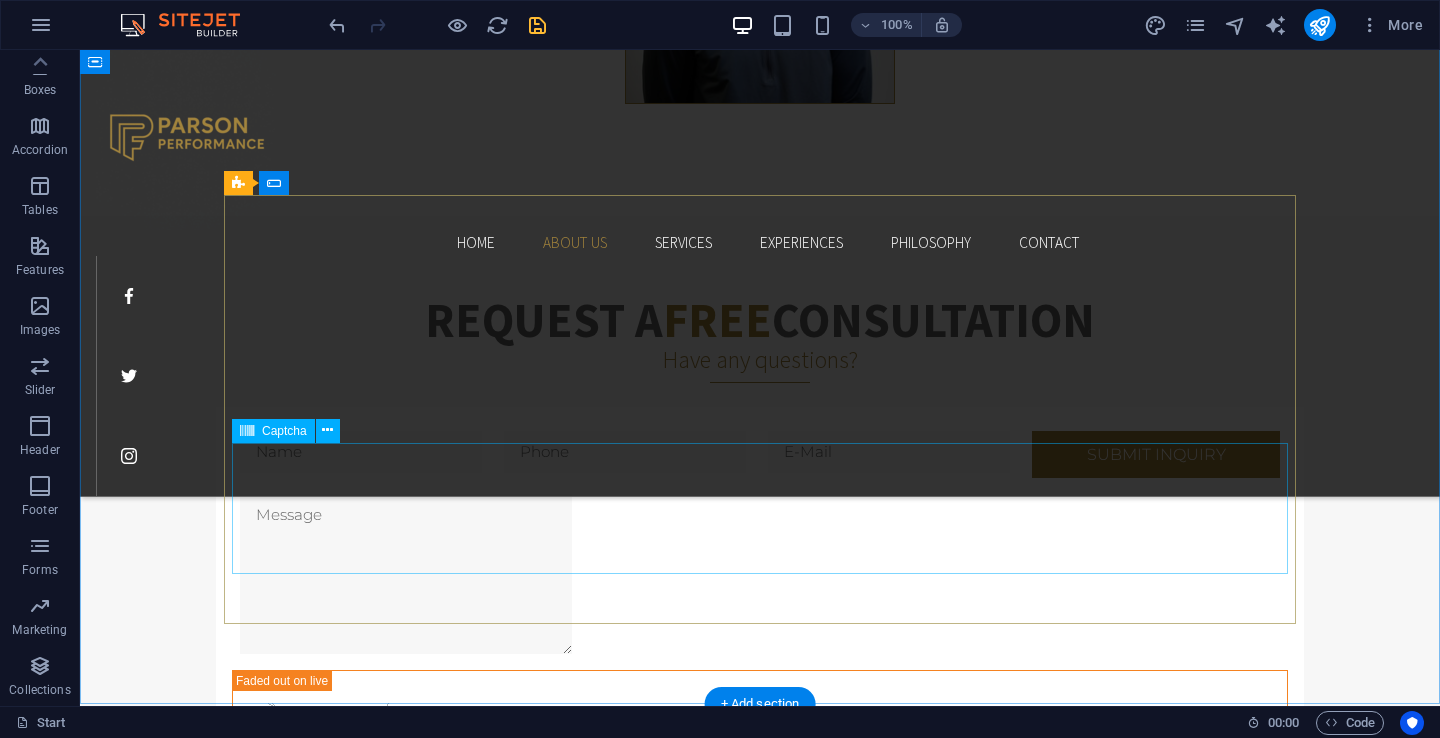 scroll, scrollTop: 1301, scrollLeft: 0, axis: vertical 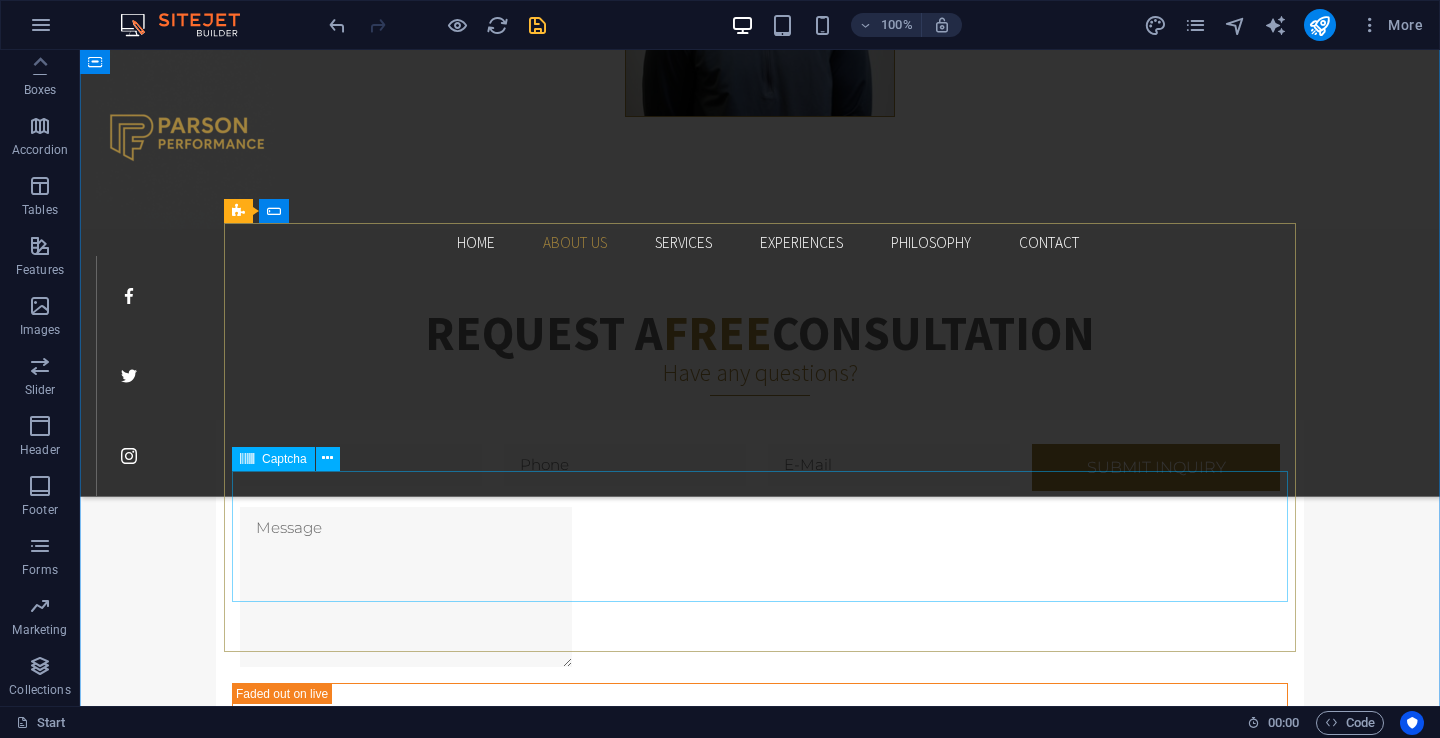 click on "Unreadable? Load new" at bounding box center [760, 771] 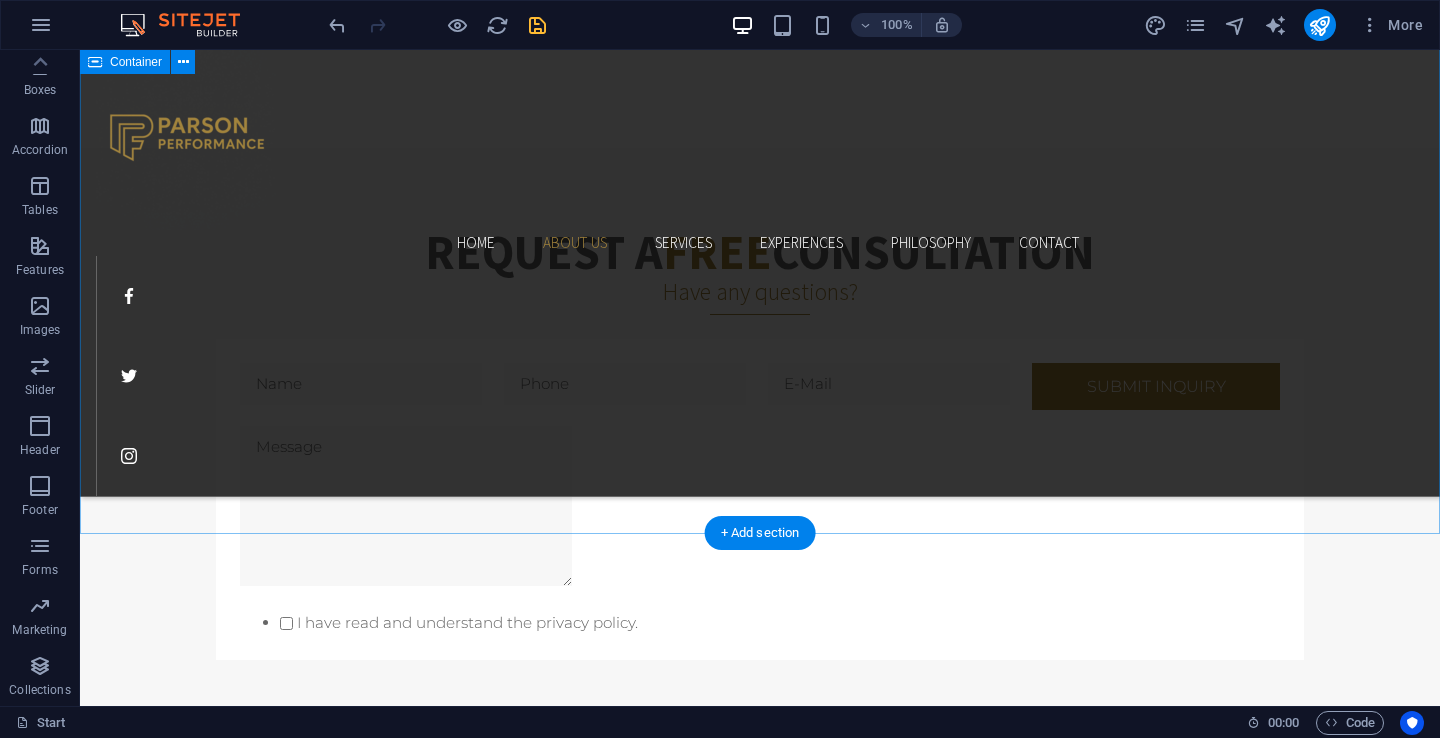 scroll, scrollTop: 1357, scrollLeft: 0, axis: vertical 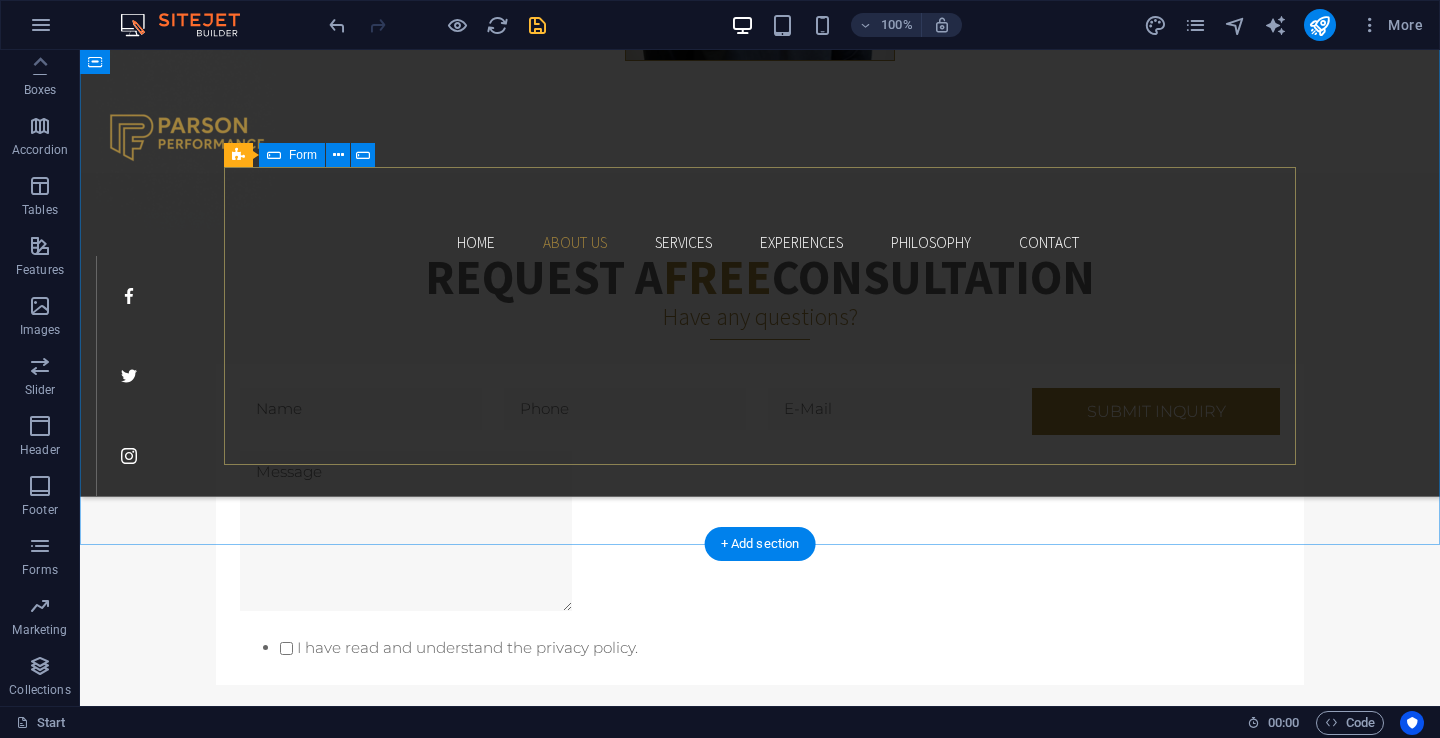 click on "Submit inquiry   I have read and understand the privacy policy." at bounding box center (760, 524) 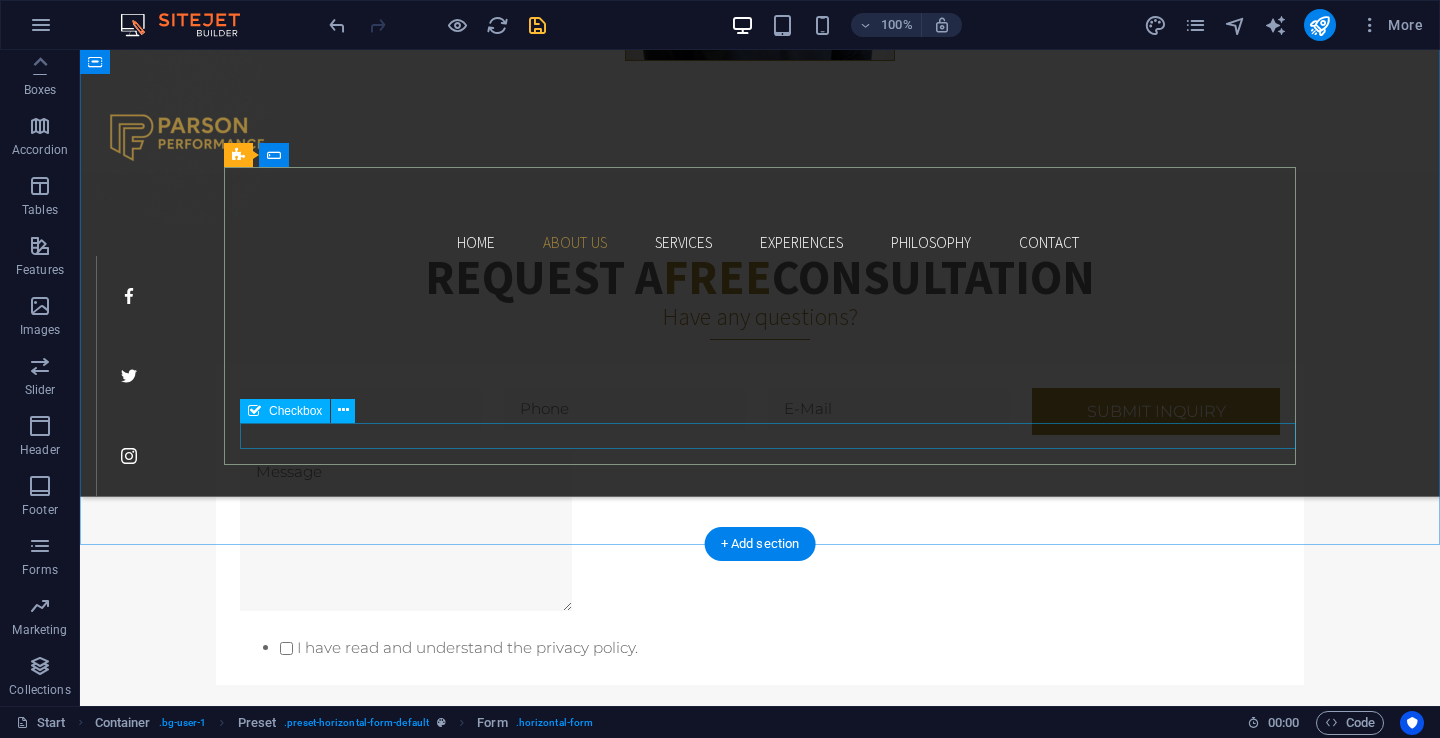 click on "I have read and understand the privacy policy." at bounding box center [768, 648] 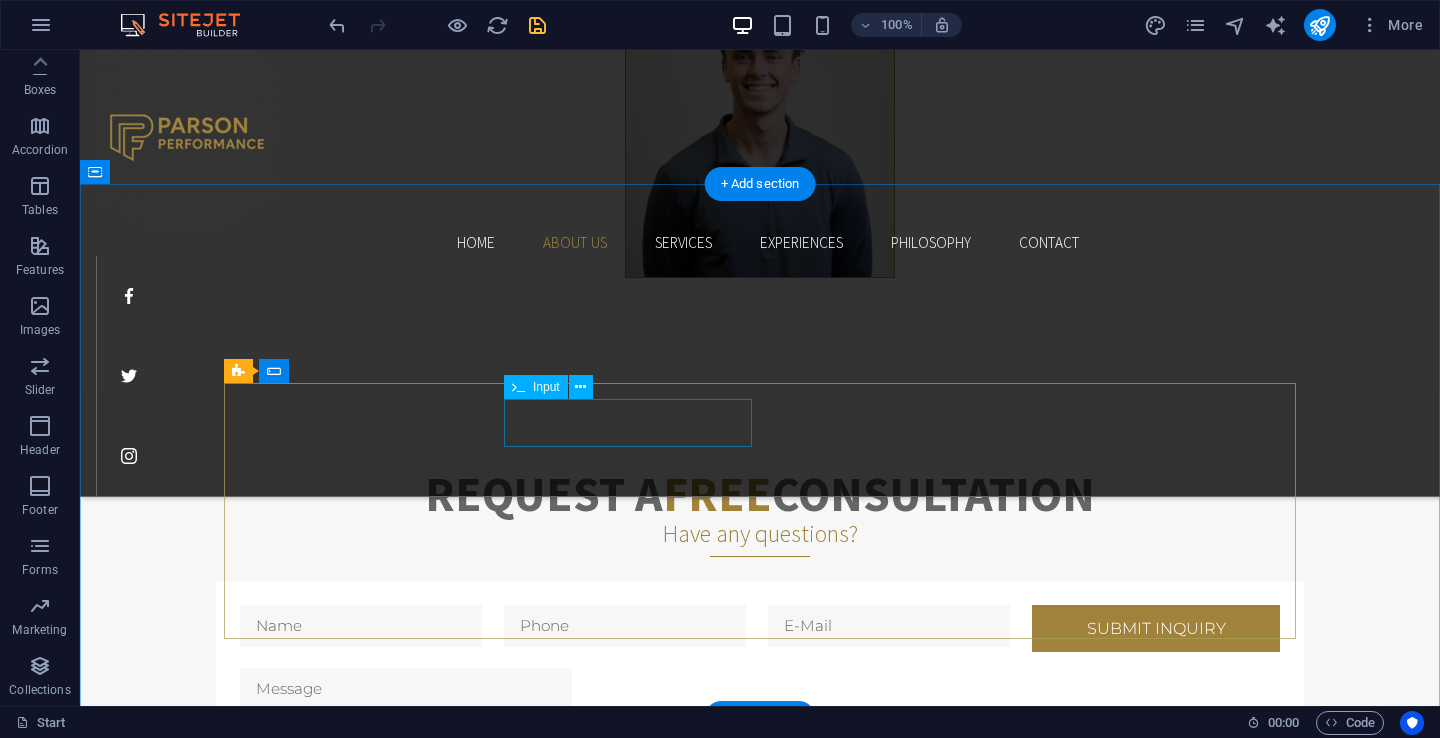 scroll, scrollTop: 1141, scrollLeft: 0, axis: vertical 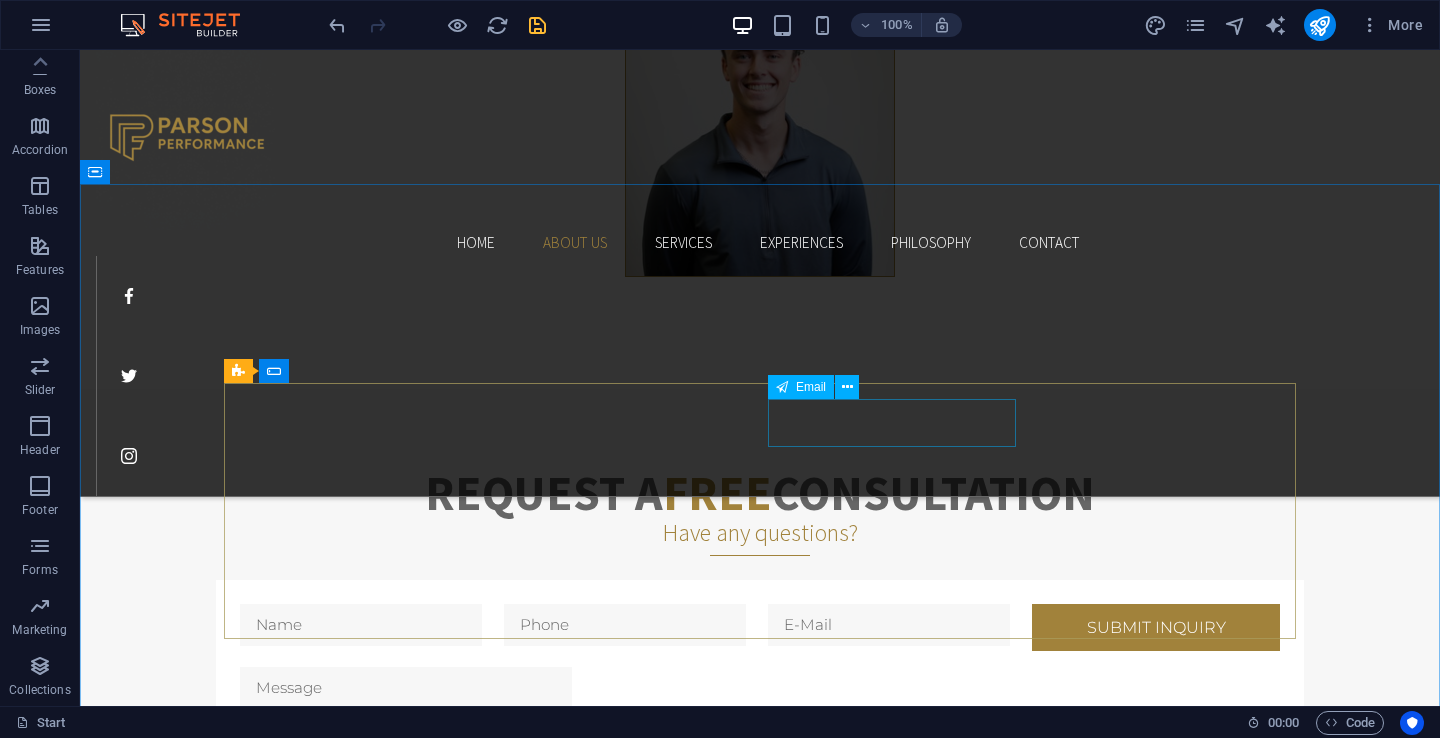 click on "Email" at bounding box center (811, 387) 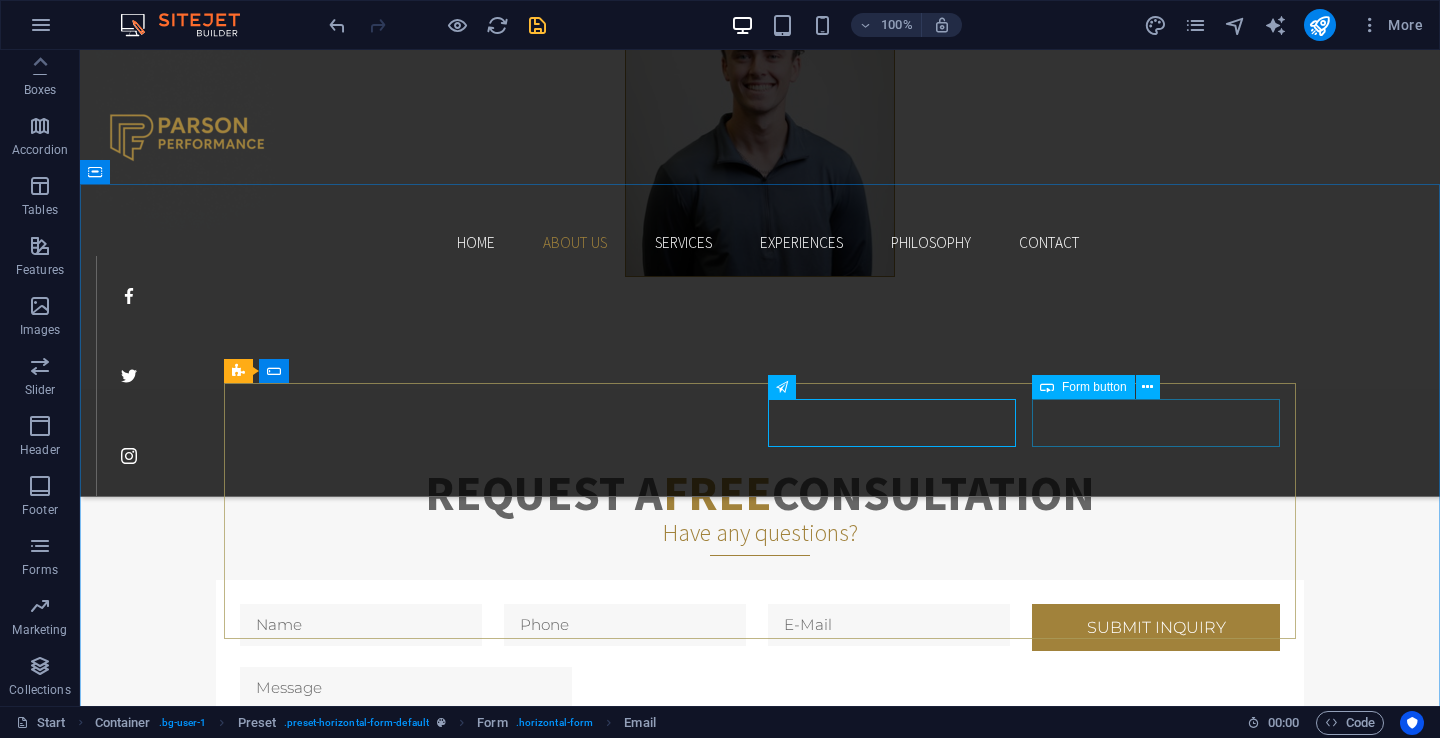 click on "Form button" at bounding box center (1094, 387) 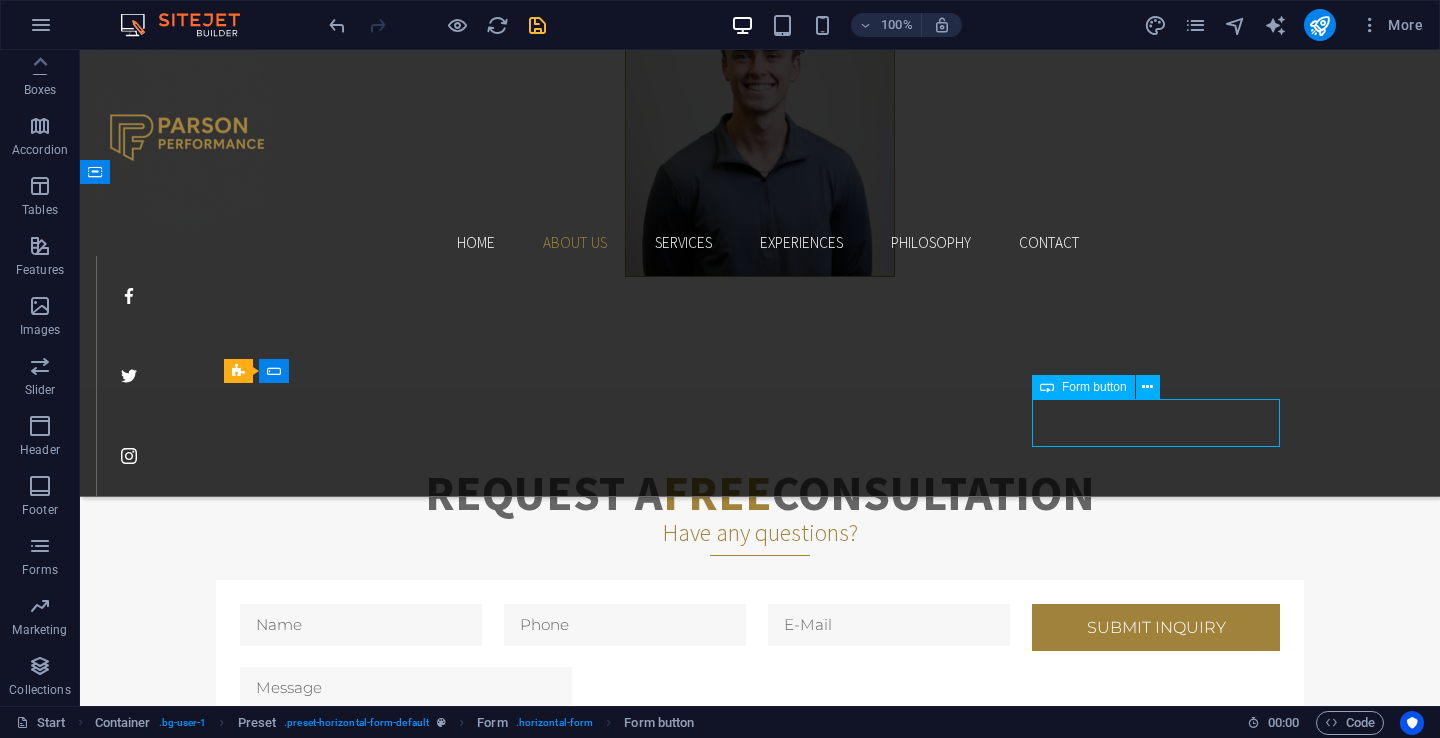 click on "Form button" at bounding box center [1094, 387] 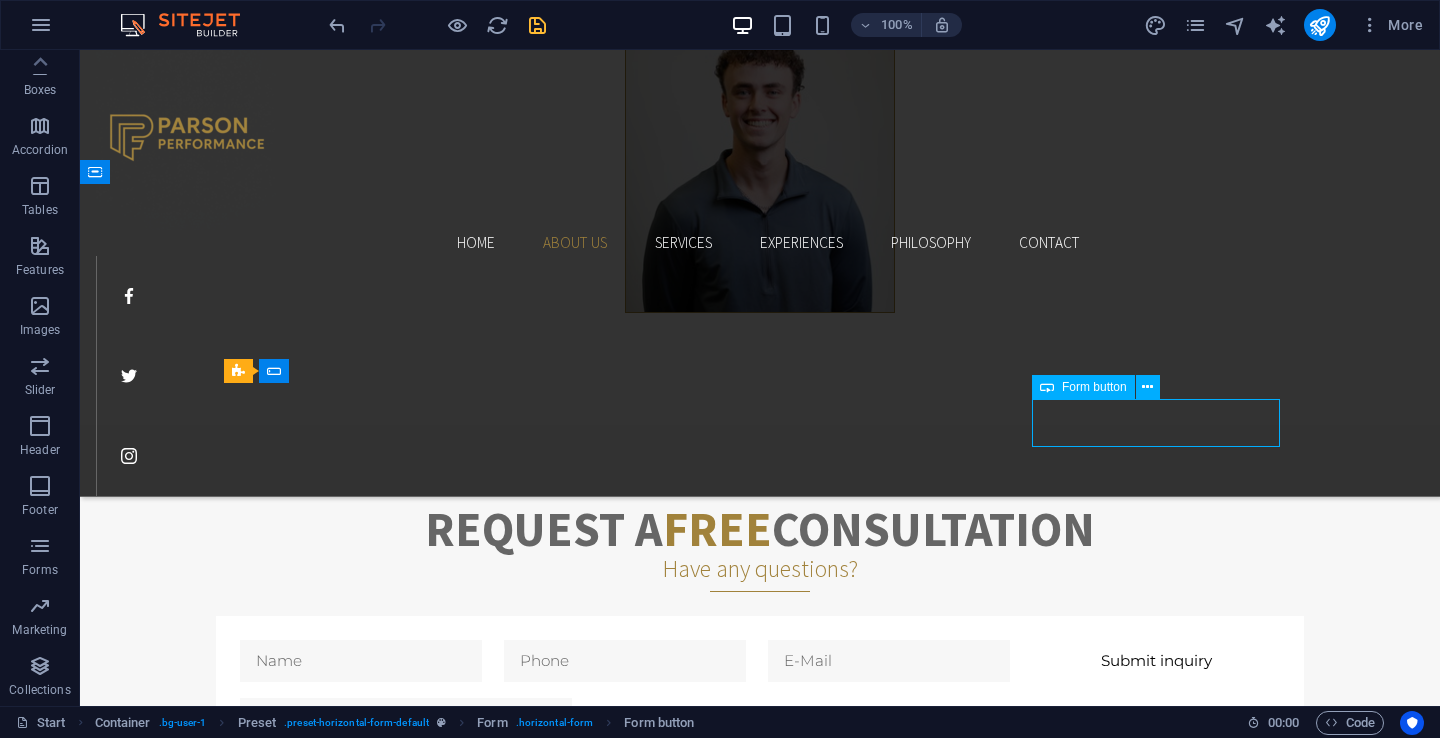 scroll, scrollTop: 1221, scrollLeft: 0, axis: vertical 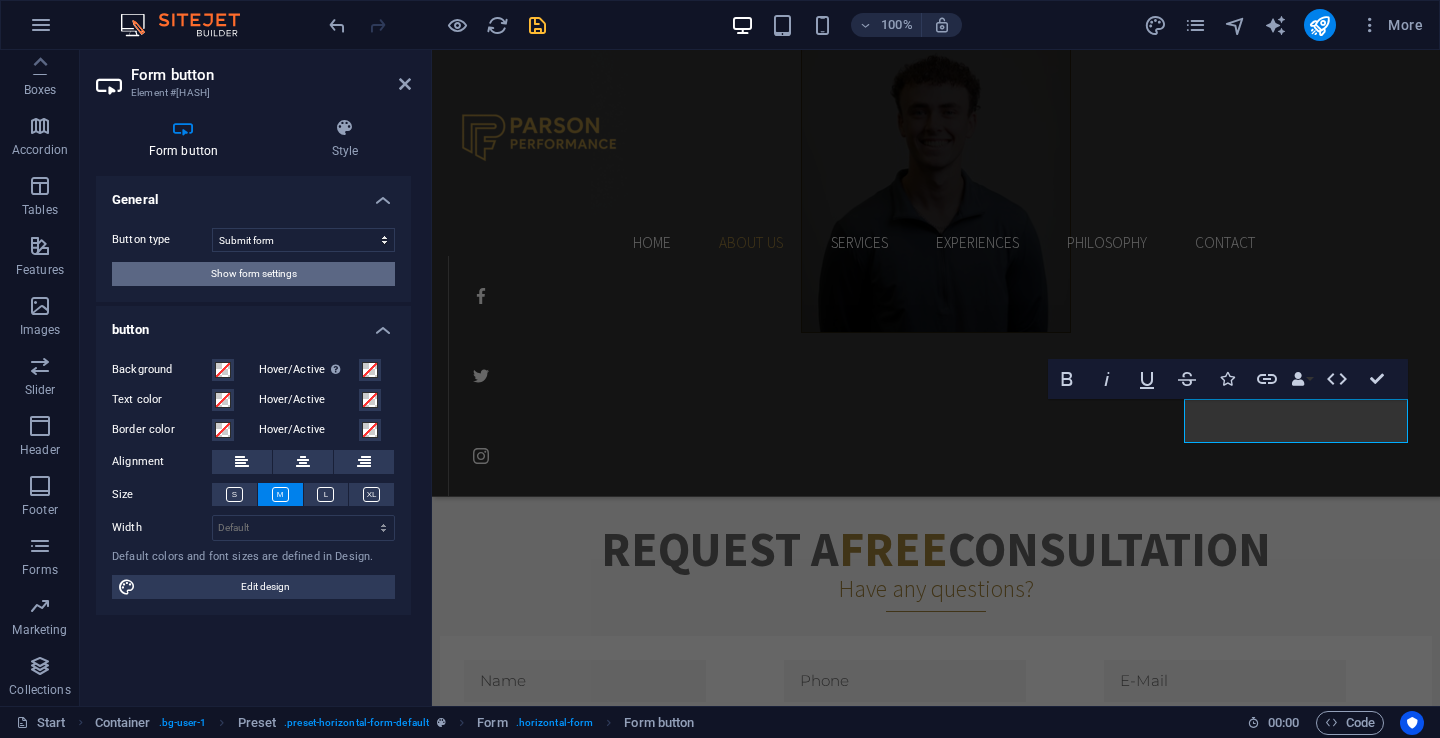 click on "Show form settings" at bounding box center [254, 274] 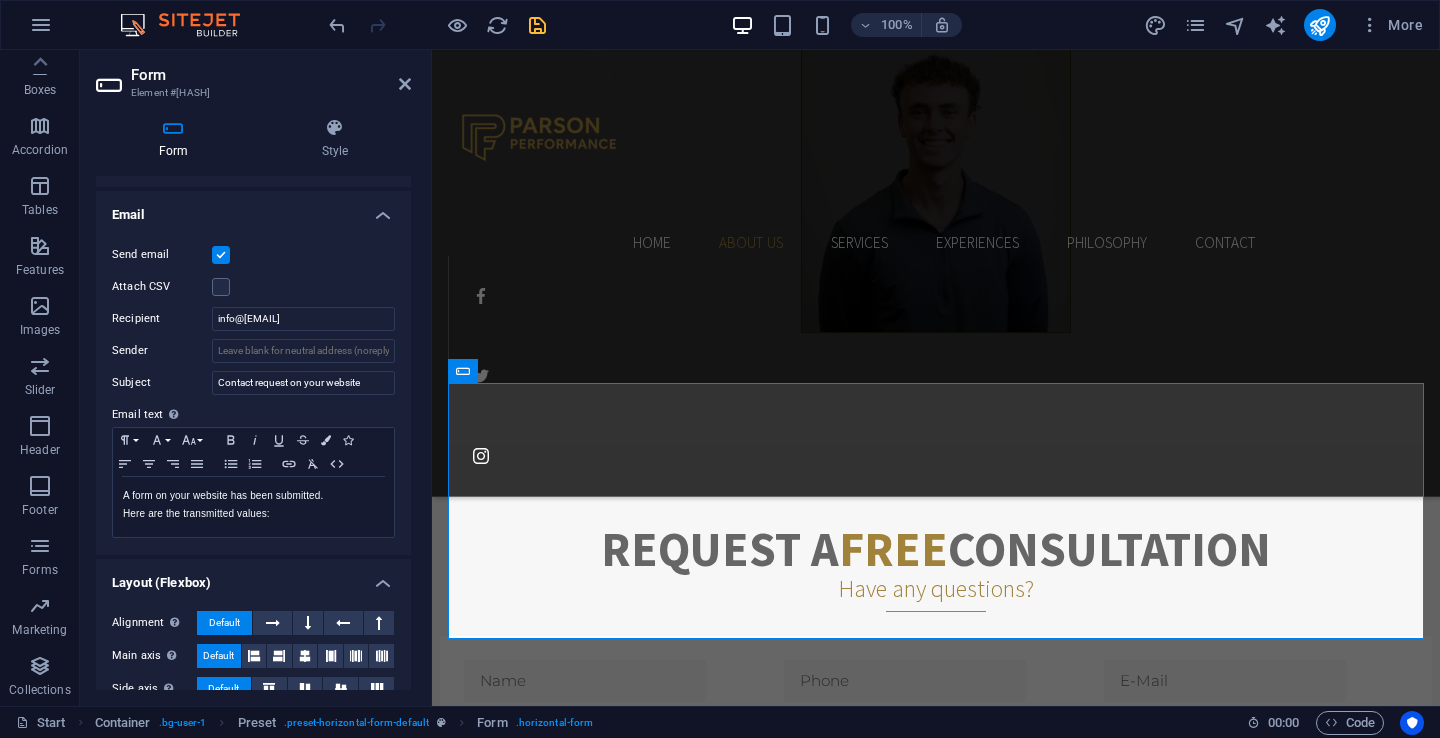 scroll, scrollTop: 478, scrollLeft: 0, axis: vertical 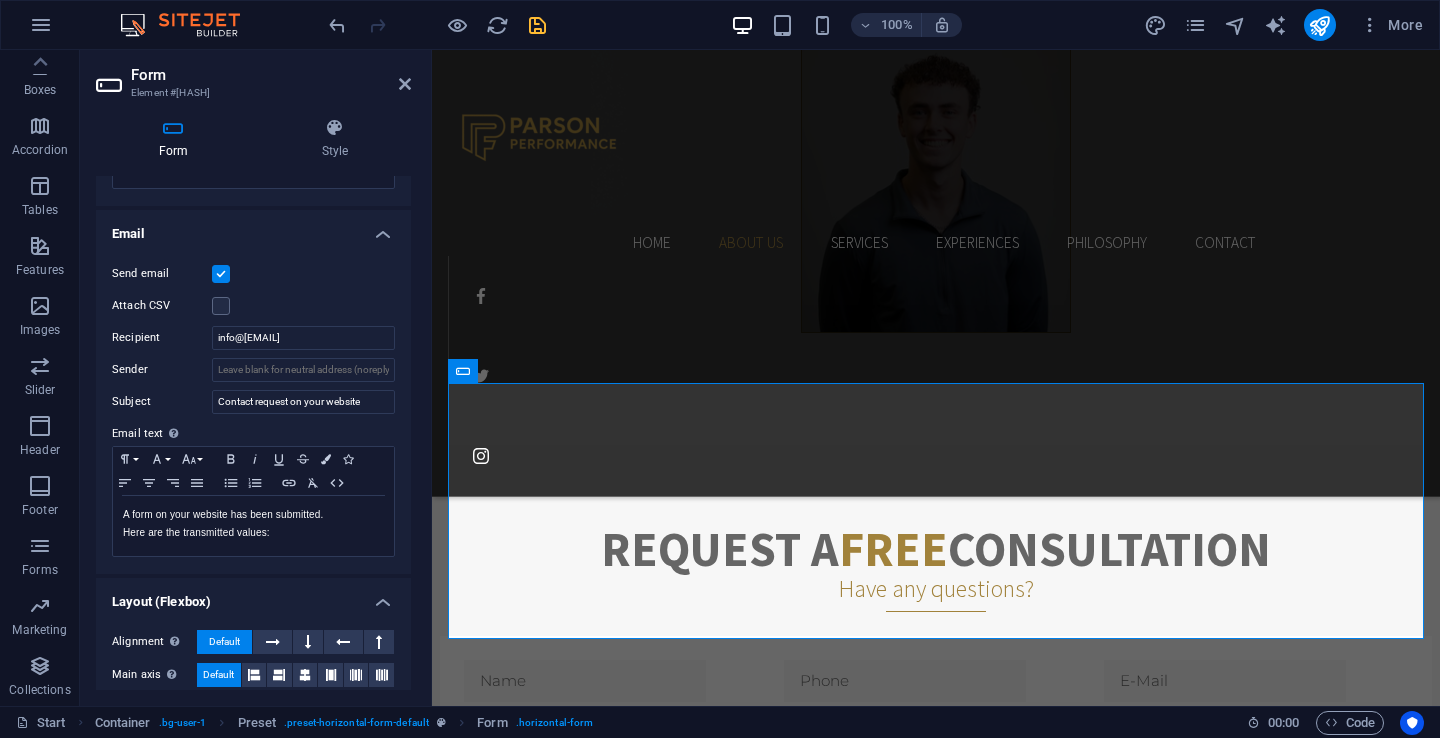 click on "Attach CSV" at bounding box center [253, 306] 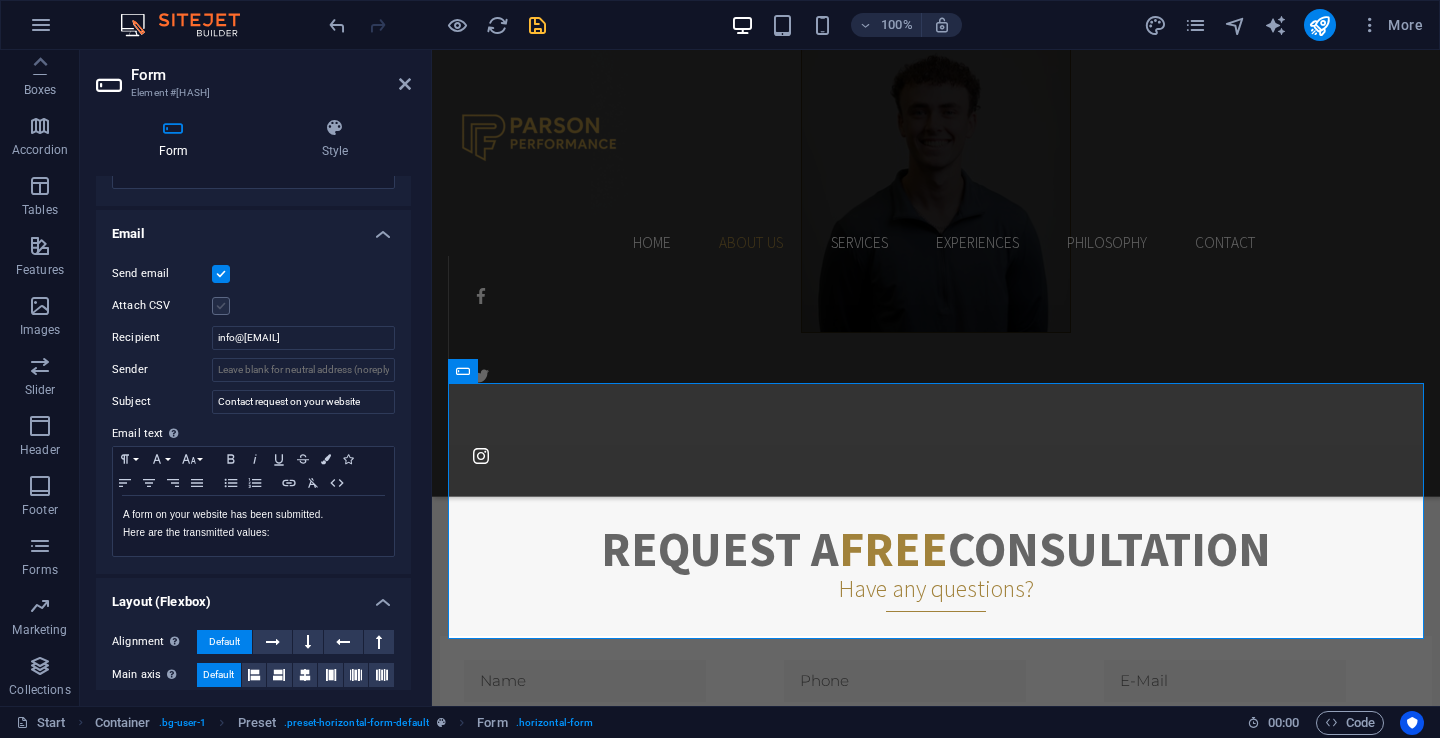 click at bounding box center (221, 306) 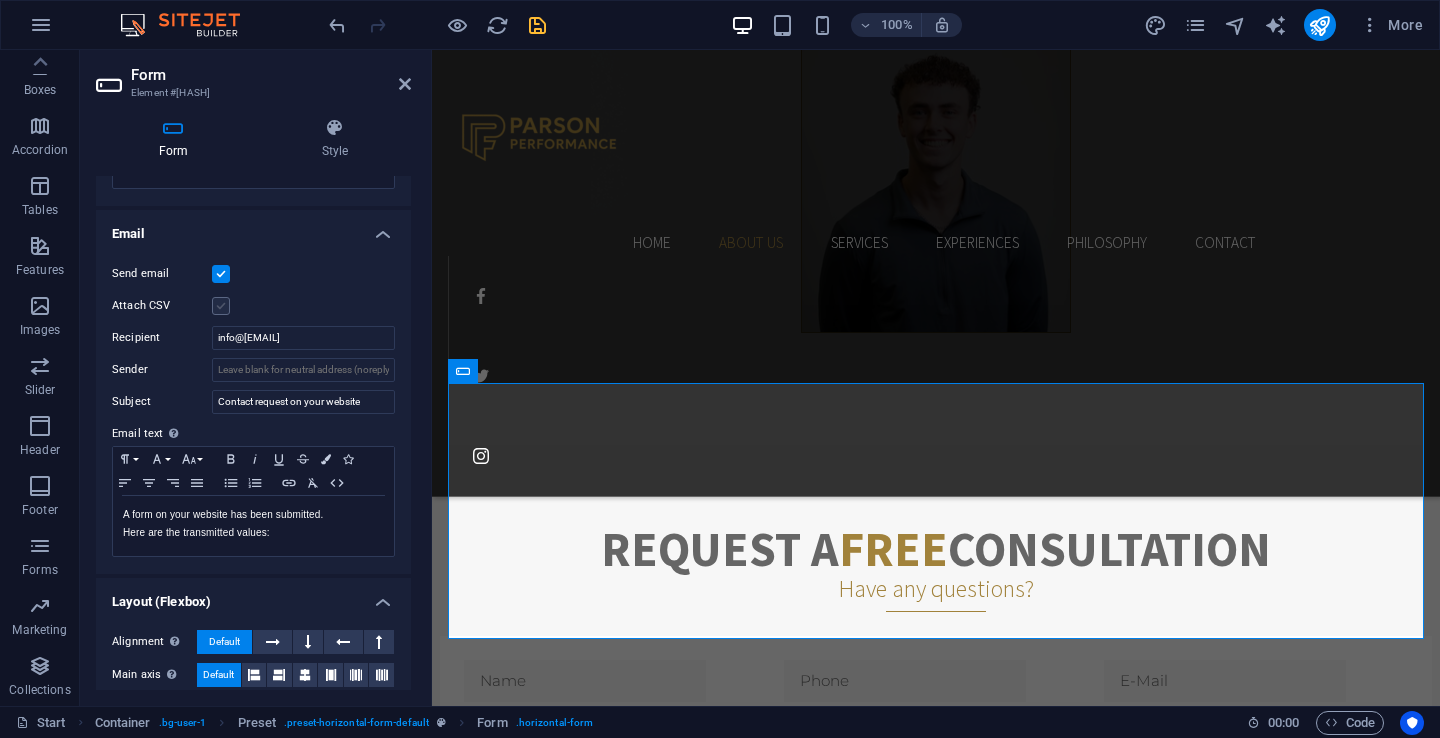 click on "Attach CSV" at bounding box center [0, 0] 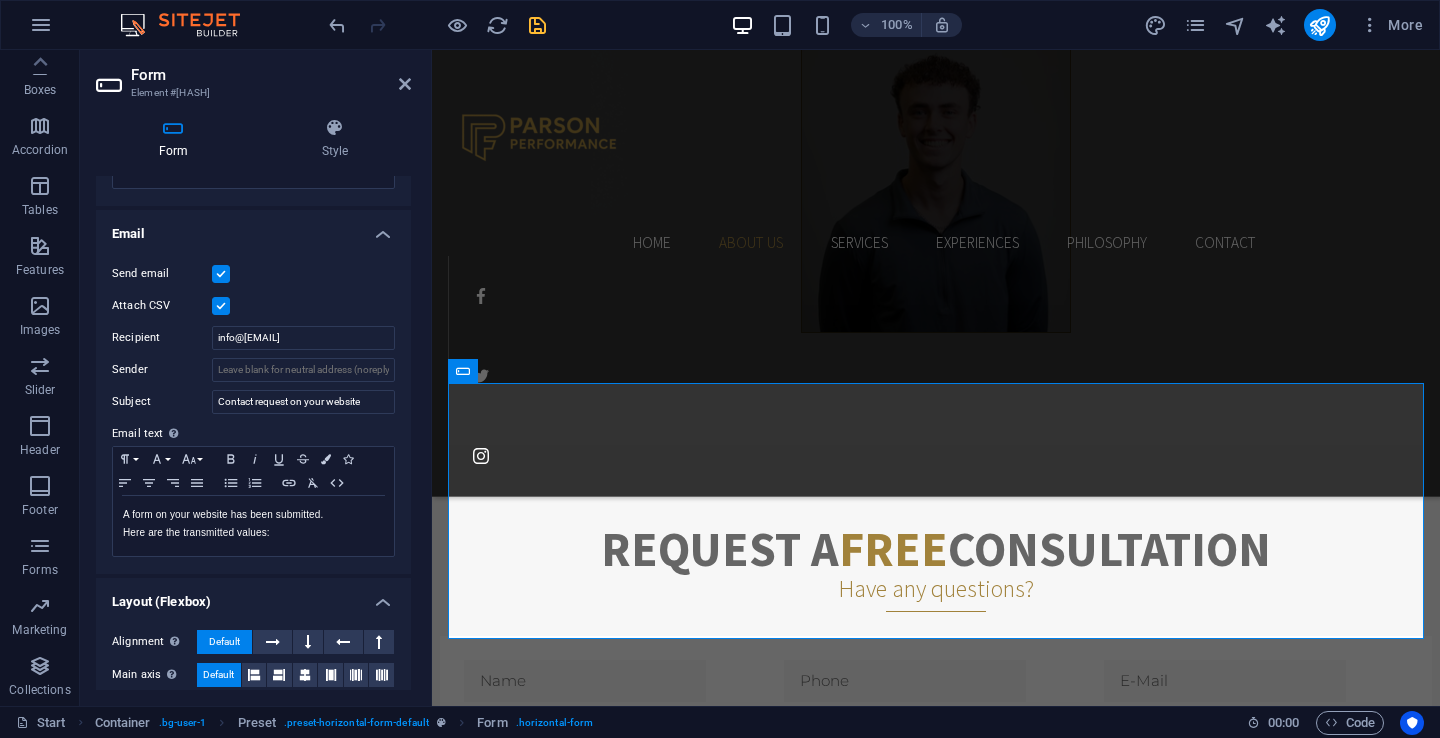 click at bounding box center [221, 306] 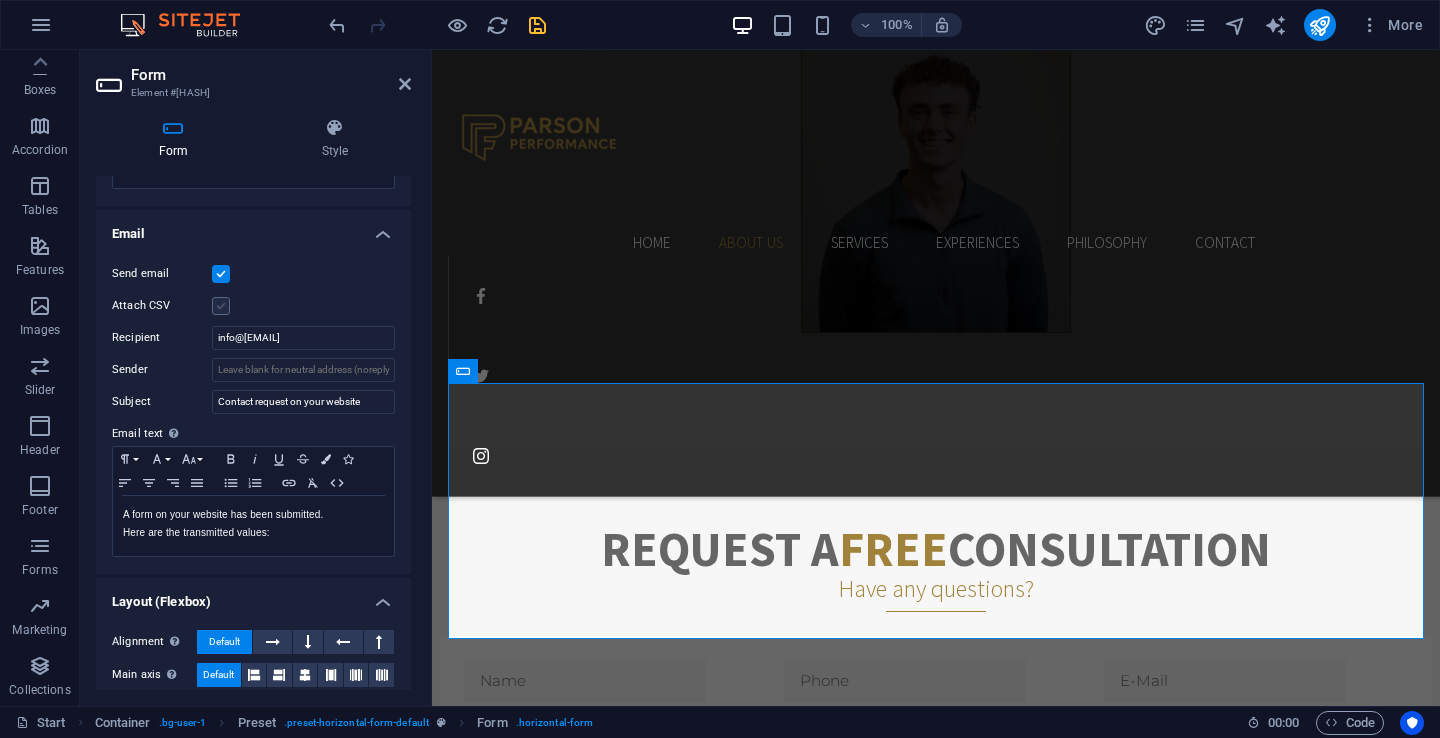 click at bounding box center (221, 306) 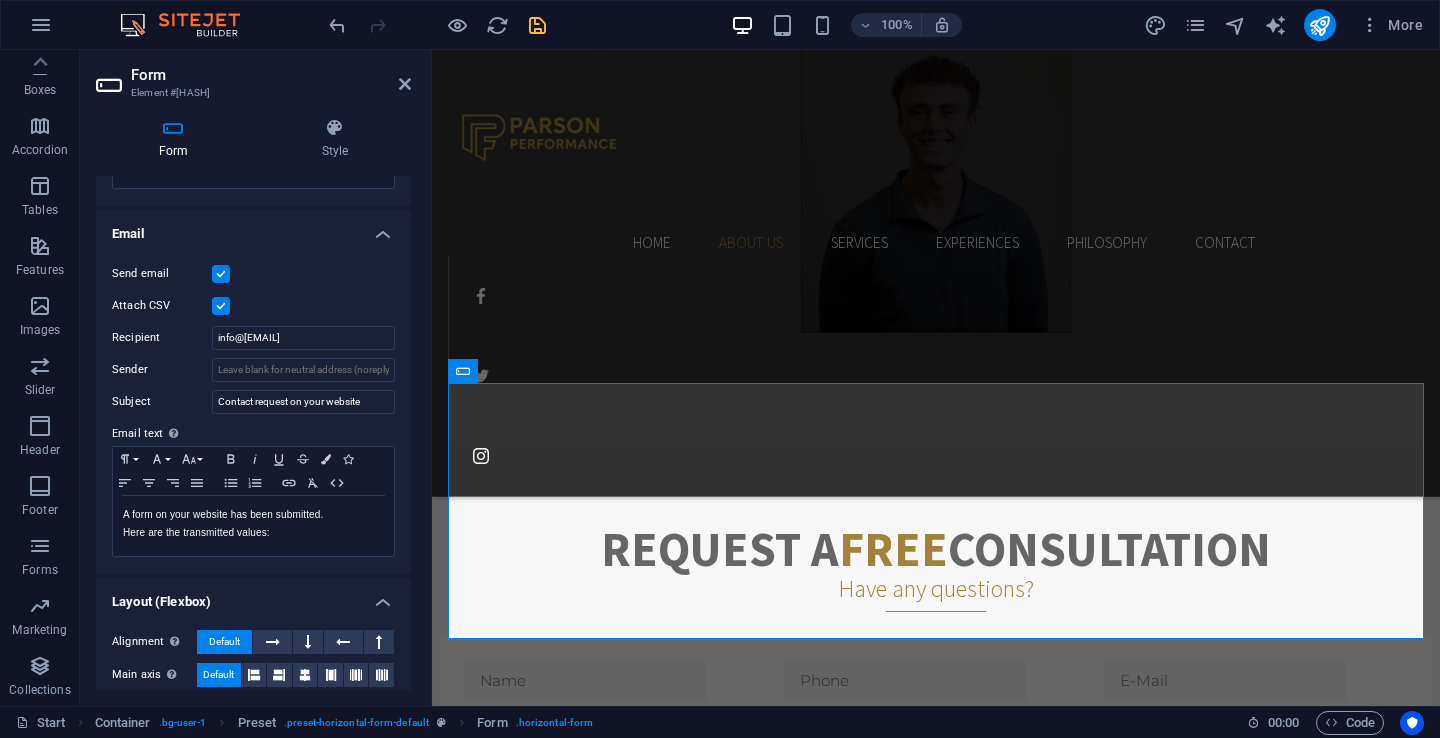 scroll, scrollTop: 464, scrollLeft: 0, axis: vertical 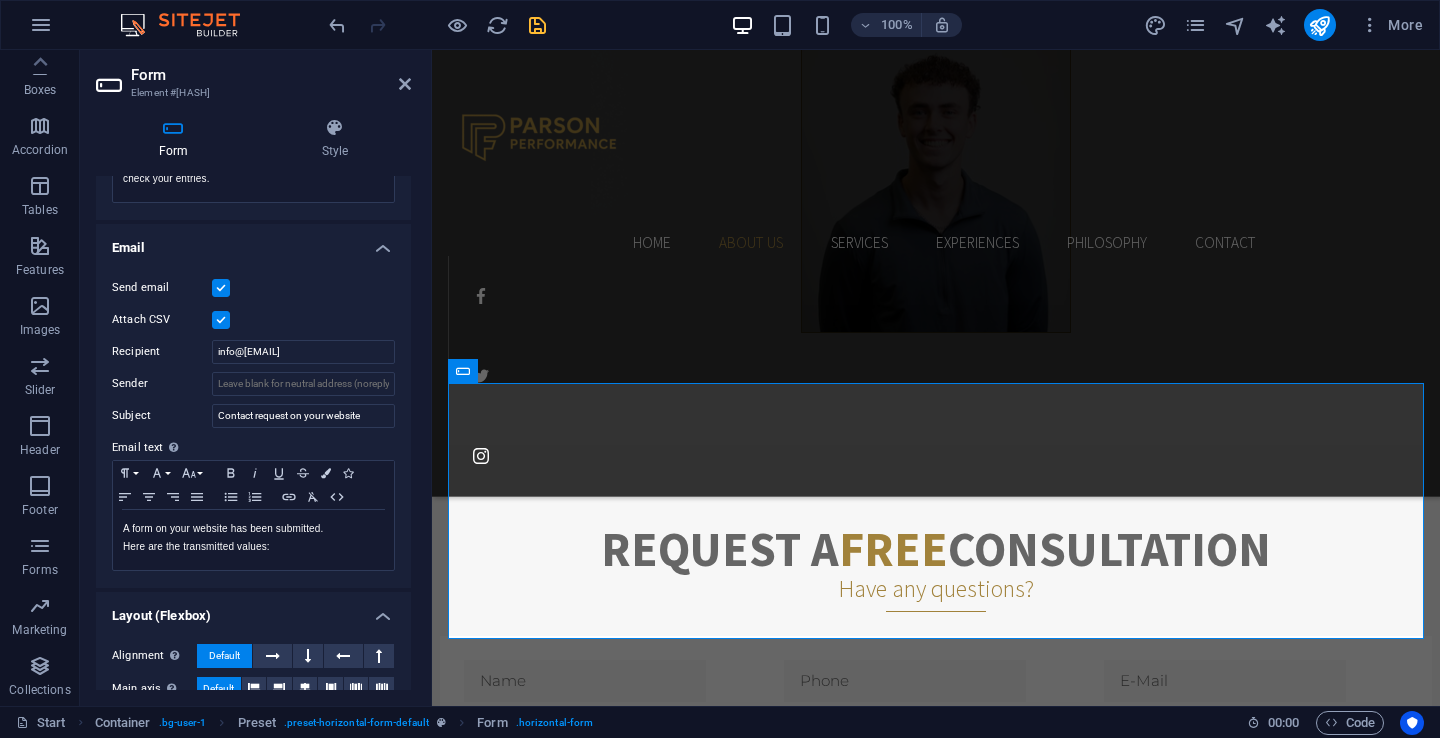 click at bounding box center [221, 320] 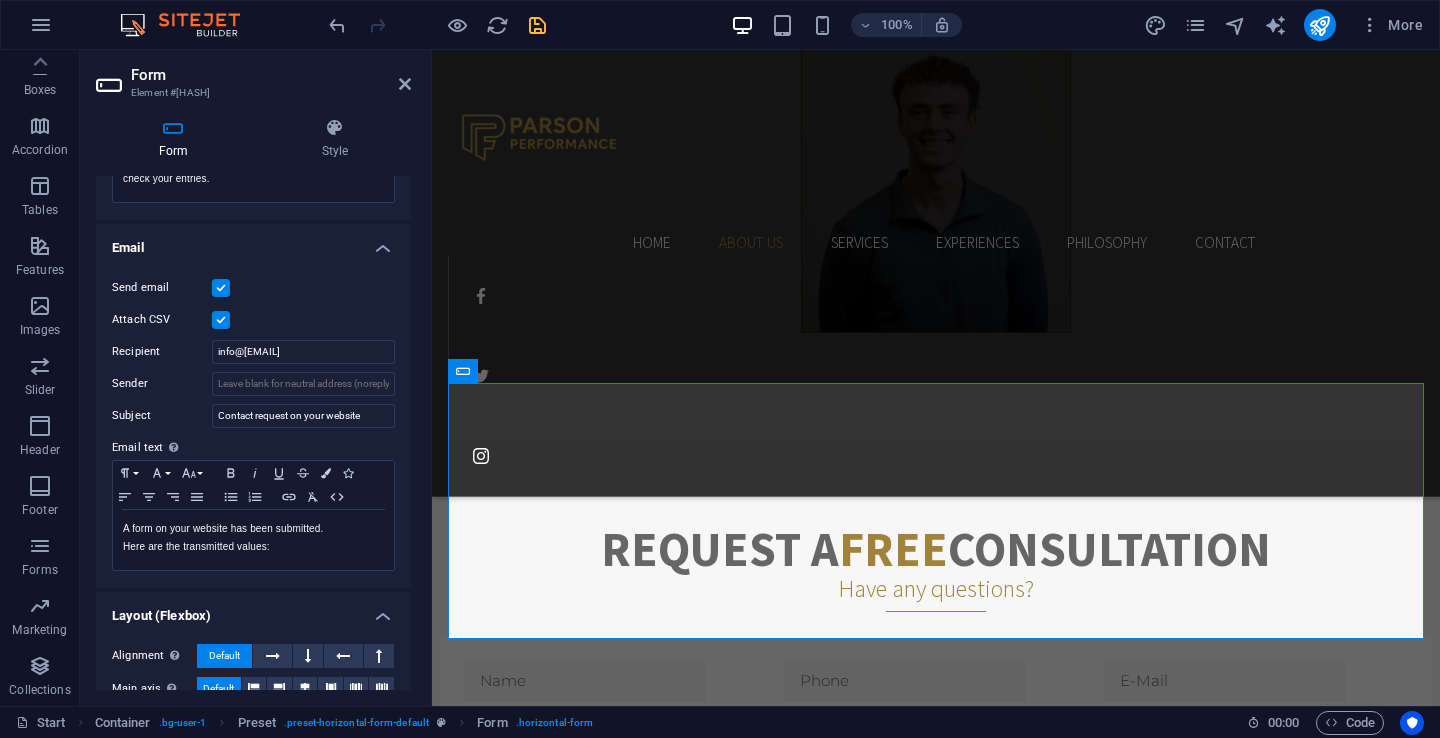 click on "Attach CSV" at bounding box center (0, 0) 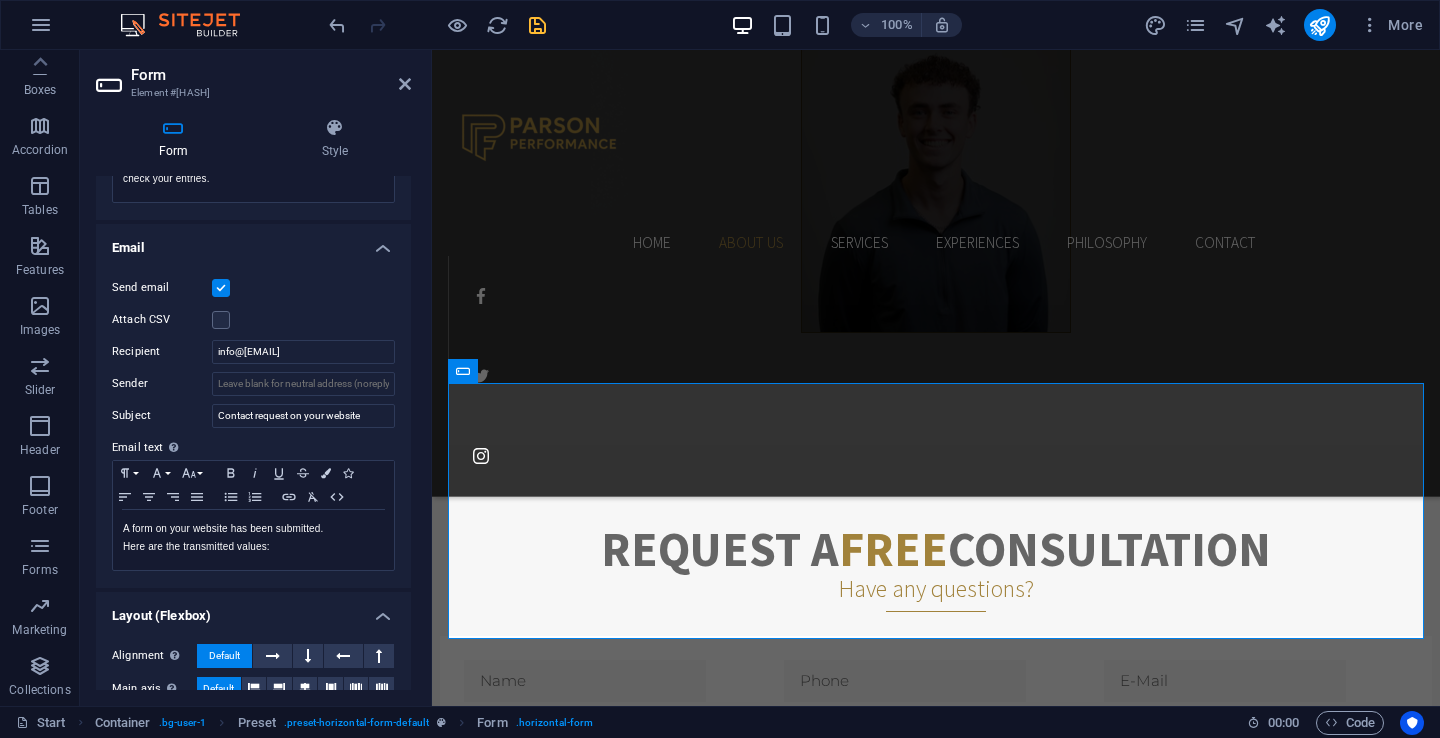 scroll, scrollTop: 491, scrollLeft: 0, axis: vertical 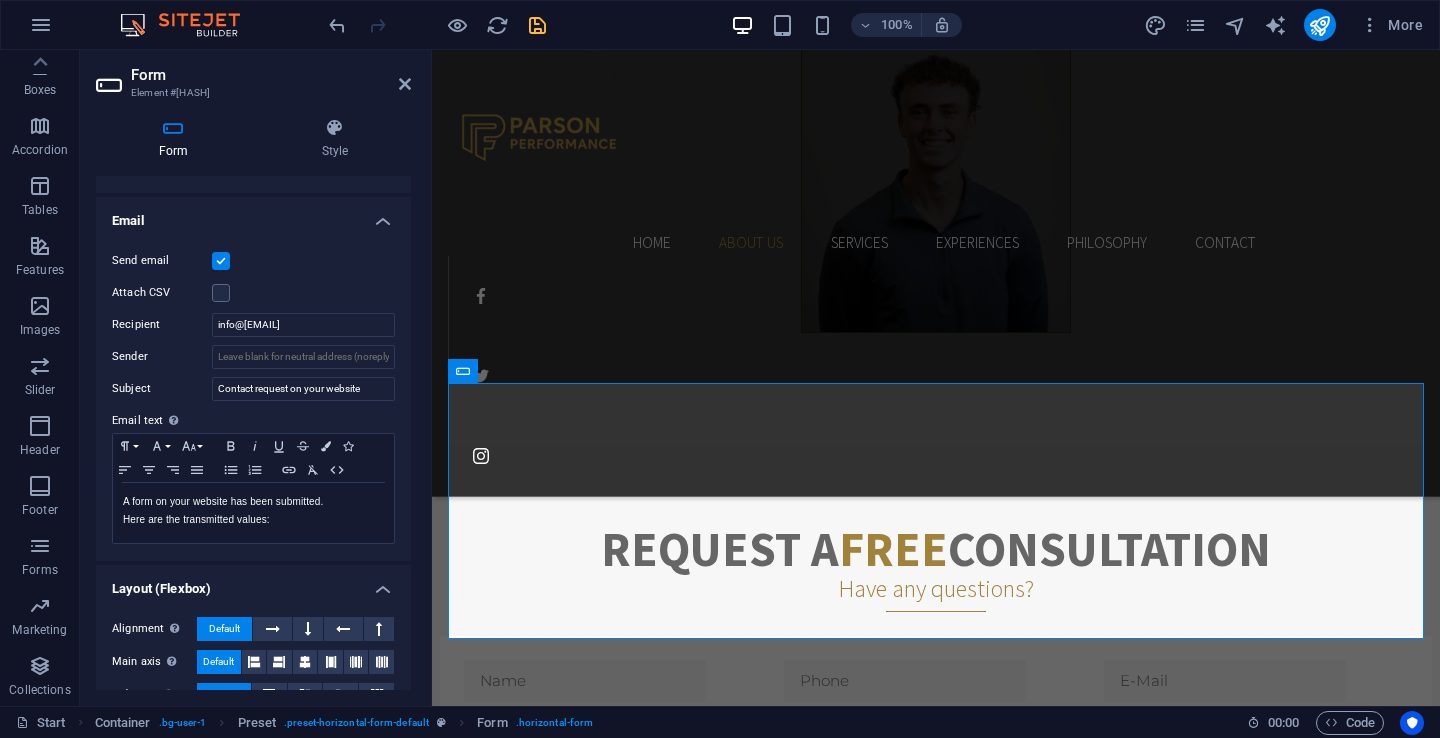 click on "Form Element #[HASH]" at bounding box center [253, 76] 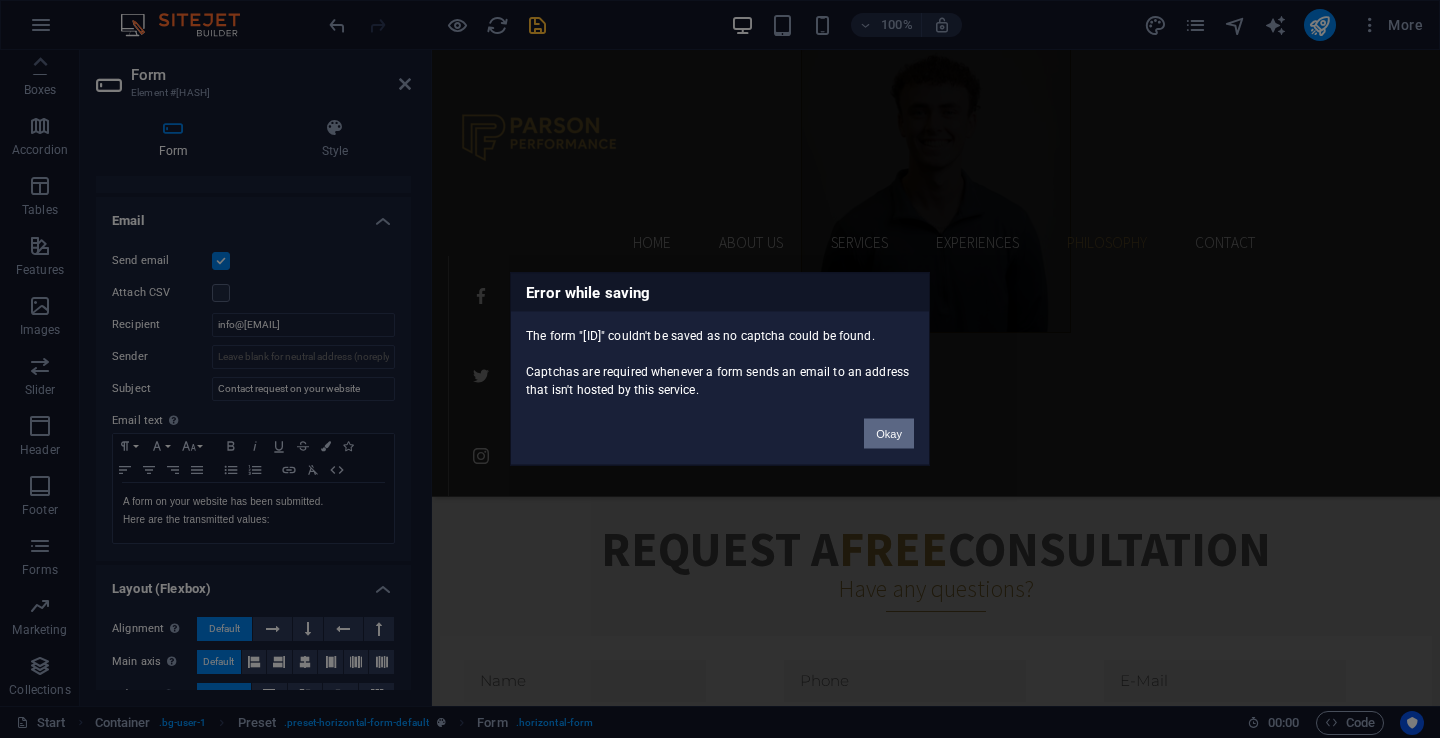 scroll, scrollTop: 4738, scrollLeft: 0, axis: vertical 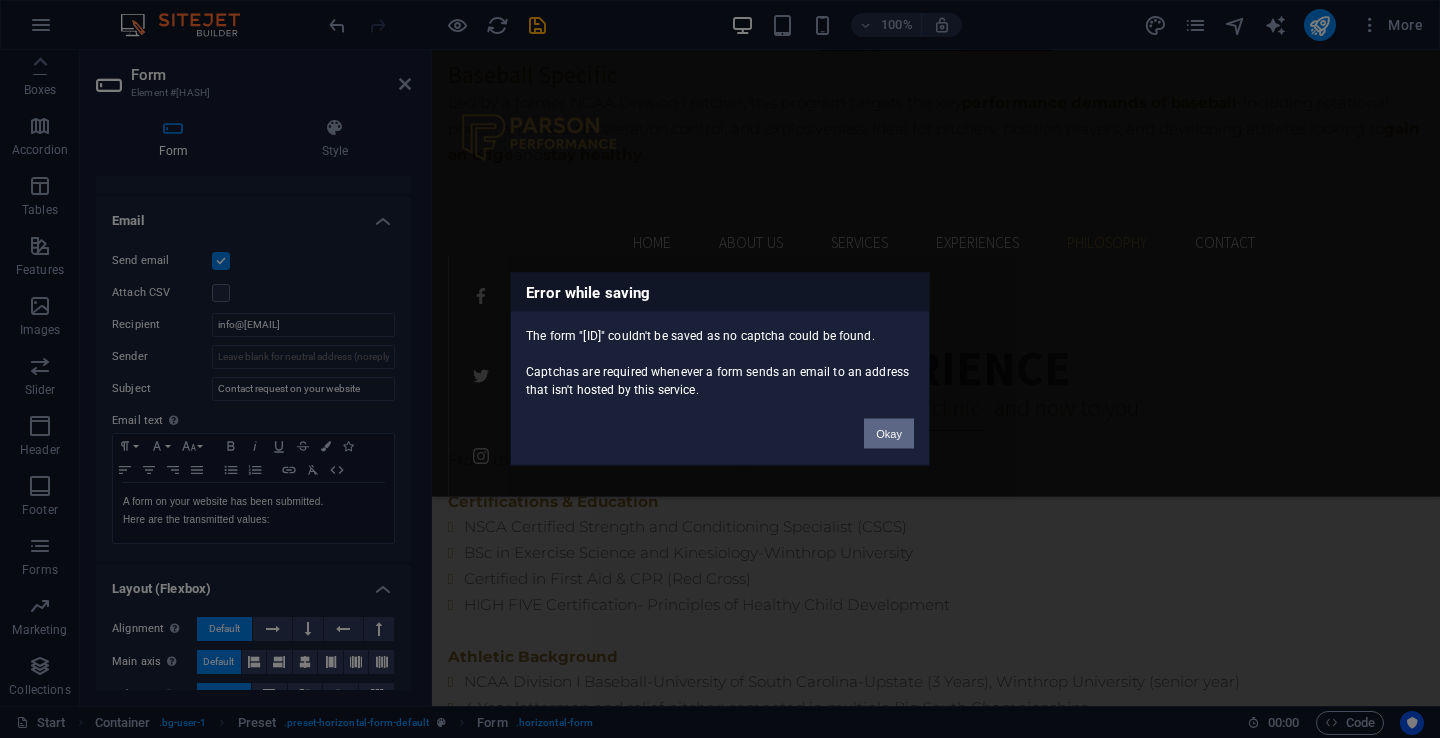 click on "Okay" at bounding box center [889, 434] 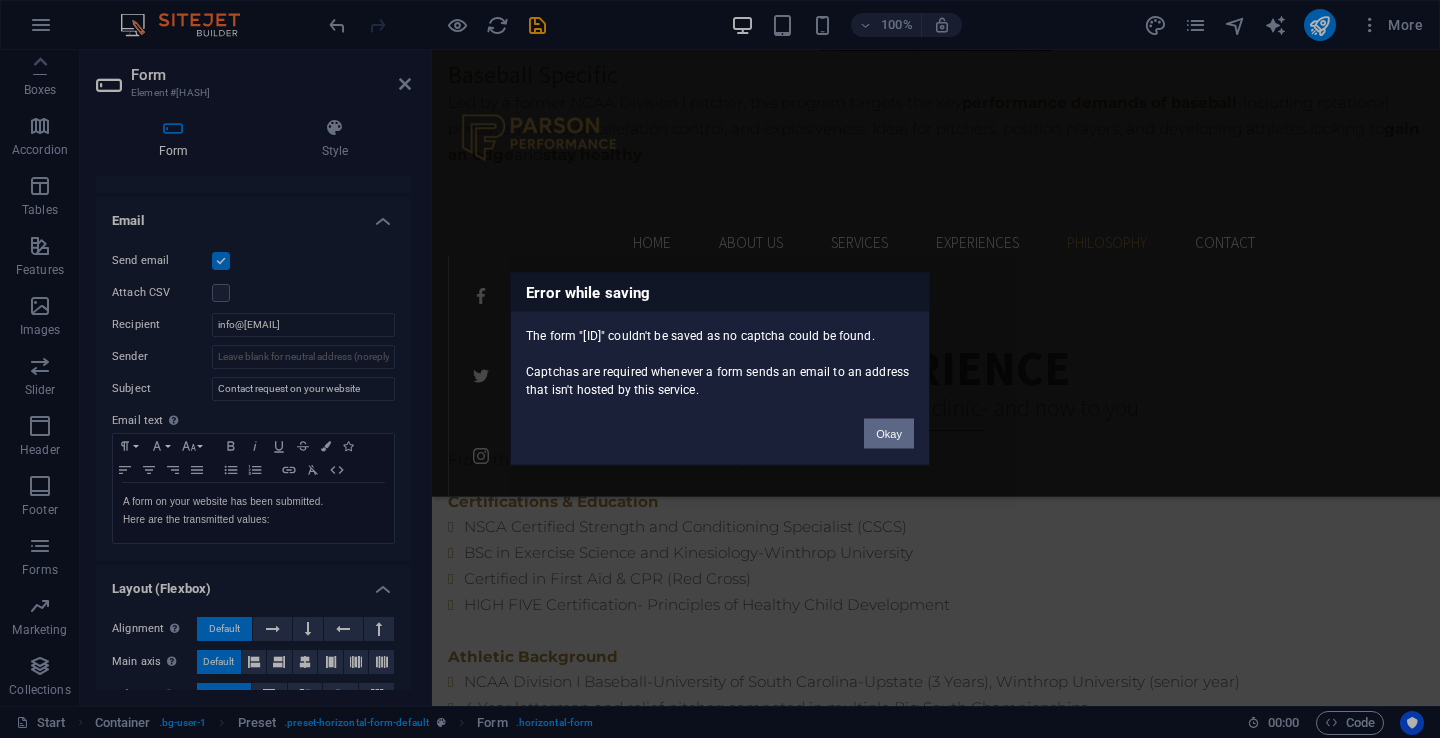 click on "Okay" at bounding box center (889, 434) 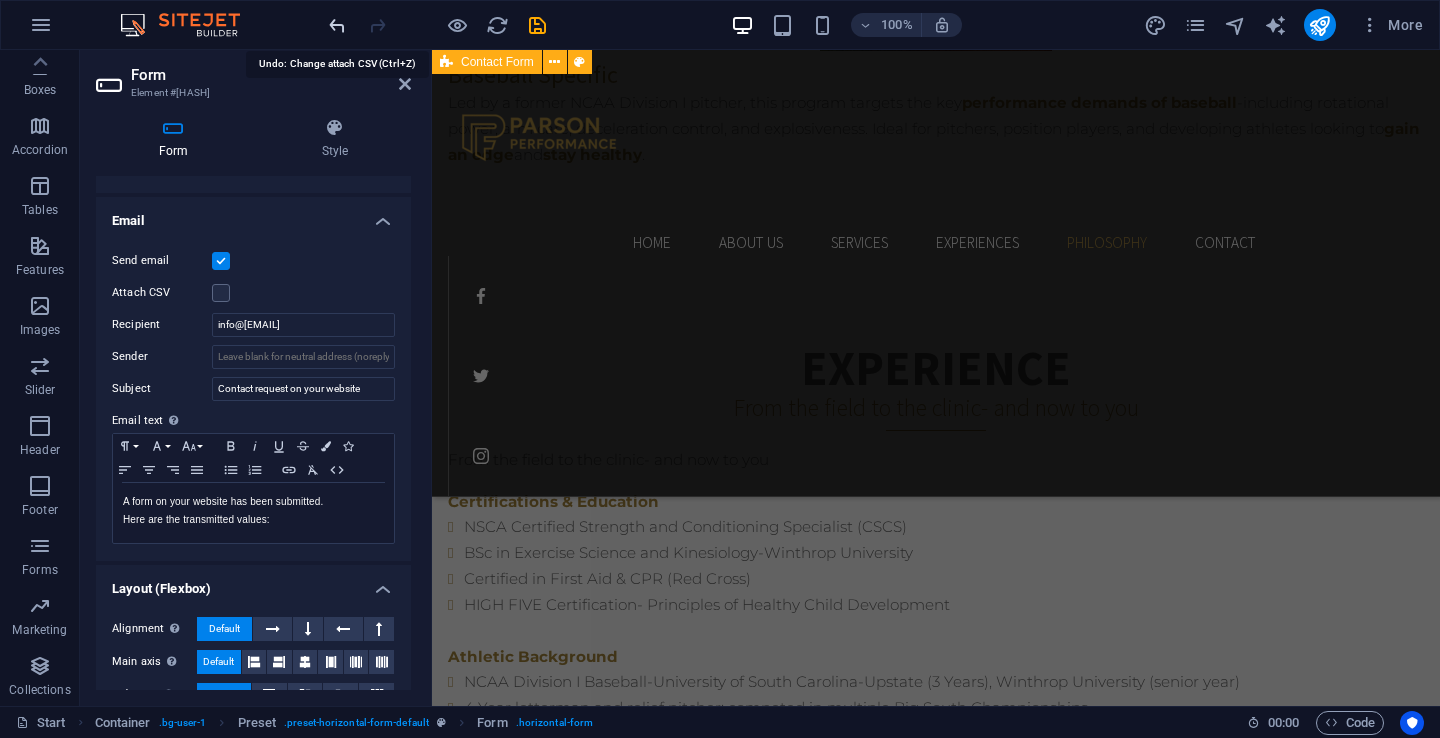 click at bounding box center (337, 25) 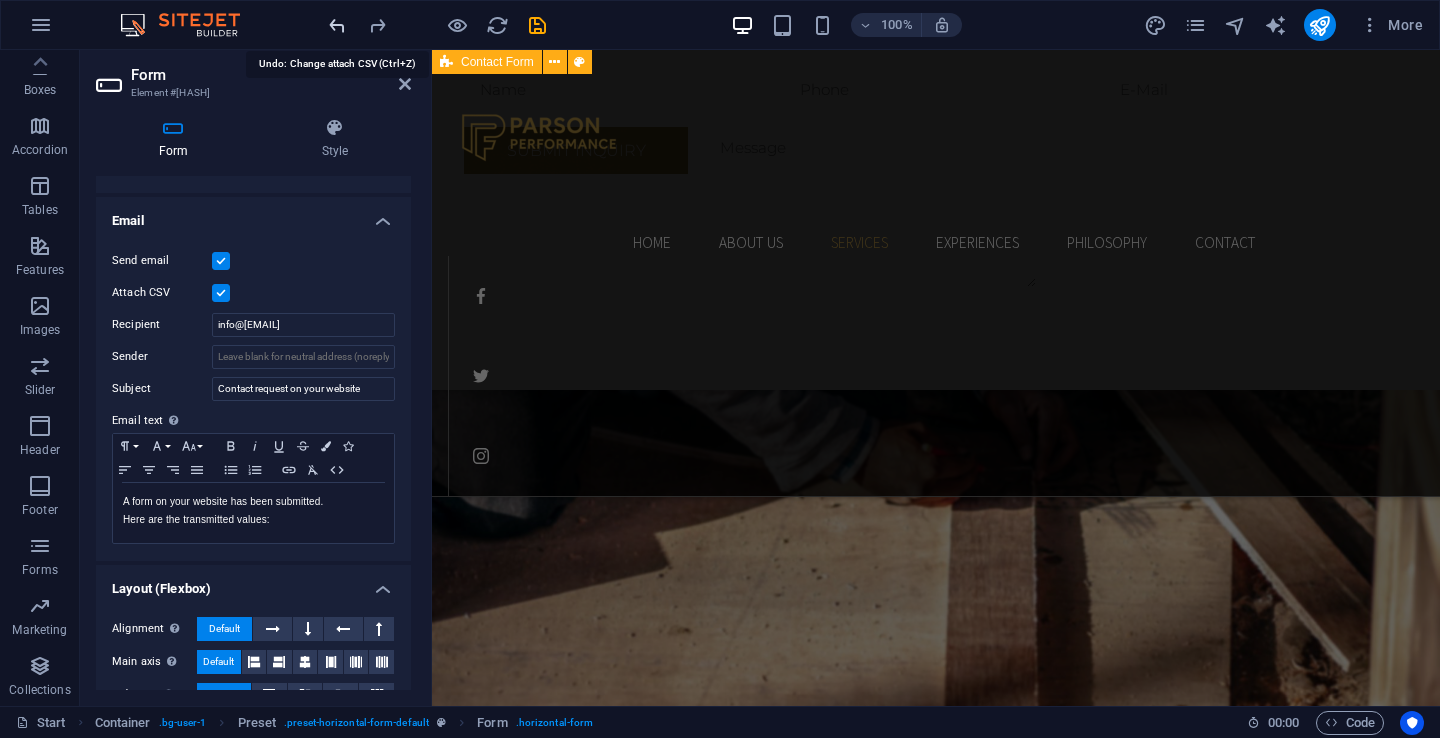 scroll, scrollTop: 1354, scrollLeft: 0, axis: vertical 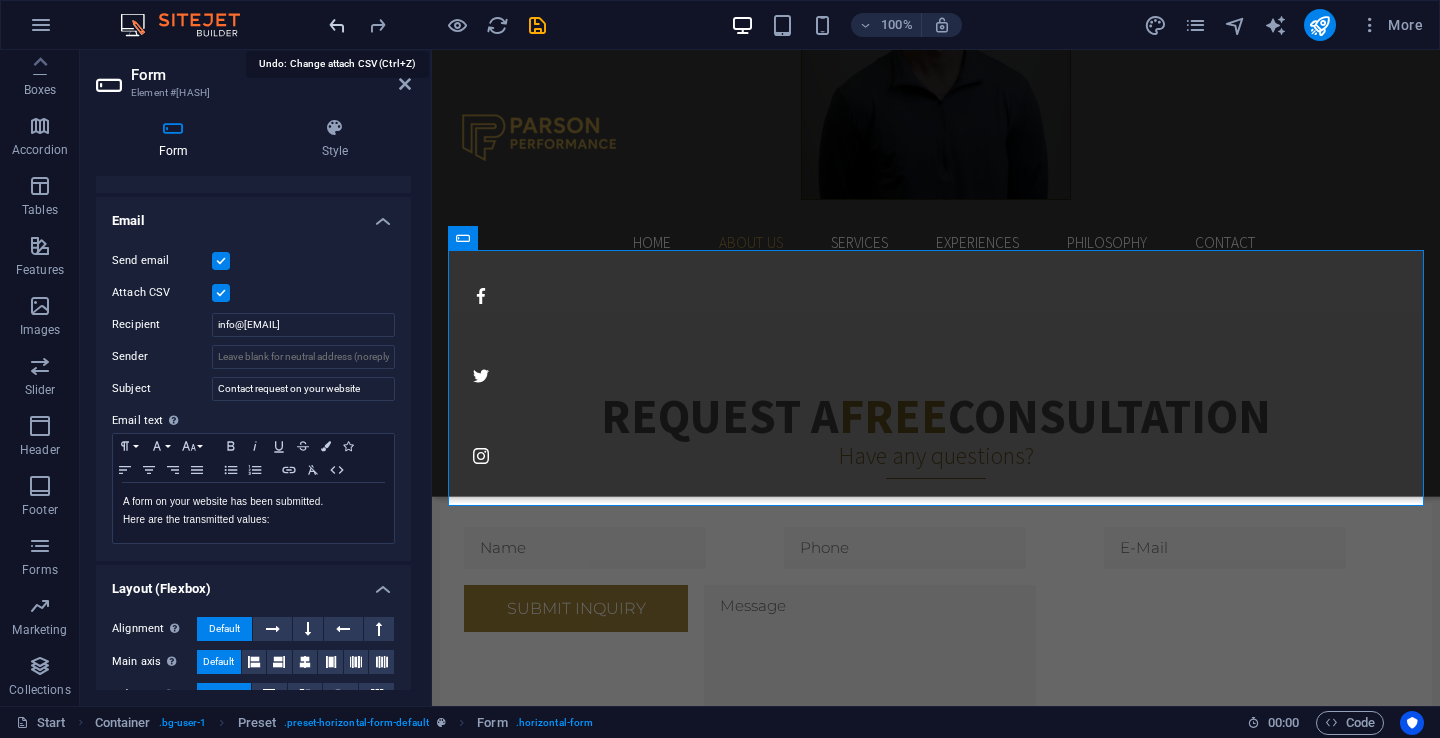 click at bounding box center (337, 25) 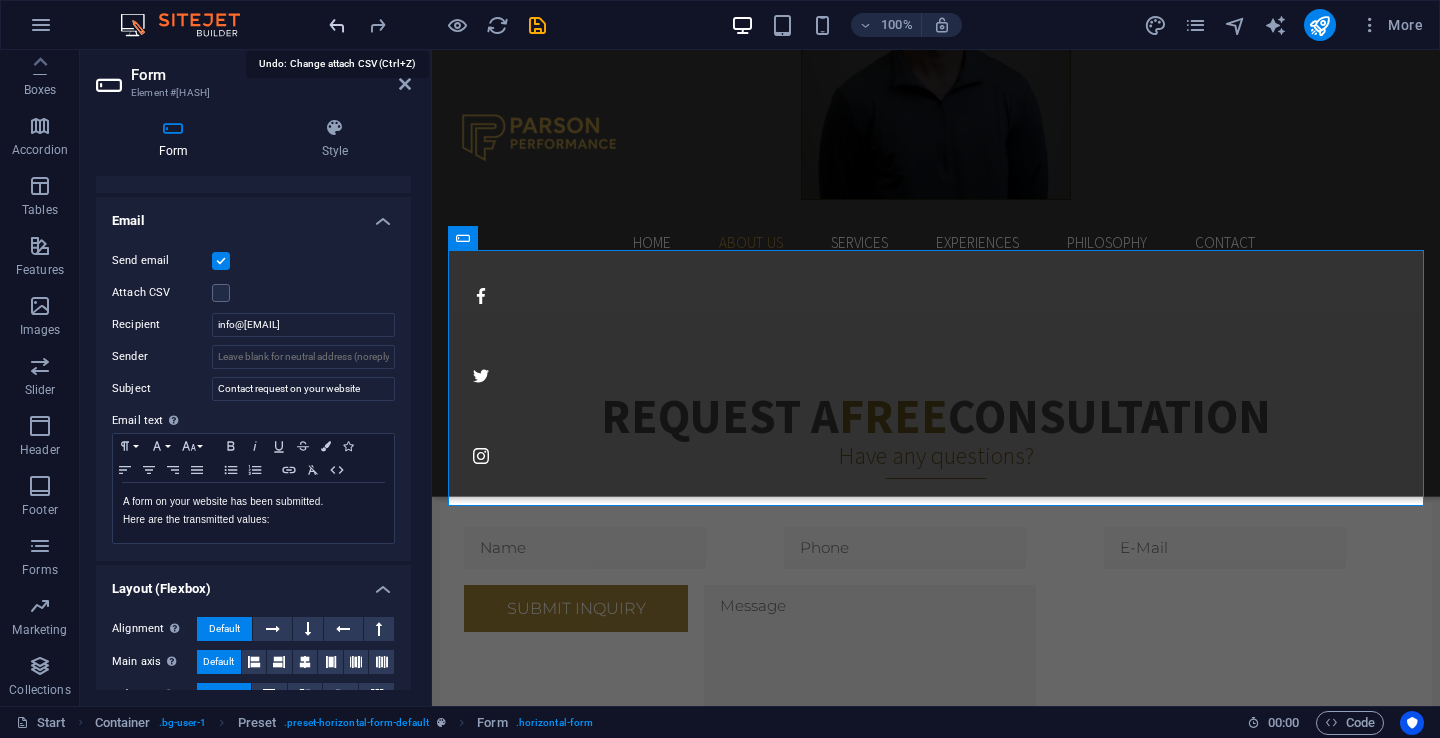 click at bounding box center (337, 25) 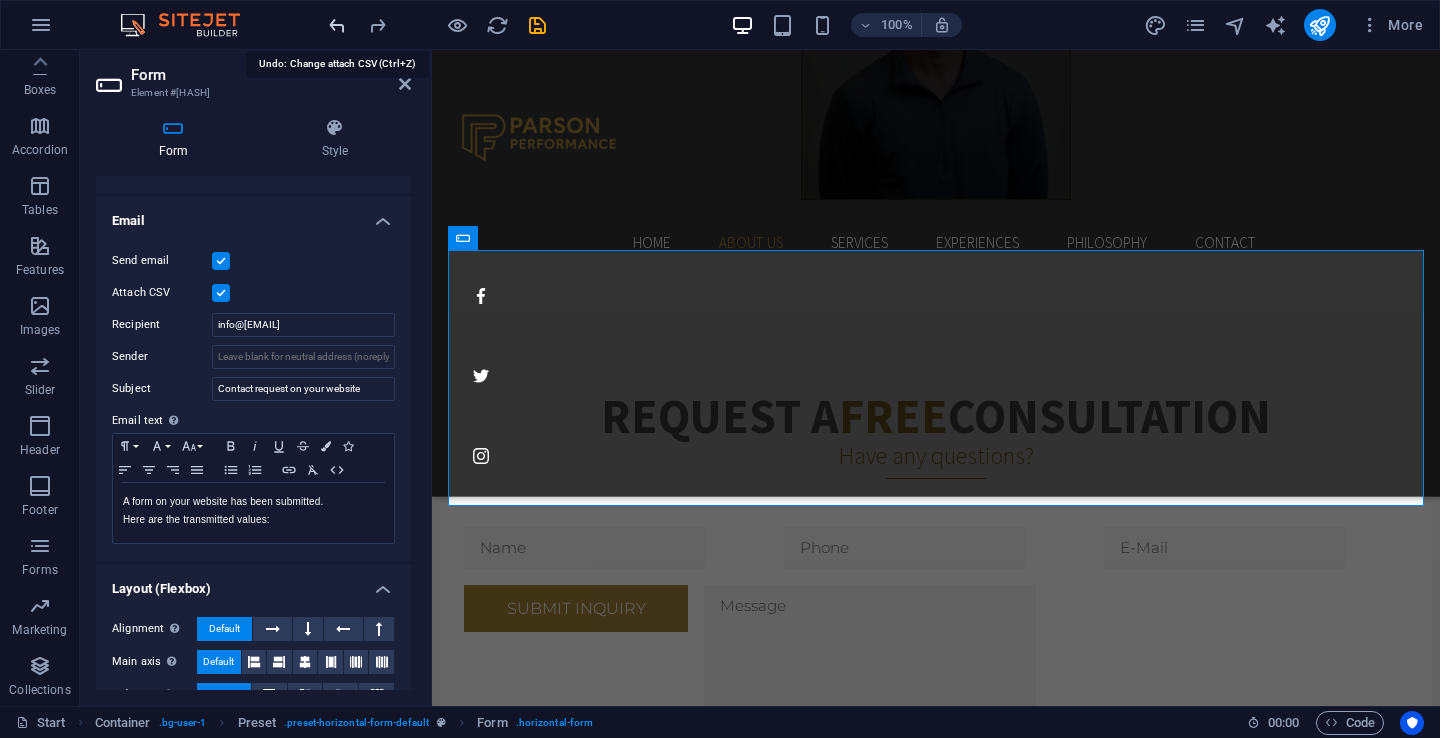click at bounding box center [337, 25] 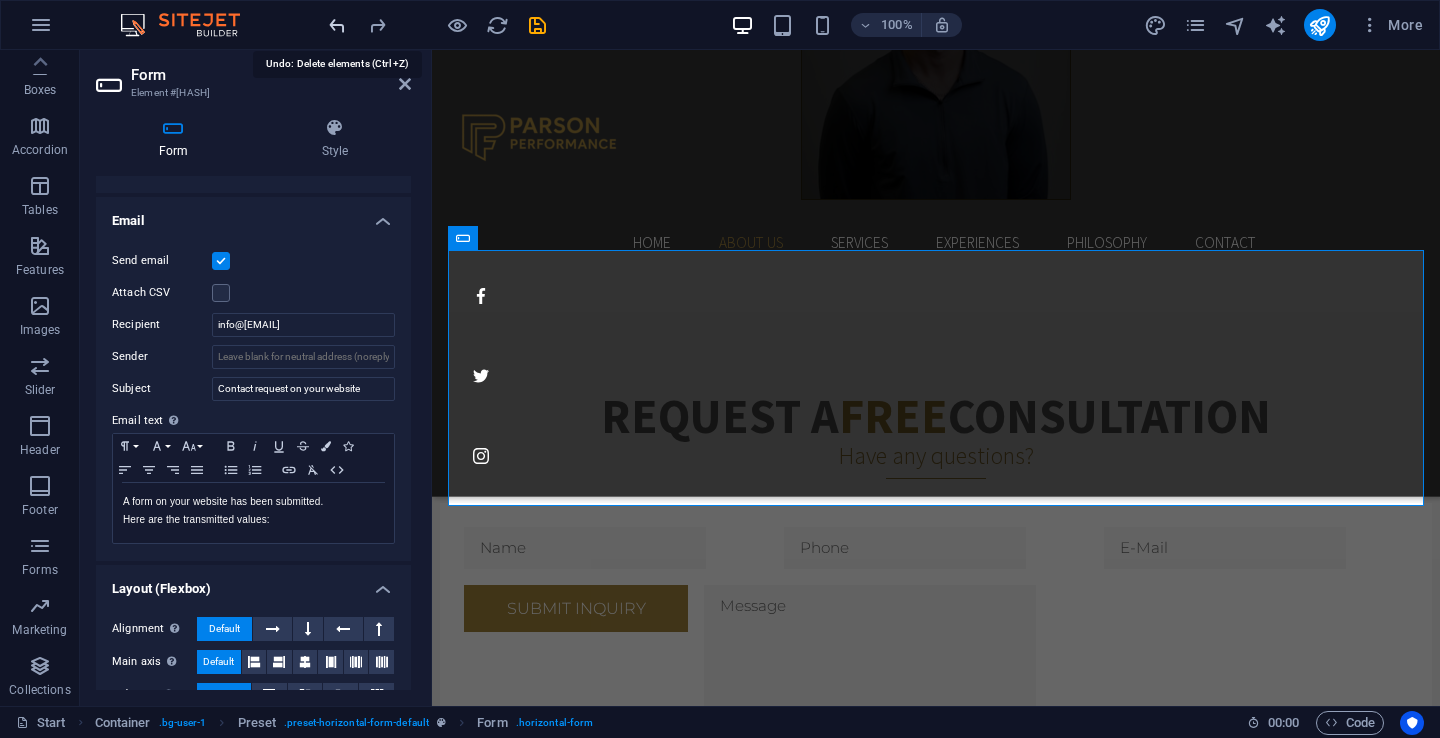 click at bounding box center [337, 25] 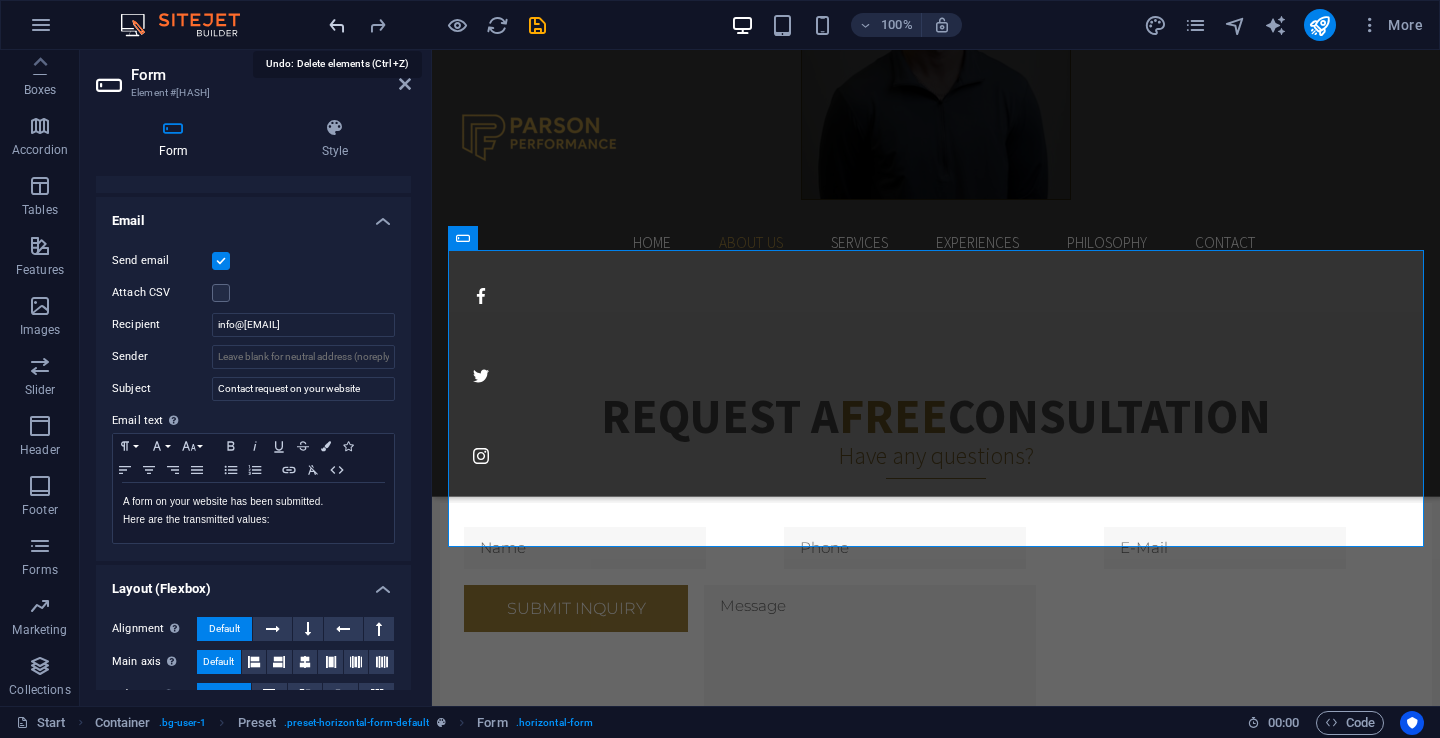 click at bounding box center [337, 25] 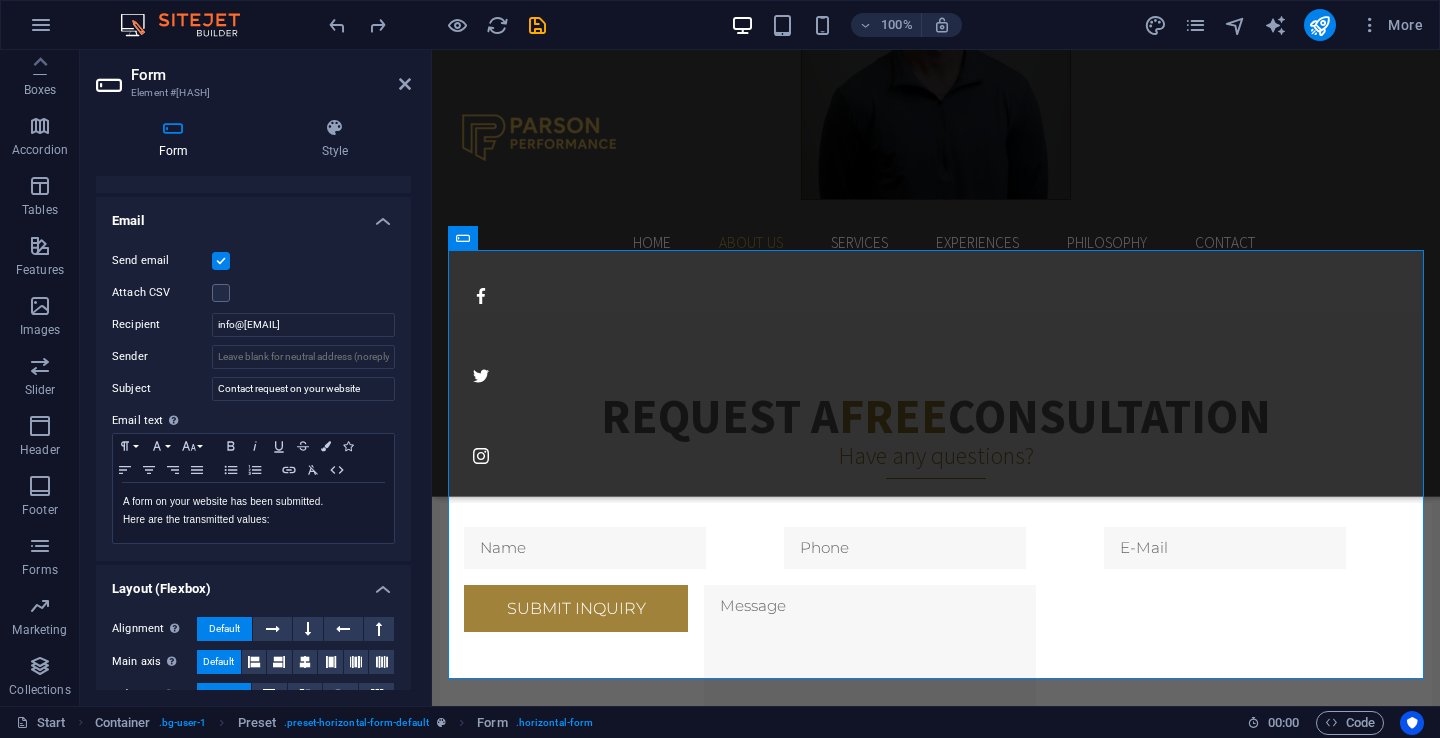click on "Email" at bounding box center (253, 215) 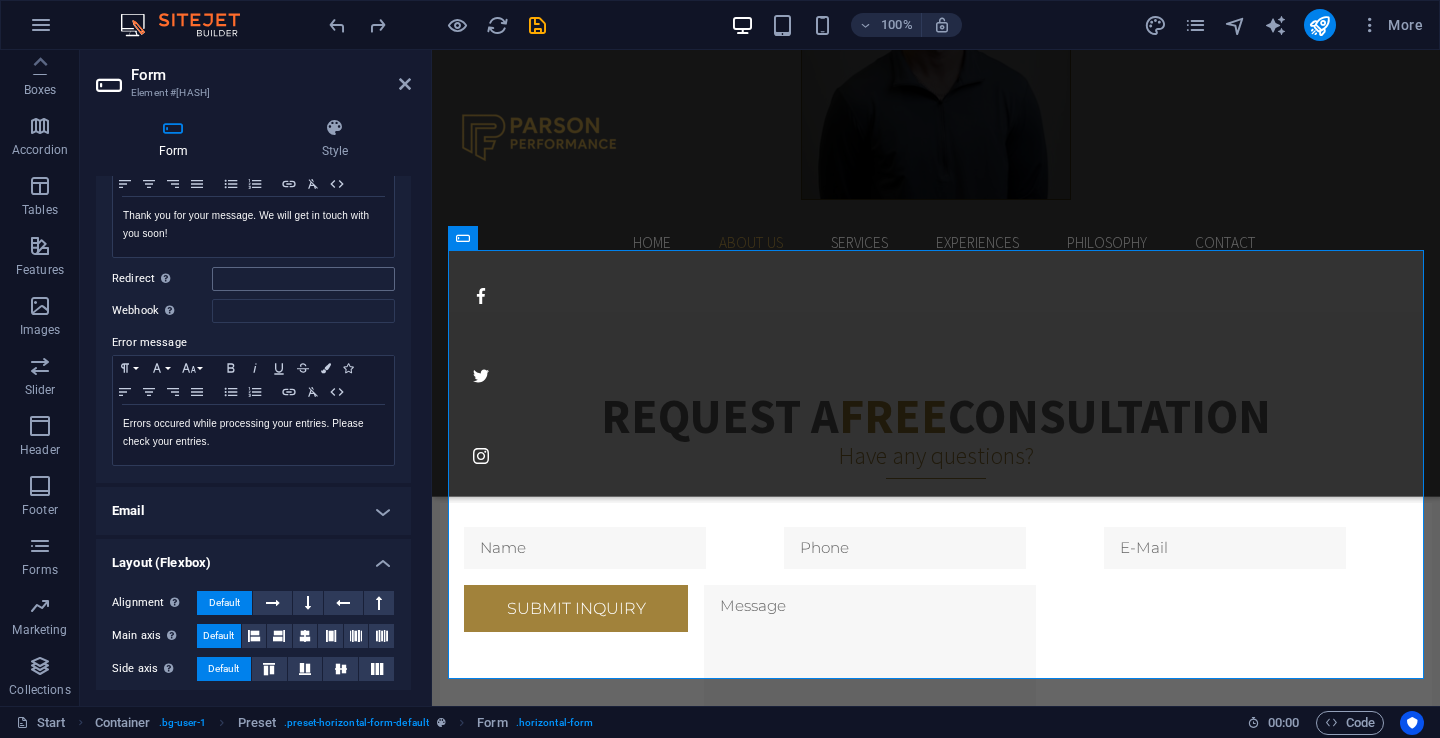 scroll, scrollTop: 194, scrollLeft: 0, axis: vertical 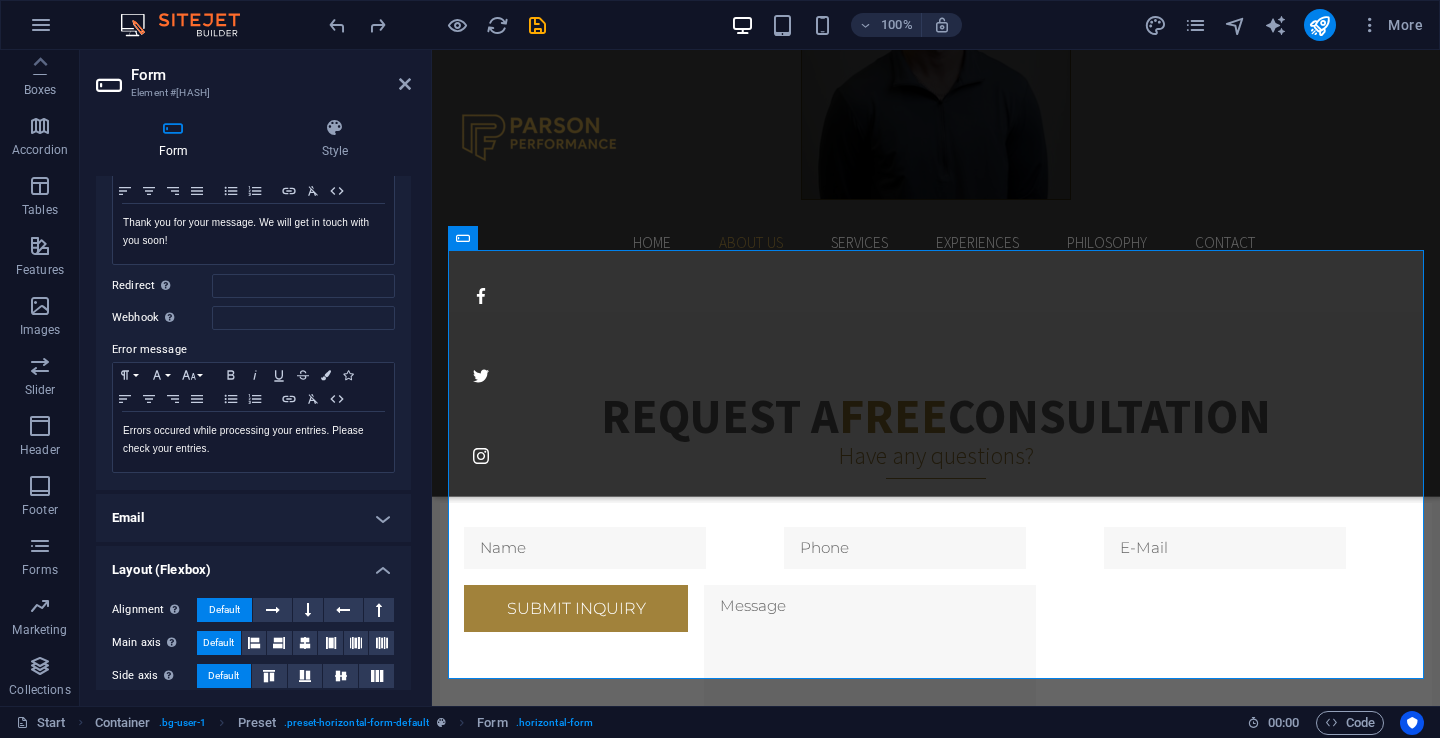 click on "Success message Paragraph Format Normal Heading 1 Heading 2 Heading 3 Heading 4 Heading 5 Heading 6 Code Font Family Arial Georgia Impact Tahoma Times New Roman Verdana Font Size 8 9 10 11 12 14 18 24 30 36 48 60 72 96 Bold Italic Underline Strikethrough Colors Icons Align Left Align Center Align Right Align Justify Unordered List Ordered List Insert Link Clear Formatting HTML Thank you for your message. We will get in touch with you soon! Shown after form was submitted successfully... Redirect Define a redirect target upon successful form submission; for example, a success page. Webhook A webhook is a push notification from this form to another server. Every time someone submits this form, the data will be pushed to your server.  Error message Paragraph Format Normal Heading 1 Heading 2 Heading 3 Heading 4 Heading 5 Heading 6 Code Font Family Arial Georgia Impact Tahoma Times New Roman Verdana Font Size 8 9 10 11 12 14 18 24 30 36 48 60 72 96 Bold Italic Underline Strikethrough Colors Icons Align Left HTML" at bounding box center [253, 302] 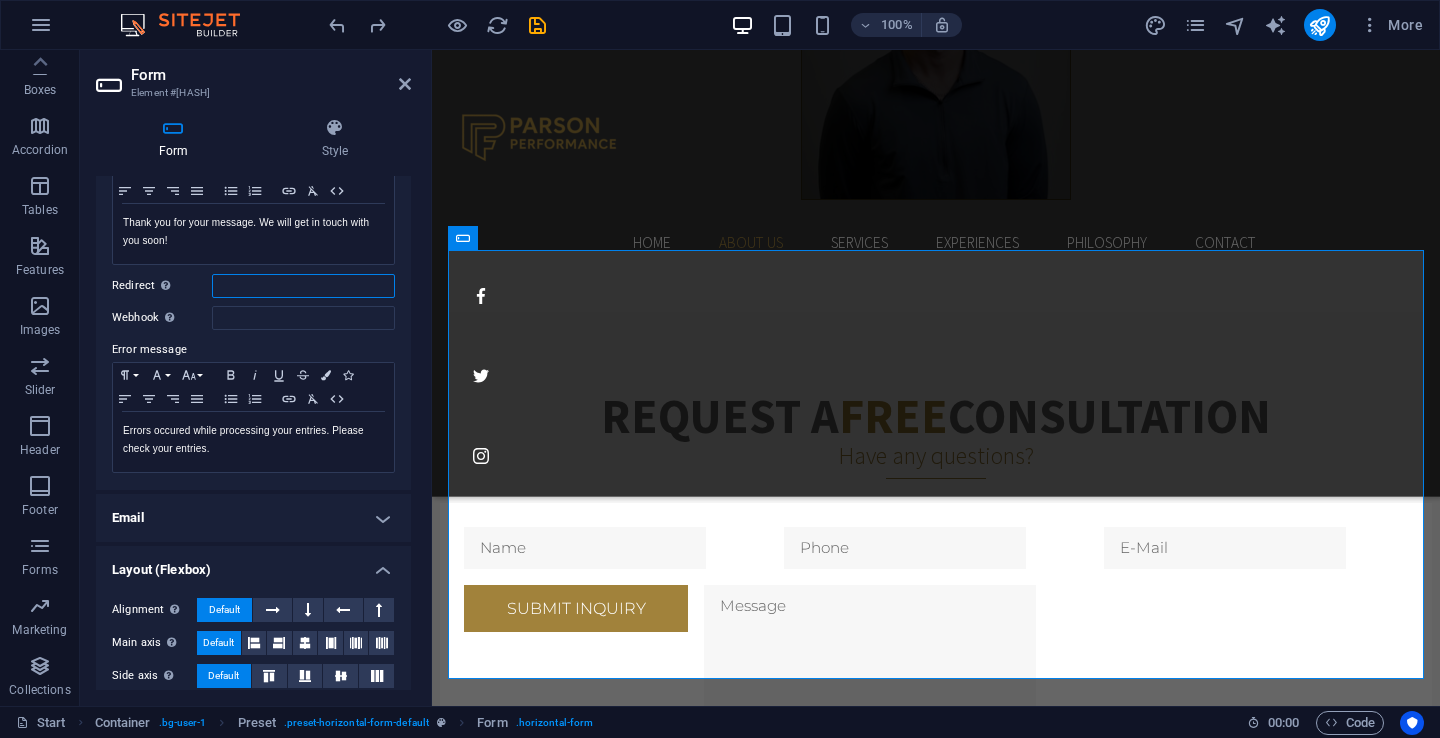 drag, startPoint x: 230, startPoint y: 287, endPoint x: 214, endPoint y: 287, distance: 16 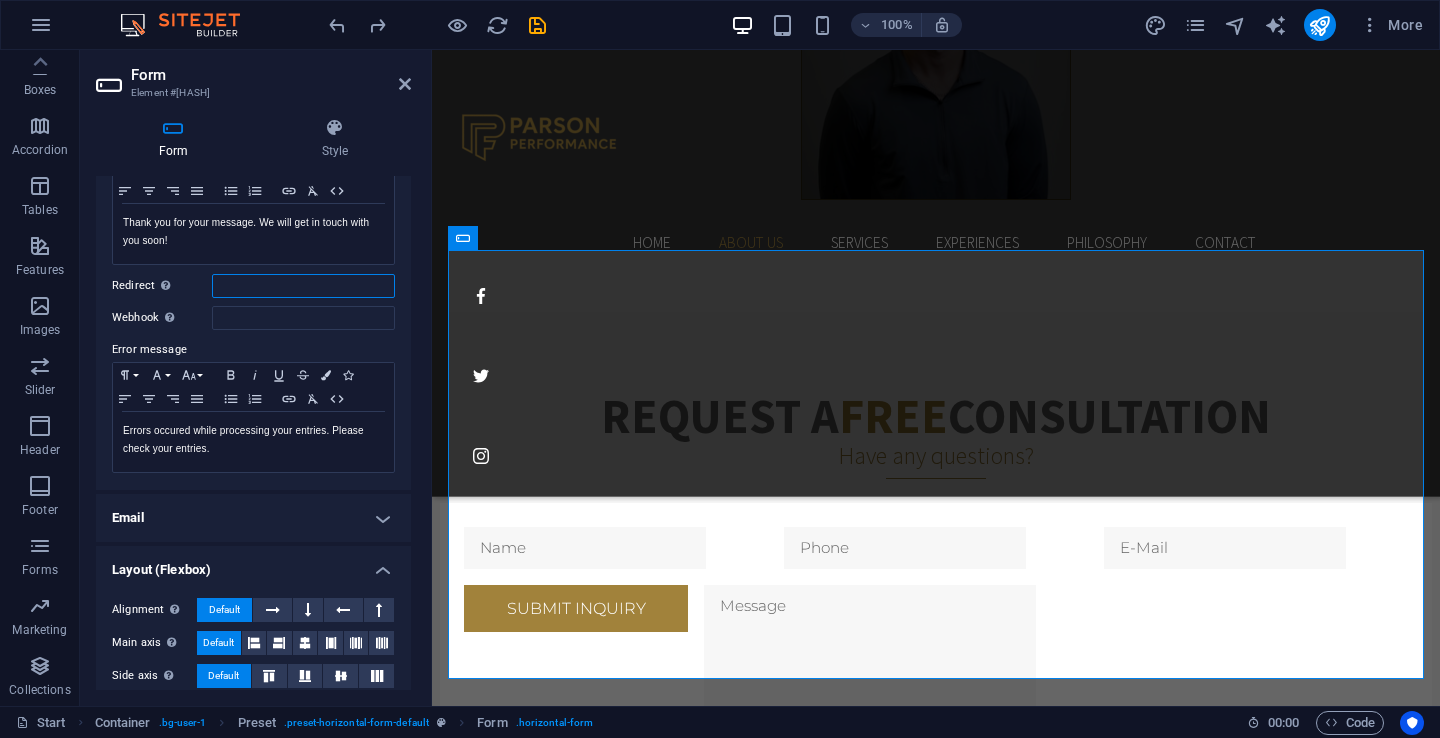 click on "Redirect Define a redirect target upon successful form submission; for example, a success page." at bounding box center (303, 286) 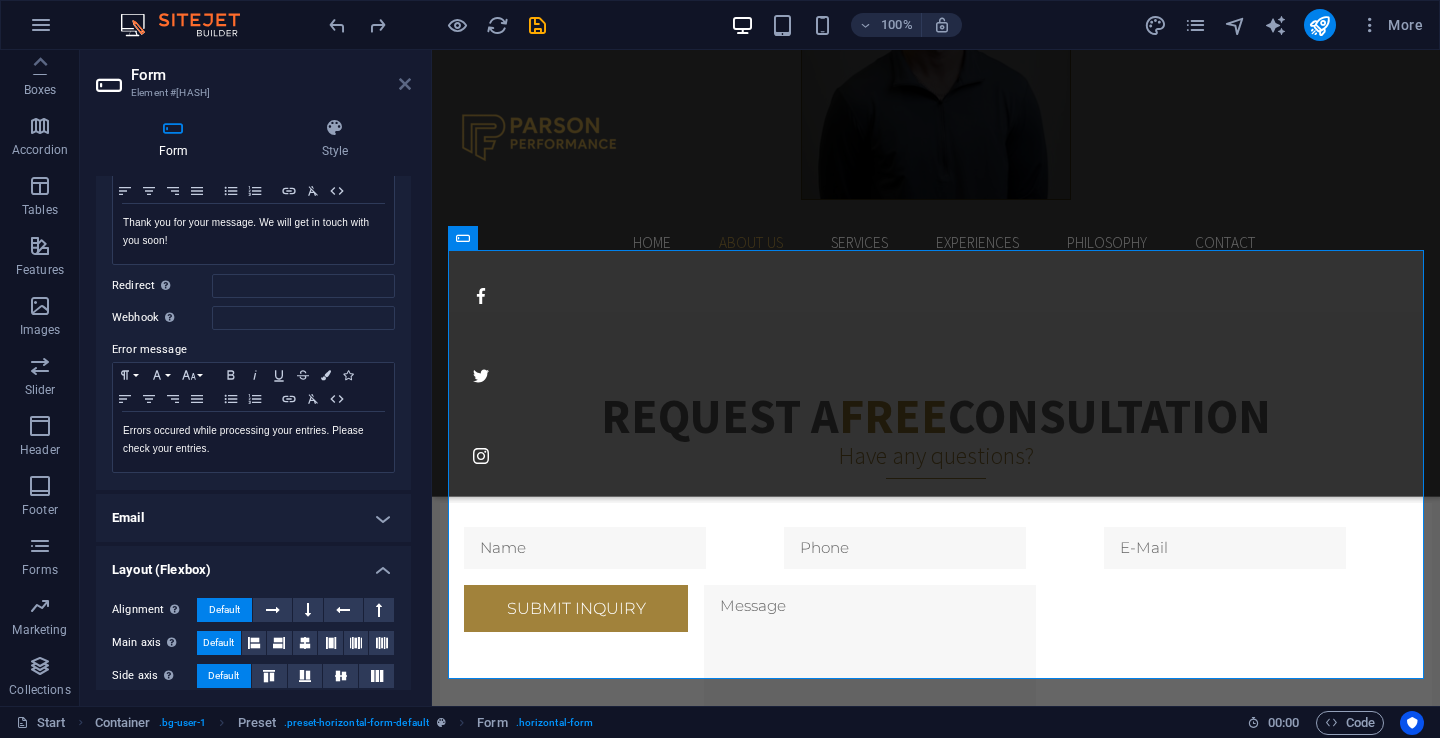 click at bounding box center [405, 84] 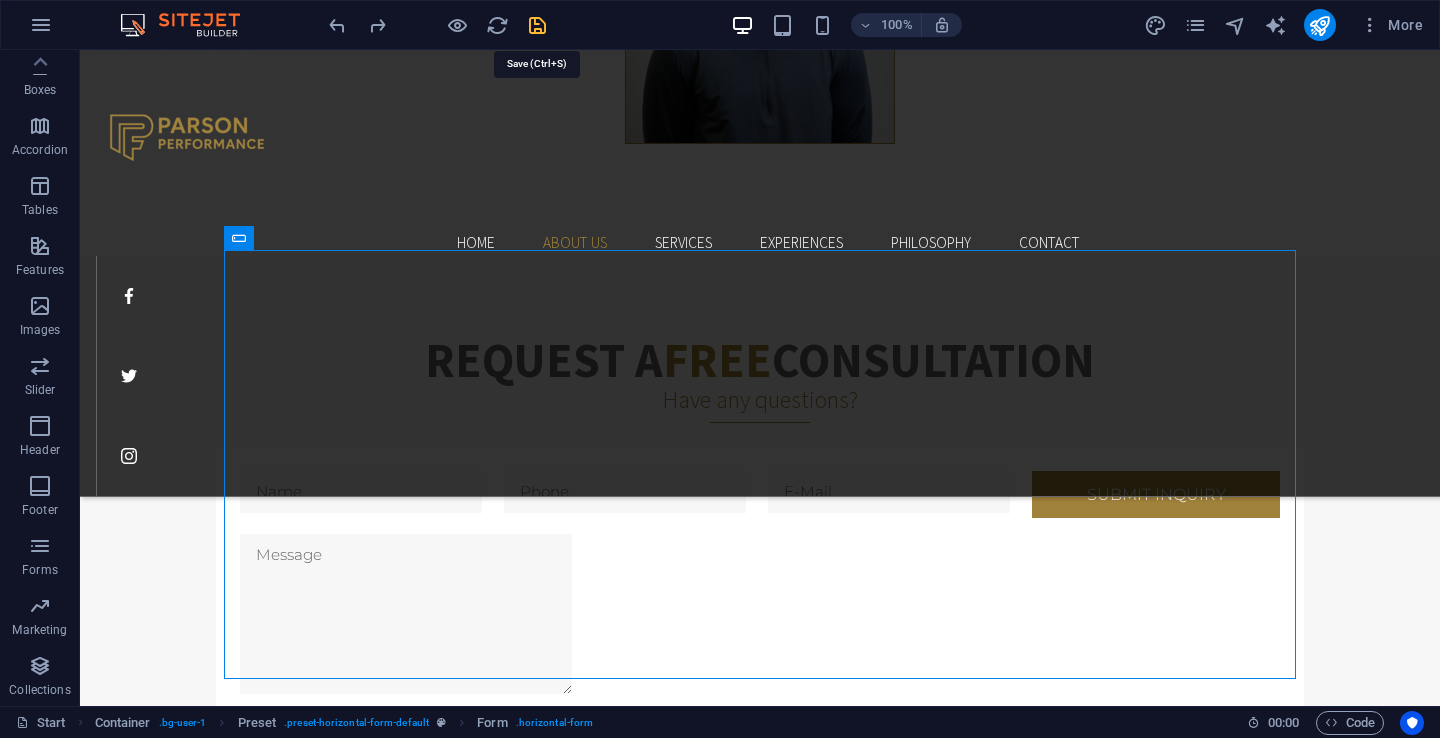 click at bounding box center [537, 25] 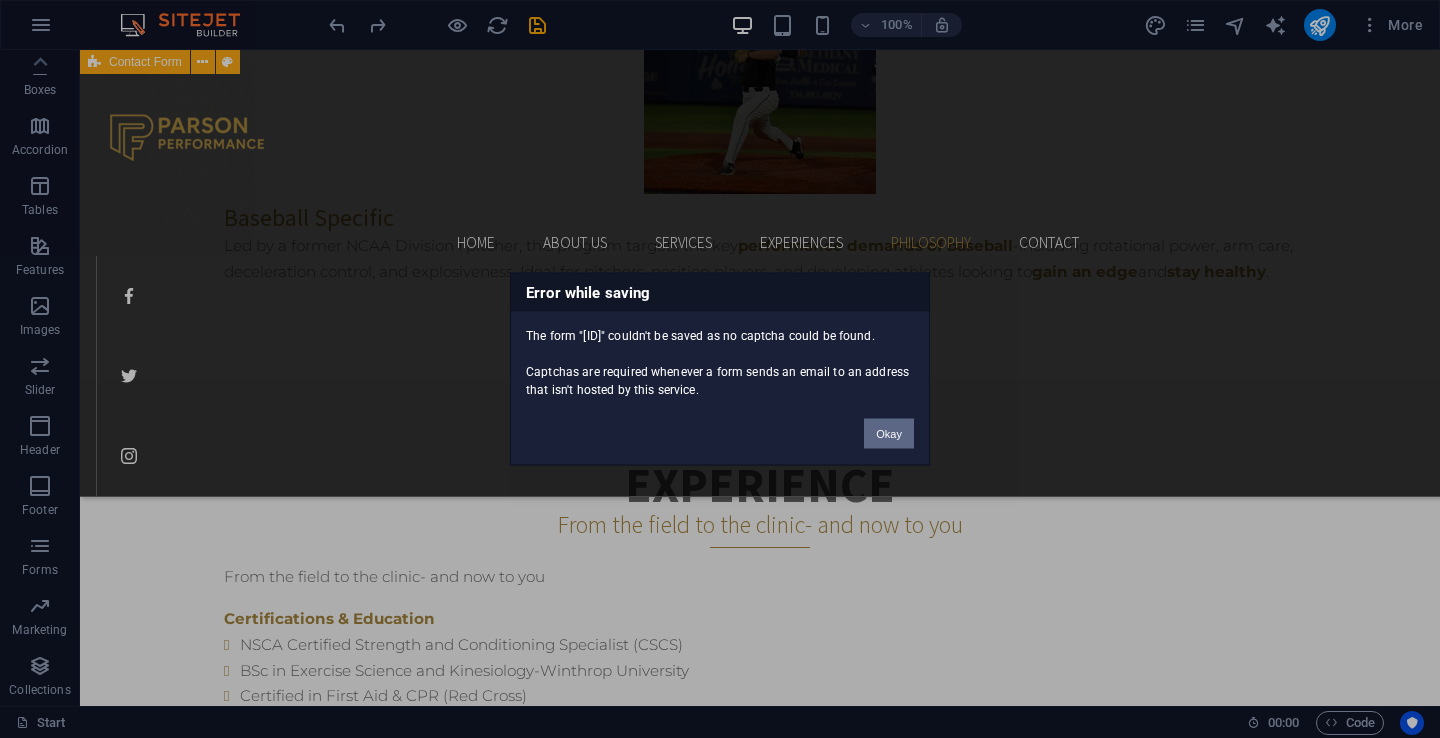 click on "Okay" at bounding box center (889, 434) 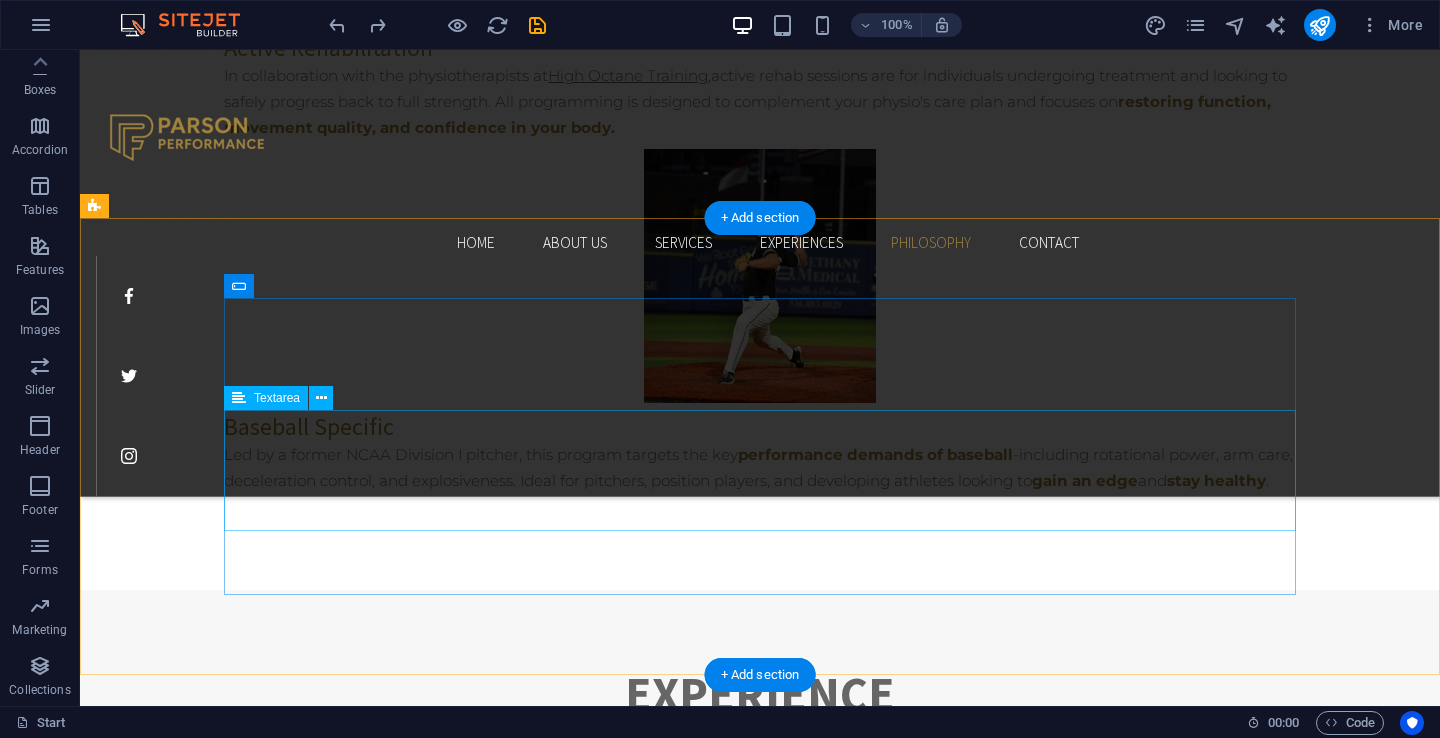 scroll, scrollTop: 4409, scrollLeft: 0, axis: vertical 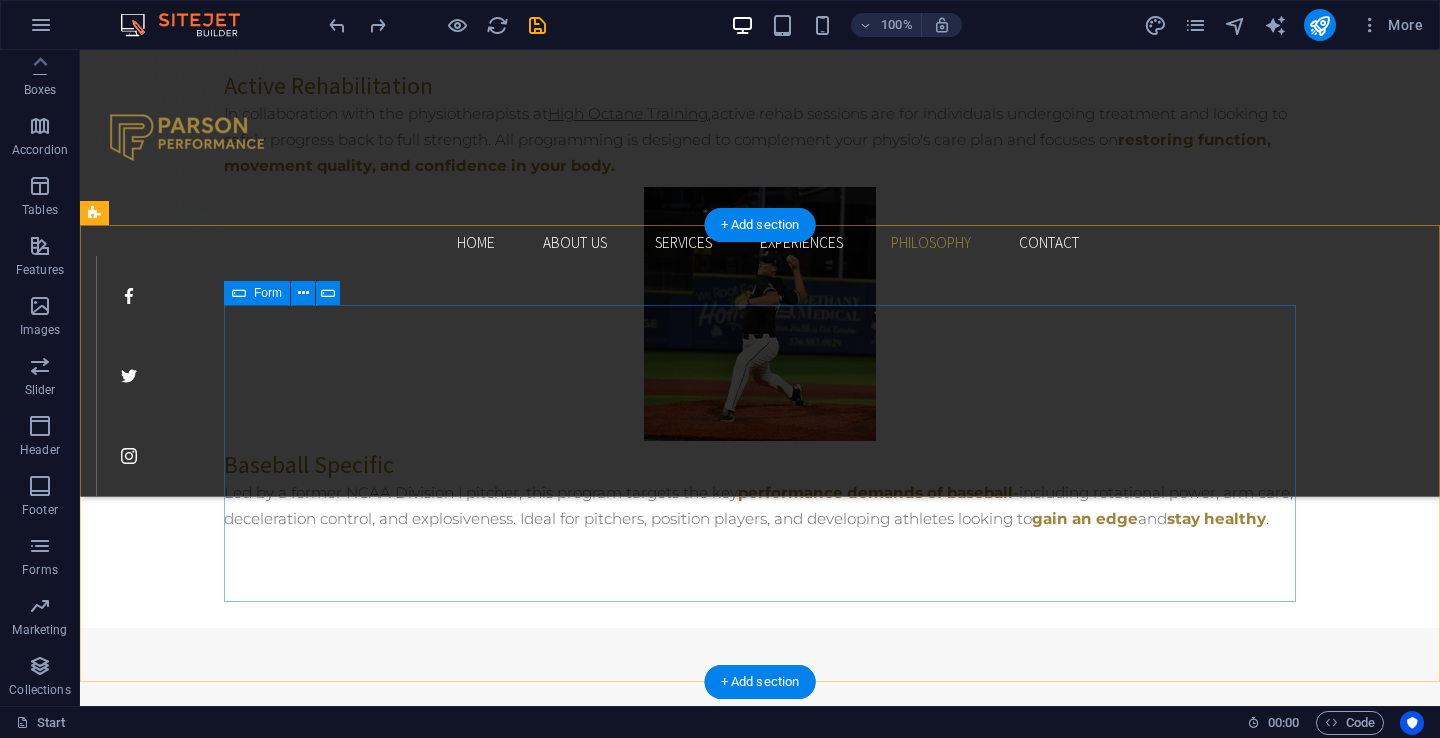 click on "Submit" at bounding box center (760, 2190) 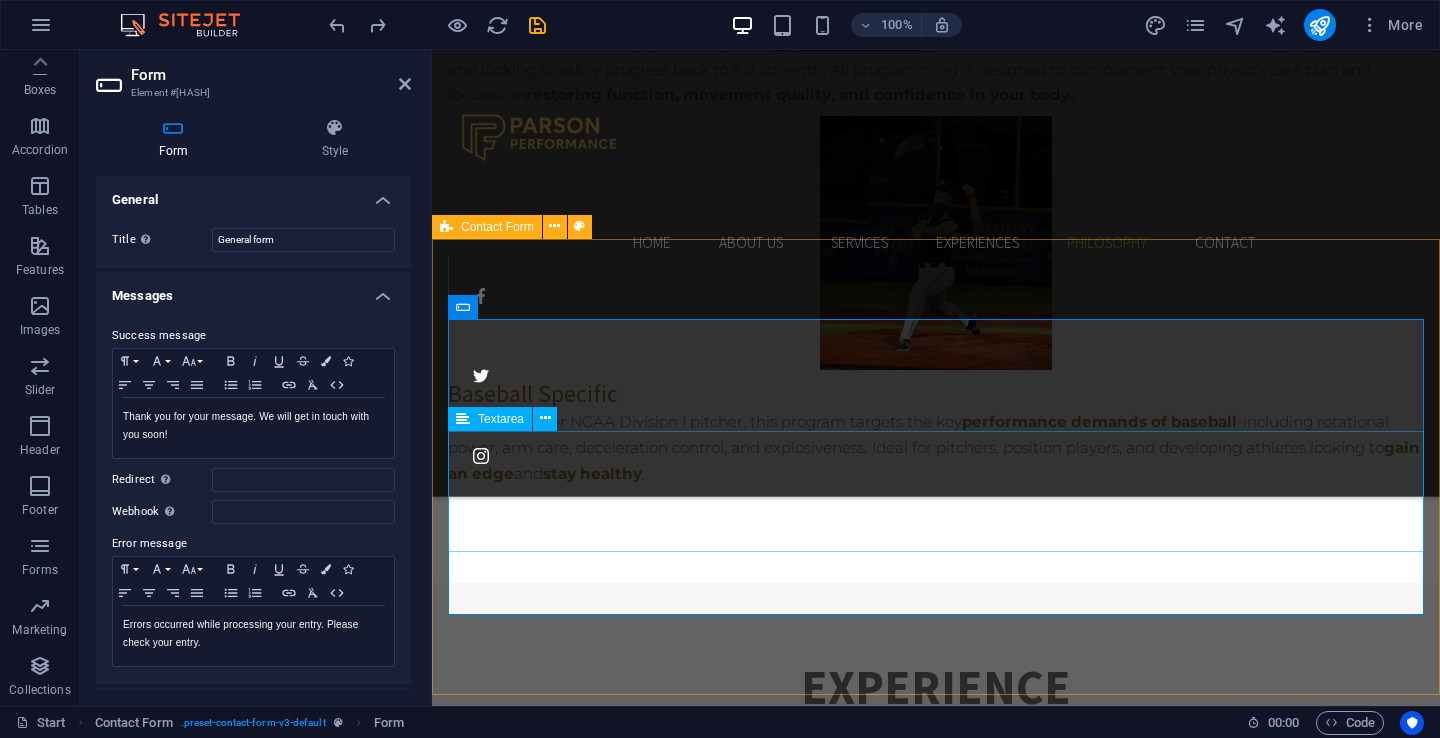 scroll, scrollTop: 4656, scrollLeft: 0, axis: vertical 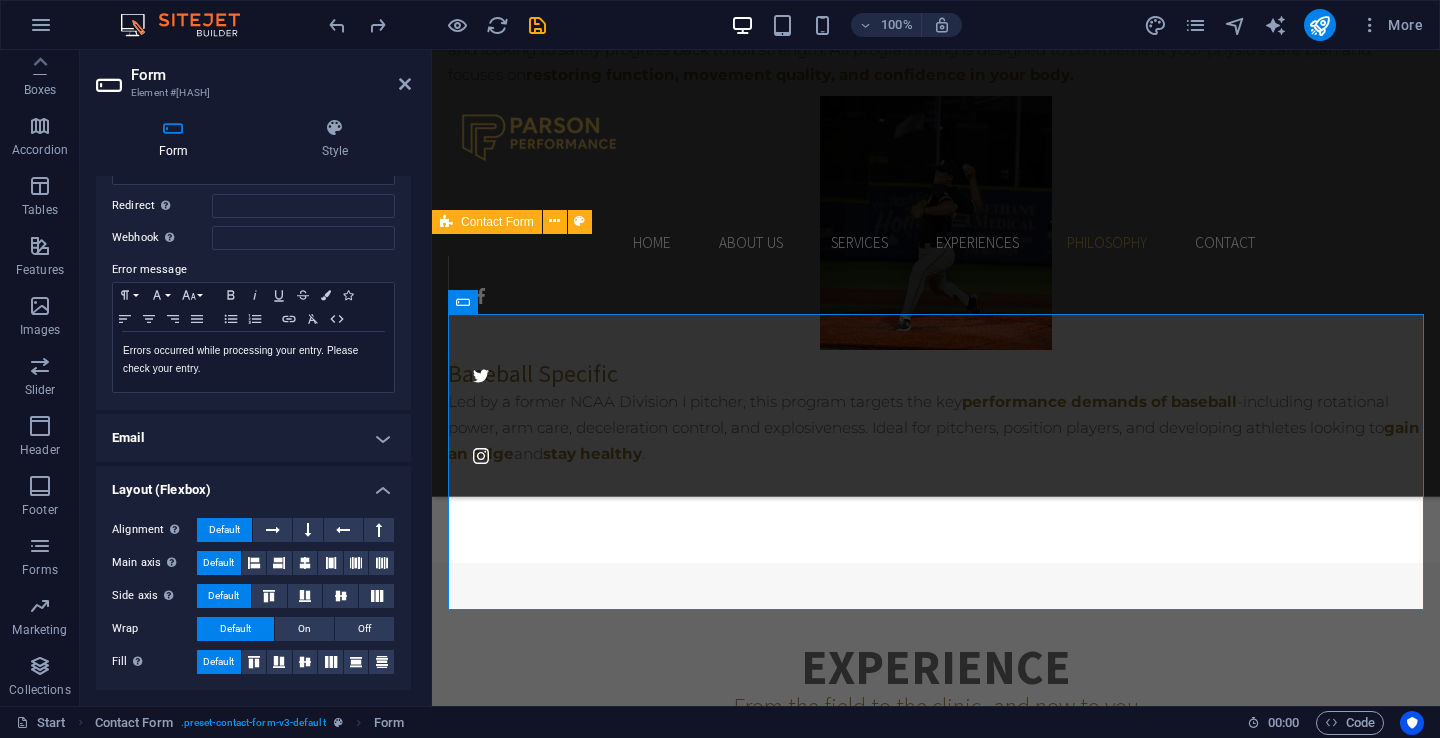 click on "Email" at bounding box center [253, 438] 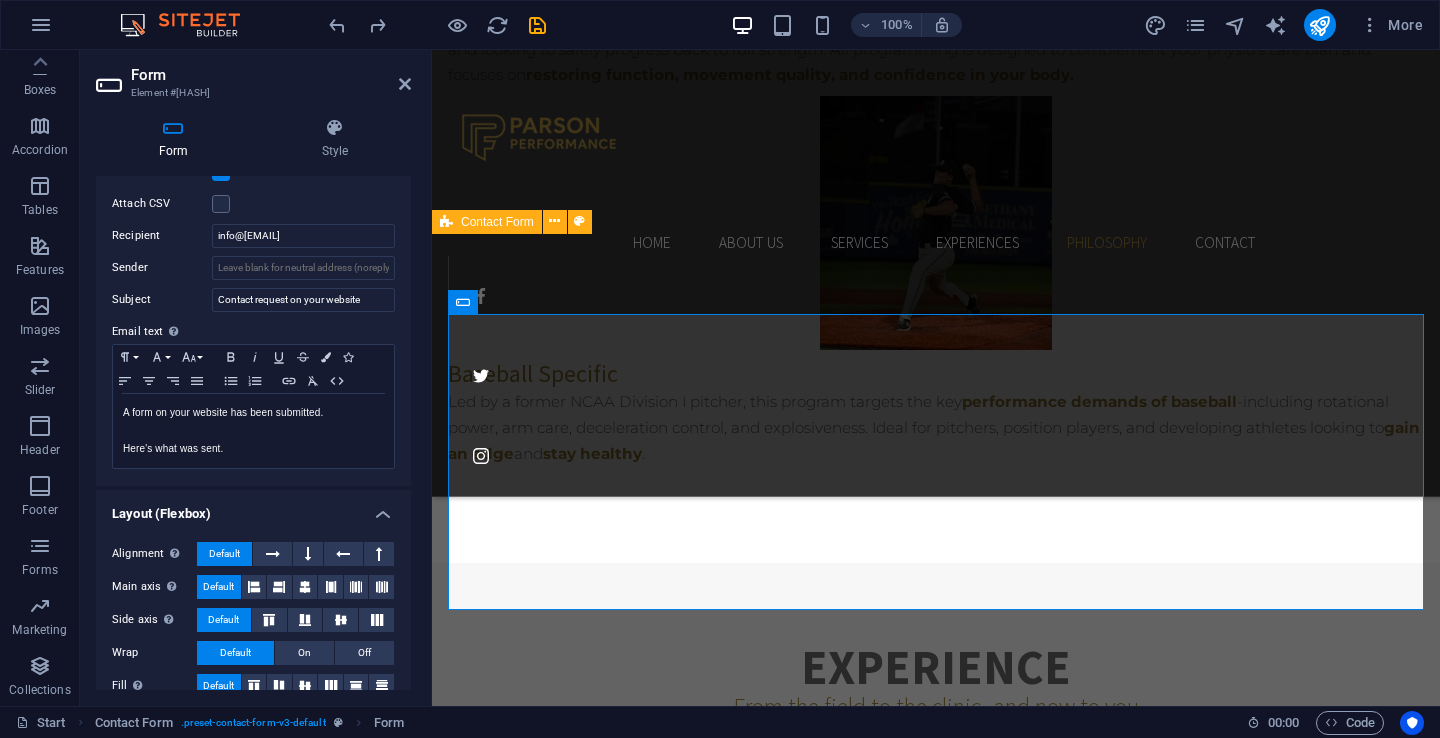 scroll, scrollTop: 604, scrollLeft: 0, axis: vertical 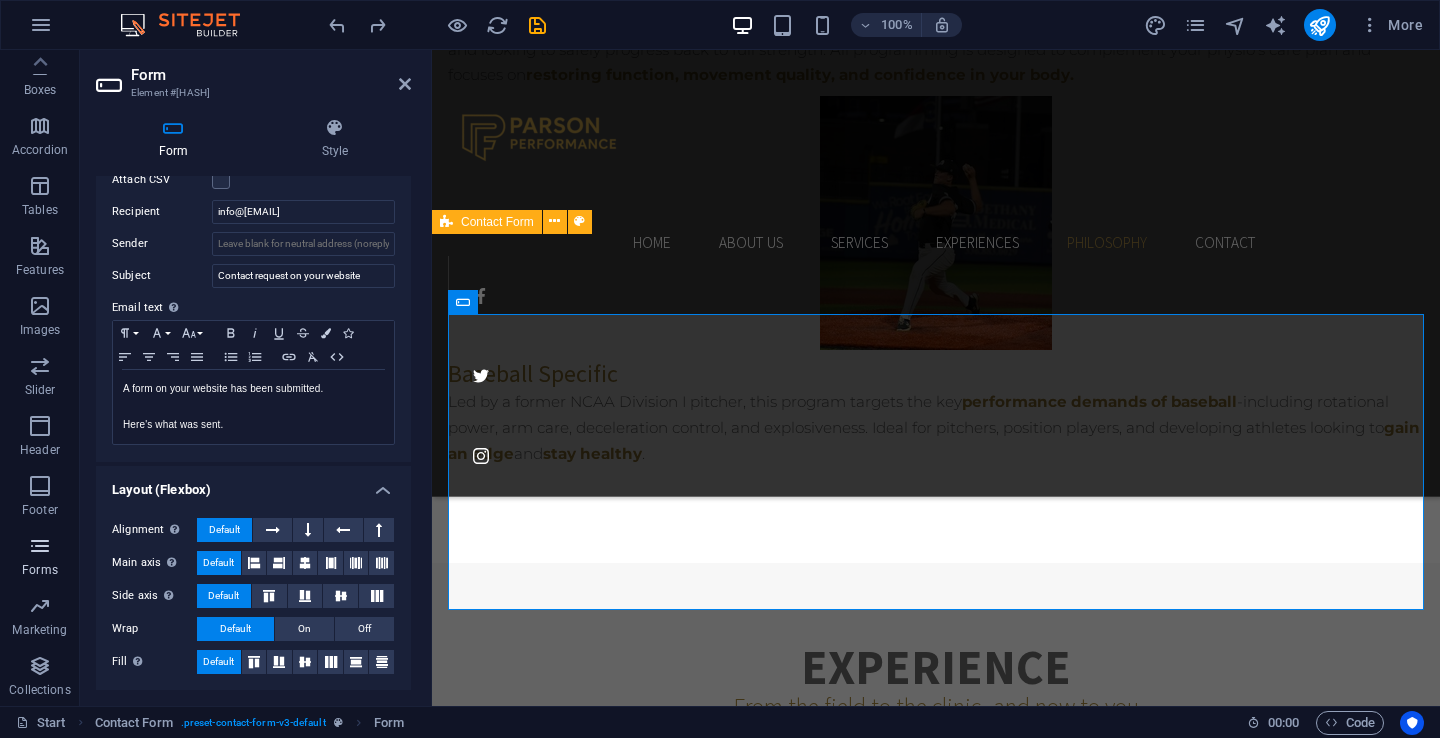 click at bounding box center (40, 546) 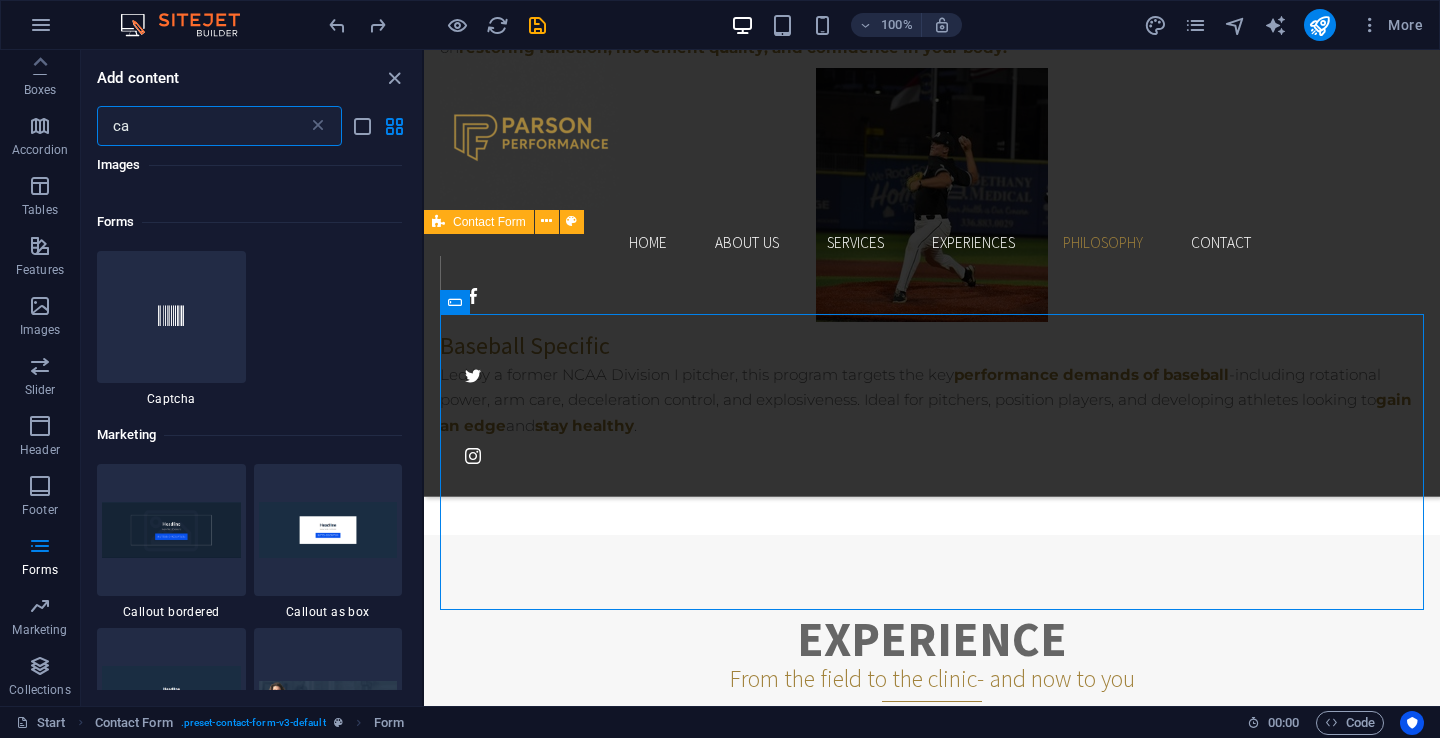 scroll, scrollTop: 1149, scrollLeft: 0, axis: vertical 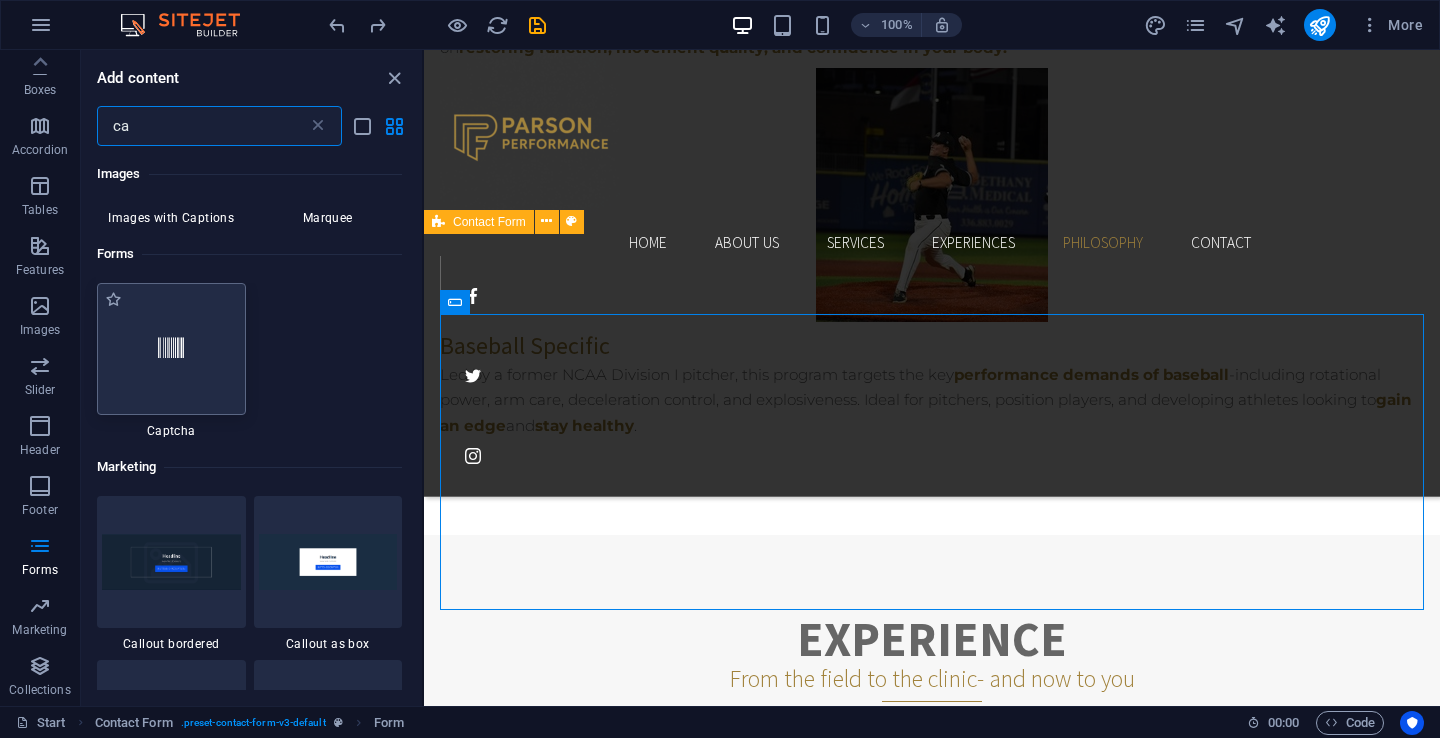 type on "ca" 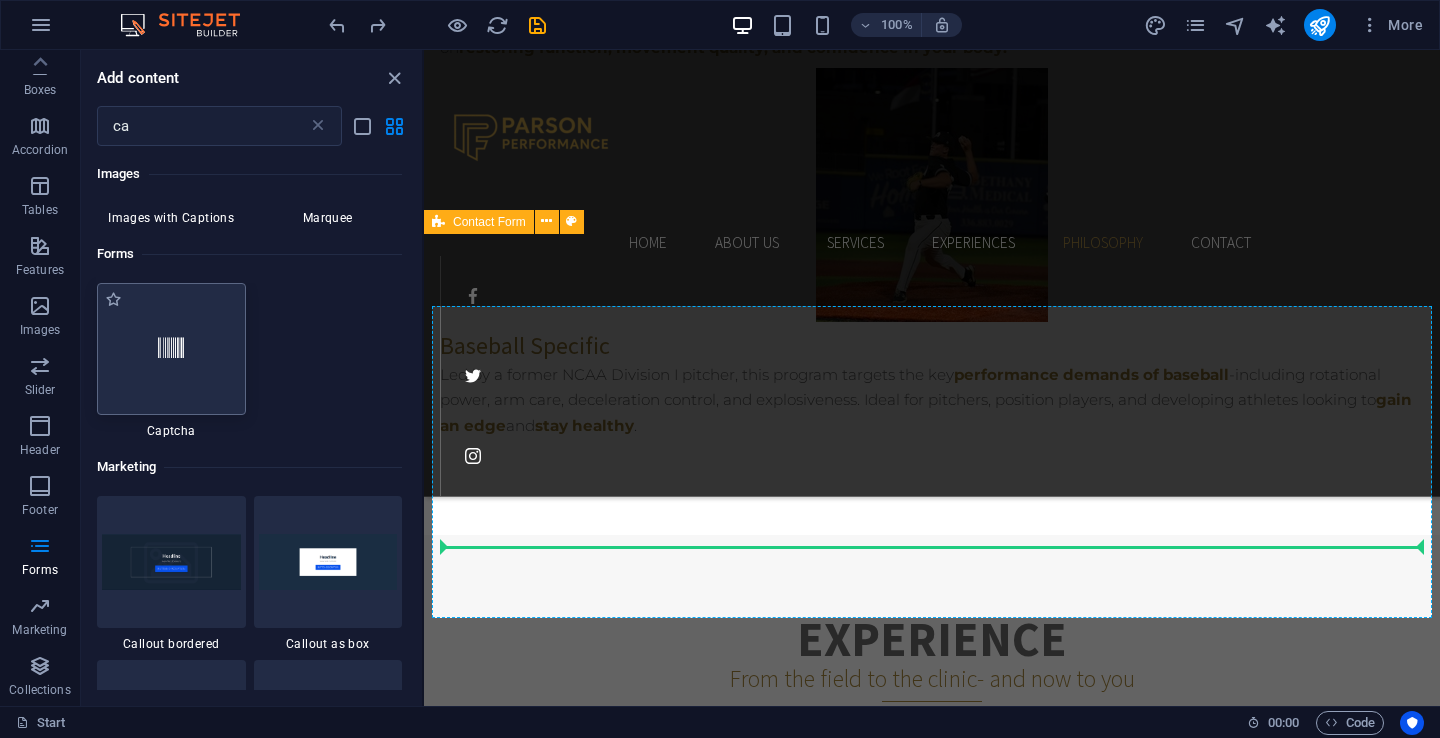 scroll, scrollTop: 4656, scrollLeft: 0, axis: vertical 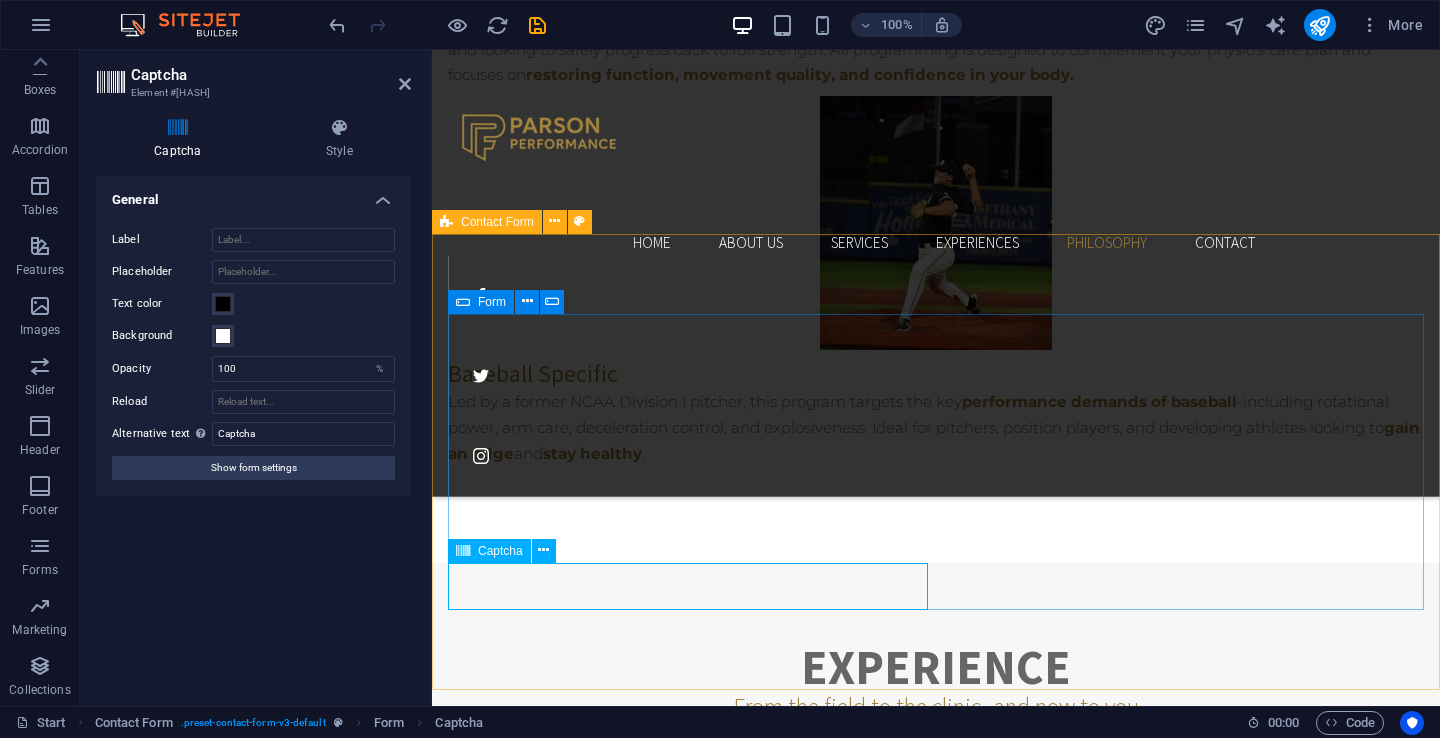 click on "Unreadable? Load new" at bounding box center (688, 2383) 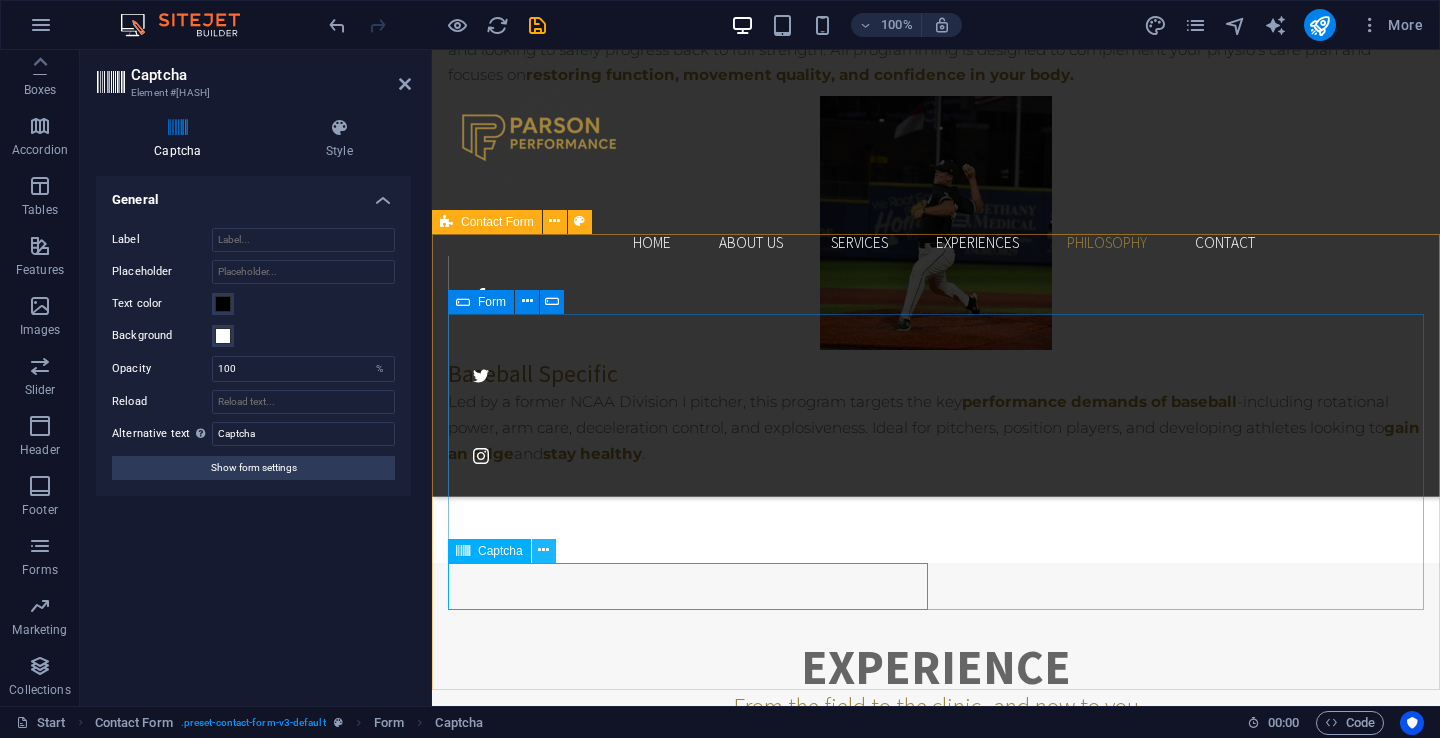 click at bounding box center (543, 550) 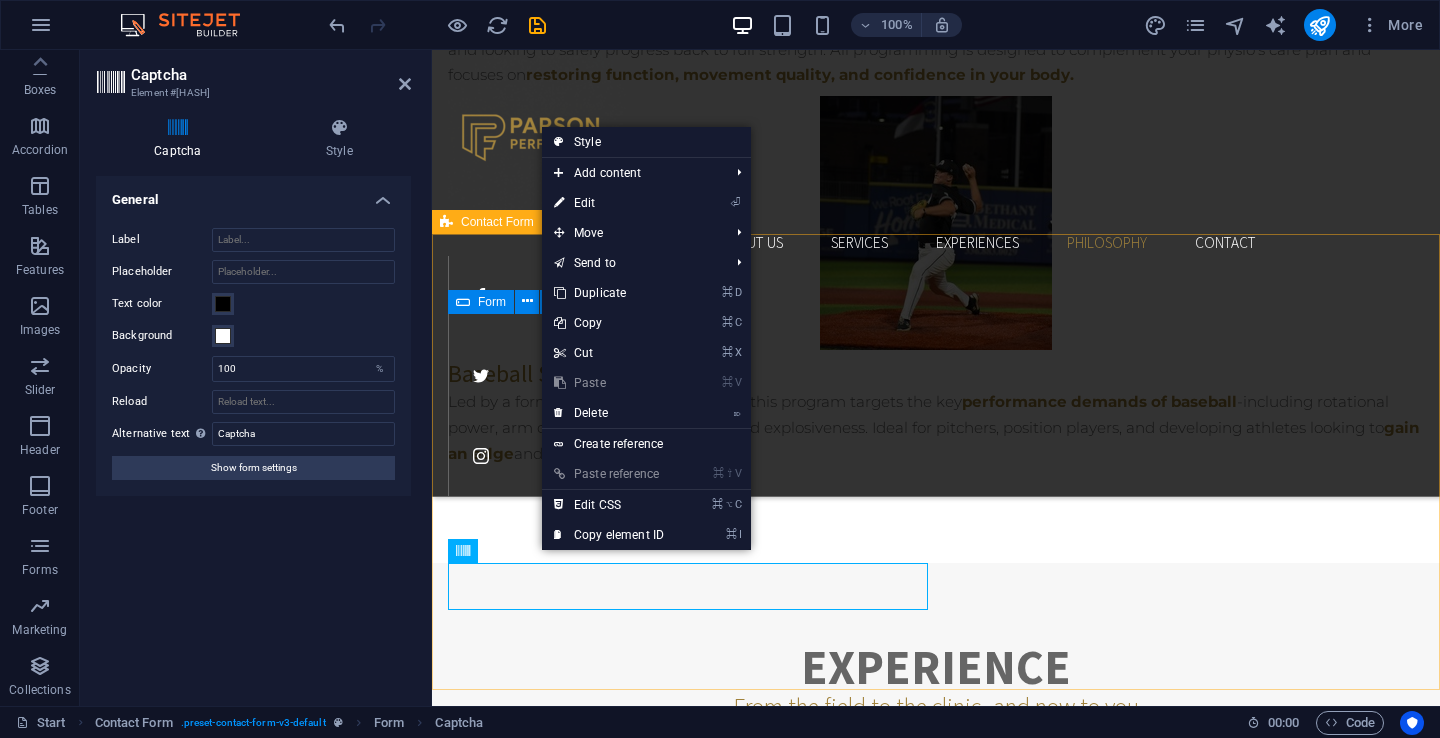 click on "Unreadable? Load new Submit" at bounding box center [936, 2251] 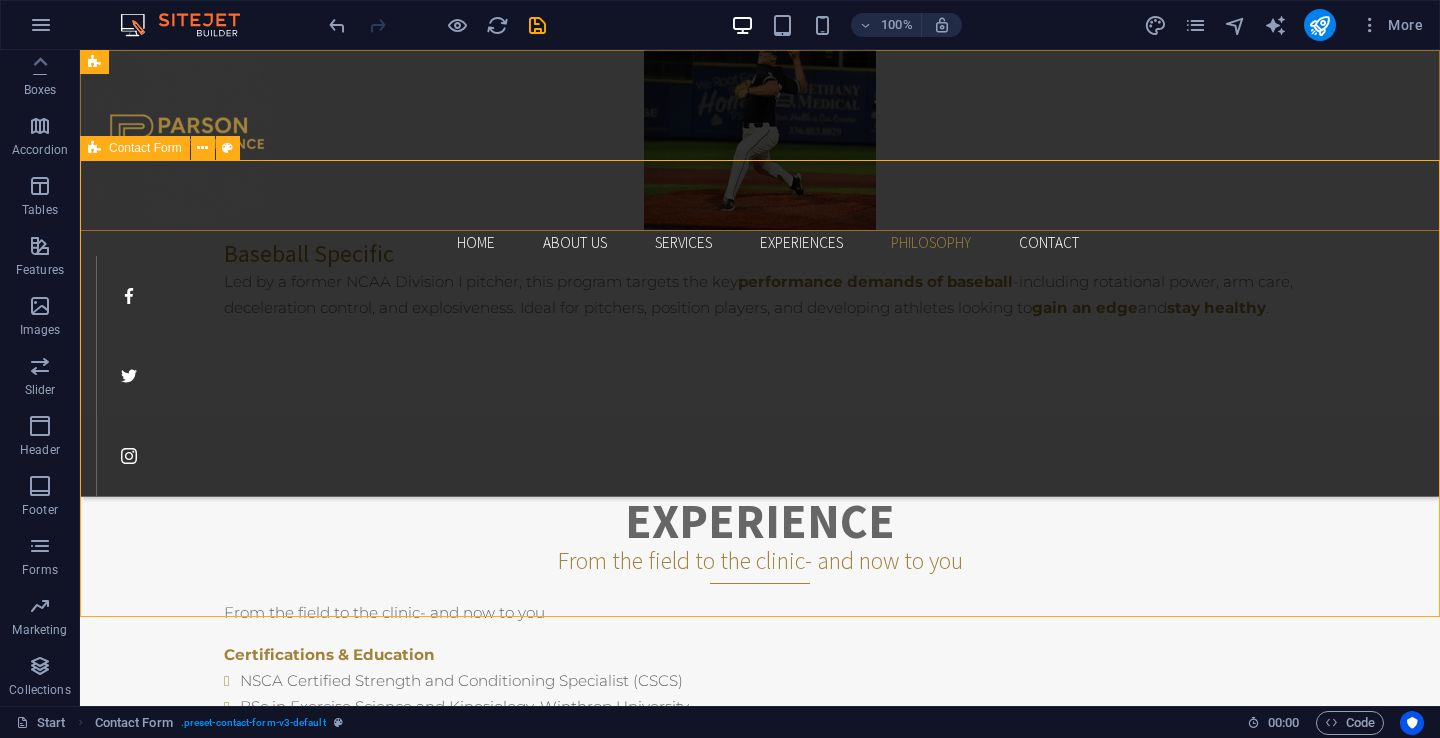 scroll, scrollTop: 4474, scrollLeft: 0, axis: vertical 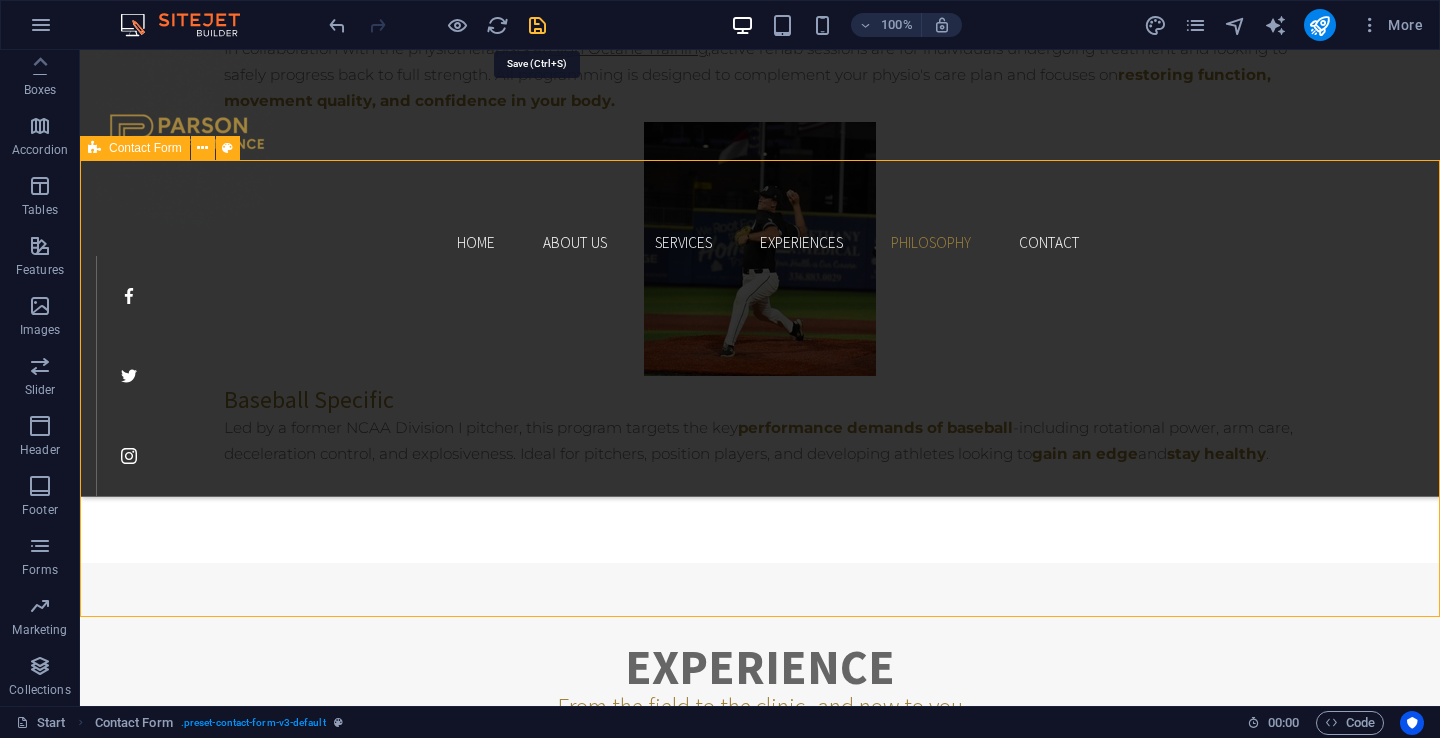 click at bounding box center [537, 25] 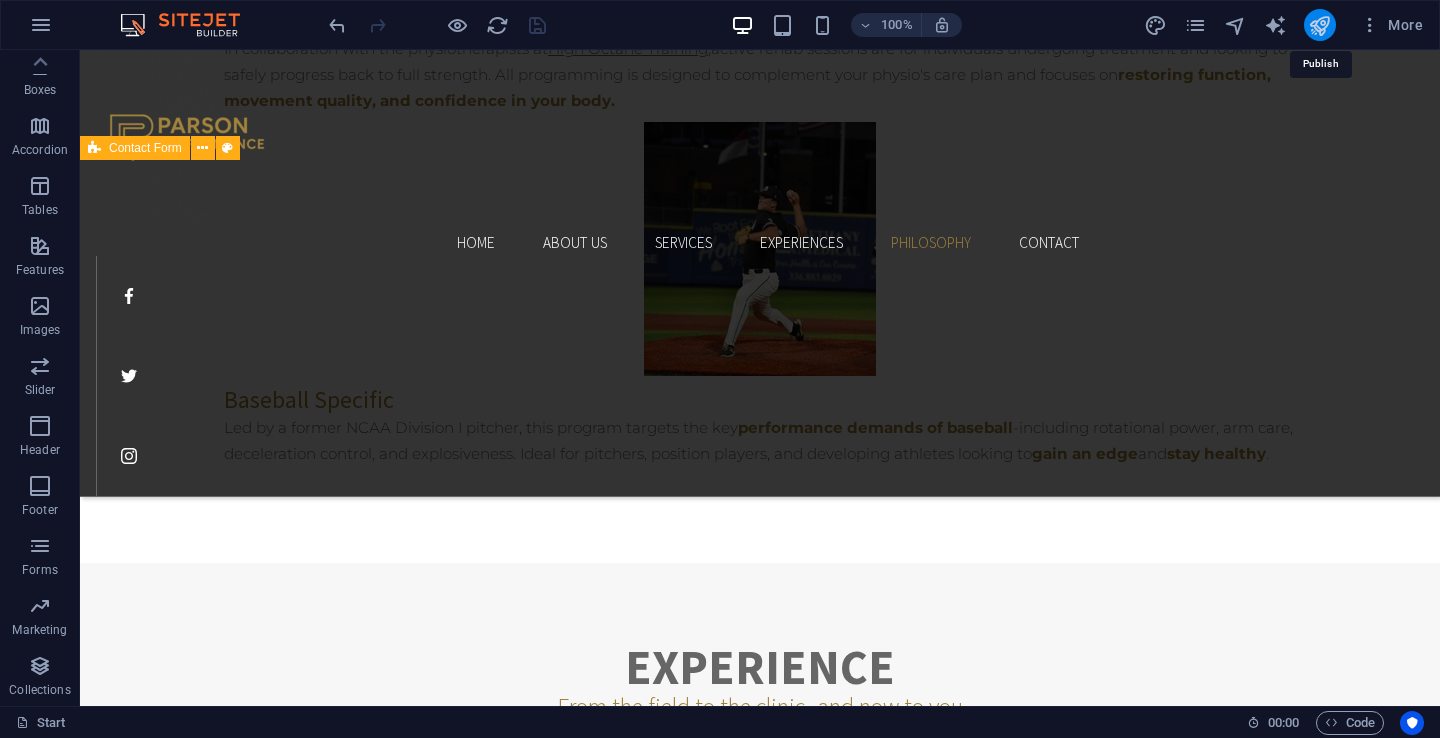 click at bounding box center [1319, 25] 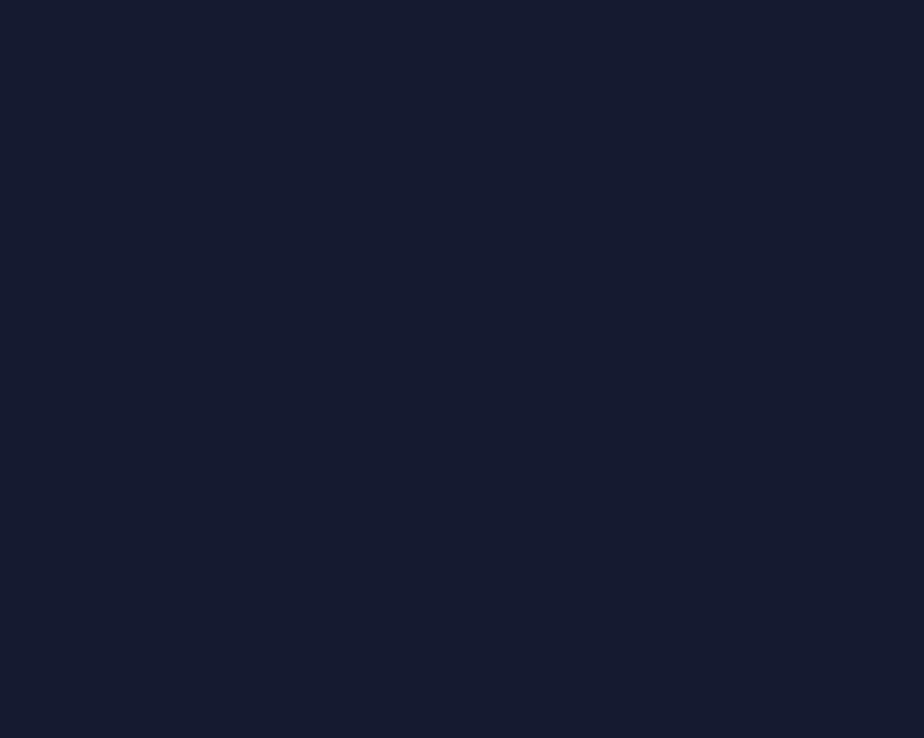 scroll, scrollTop: 0, scrollLeft: 0, axis: both 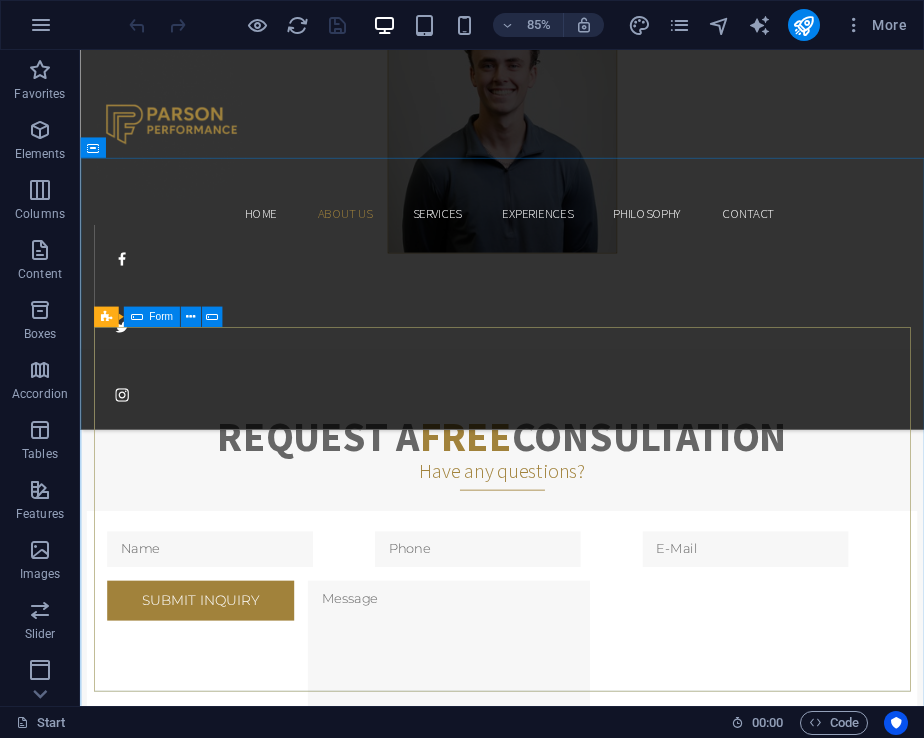click on "Form" at bounding box center (161, 317) 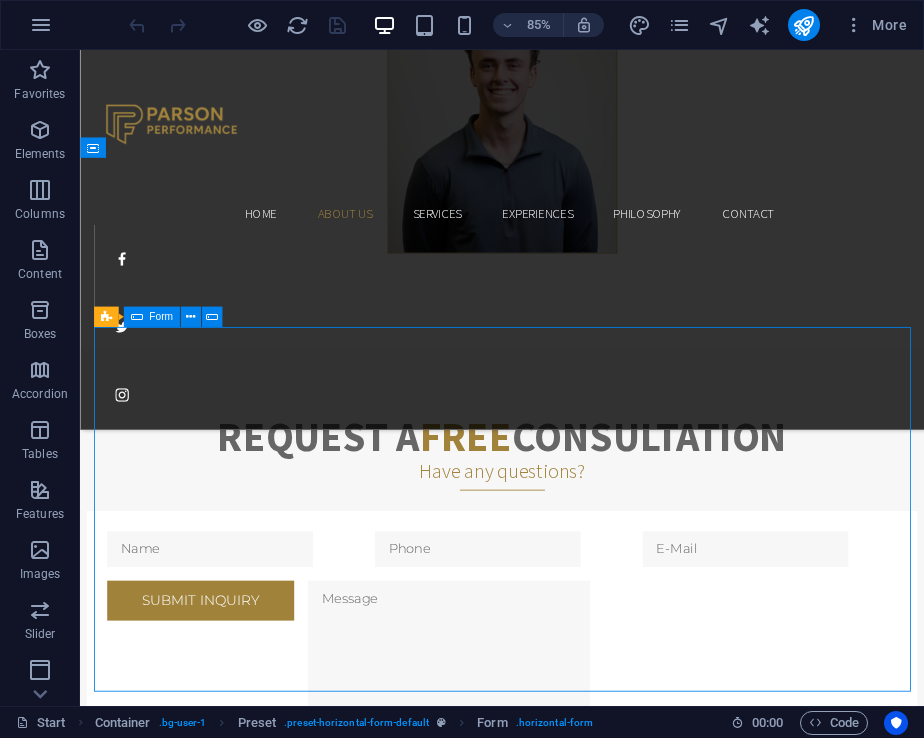 click on "Form" at bounding box center [161, 317] 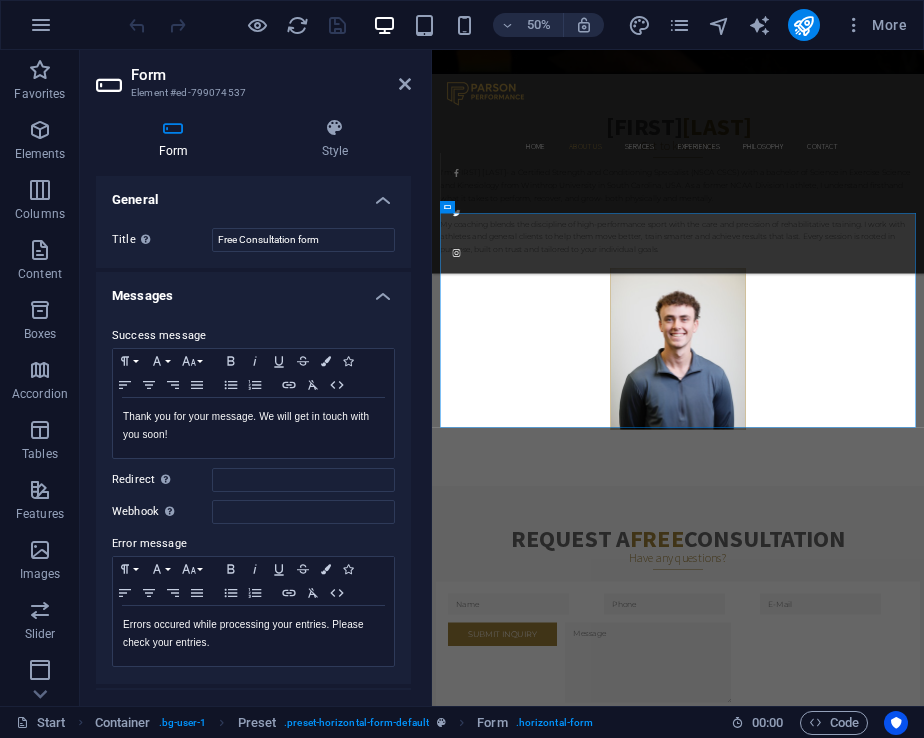 scroll, scrollTop: 1804, scrollLeft: 0, axis: vertical 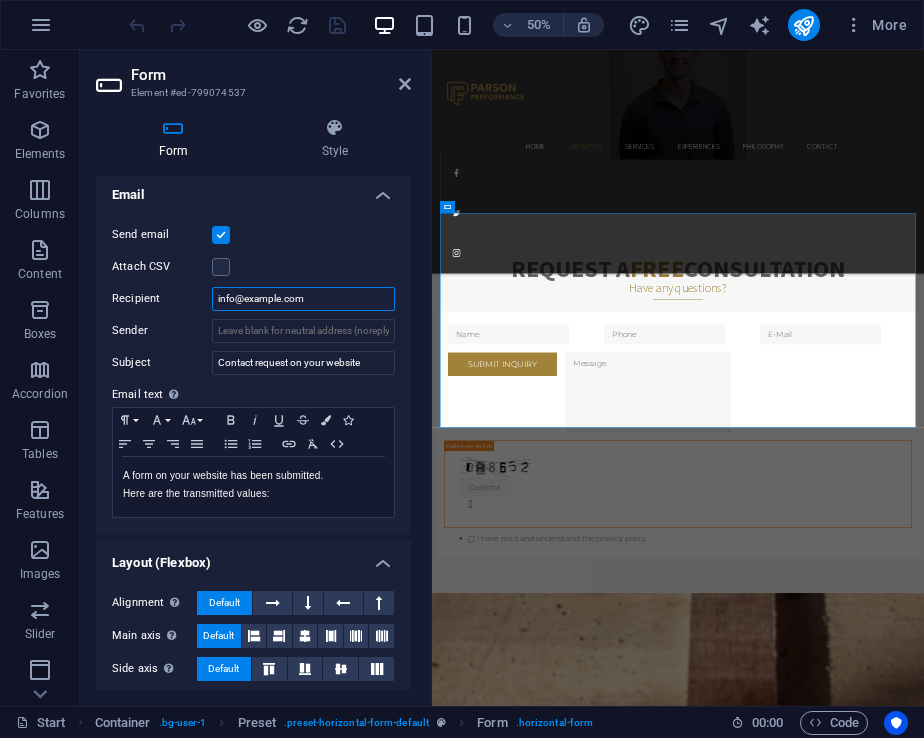 click on "info@[EMAIL]" at bounding box center [303, 299] 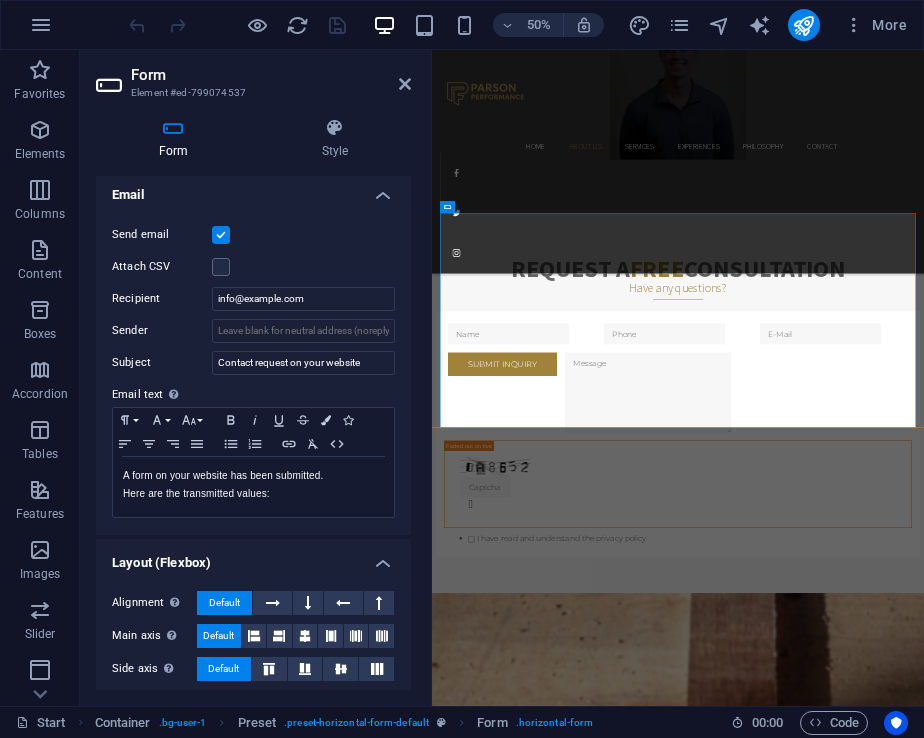 scroll, scrollTop: 585, scrollLeft: 0, axis: vertical 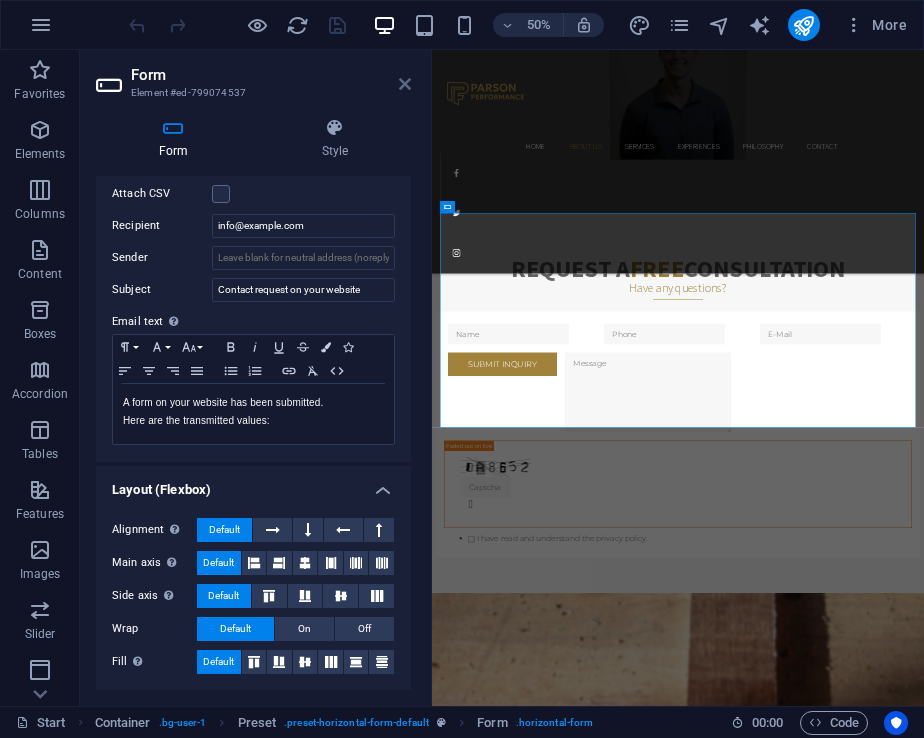 click at bounding box center [405, 84] 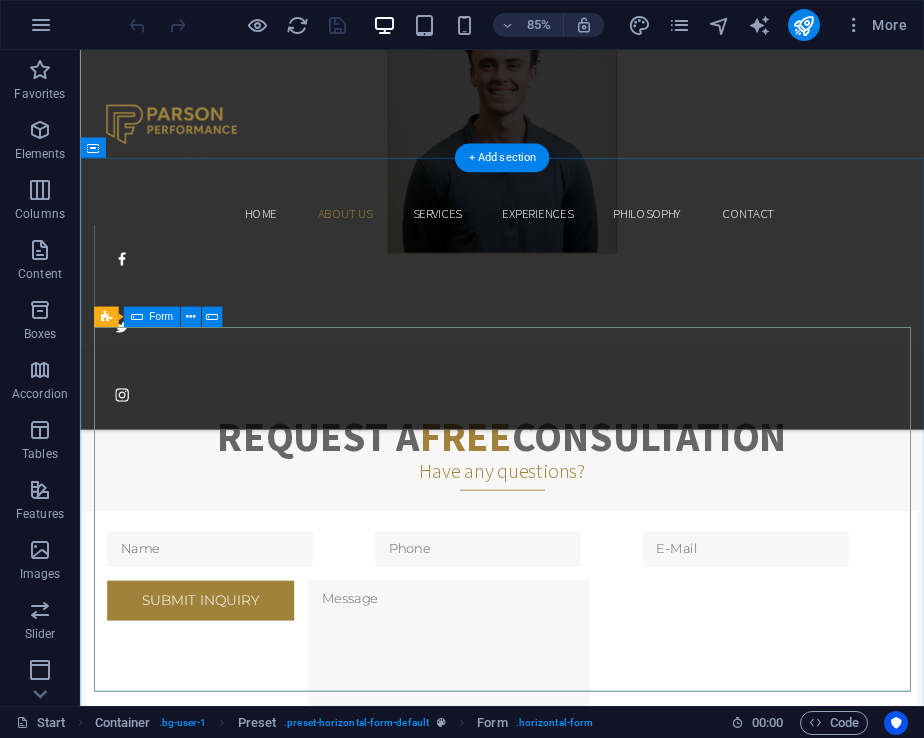 scroll, scrollTop: 1302, scrollLeft: 0, axis: vertical 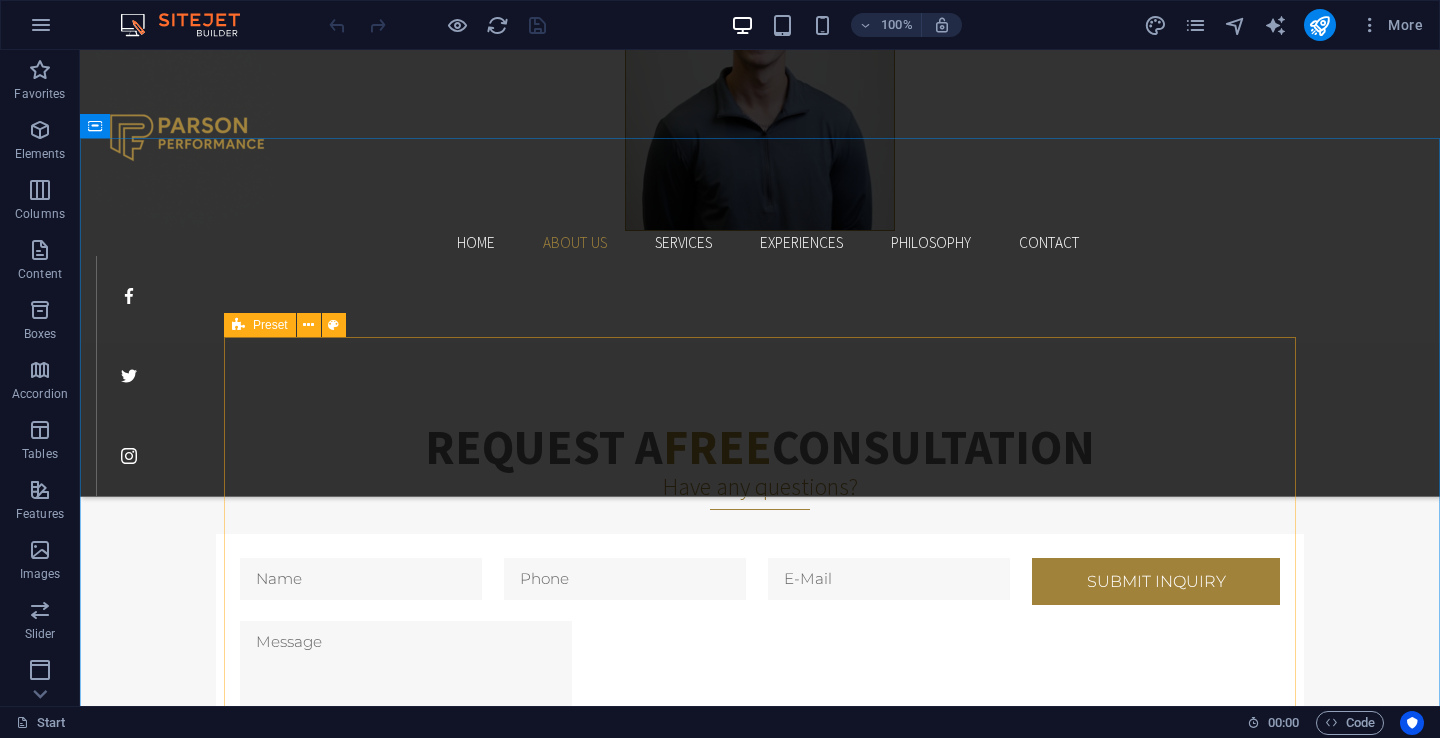 click on "Preset" at bounding box center (270, 325) 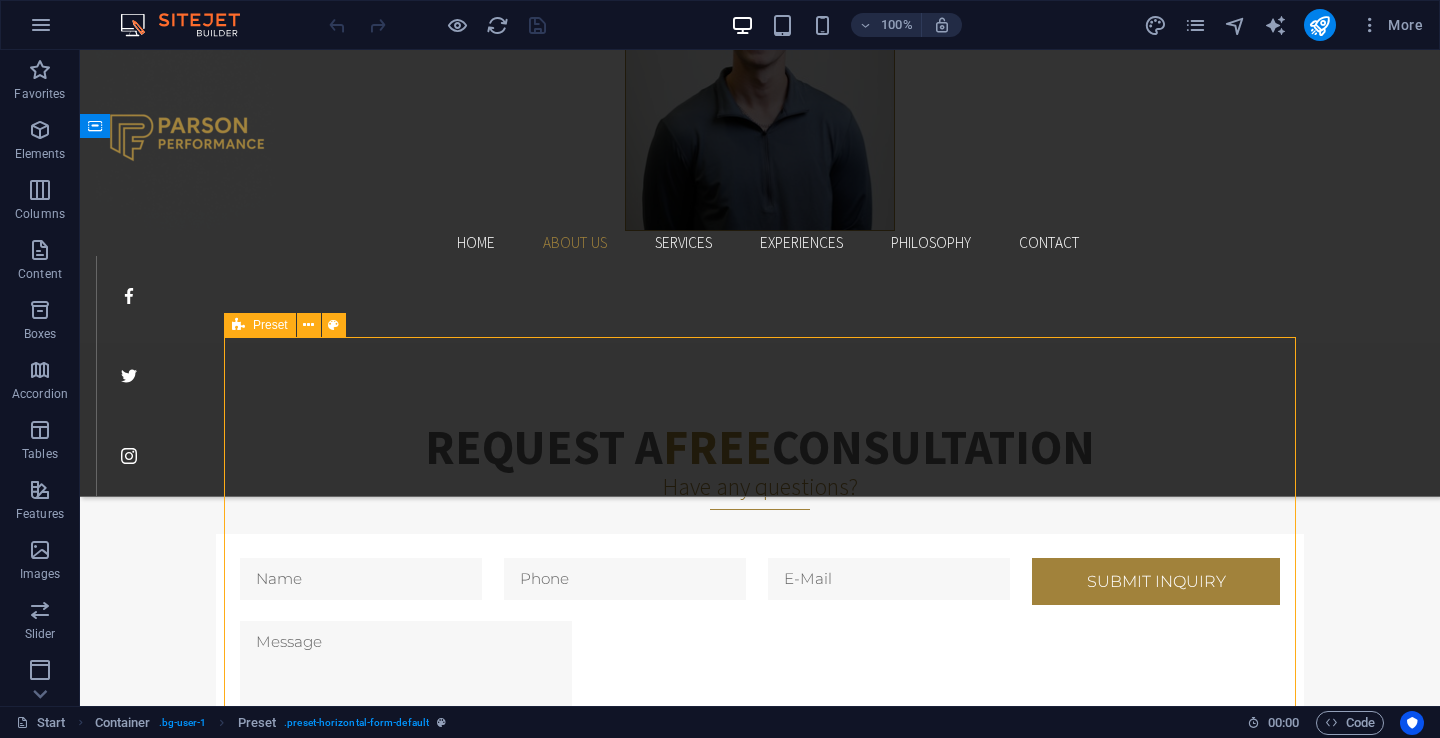 click on "Preset" at bounding box center (270, 325) 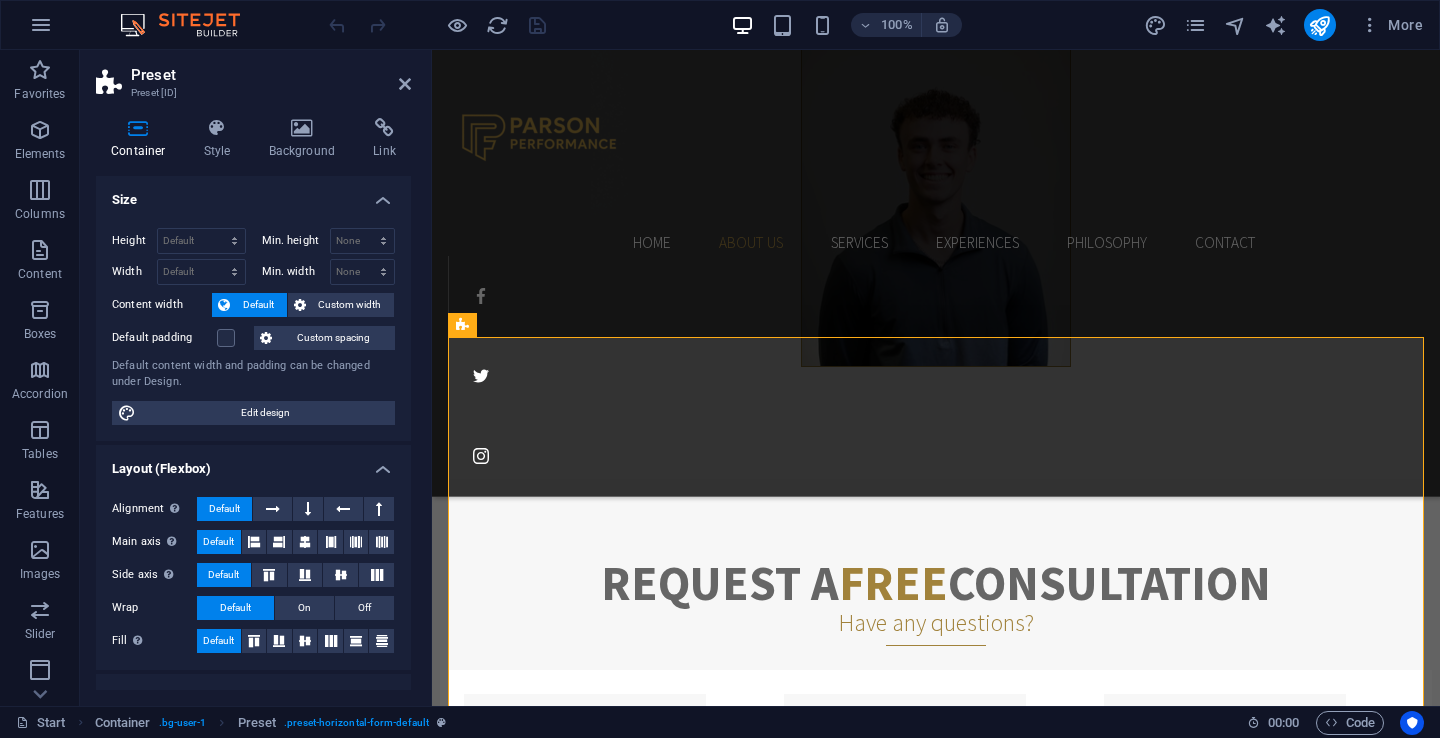 scroll, scrollTop: 1267, scrollLeft: 0, axis: vertical 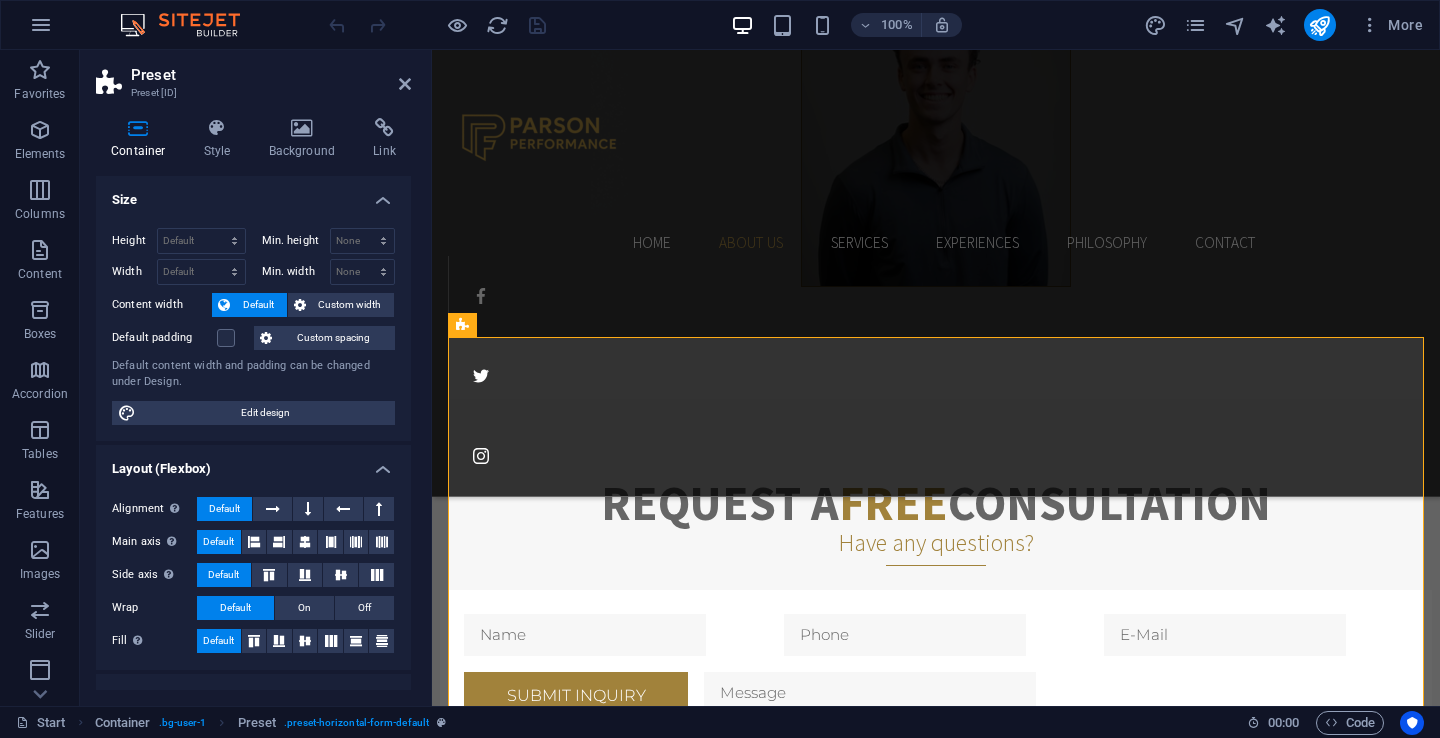 click on "Preset Preset #ed-799074534" at bounding box center [253, 76] 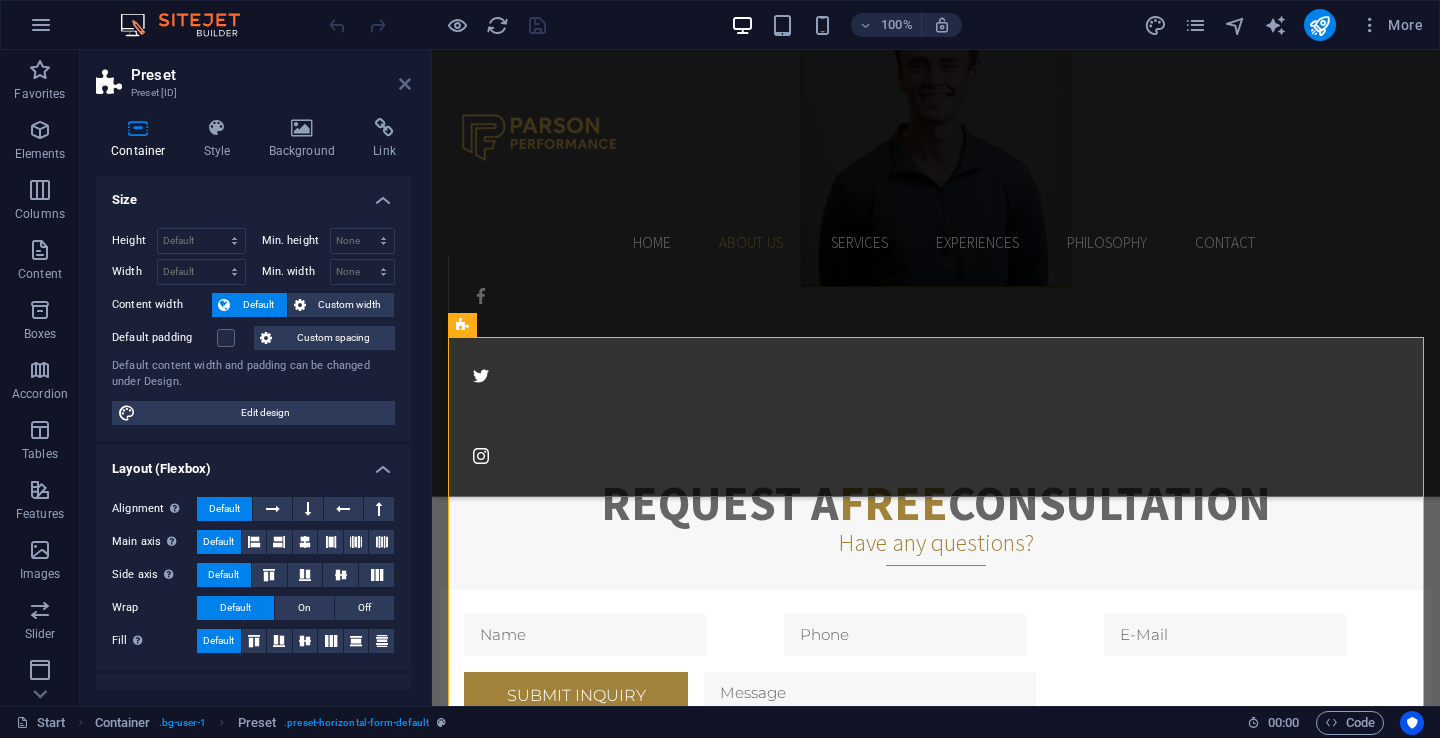 drag, startPoint x: 405, startPoint y: 87, endPoint x: 336, endPoint y: 47, distance: 79.755875 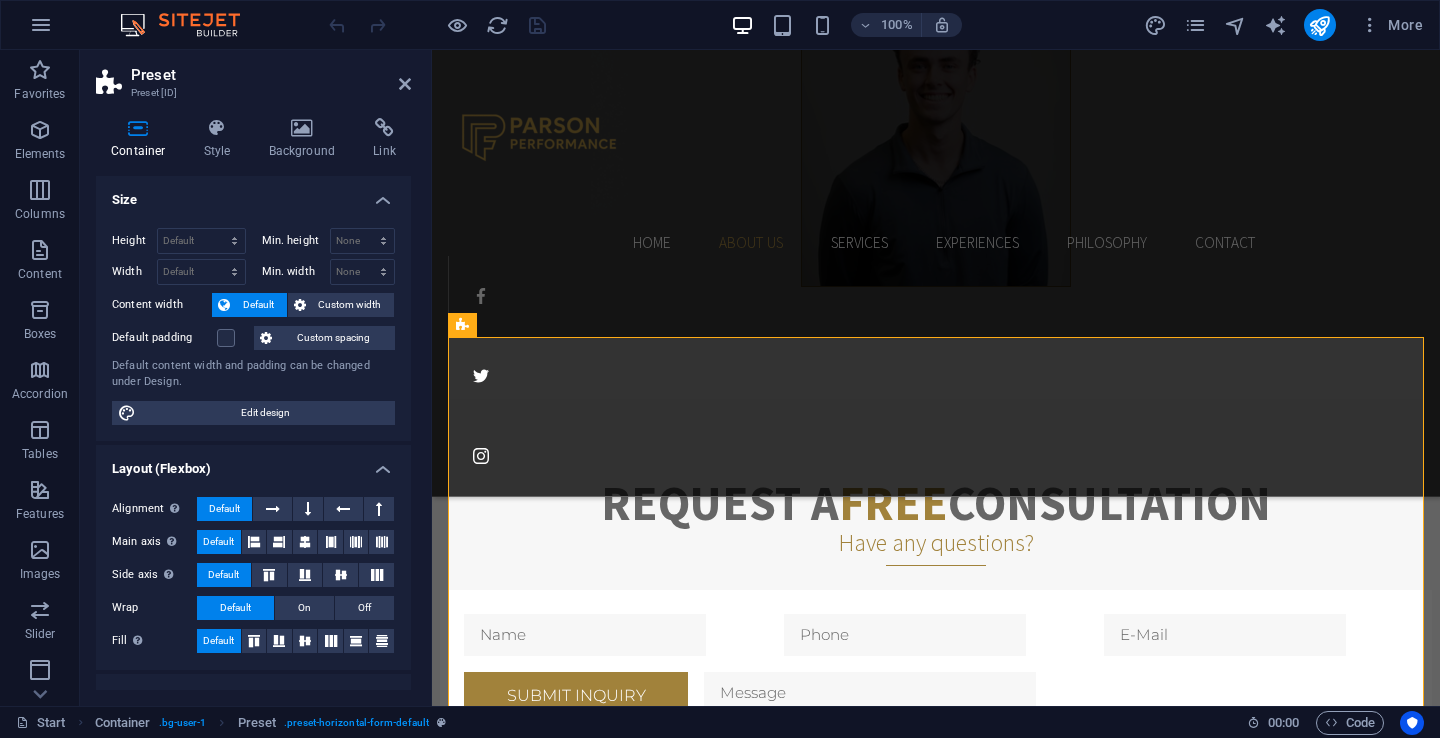 scroll, scrollTop: 1187, scrollLeft: 0, axis: vertical 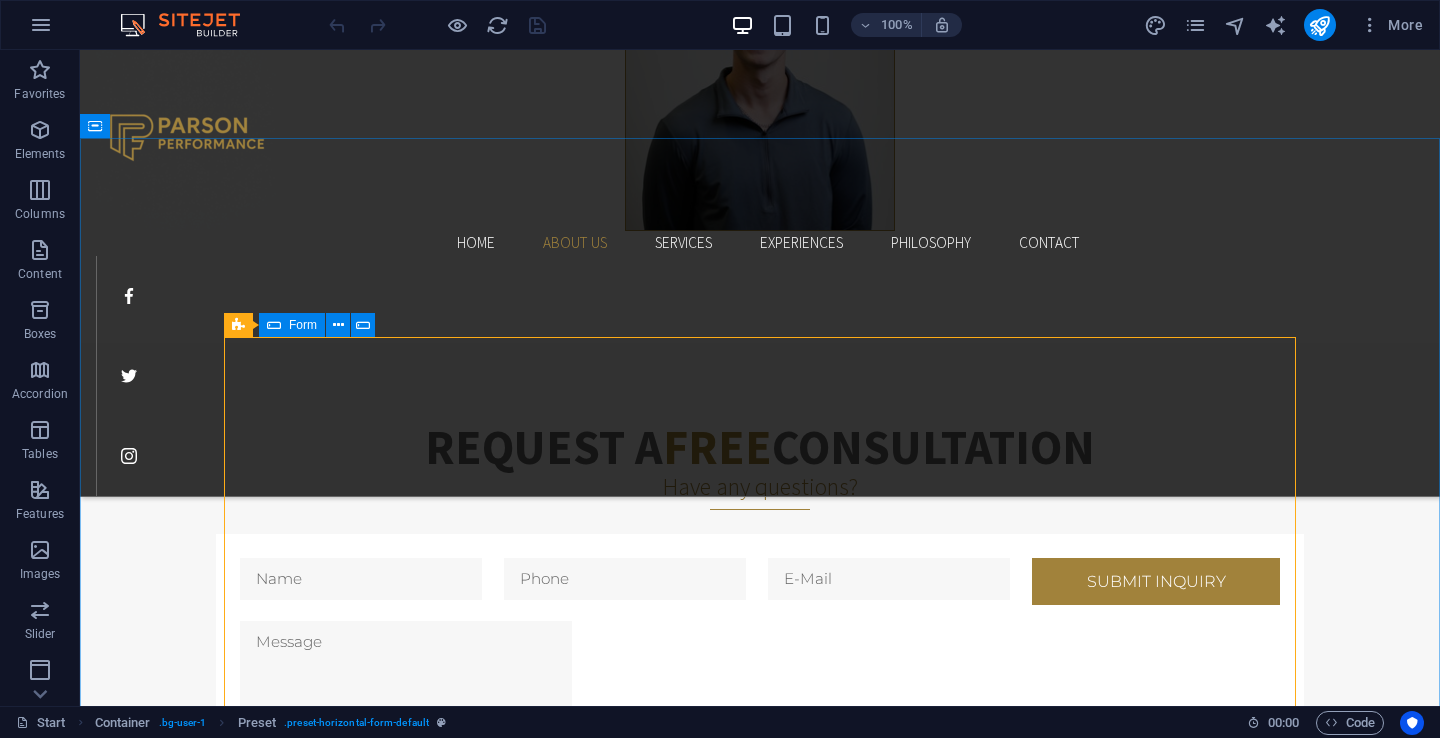 click on "Form" at bounding box center (303, 325) 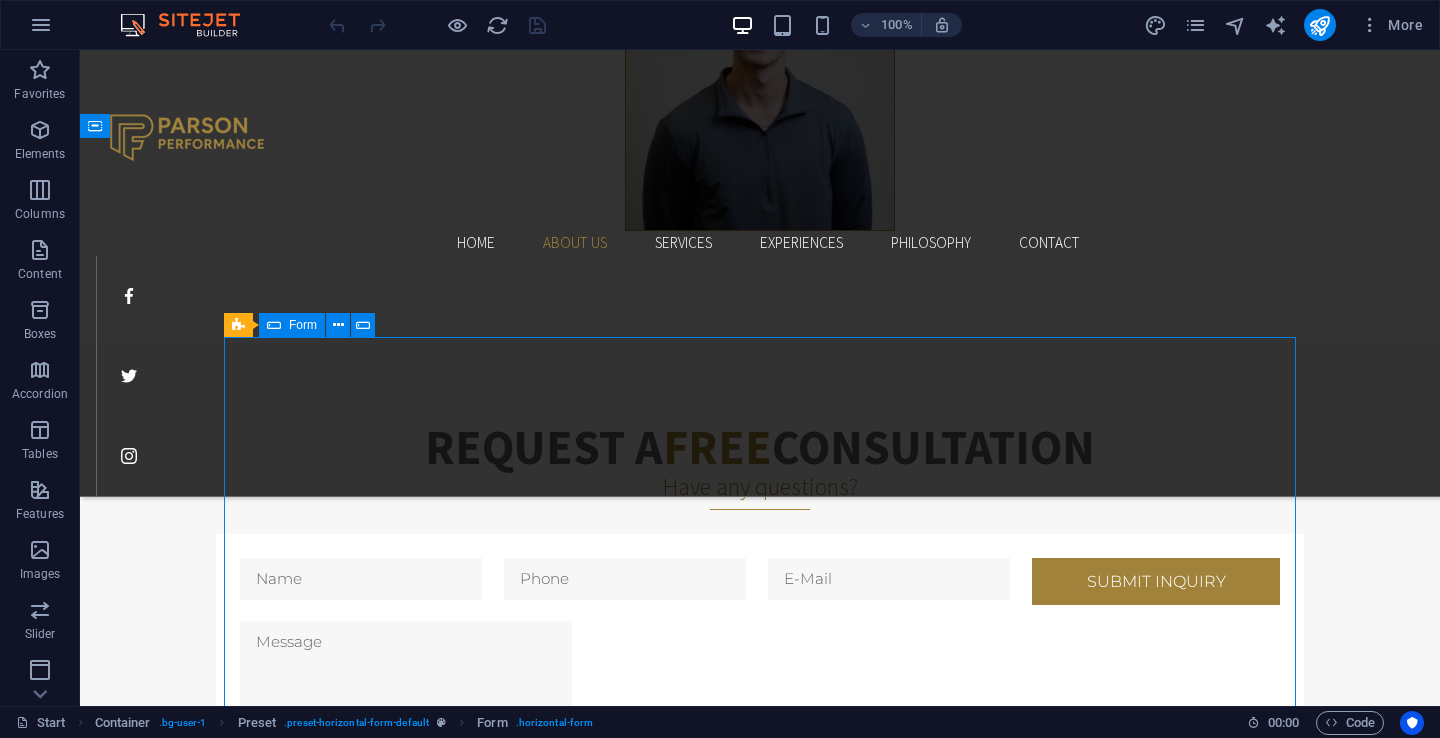 click on "Form" at bounding box center [303, 325] 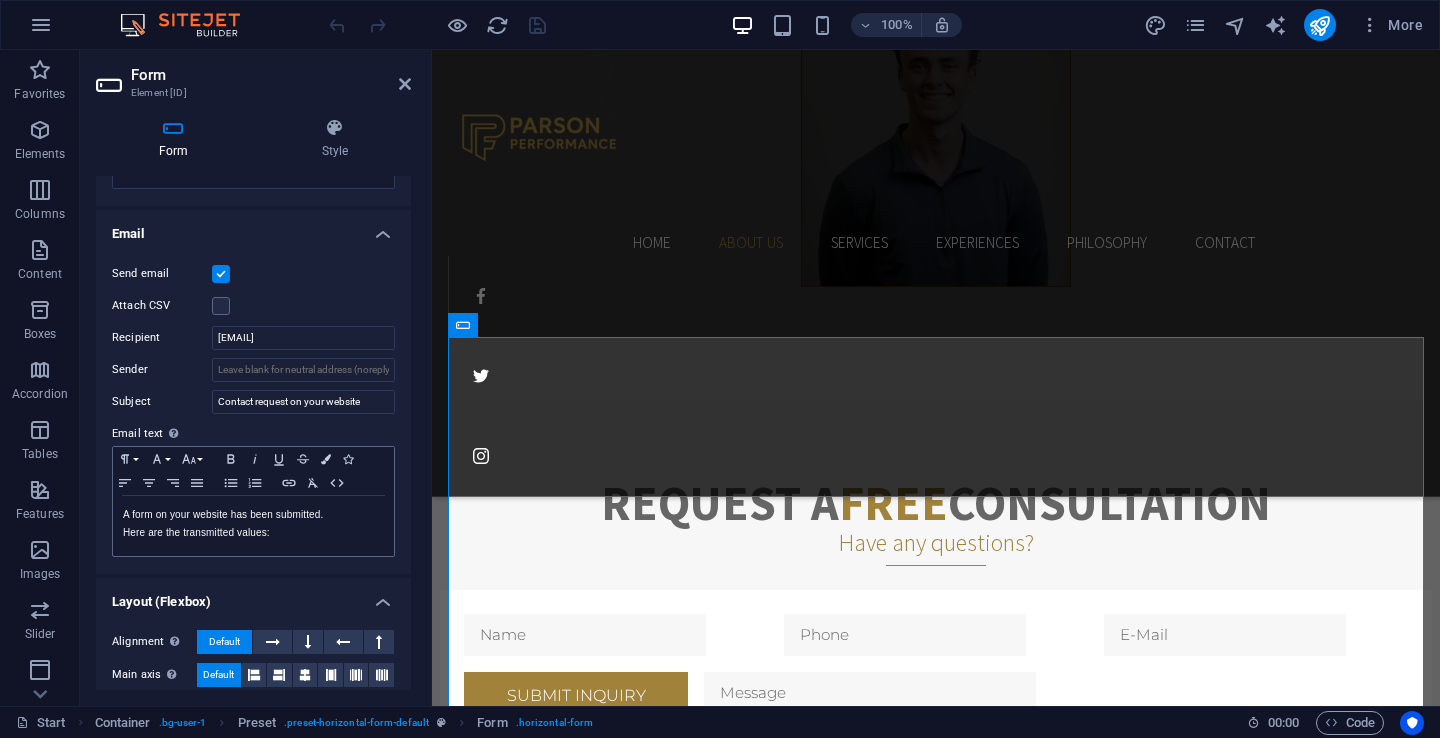 scroll, scrollTop: 473, scrollLeft: 0, axis: vertical 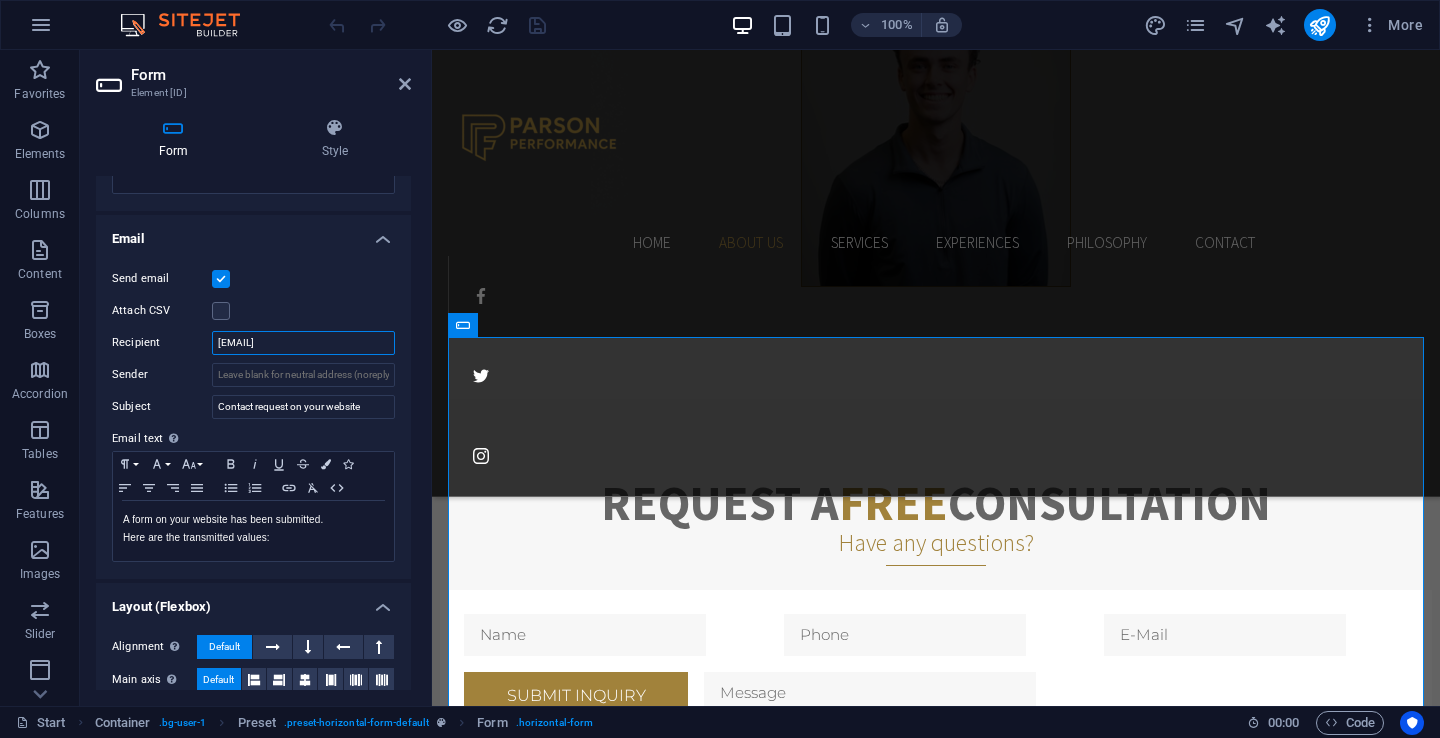 drag, startPoint x: 365, startPoint y: 347, endPoint x: 203, endPoint y: 343, distance: 162.04938 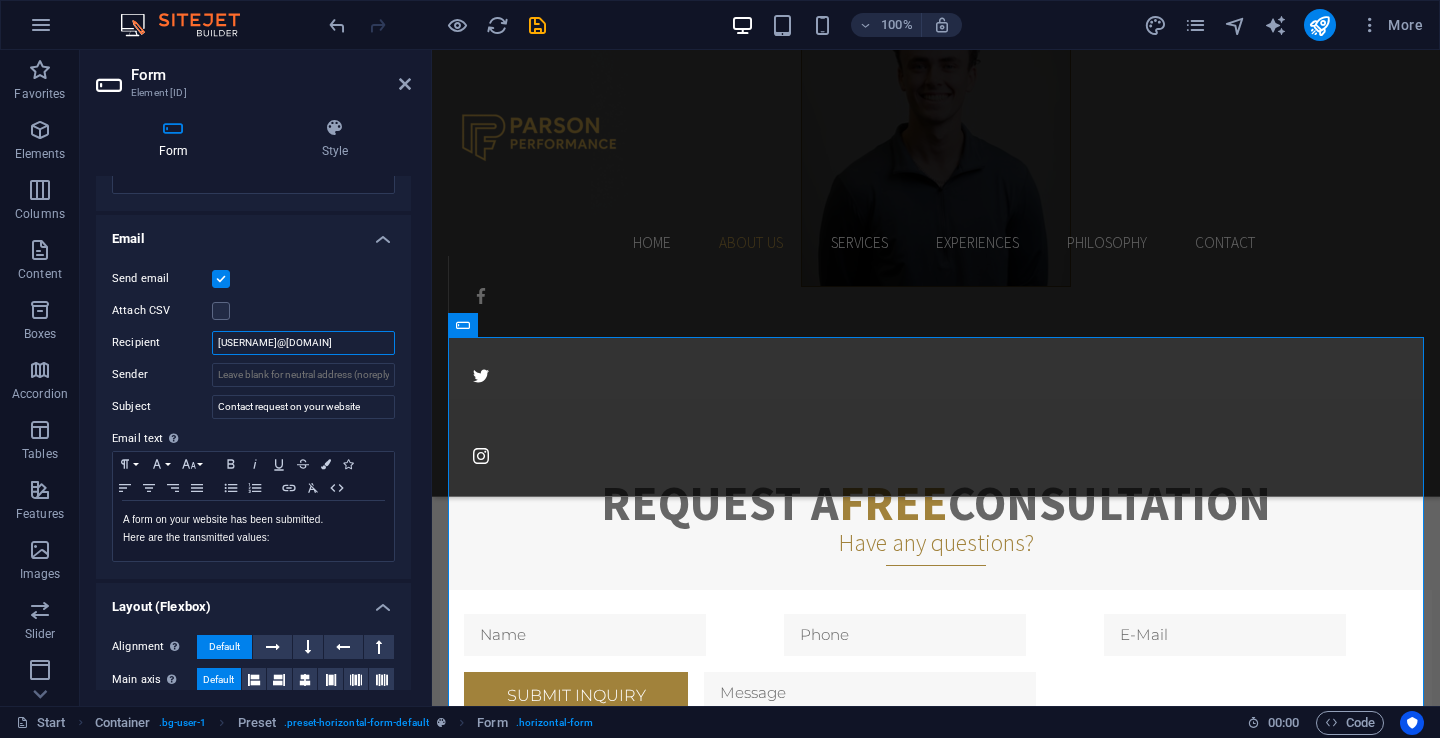 type on "julian.parson18@gmail.com" 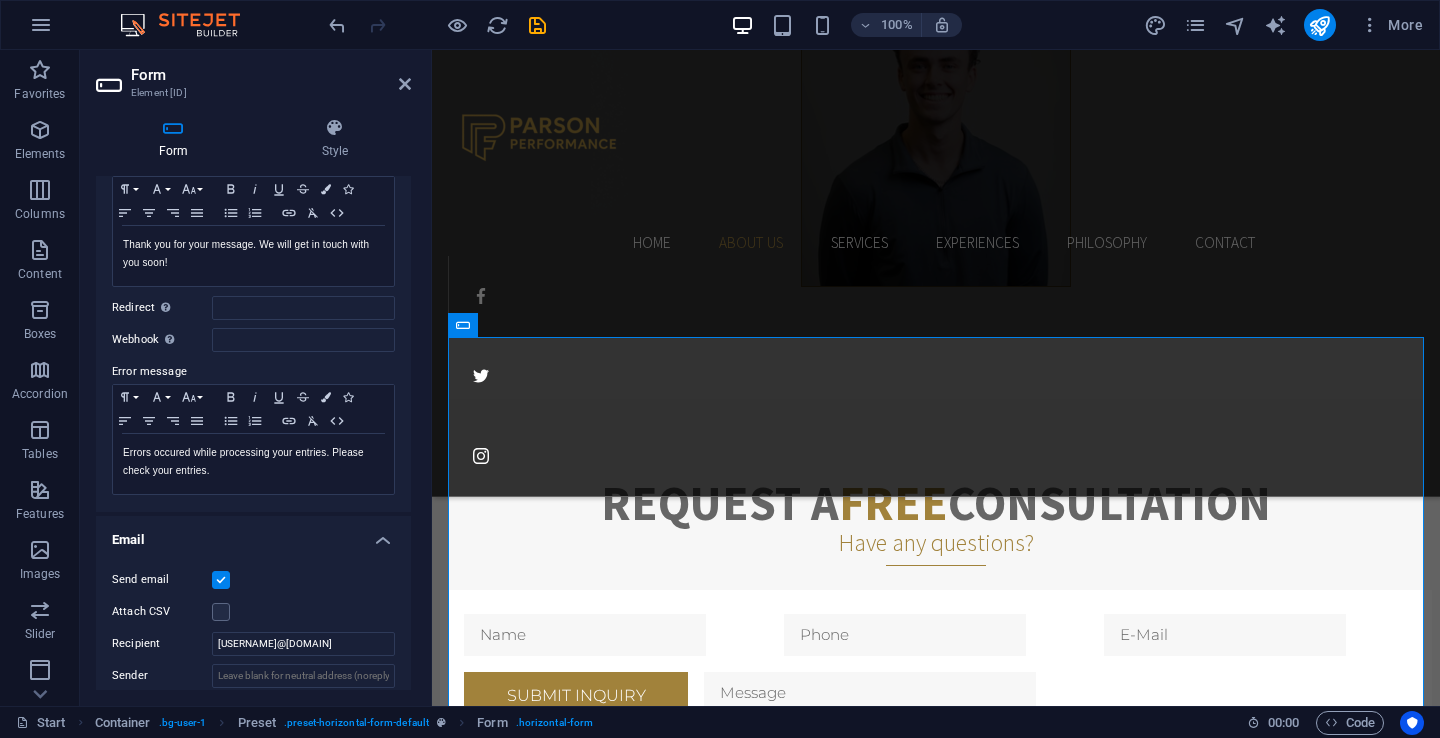 scroll, scrollTop: 29, scrollLeft: 0, axis: vertical 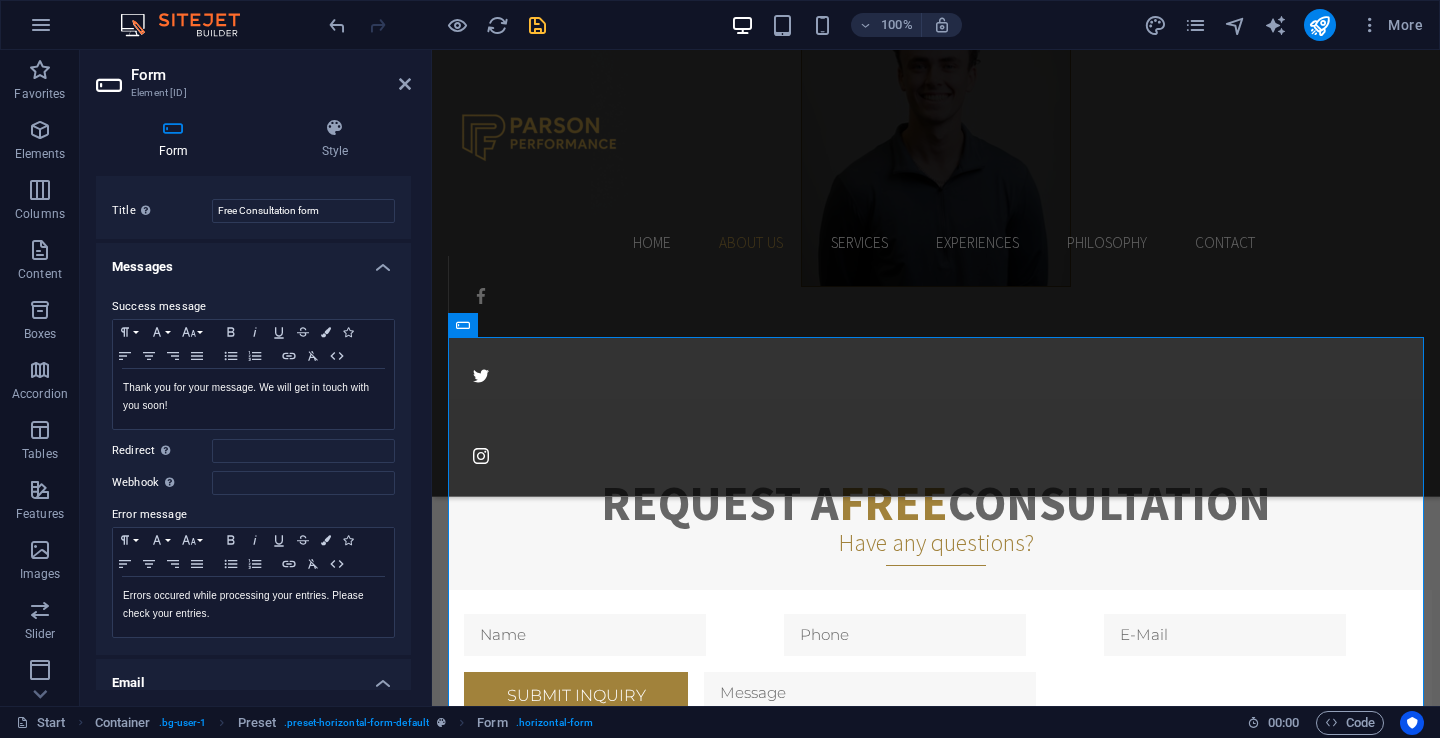 click at bounding box center (537, 25) 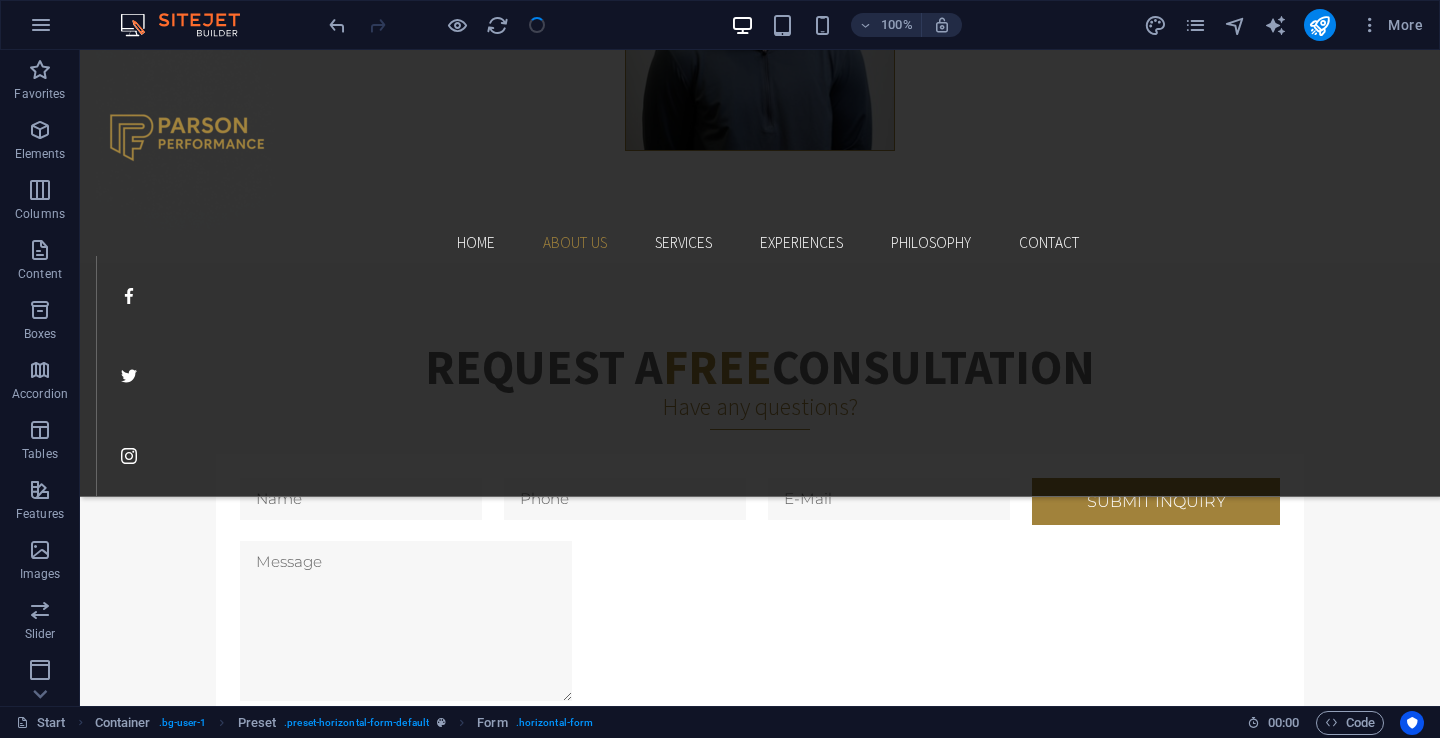 scroll, scrollTop: 1187, scrollLeft: 0, axis: vertical 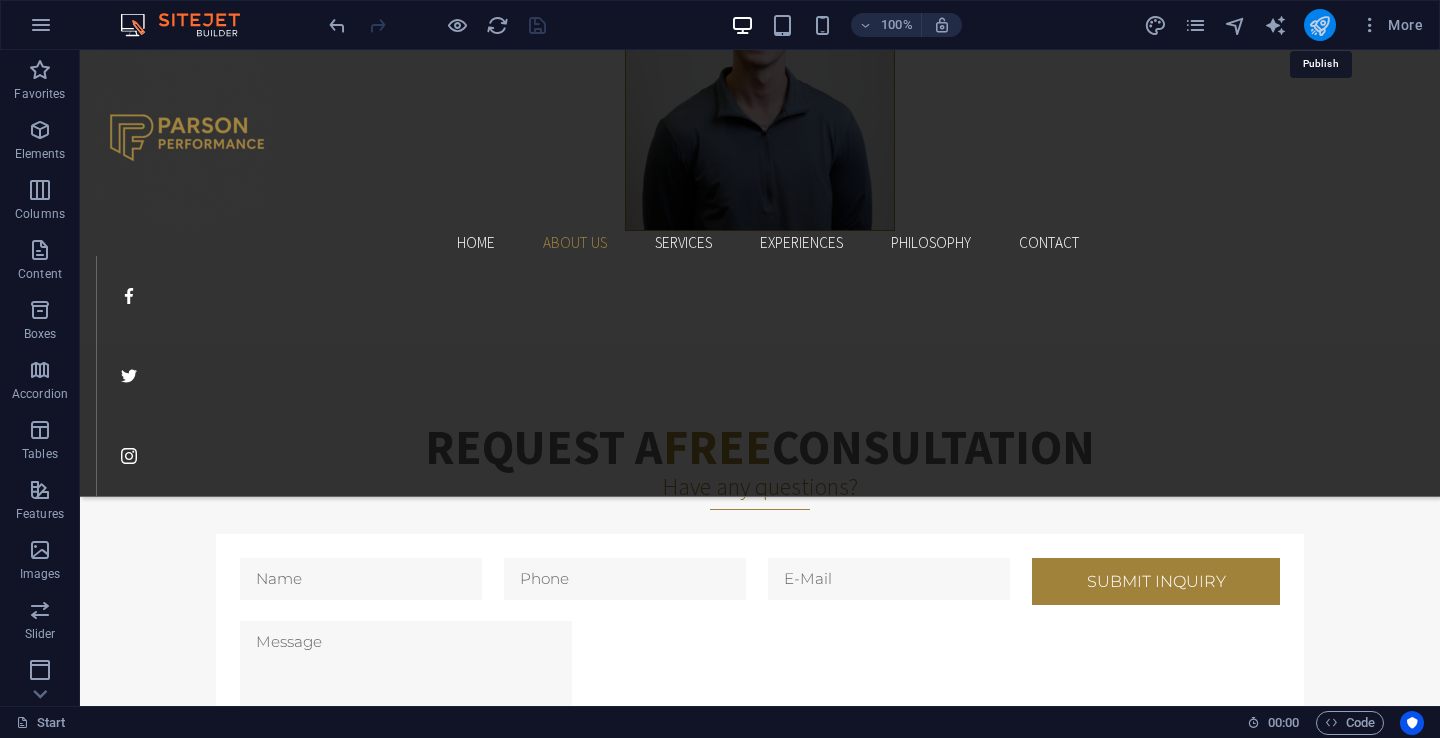 click at bounding box center (1319, 25) 